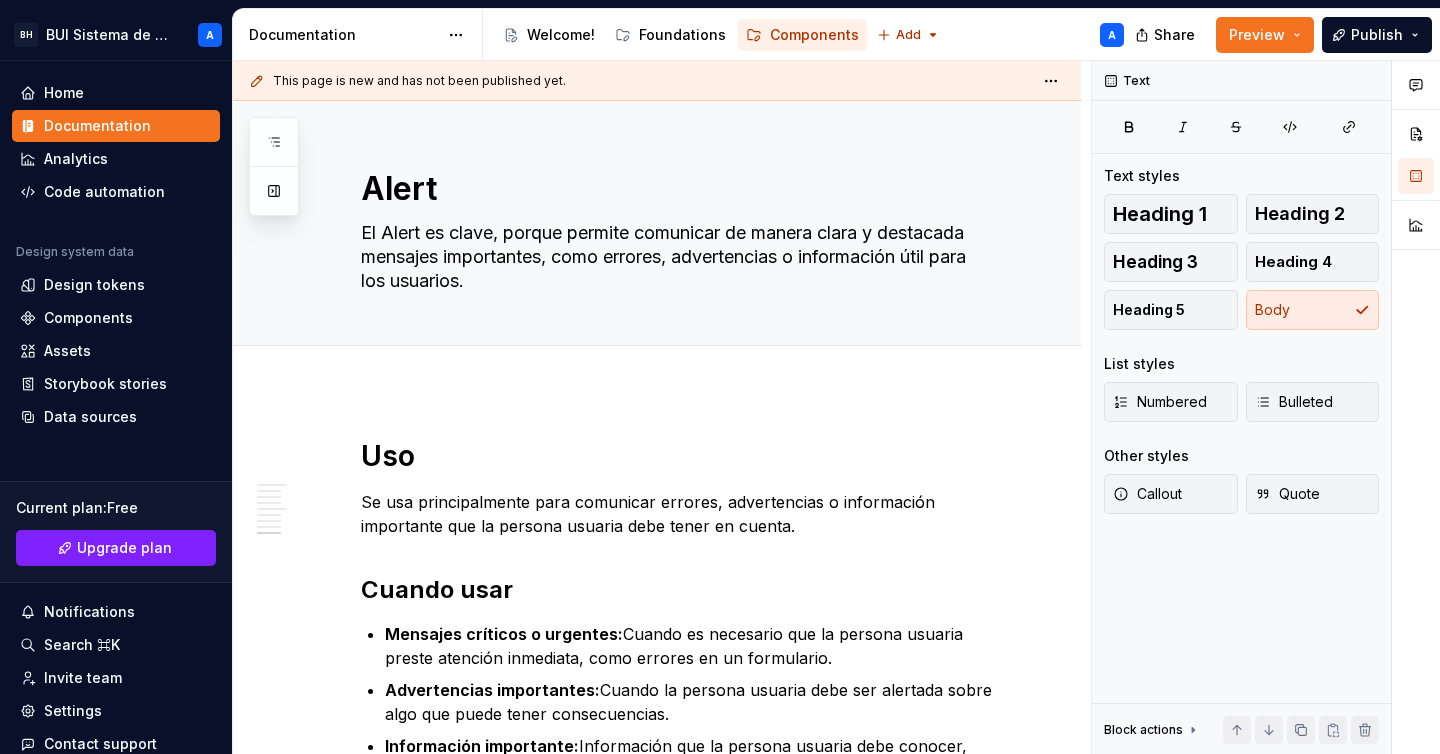 scroll, scrollTop: 0, scrollLeft: 0, axis: both 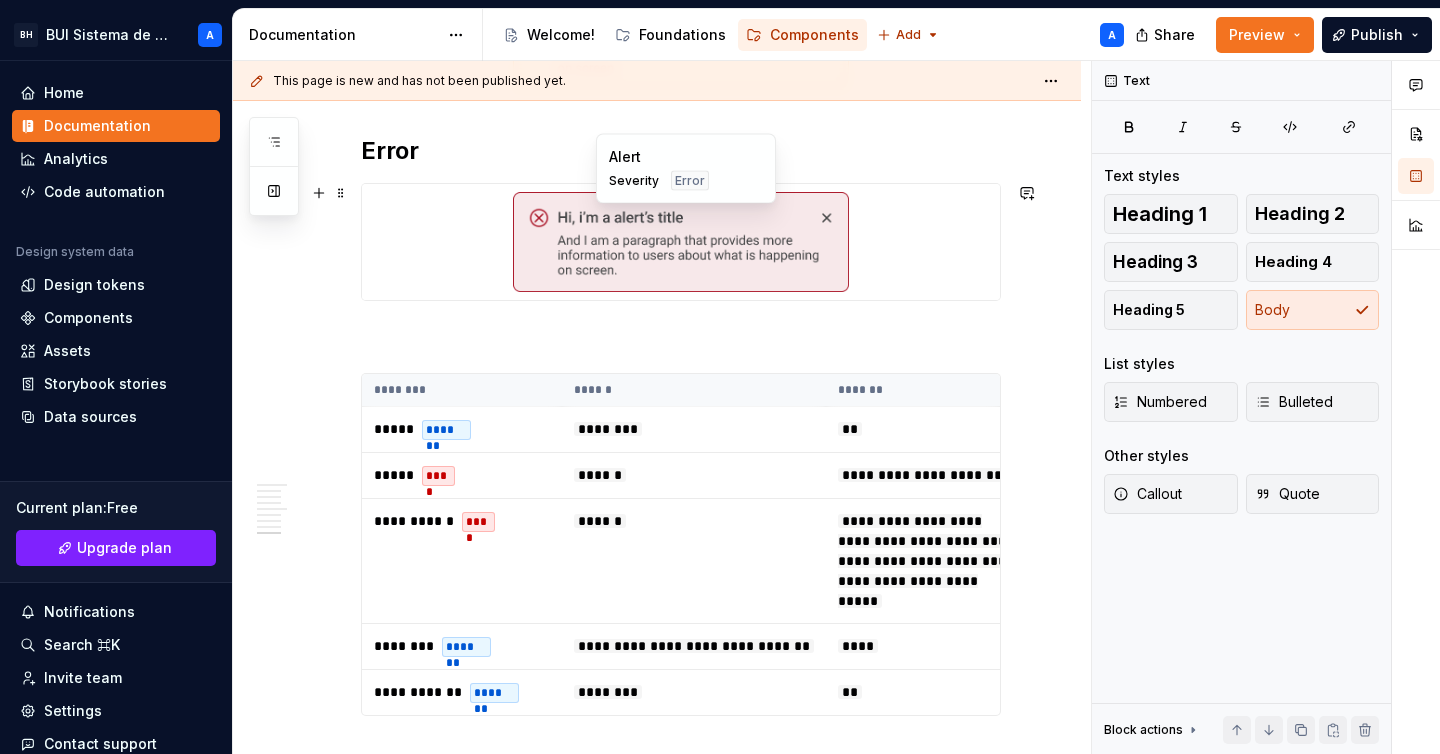 click at bounding box center [681, 242] 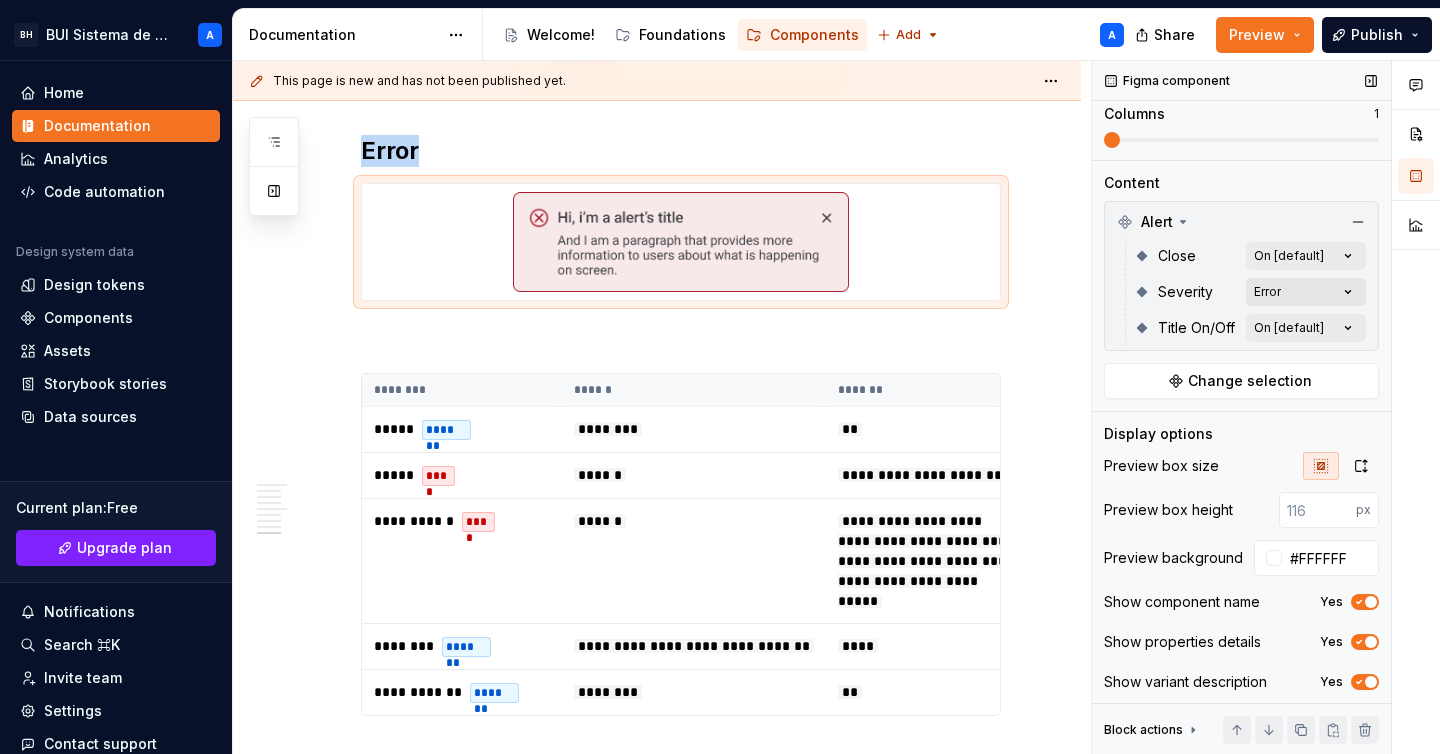 scroll, scrollTop: 231, scrollLeft: 0, axis: vertical 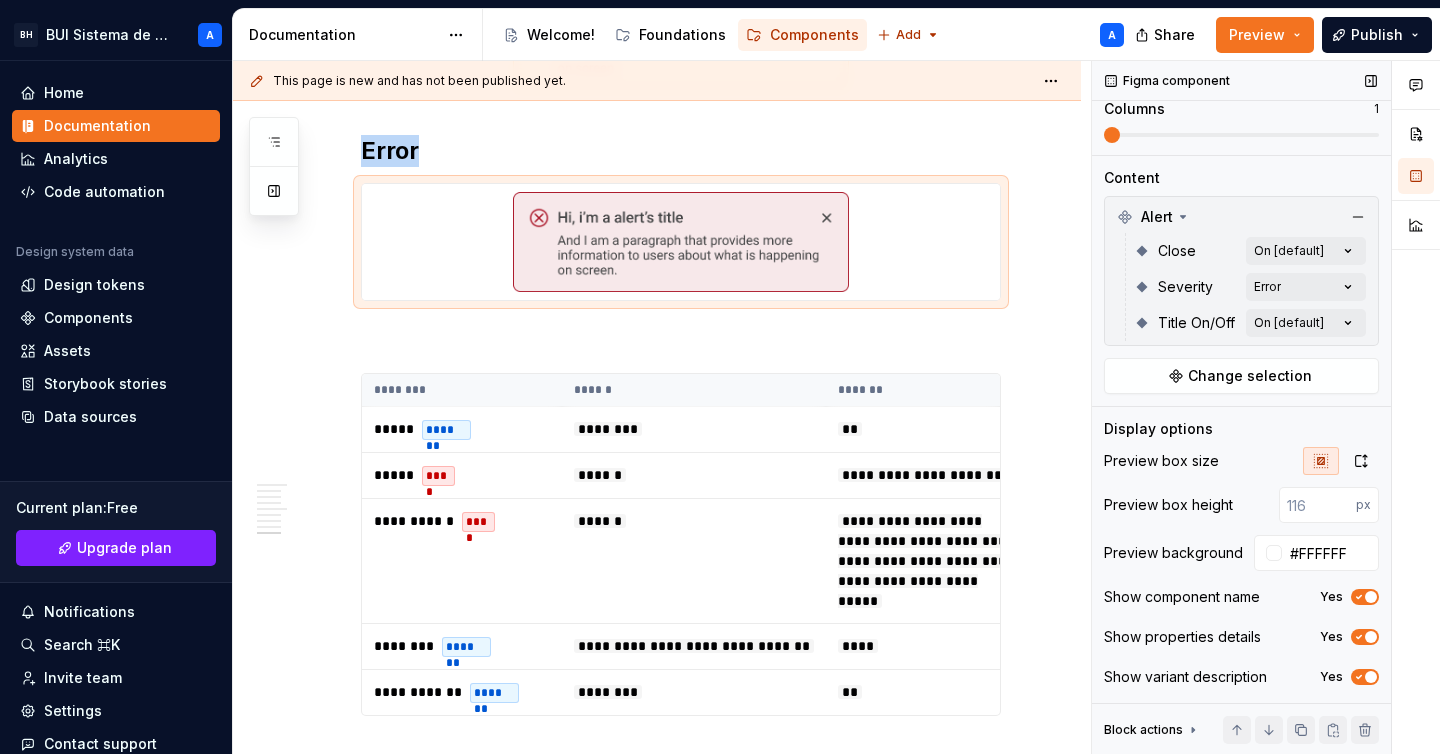 click at bounding box center (1371, 597) 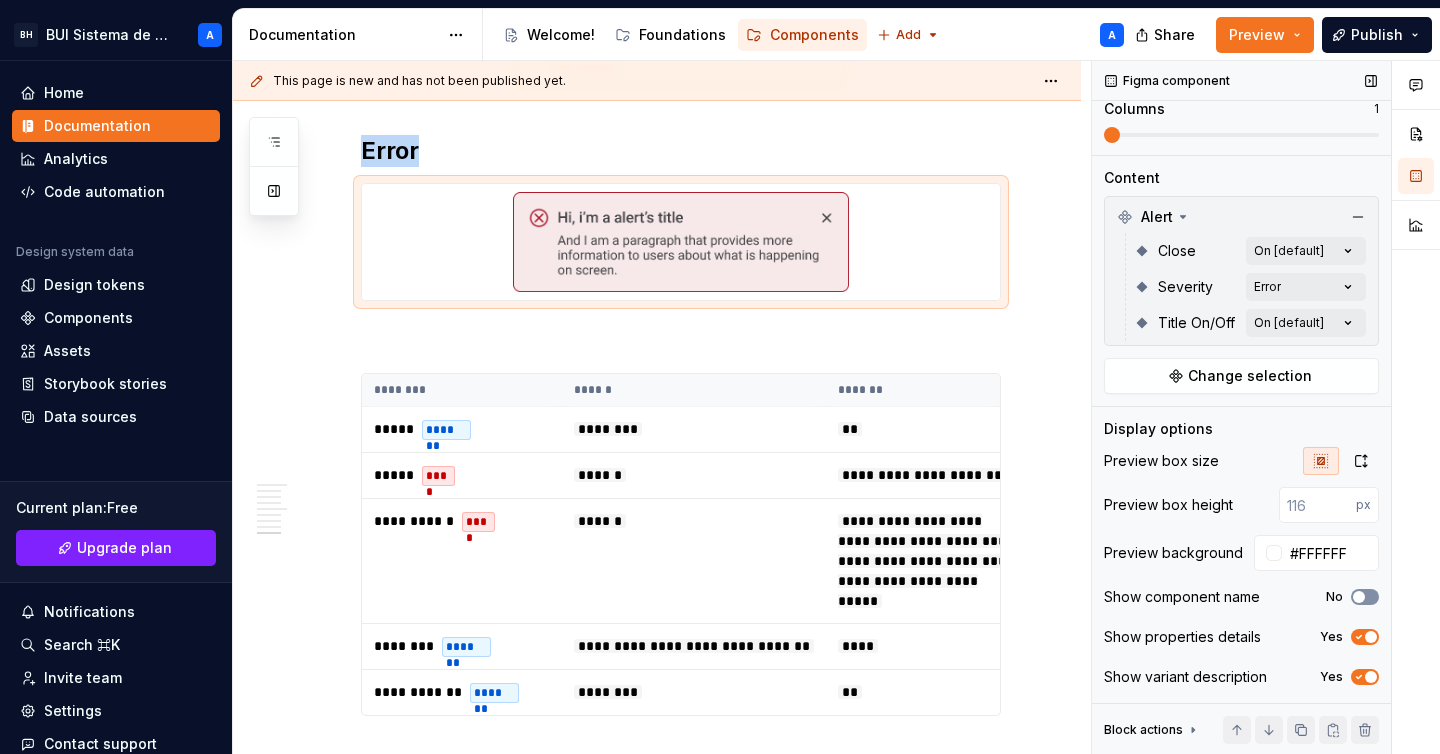 click on "No" at bounding box center (1365, 597) 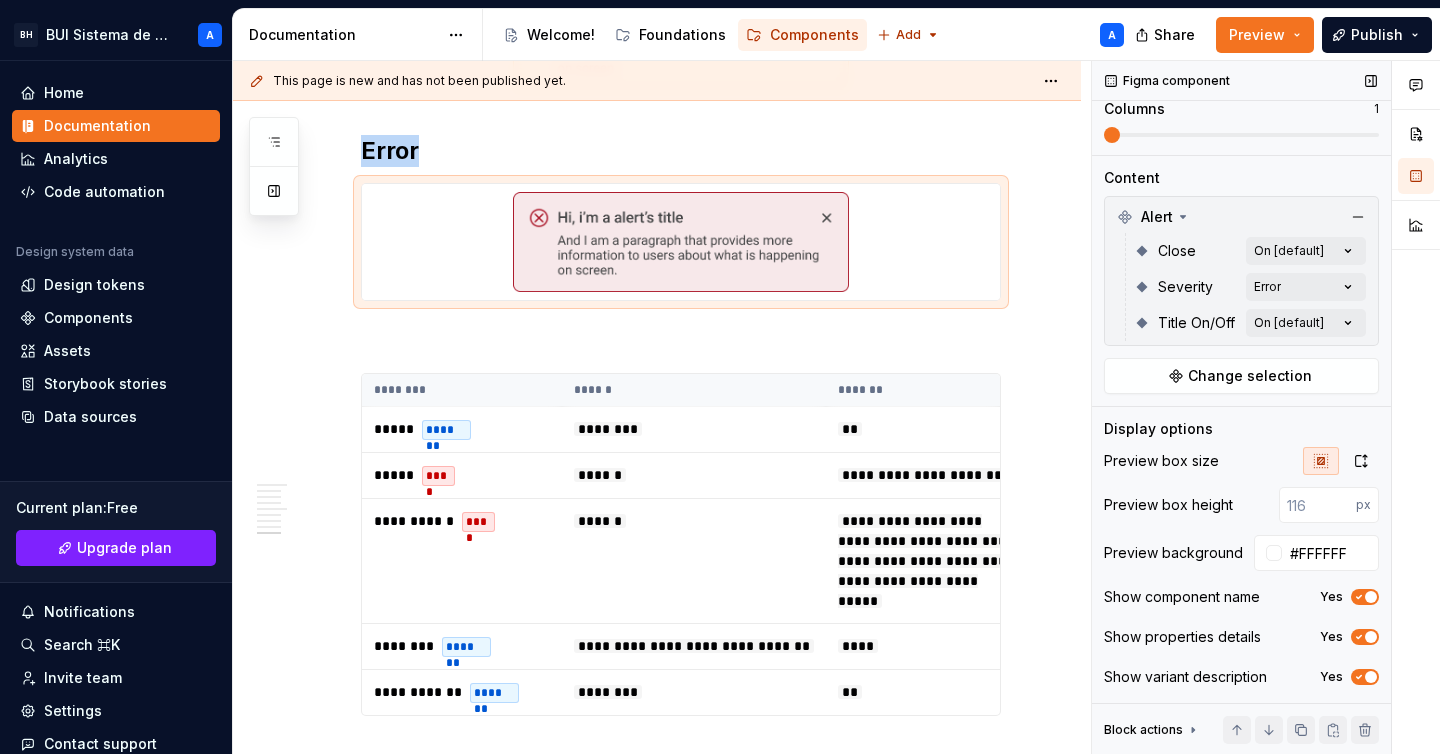 click 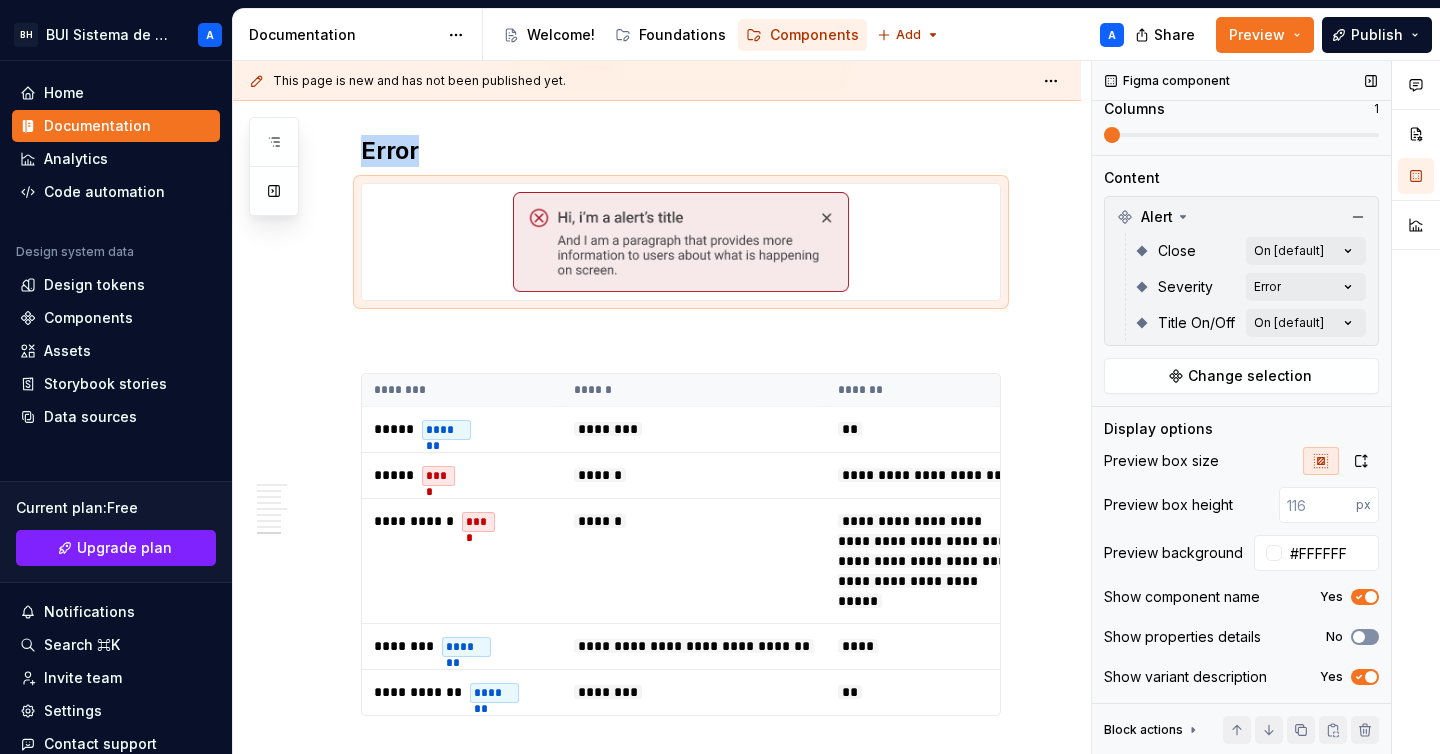 click at bounding box center [1359, 637] 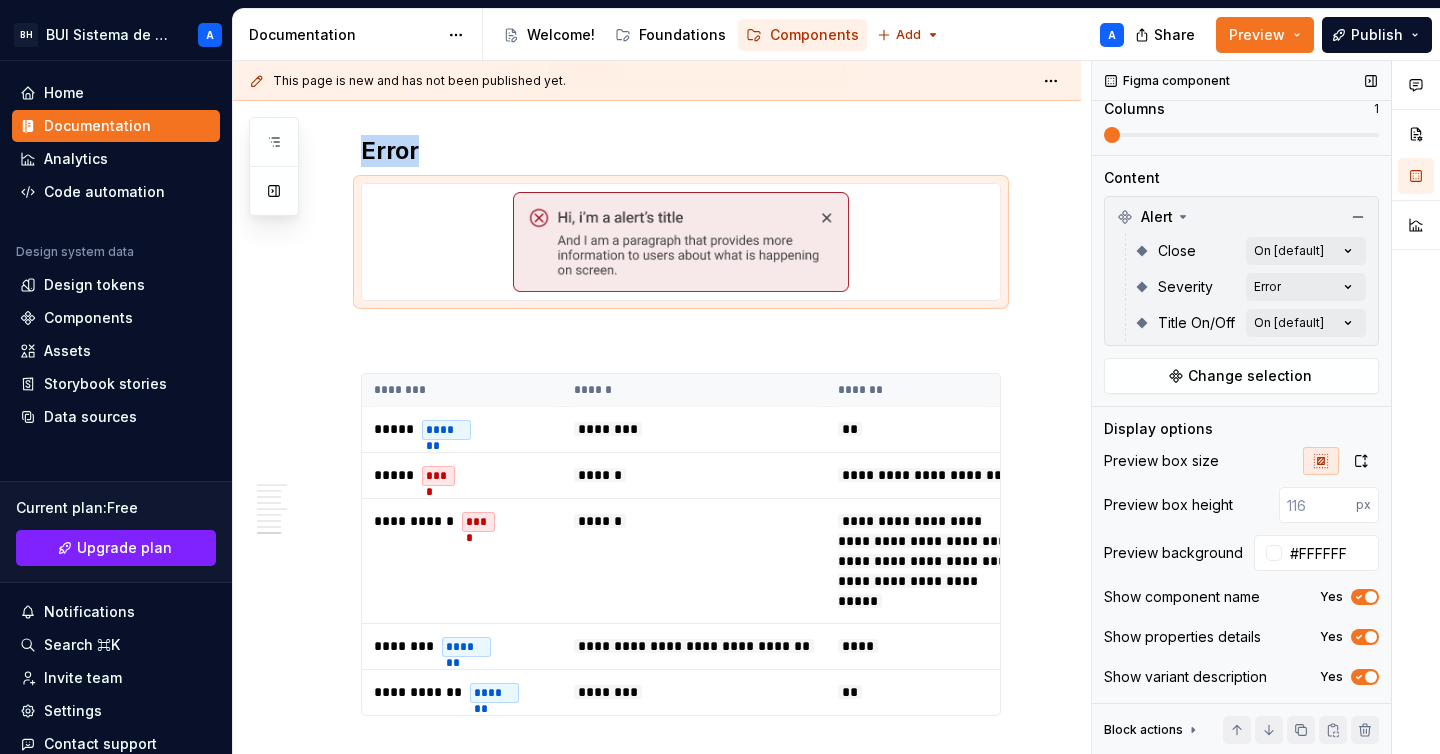 click 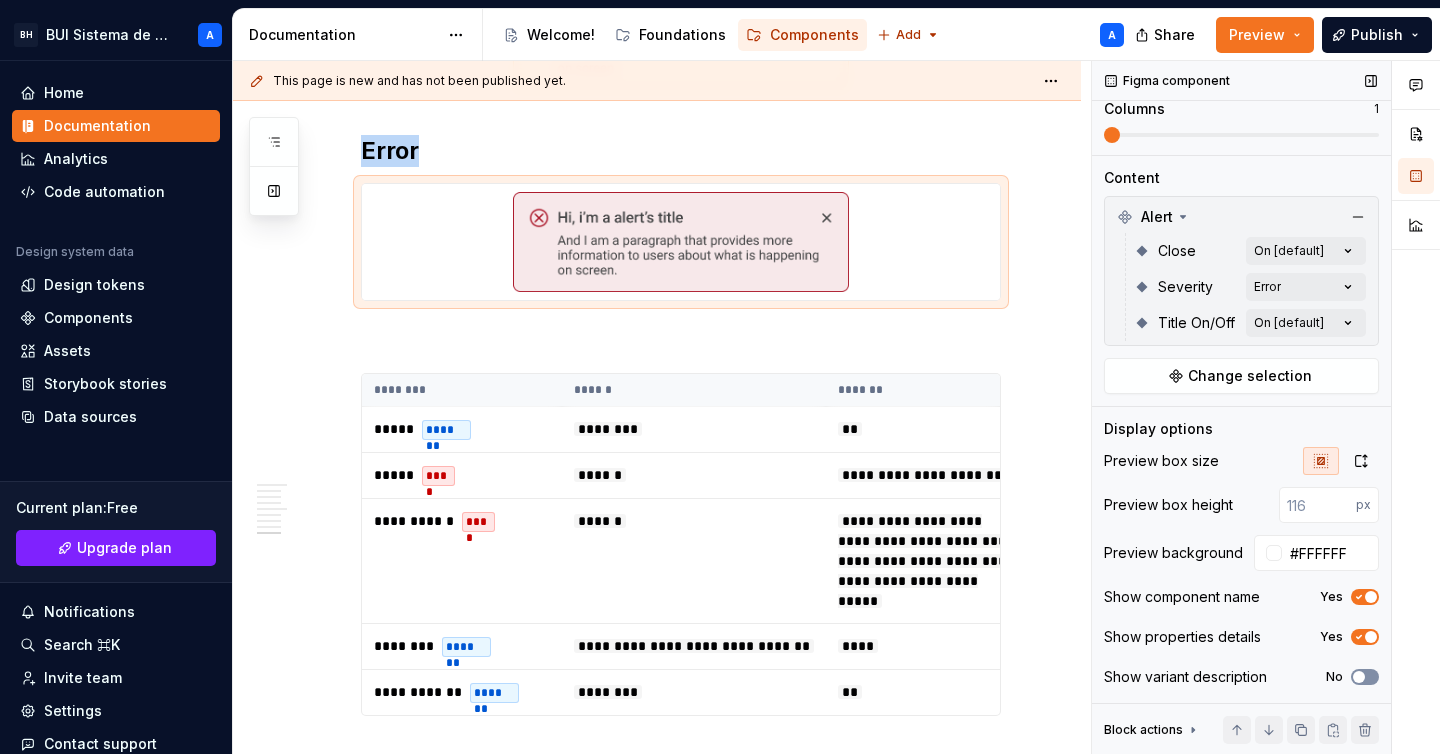 click at bounding box center [1359, 677] 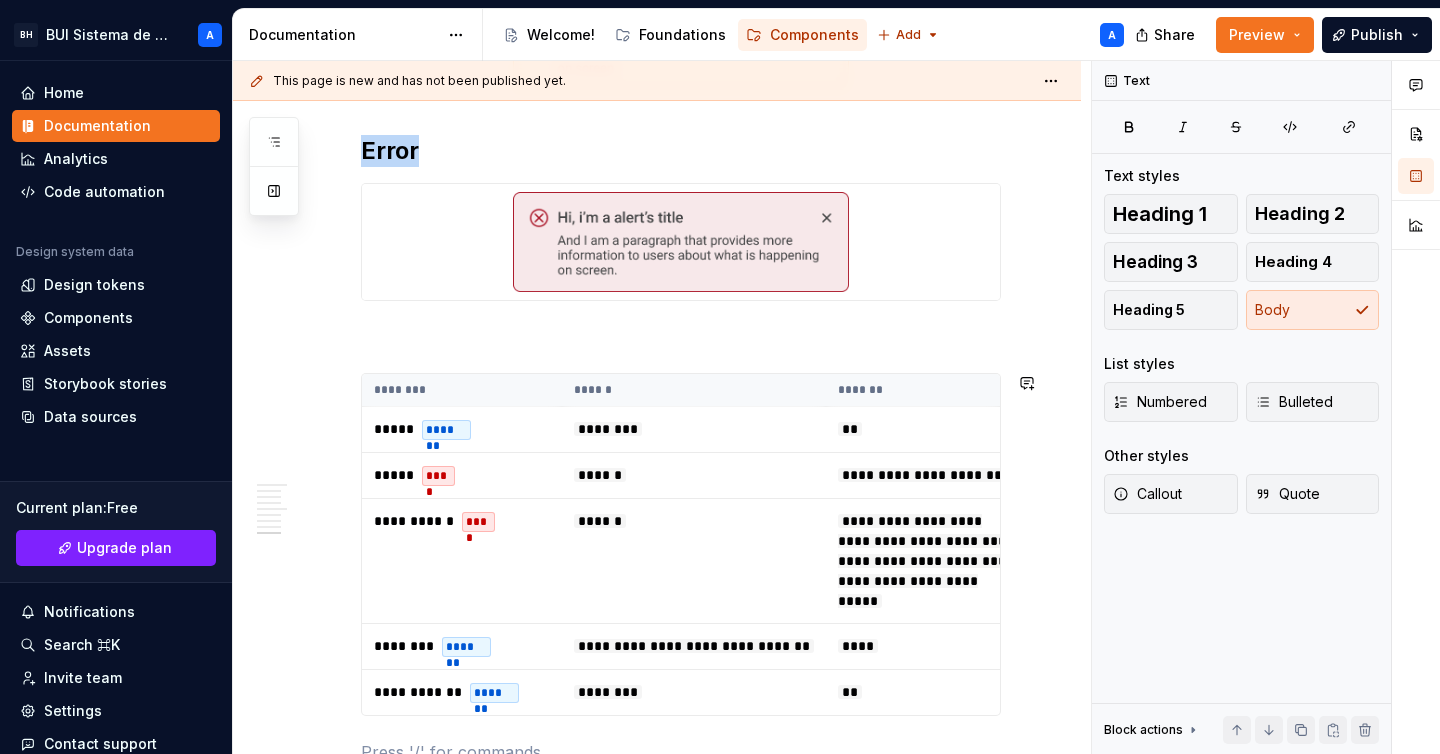 click on "Uso Se usa principalmente para comunicar errores, advertencias o información importante que la persona usuaria debe tener en cuenta. Cuando usar Mensajes críticos o urgentes:  Cuando es necesario que la persona usuaria preste atención inmediata, como errores en un formulario. Advertencias importantes:  Cuando la persona usuaria debe ser alertada sobre algo que puede tener consecuencias. Información importante:  Información que la persona usuaria debe conocer, pero que no es urgente o critica. Cuando evitar usar Cuando el mensaje sea temporal, como una notificación que confirma una acción realizada, el componente Alert puede ser innecesario, ya que puede interrumpir la experiencia de la persona usuaria, en estos casos es recomendable usar el componente  Toast. Normas de uso Posición visible pero no intrusiva:  Deben estar en un lugar destacado pero no interrumpir el contenido principal. Ubicación según urgencia: Alertas fijas:  Contenido: Tamaño: Variantes Info Success Warning Error ******** ******" at bounding box center (681, -478) 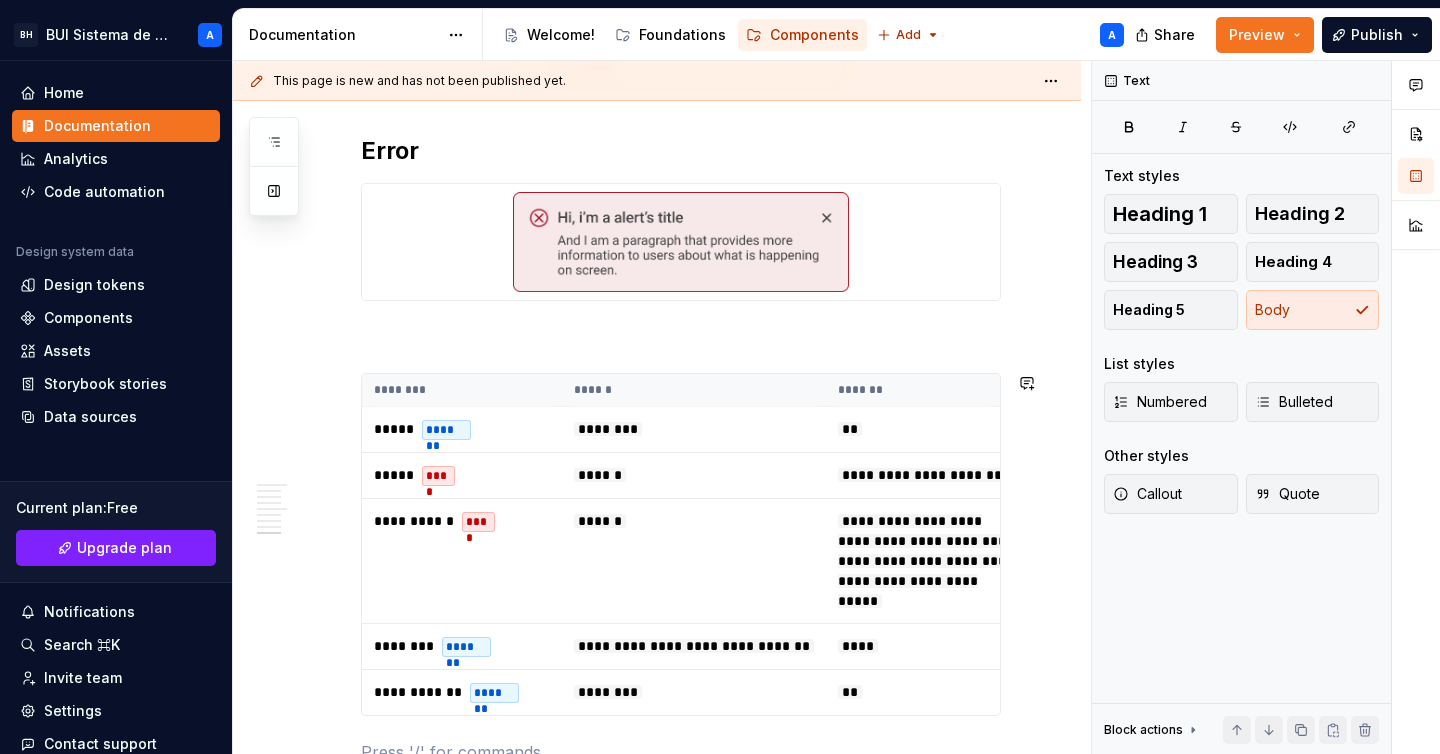 scroll, scrollTop: 0, scrollLeft: 0, axis: both 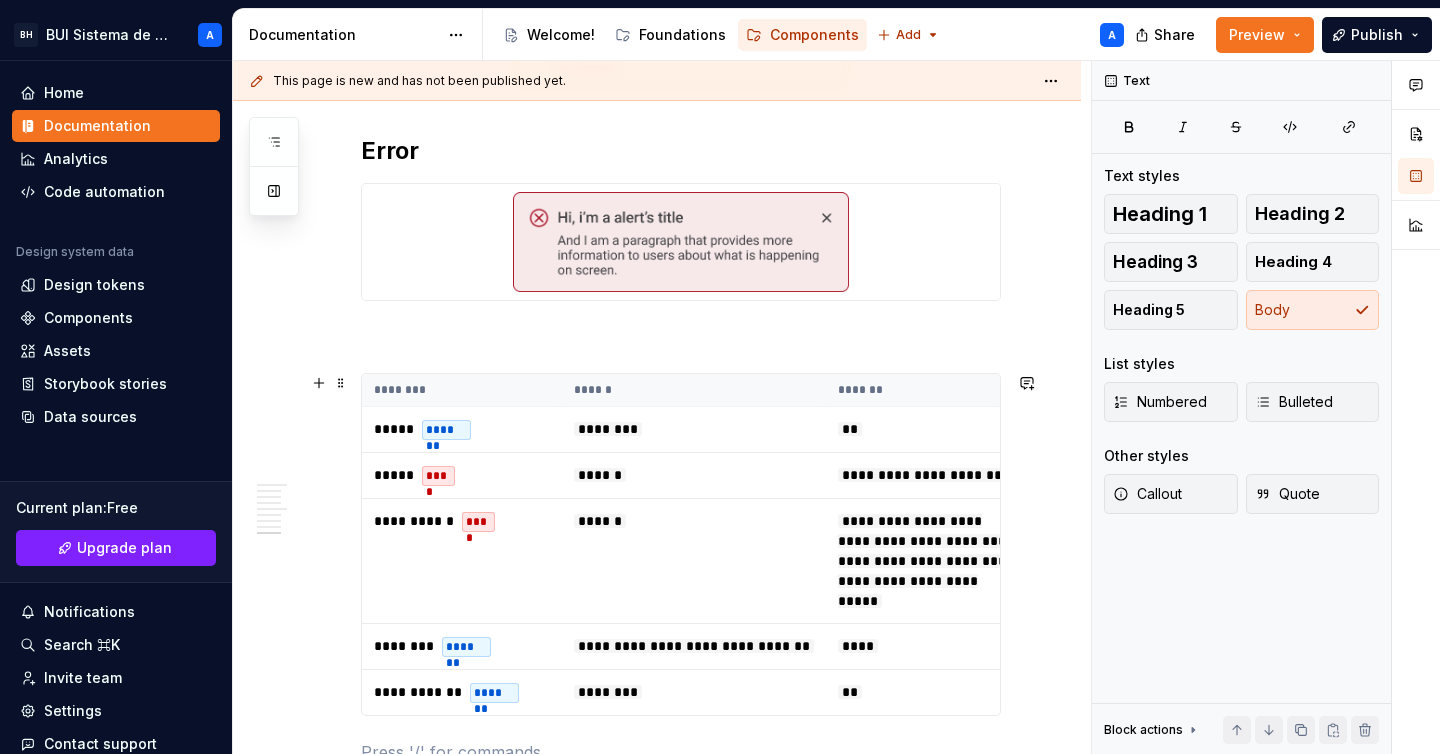 click on "********" at bounding box center (462, 390) 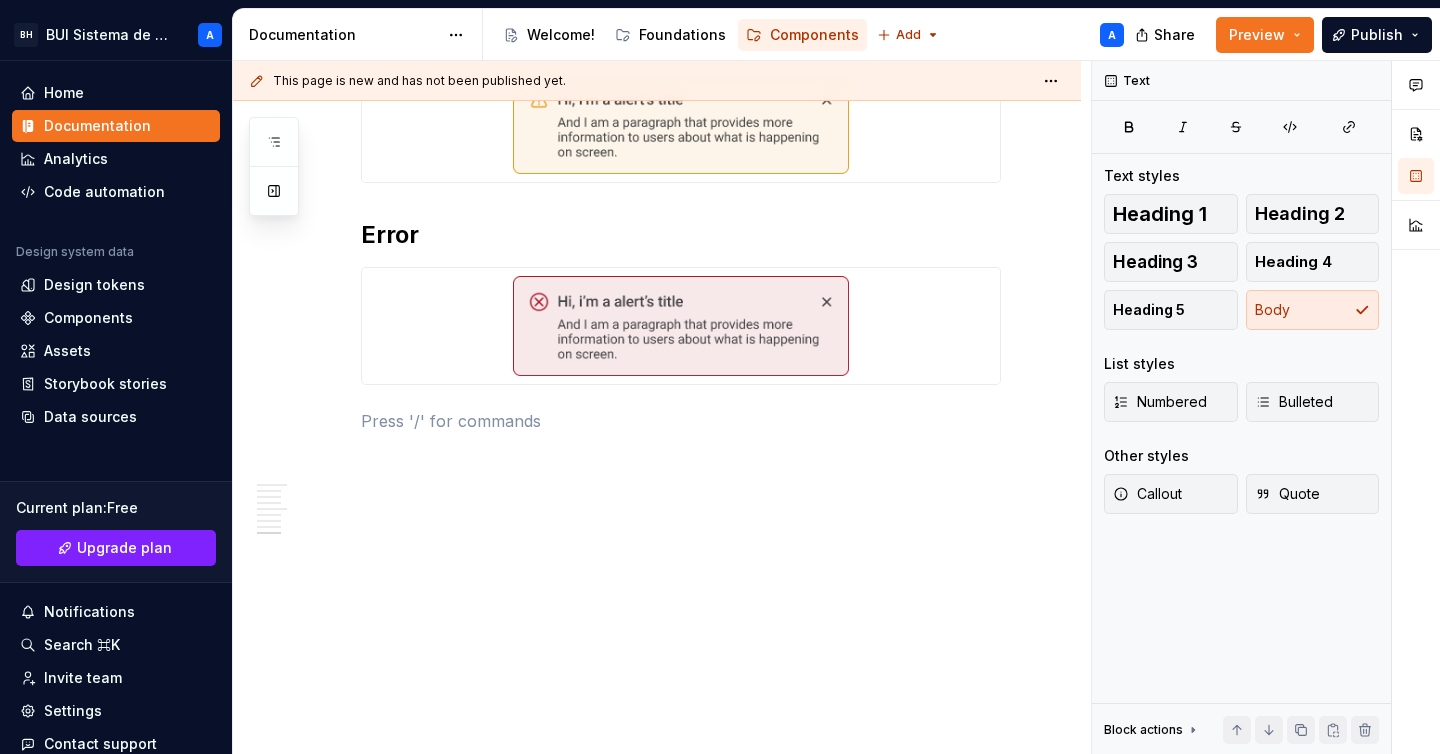 scroll, scrollTop: 2109, scrollLeft: 0, axis: vertical 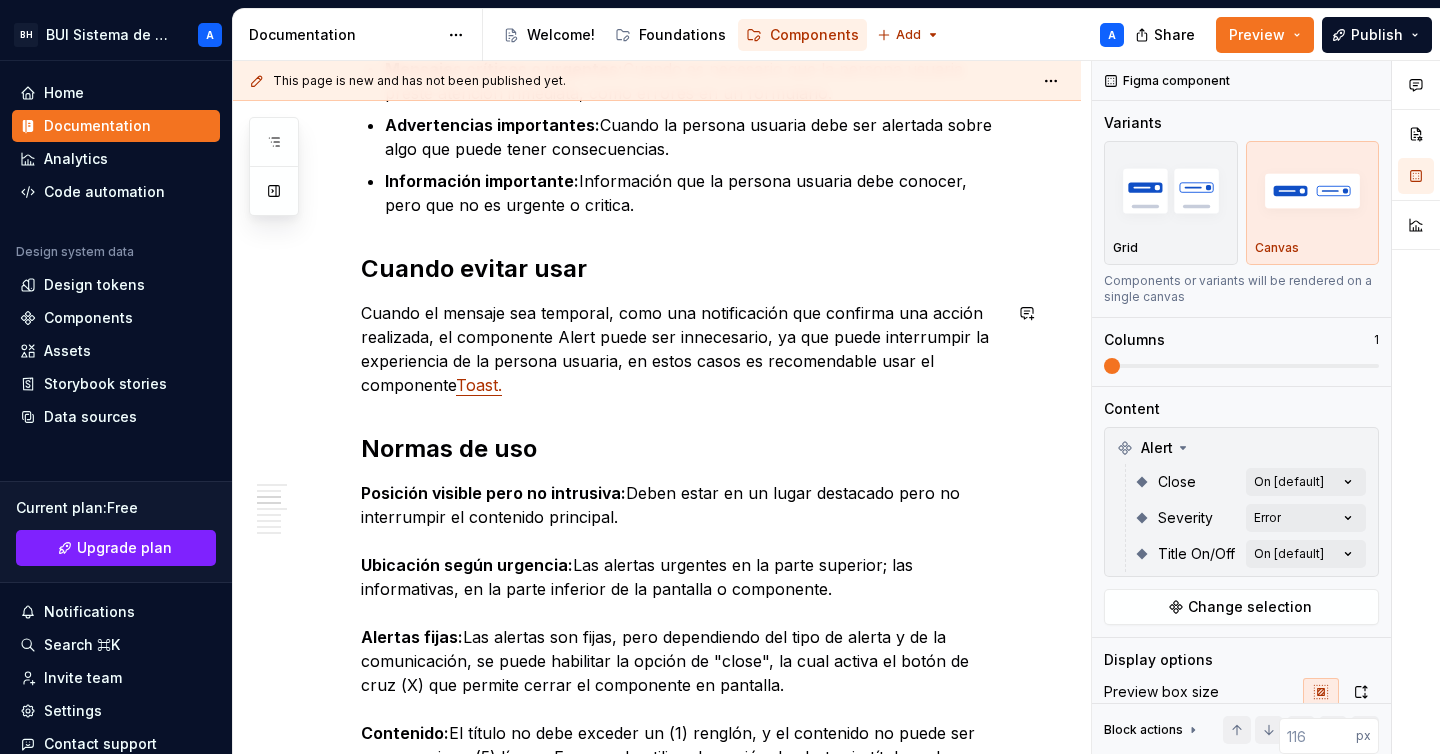 type on "*" 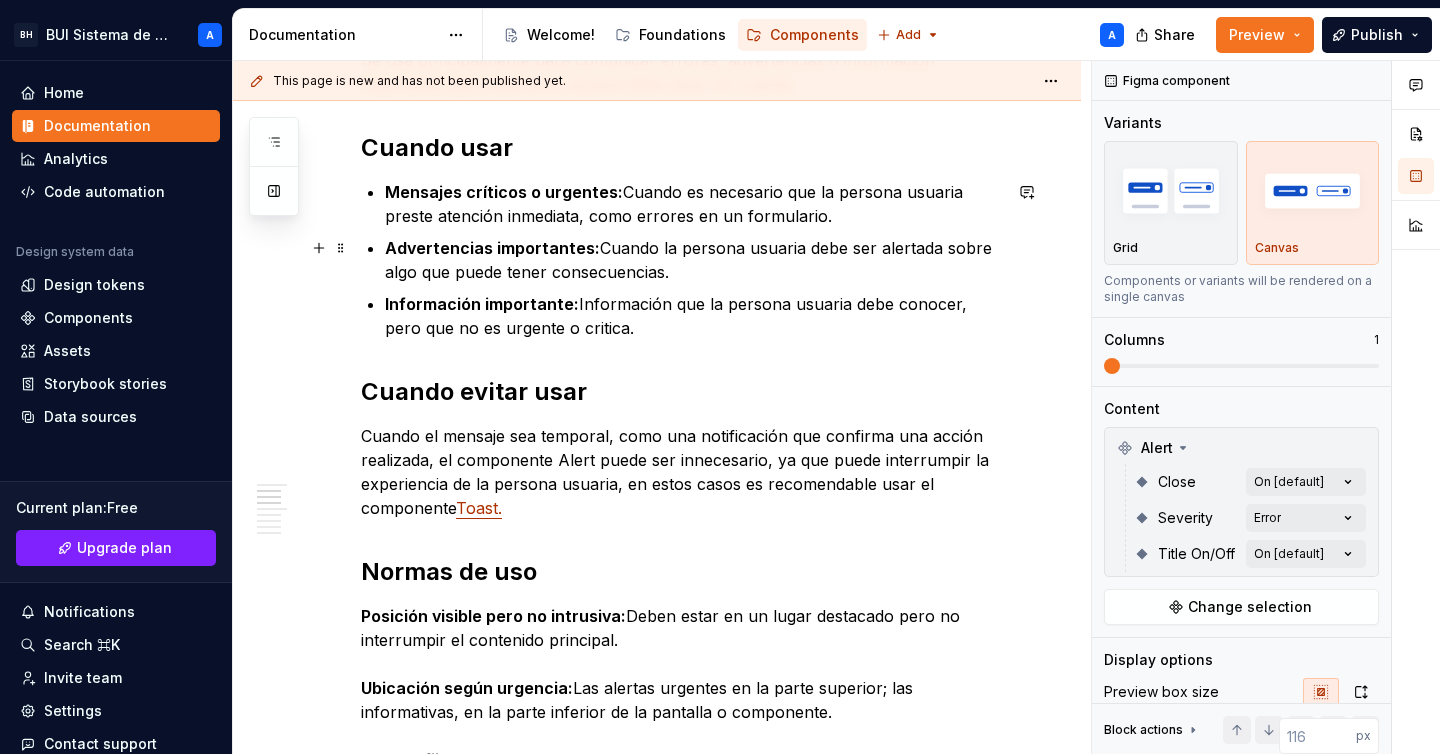 scroll, scrollTop: 435, scrollLeft: 0, axis: vertical 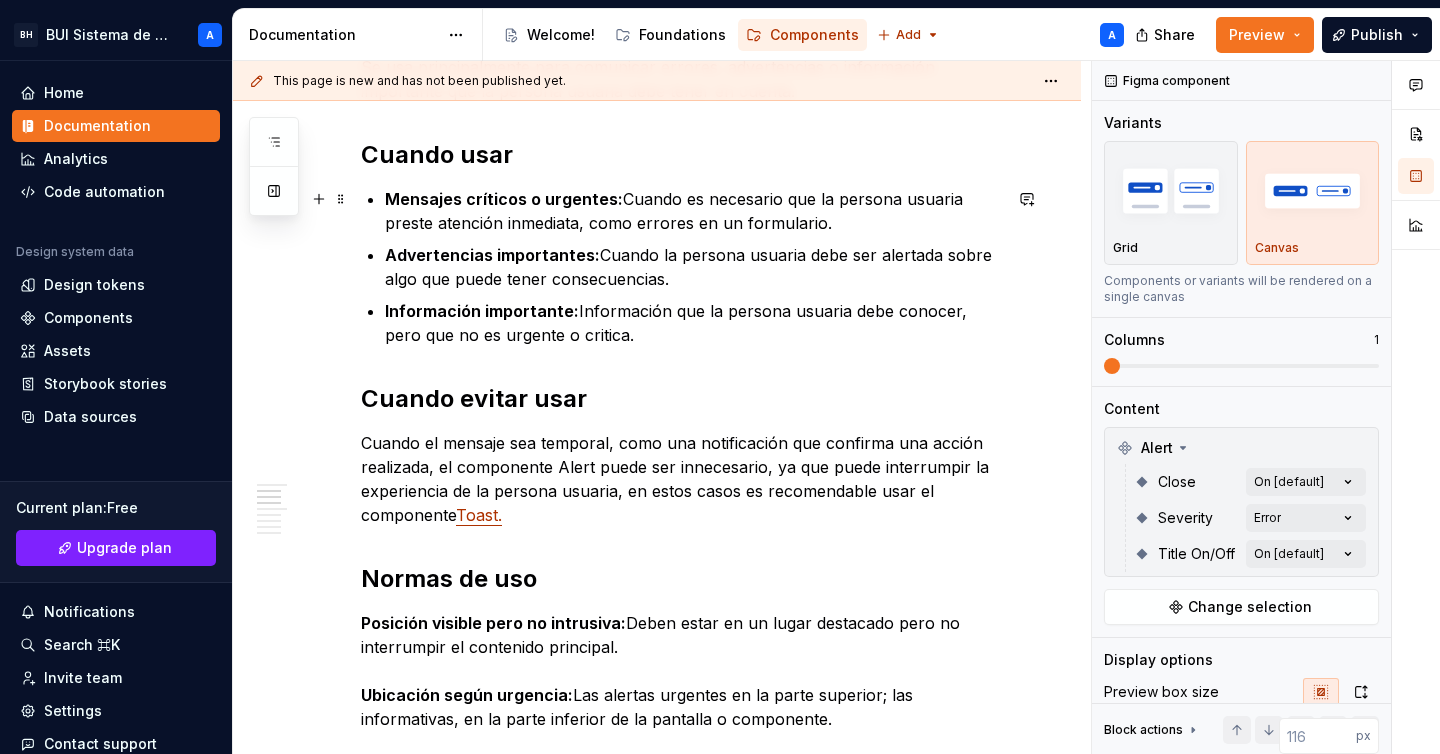 click on "Mensajes críticos o urgentes:  Cuando es necesario que la persona usuaria preste atención inmediata, como errores en un formulario." at bounding box center [693, 211] 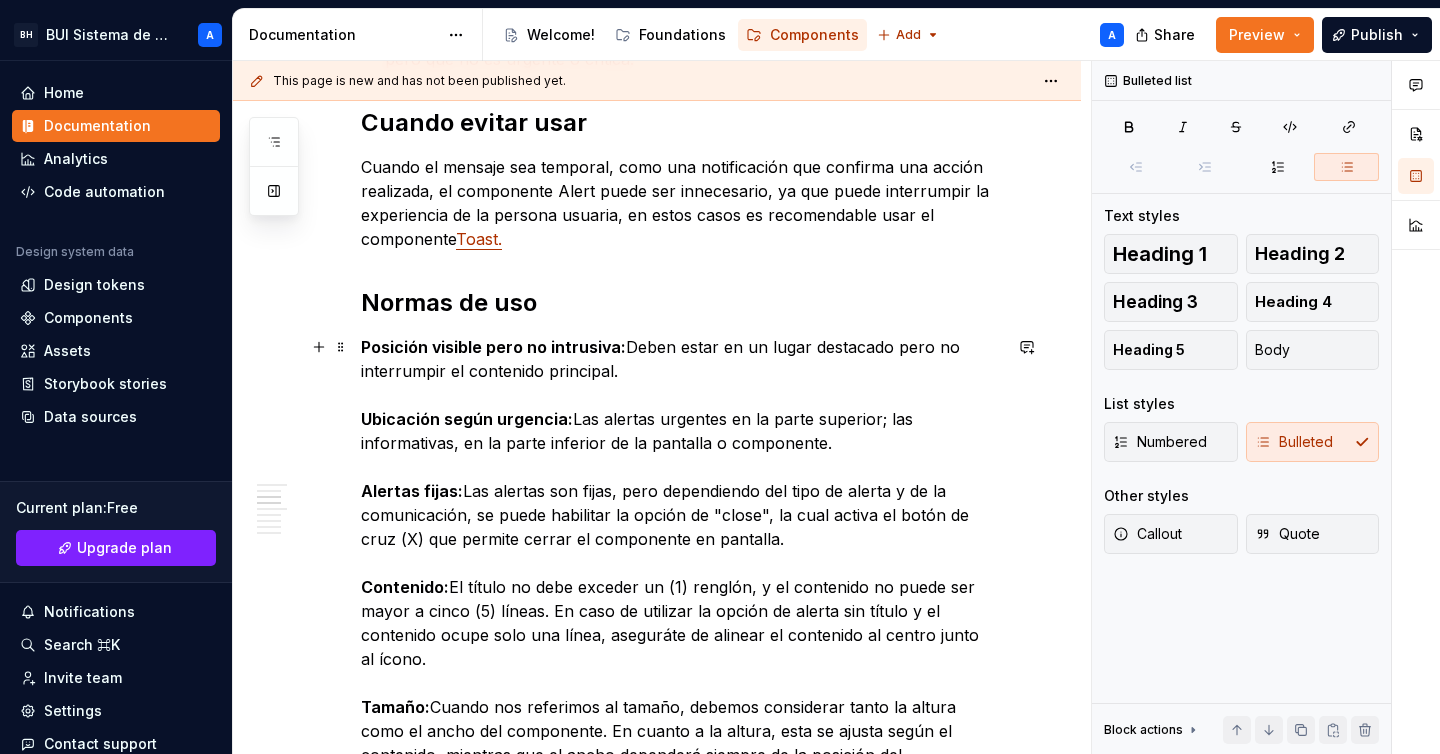 scroll, scrollTop: 731, scrollLeft: 0, axis: vertical 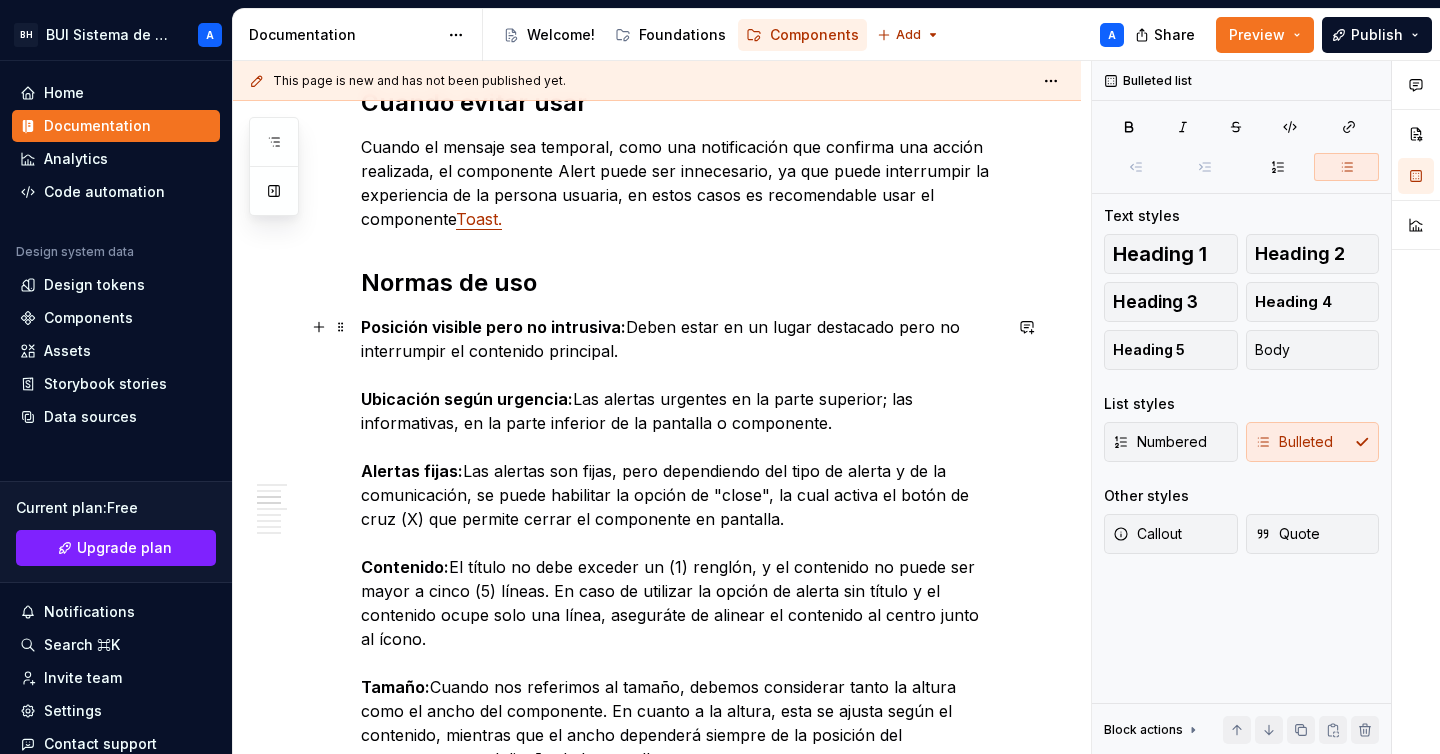 click on "Uso Se usa principalmente para comunicar errores, advertencias o información importante que la persona usuaria debe tener en cuenta. Cuando usar Mensajes críticos o urgentes:  Cuando es necesario que la persona usuaria preste atención inmediata, como errores en un formulario. Advertencias importantes:  Cuando la persona usuaria debe ser alertada sobre algo que puede tener consecuencias. Información importante:  Información que la persona usuaria debe conocer, pero que no es urgente o critica. Cuando evitar usar Cuando el mensaje sea temporal, como una notificación que confirma una acción realizada, el componente Alert puede ser innecesario, ya que puede interrumpir la experiencia de la persona usuaria, en estos casos es recomendable usar el componente  Toast. Normas de uso Posición visible pero no intrusiva:  Deben estar en un lugar destacado pero no interrumpir el contenido principal. Ubicación según urgencia: Alertas fijas:  Contenido: Tamaño: Variantes Info Success Warning Error" at bounding box center (657, 896) 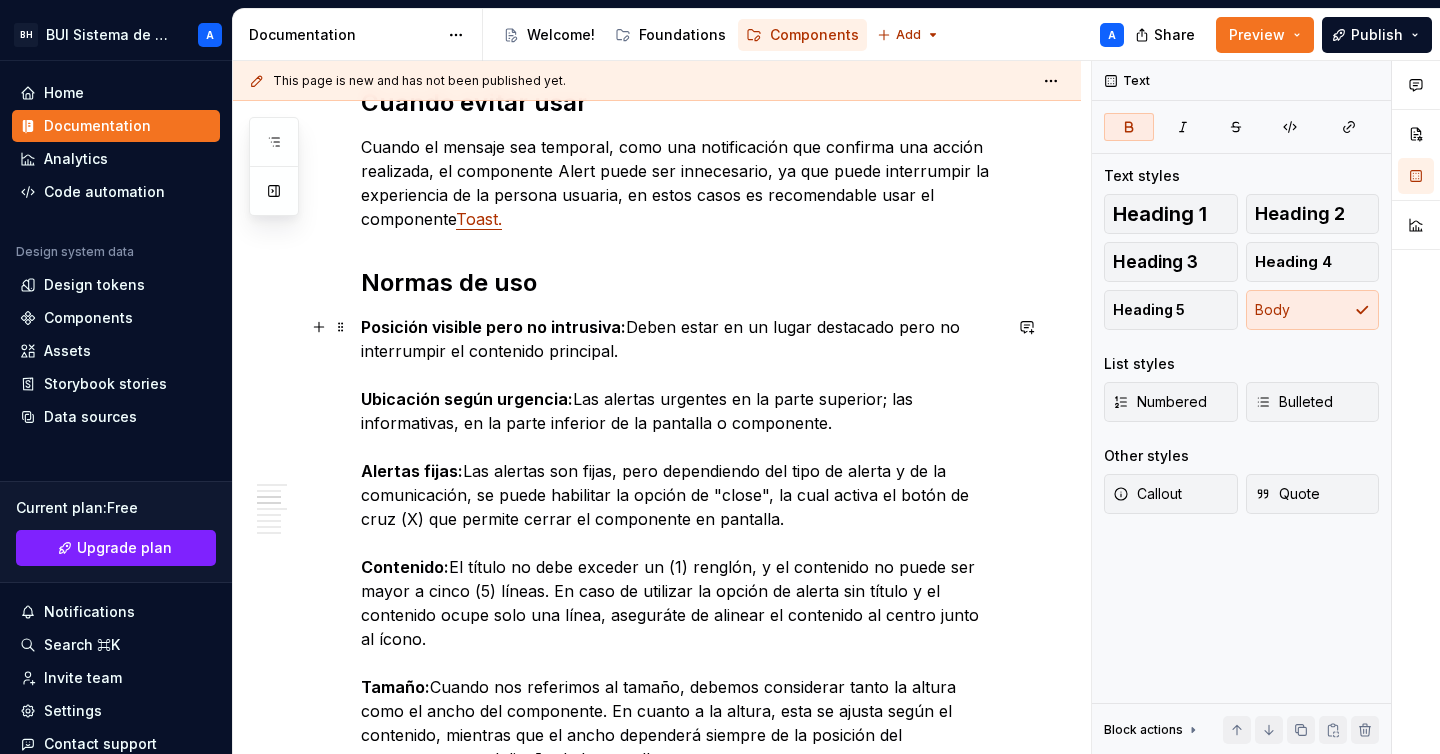 type 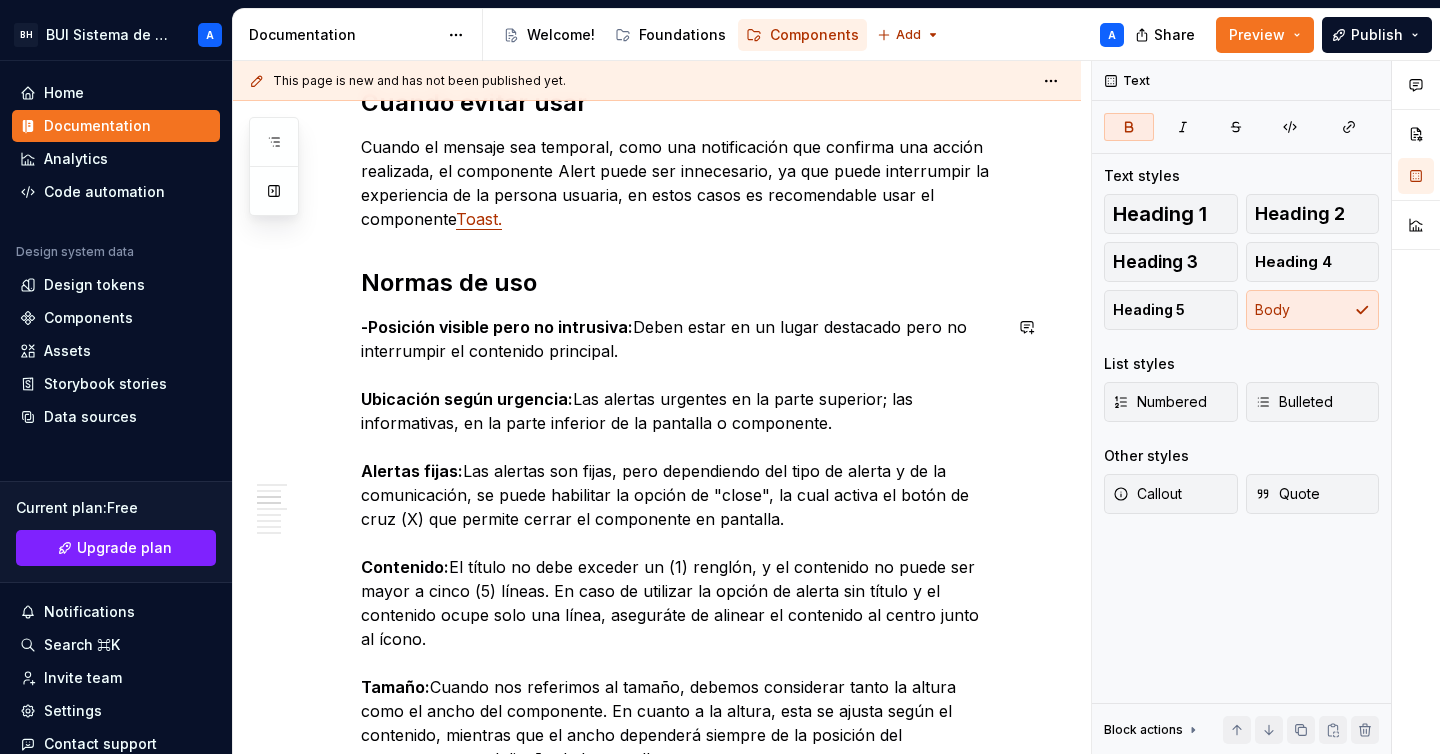 scroll, scrollTop: 844, scrollLeft: 0, axis: vertical 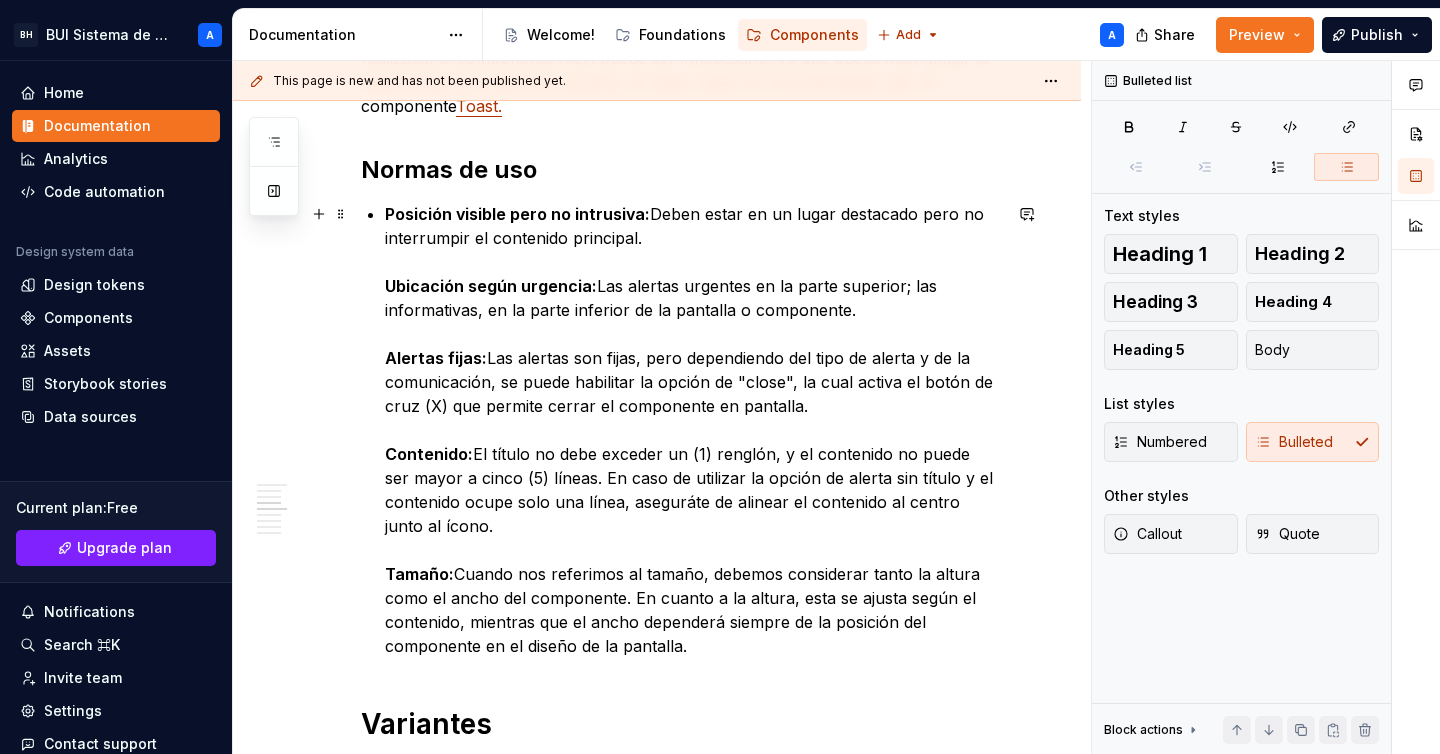 click on "Ubicación según urgencia:" at bounding box center (491, 286) 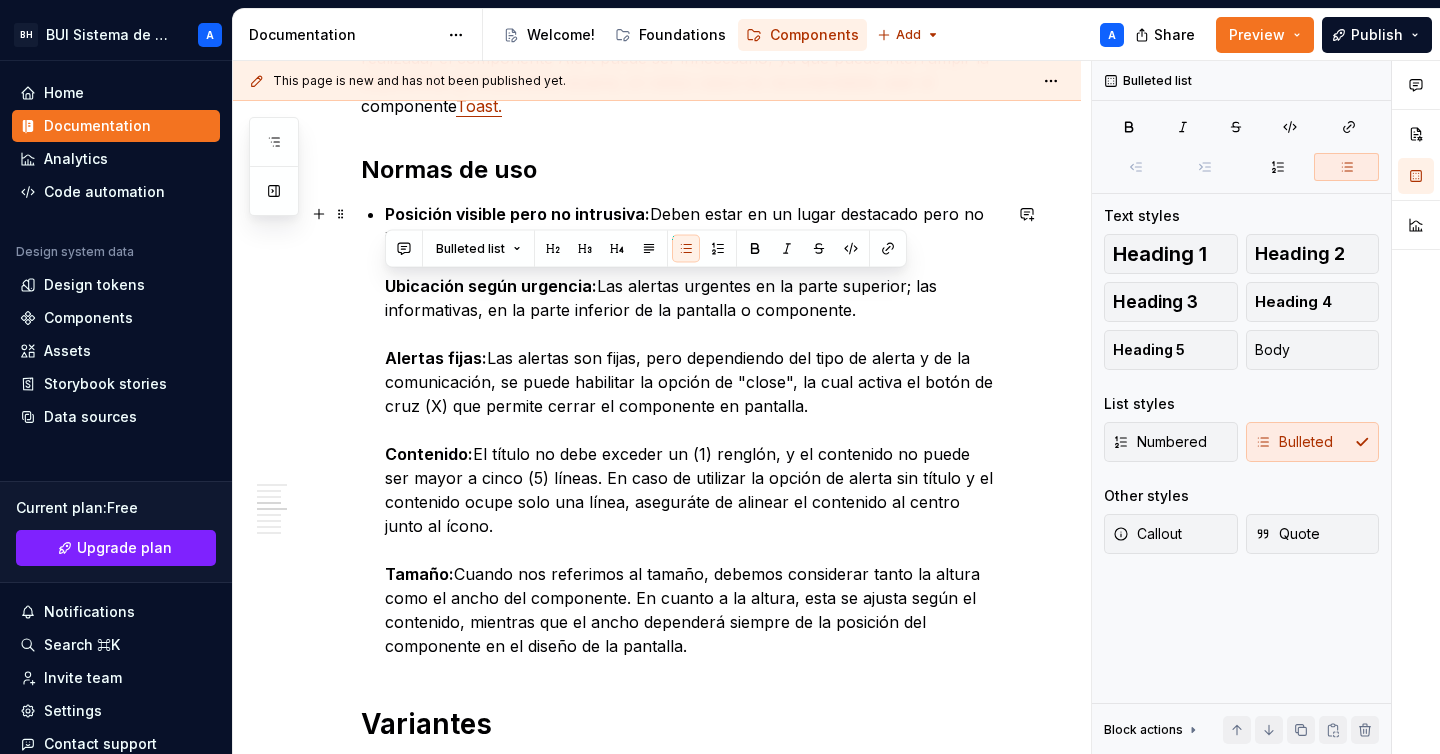 drag, startPoint x: 701, startPoint y: 643, endPoint x: 380, endPoint y: 283, distance: 482.32874 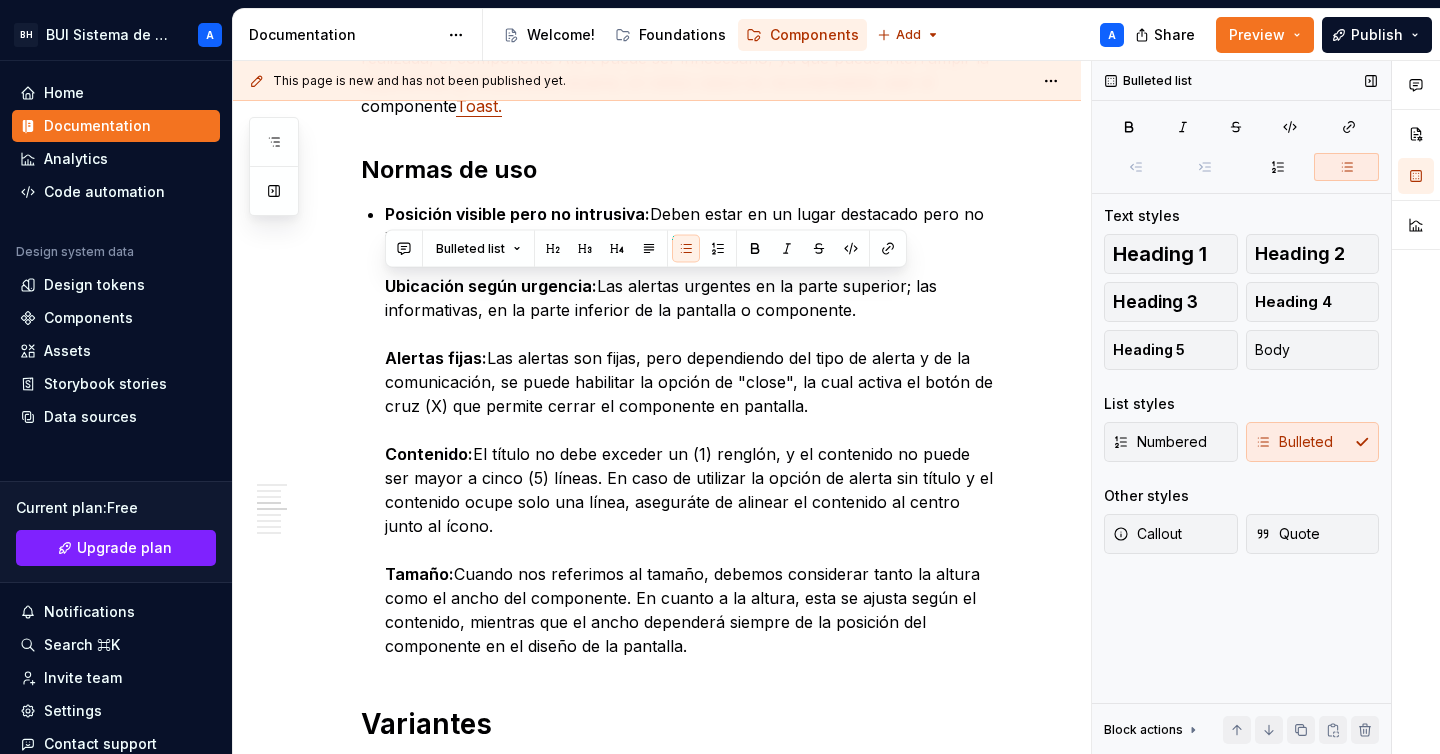 click on "Numbered Bulleted" at bounding box center (1241, 442) 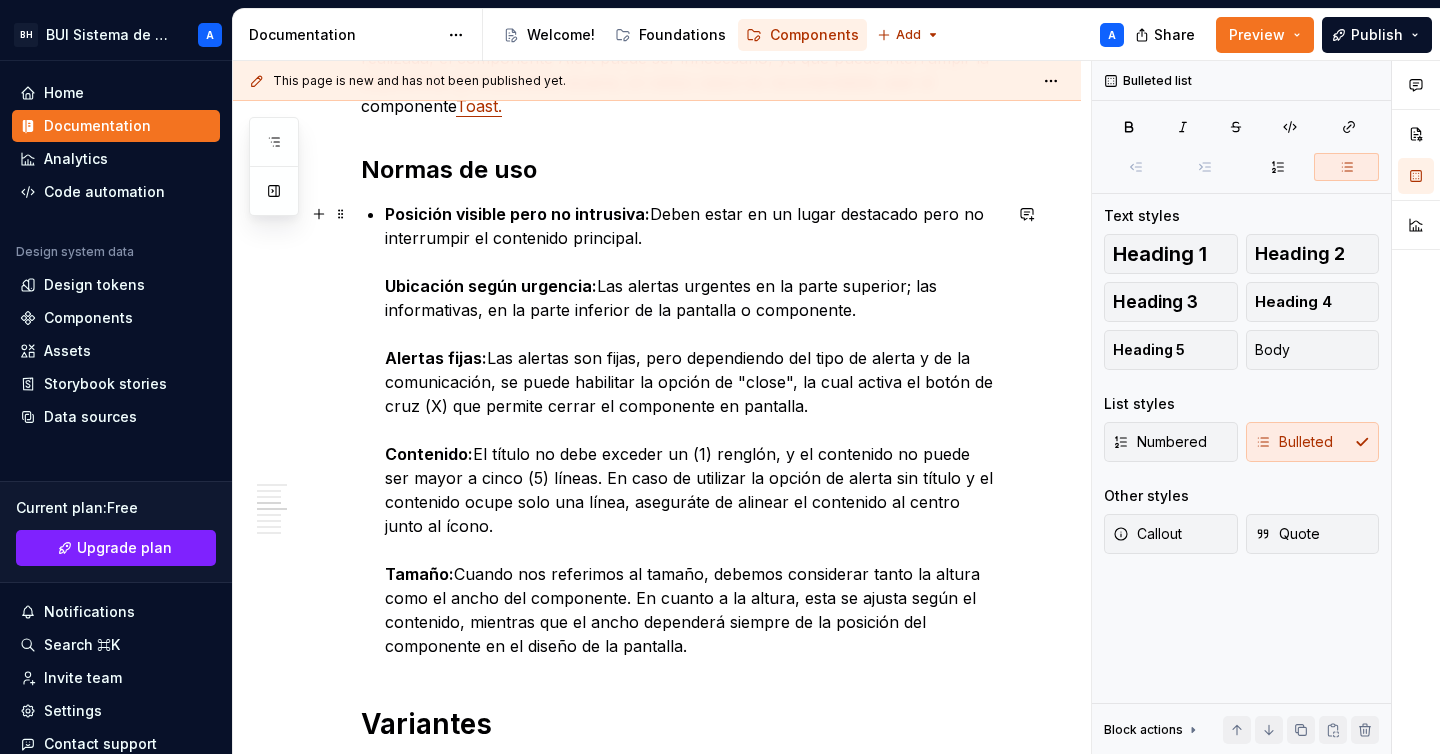 click on "Posición visible pero no intrusiva:  Deben estar en un lugar destacado pero no interrumpir el contenido principal. Ubicación según urgencia:  Las alertas urgentes en la parte superior; las informativas, en la parte inferior de la pantalla o componente. Alertas fijas:  Las alertas son fijas, pero dependiendo del tipo de alerta y de la comunicación, se puede habilitar la opción de "close", la cual activa el botón de cruz (X) que permite cerrar el componente en pantalla. Contenido:  El título no debe exceder un (1) renglón, y el contenido no puede ser mayor a cinco (5) líneas. En caso de utilizar la opción de alerta sin título y el contenido ocupe solo una línea, aseguráte de alinear el contenido al centro junto al ícono. Tamaño:  Cuando nos referimos al tamaño, debemos considerar tanto la altura como el ancho del componente. En cuanto a la altura, esta se ajusta según el contenido, mientras que el ancho dependerá siempre de la posición del componente en el diseño de la pantalla." at bounding box center [693, 430] 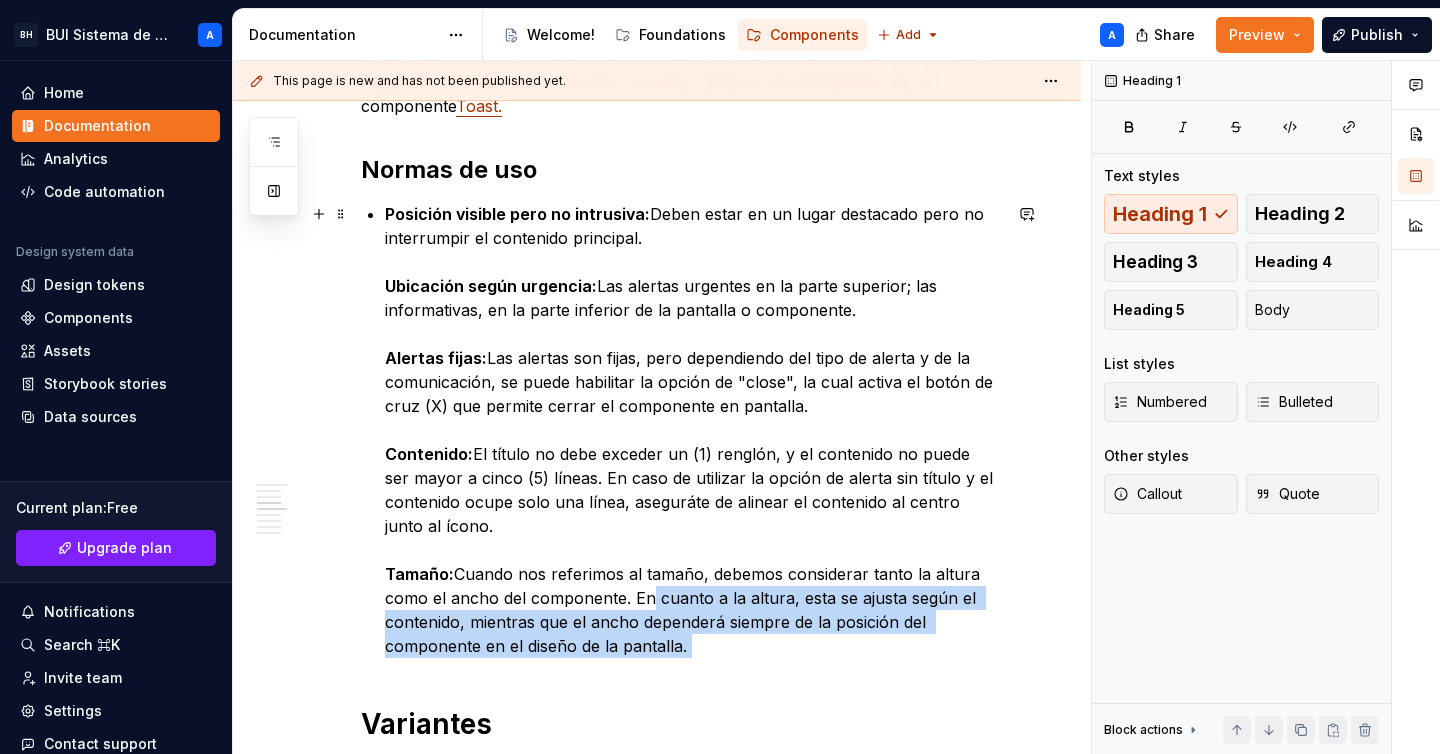 scroll, scrollTop: 847, scrollLeft: 0, axis: vertical 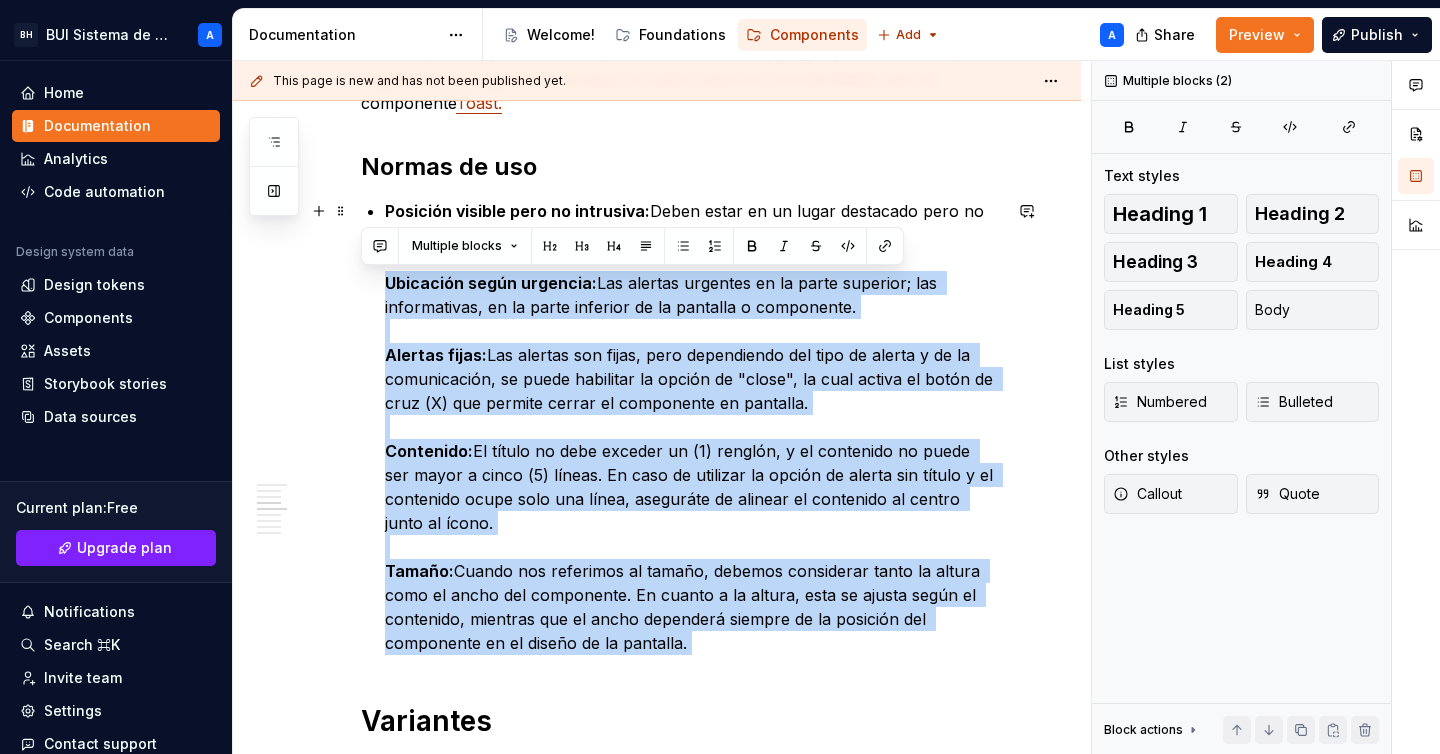 drag, startPoint x: 694, startPoint y: 657, endPoint x: 382, endPoint y: 290, distance: 481.69803 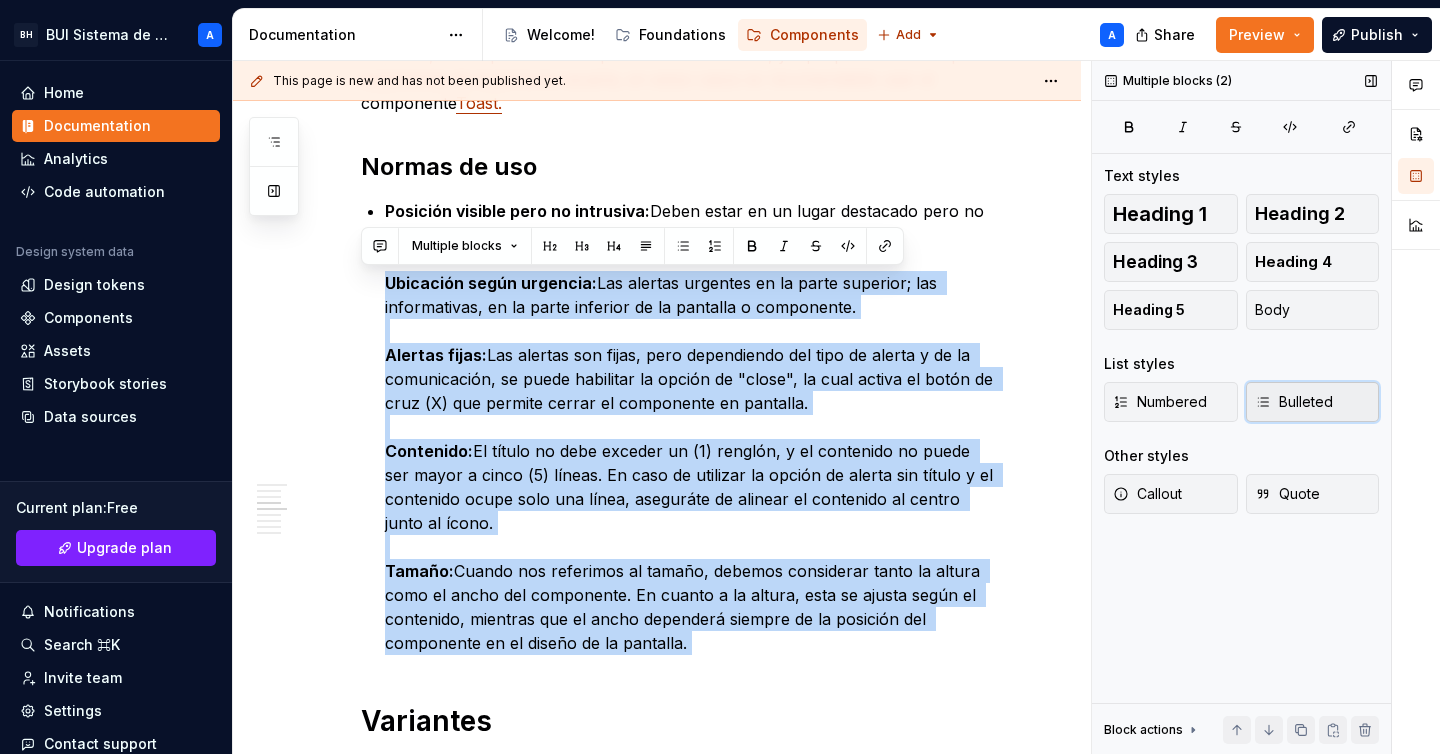click on "Bulleted" at bounding box center (1294, 402) 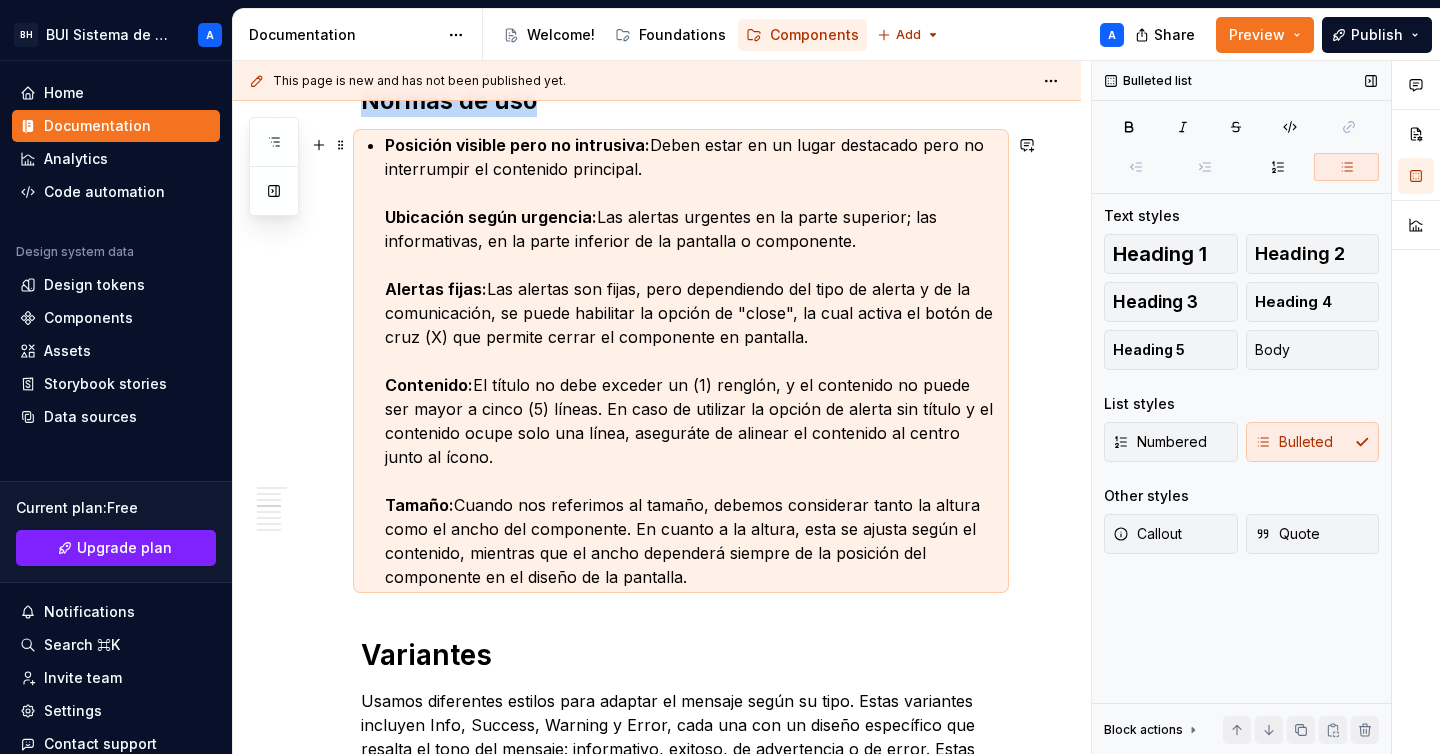 scroll, scrollTop: 908, scrollLeft: 0, axis: vertical 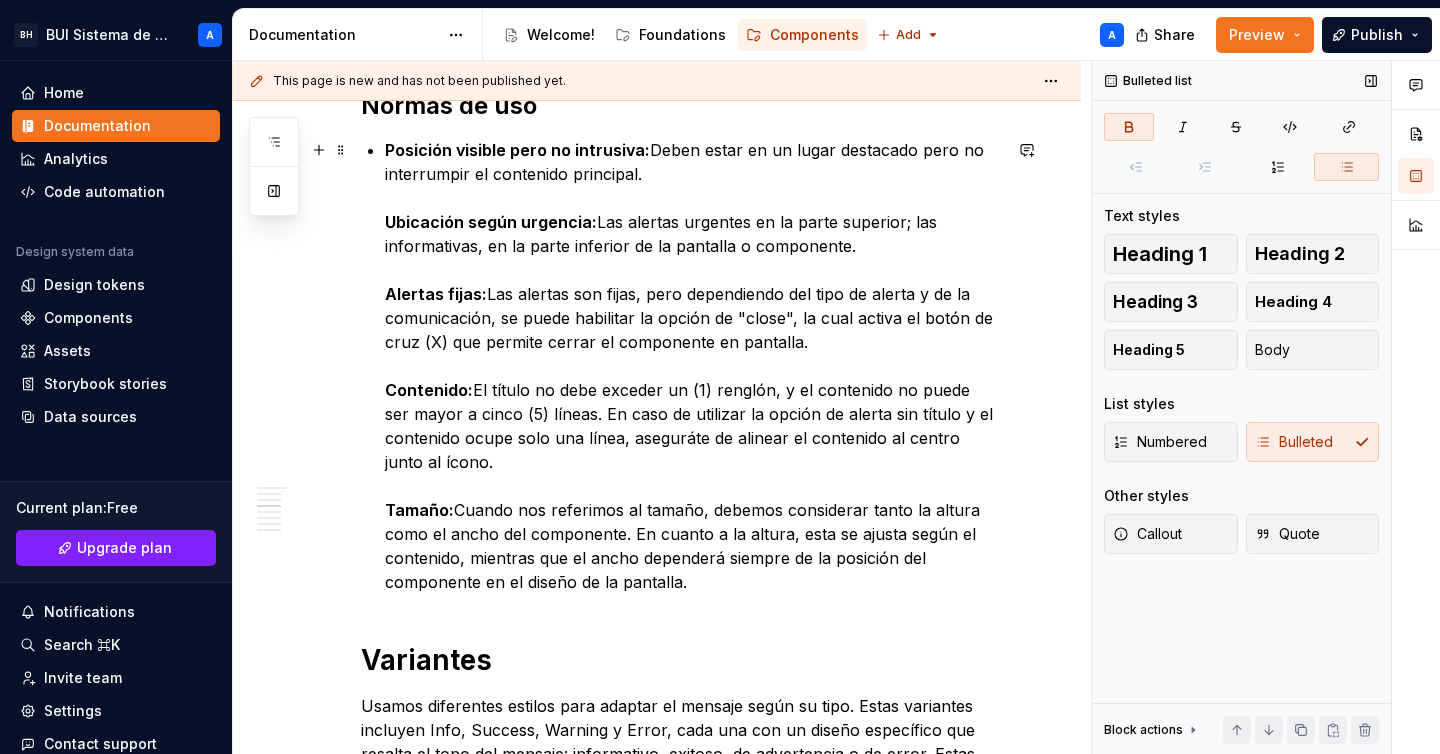 click on "Uso Se usa principalmente para comunicar errores, advertencias o información importante que la persona usuaria debe tener en cuenta. Cuando usar Mensajes críticos o urgentes:  Cuando es necesario que la persona usuaria preste atención inmediata, como errores en un formulario. Advertencias importantes:  Cuando la persona usuaria debe ser alertada sobre algo que puede tener consecuencias. Información importante:  Información que la persona usuaria debe conocer, pero que no es urgente o critica. Cuando evitar usar Cuando el mensaje sea temporal, como una notificación que confirma una acción realizada, el componente Alert puede ser innecesario, ya que puede interrumpir la experiencia de la persona usuaria, en estos casos es recomendable usar el componente  Toast. Normas de uso Posición visible pero no intrusiva:  Deben estar en un lugar destacado pero no interrumpir el contenido principal. Ubicación según urgencia: Alertas fijas:  Contenido: Tamaño: Variantes Info Success Warning Error" at bounding box center (681, 618) 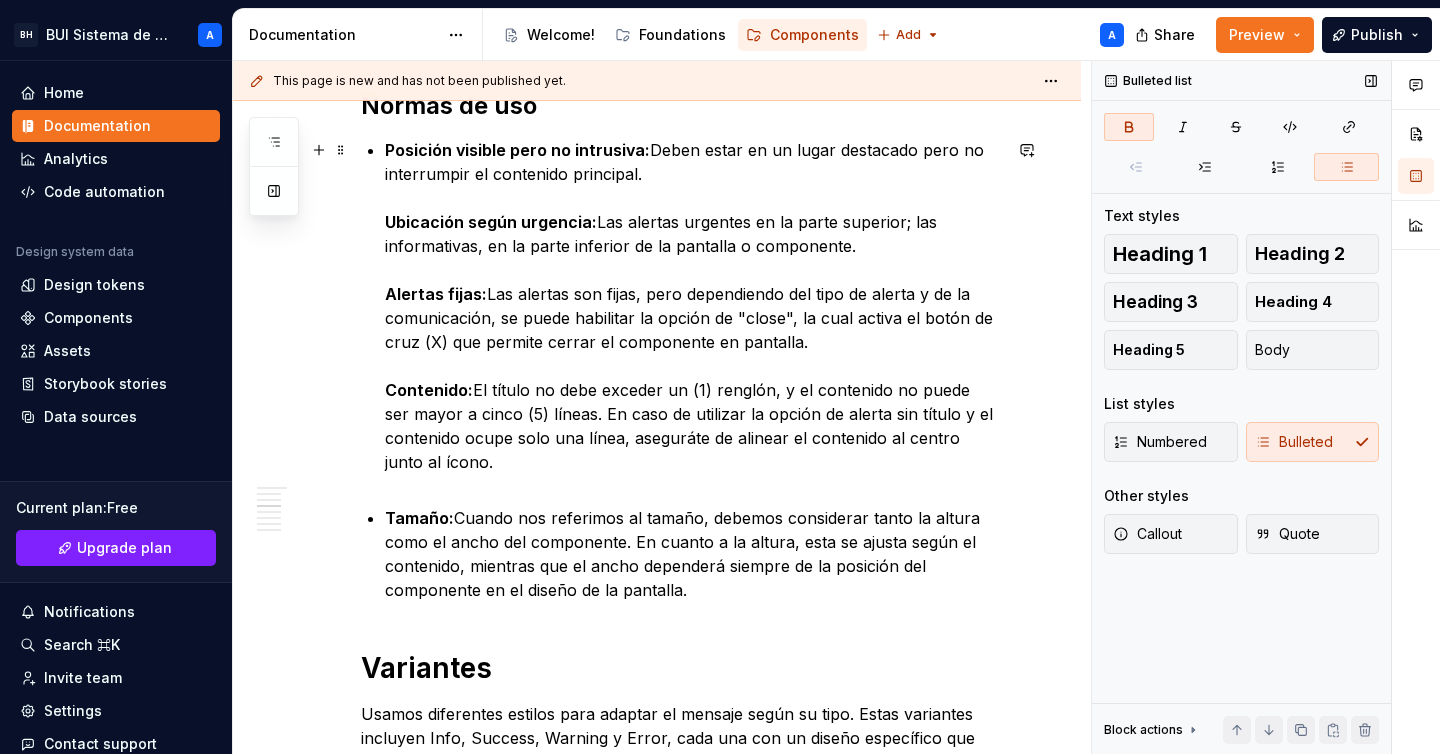 click on "Posición visible pero no intrusiva:  Deben estar en un lugar destacado pero no interrumpir el contenido principal. Ubicación según urgencia:  Las alertas urgentes en la parte superior; las informativas, en la parte inferior de la pantalla o componente. Alertas fijas:  Las alertas son fijas, pero dependiendo del tipo de alerta y de la comunicación, se puede habilitar la opción de "close", la cual activa el botón de cruz (X) que permite cerrar el componente en pantalla. Contenido:  El título no debe exceder un (1) renglón, y el contenido no puede ser mayor a cinco (5) líneas. En caso de utilizar la opción de alerta sin título y el contenido ocupe solo una línea, aseguráte de alinear el contenido al centro junto al ícono." at bounding box center [693, 318] 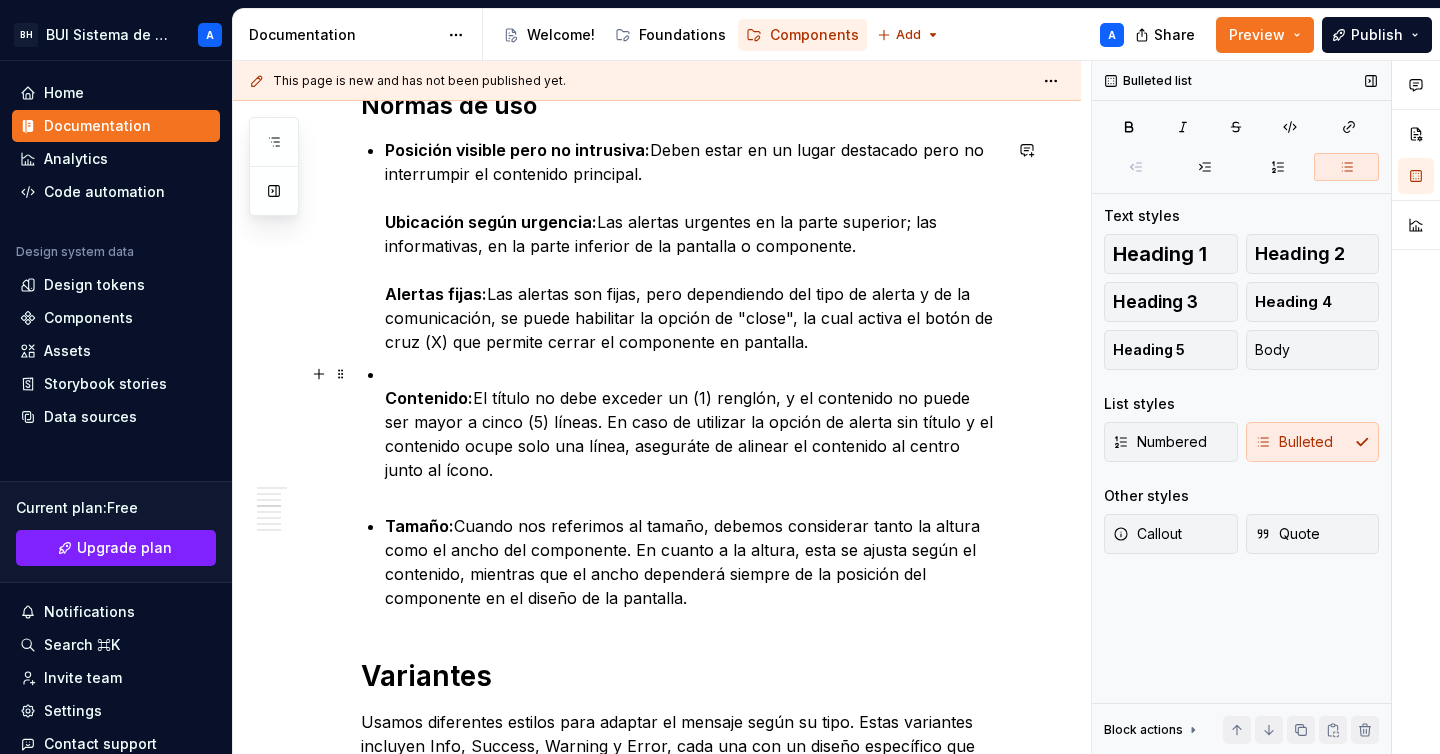 click on "Contenido:" at bounding box center [429, 398] 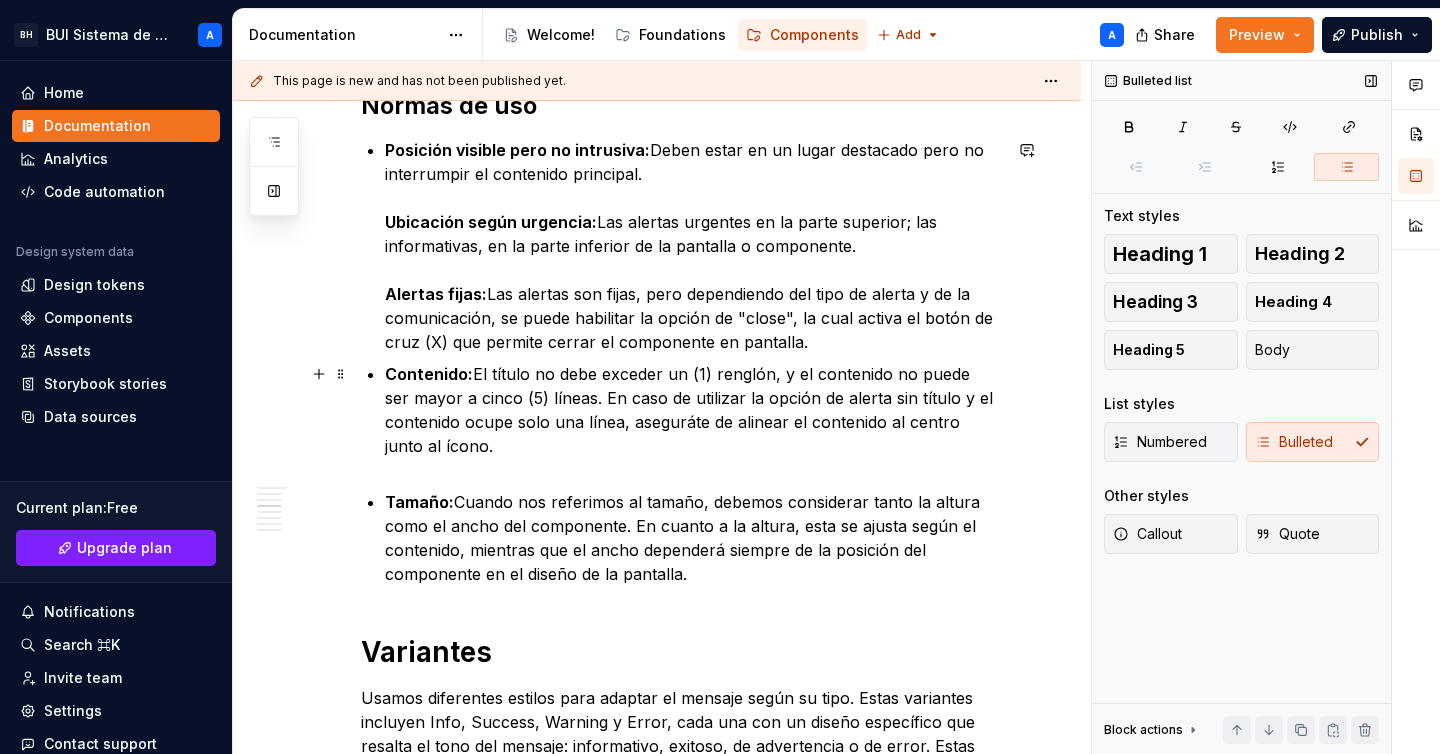 click on "Contenido:  El título no debe exceder un (1) renglón, y el contenido no puede ser mayor a cinco (5) líneas. En caso de utilizar la opción de alerta sin título y el contenido ocupe solo una línea, aseguráte de alinear el contenido al centro junto al ícono." at bounding box center (693, 422) 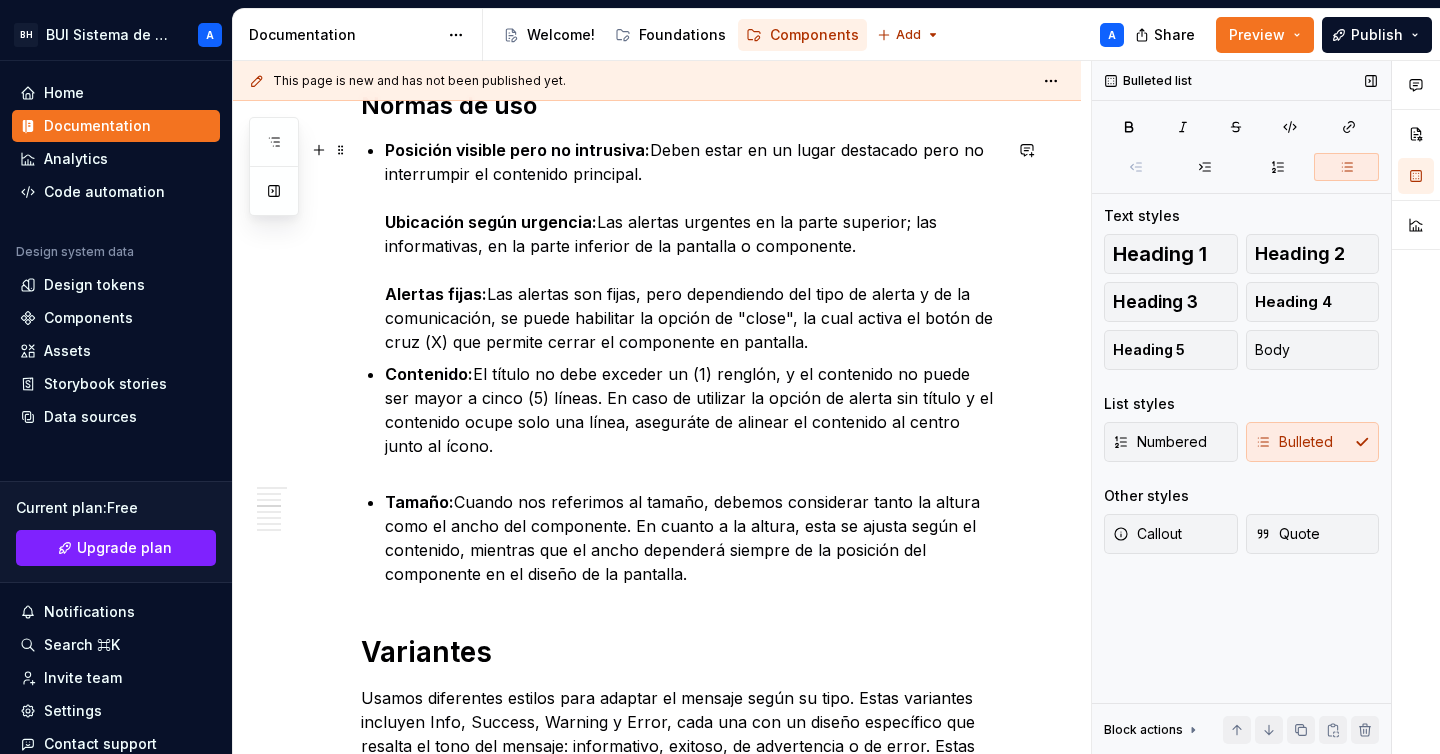 click on "Posición visible pero no intrusiva:  Deben estar en un lugar destacado pero no interrumpir el contenido principal. Ubicación según urgencia:  Las alertas urgentes en la parte superior; las informativas, en la parte inferior de la pantalla o componente. Alertas fijas:  Las alertas son fijas, pero dependiendo del tipo de alerta y de la comunicación, se puede habilitar la opción de "close", la cual activa el botón de cruz (X) que permite cerrar el componente en pantalla." at bounding box center [693, 246] 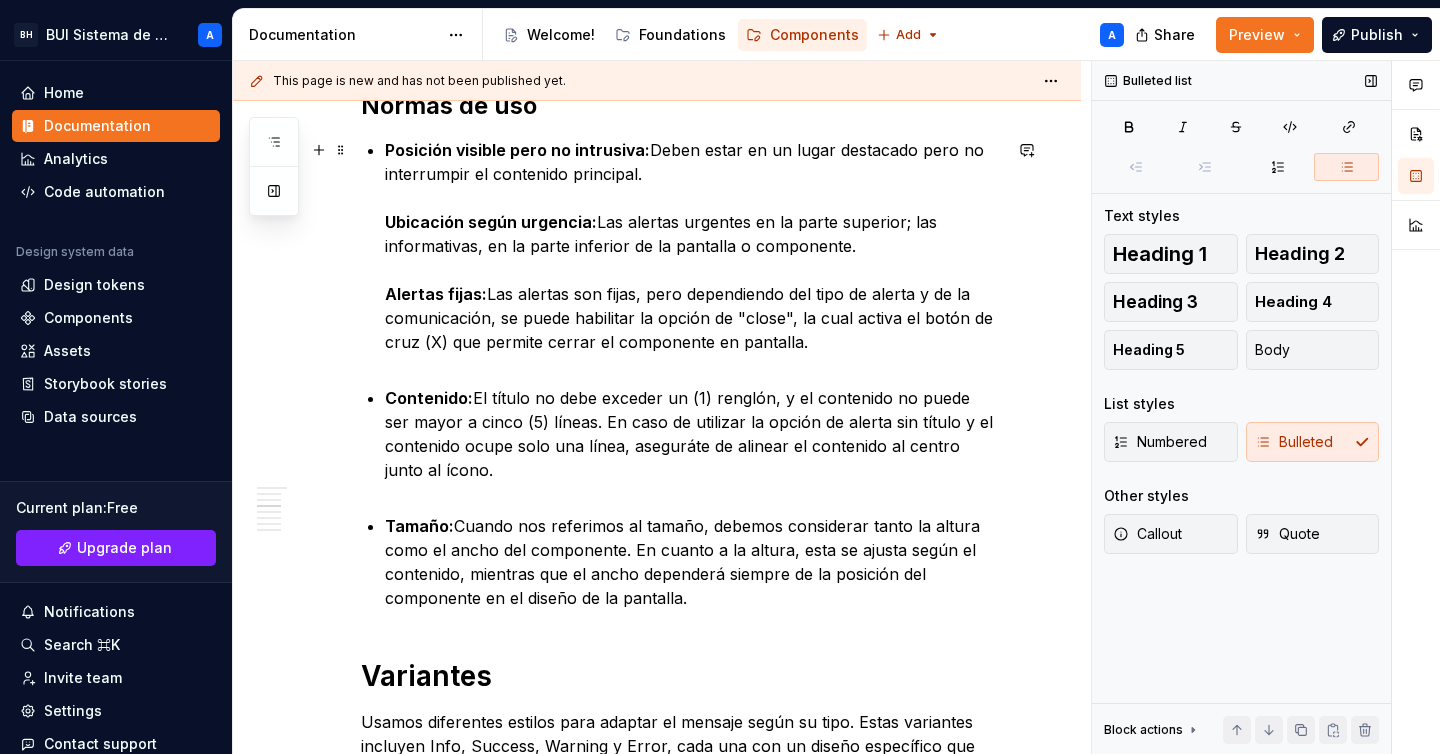 click on "Posición visible pero no intrusiva:  Deben estar en un lugar destacado pero no interrumpir el contenido principal. Ubicación según urgencia:  Las alertas urgentes en la parte superior; las informativas, en la parte inferior de la pantalla o componente. Alertas fijas:  Las alertas son fijas, pero dependiendo del tipo de alerta y de la comunicación, se puede habilitar la opción de "close", la cual activa el botón de cruz (X) que permite cerrar el componente en pantalla." at bounding box center [693, 258] 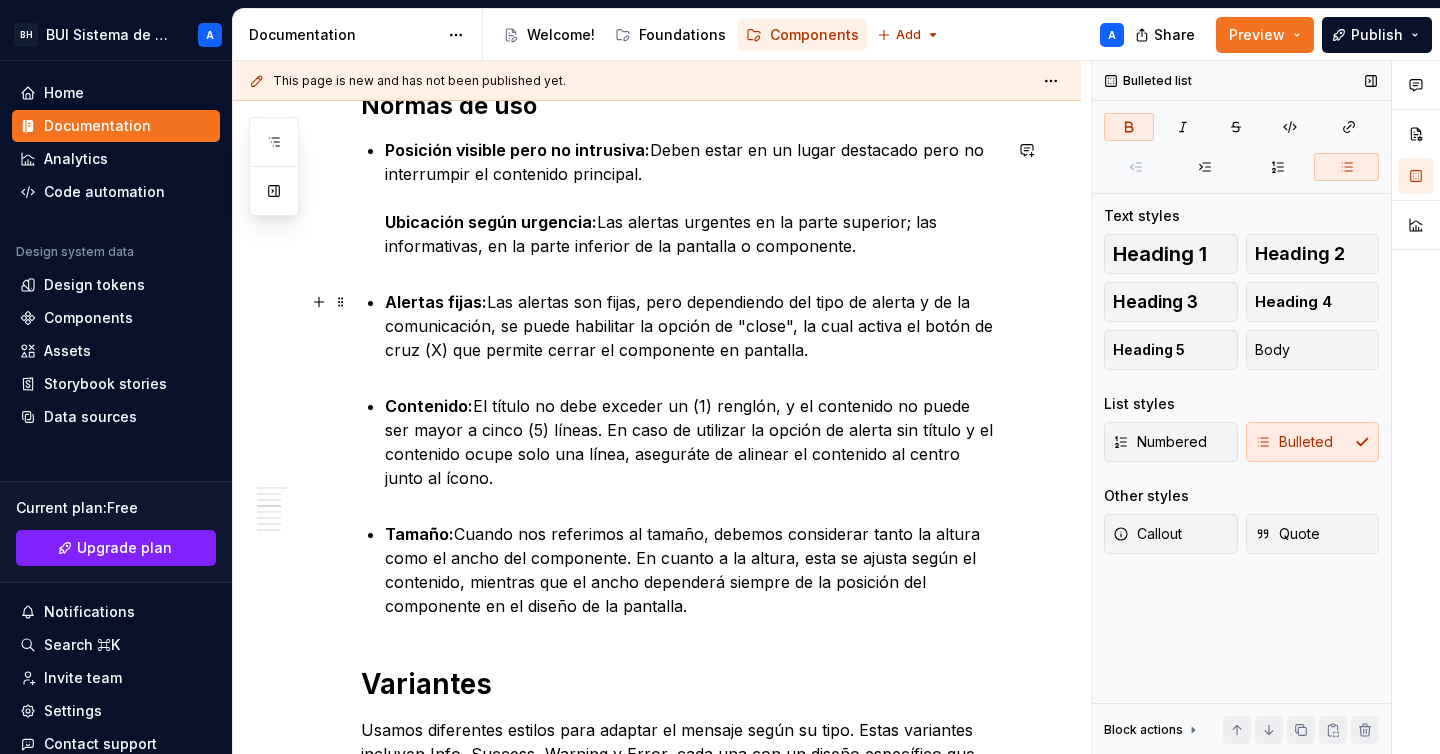 click on "Posición visible pero no intrusiva:  Deben estar en un lugar destacado pero no interrumpir el contenido principal. Ubicación según urgencia:  Las alertas urgentes en la parte superior; las informativas, en la parte inferior de la pantalla o componente. Alertas fijas:  Las alertas son fijas, pero dependiendo del tipo de alerta y de la comunicación, se puede habilitar la opción de "close", la cual activa el botón de cruz (X) que permite cerrar el componente en pantalla. Contenido:  El título no debe exceder un (1) renglón, y el contenido no puede ser mayor a cinco (5) líneas. En caso de utilizar la opción de alerta sin título y el contenido ocupe solo una línea, aseguráte de alinear el contenido al centro junto al ícono. Tamaño:  Cuando nos referimos al tamaño, debemos considerar tanto la altura como el ancho del componente. En cuanto a la altura, esta se ajusta según el contenido, mientras que el ancho dependerá siempre de la posición del componente en el diseño de la pantalla." at bounding box center (693, 378) 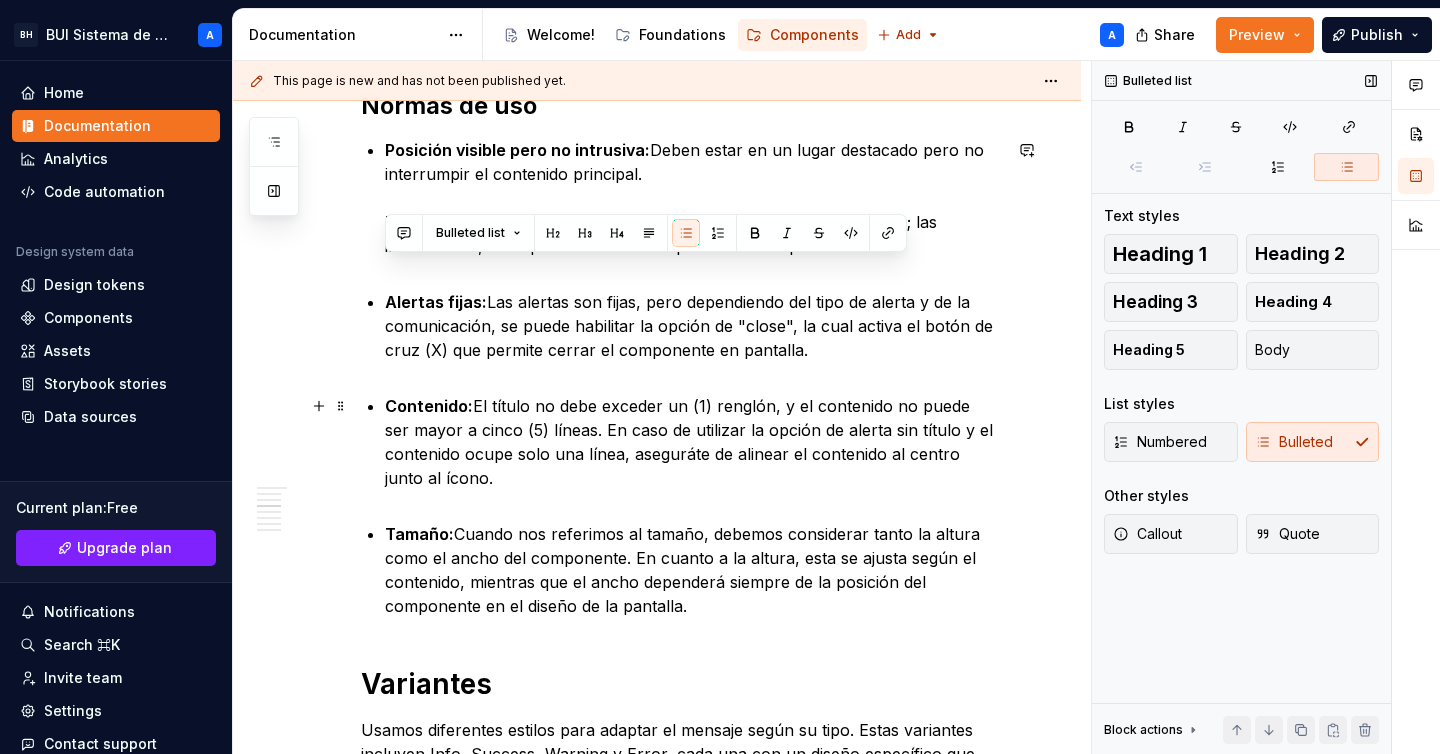 click on "Posición visible pero no intrusiva:  Deben estar en un lugar destacado pero no interrumpir el contenido principal. Ubicación según urgencia:  Las alertas urgentes en la parte superior; las informativas, en la parte inferior de la pantalla o componente. Alertas fijas:  Las alertas son fijas, pero dependiendo del tipo de alerta y de la comunicación, se puede habilitar la opción de "close", la cual activa el botón de cruz (X) que permite cerrar el componente en pantalla. Contenido:  El título no debe exceder un (1) renglón, y el contenido no puede ser mayor a cinco (5) líneas. En caso de utilizar la opción de alerta sin título y el contenido ocupe solo una línea, aseguráte de alinear el contenido al centro junto al ícono. Tamaño:  Cuando nos referimos al tamaño, debemos considerar tanto la altura como el ancho del componente. En cuanto a la altura, esta se ajusta según el contenido, mientras que el ancho dependerá siempre de la posición del componente en el diseño de la pantalla." at bounding box center [693, 378] 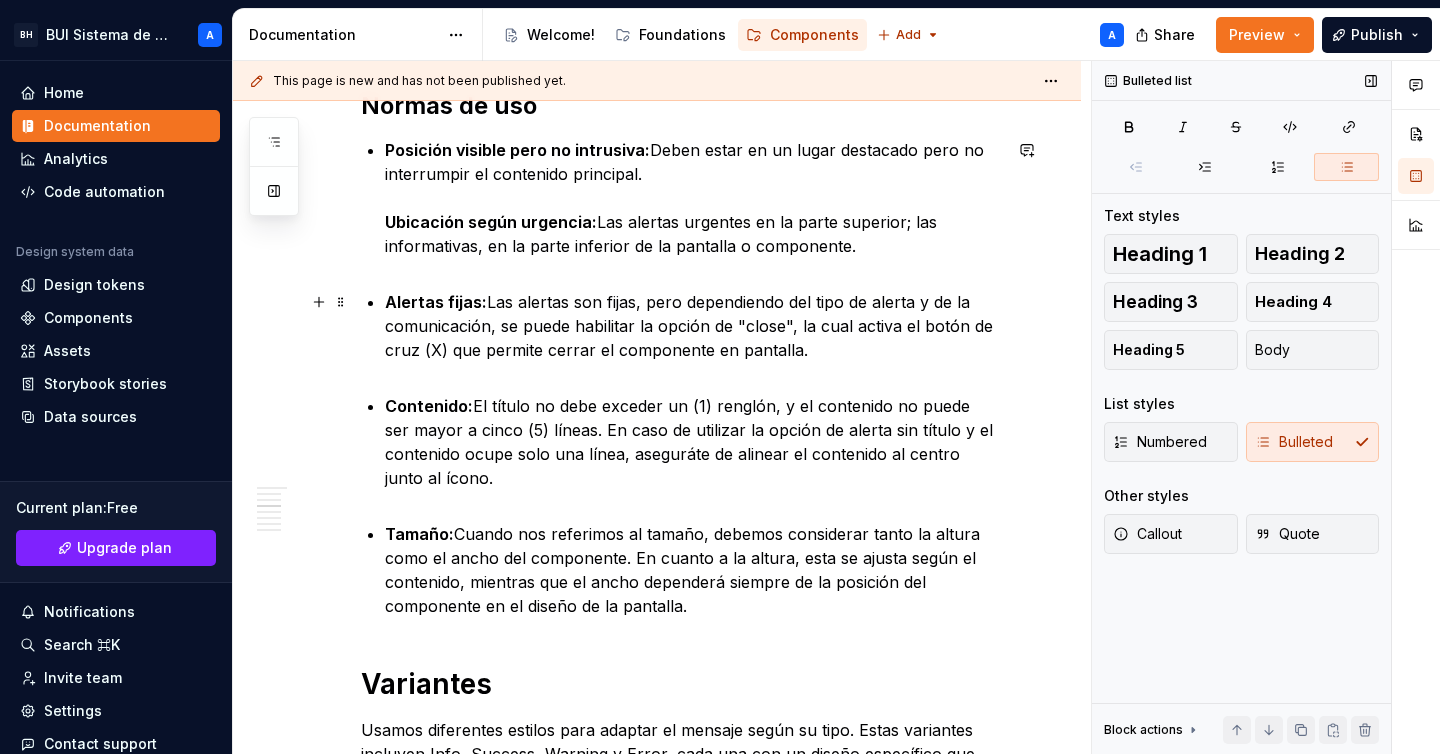 click on "Alertas fijas:  Las alertas son fijas, pero dependiendo del tipo de alerta y de la comunicación, se puede habilitar la opción de "close", la cual activa el botón de cruz (X) que permite cerrar el componente en pantalla." at bounding box center (693, 338) 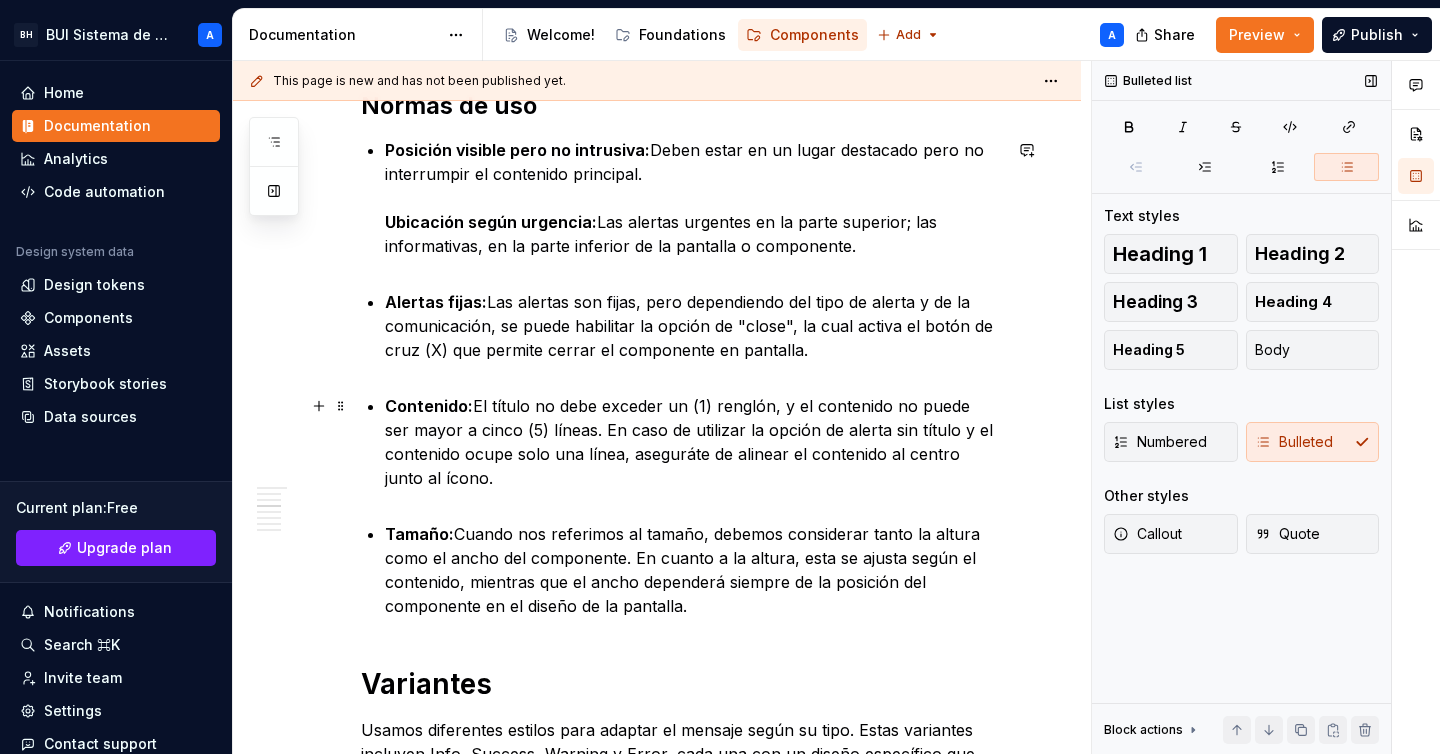 scroll, scrollTop: 820, scrollLeft: 0, axis: vertical 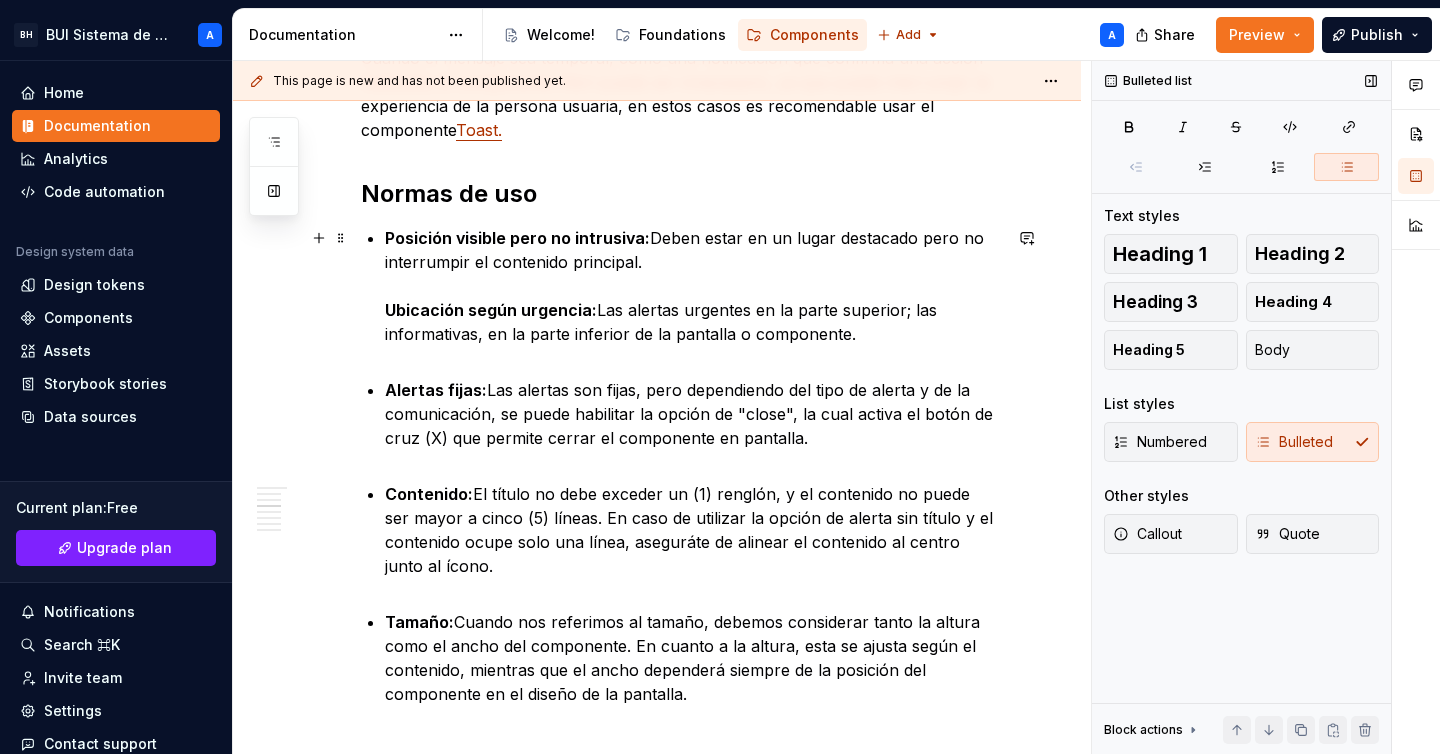 click on "Uso Se usa principalmente para comunicar errores, advertencias o información importante que la persona usuaria debe tener en cuenta. Cuando usar Mensajes críticos o urgentes:  Cuando es necesario que la persona usuaria preste atención inmediata, como errores en un formulario. Advertencias importantes:  Cuando la persona usuaria debe ser alertada sobre algo que puede tener consecuencias. Información importante:  Información que la persona usuaria debe conocer, pero que no es urgente o critica. Cuando evitar usar Cuando el mensaje sea temporal, como una notificación que confirma una acción realizada, el componente Alert puede ser innecesario, ya que puede interrumpir la experiencia de la persona usuaria, en estos casos es recomendable usar el componente  Toast. Normas de uso Posición visible pero no intrusiva:  Deben estar en un lugar destacado pero no interrumpir el contenido principal. Ubicación según urgencia: Alertas fijas:  Contenido: Tamaño: Variantes Info Success Warning Error" at bounding box center (681, 718) 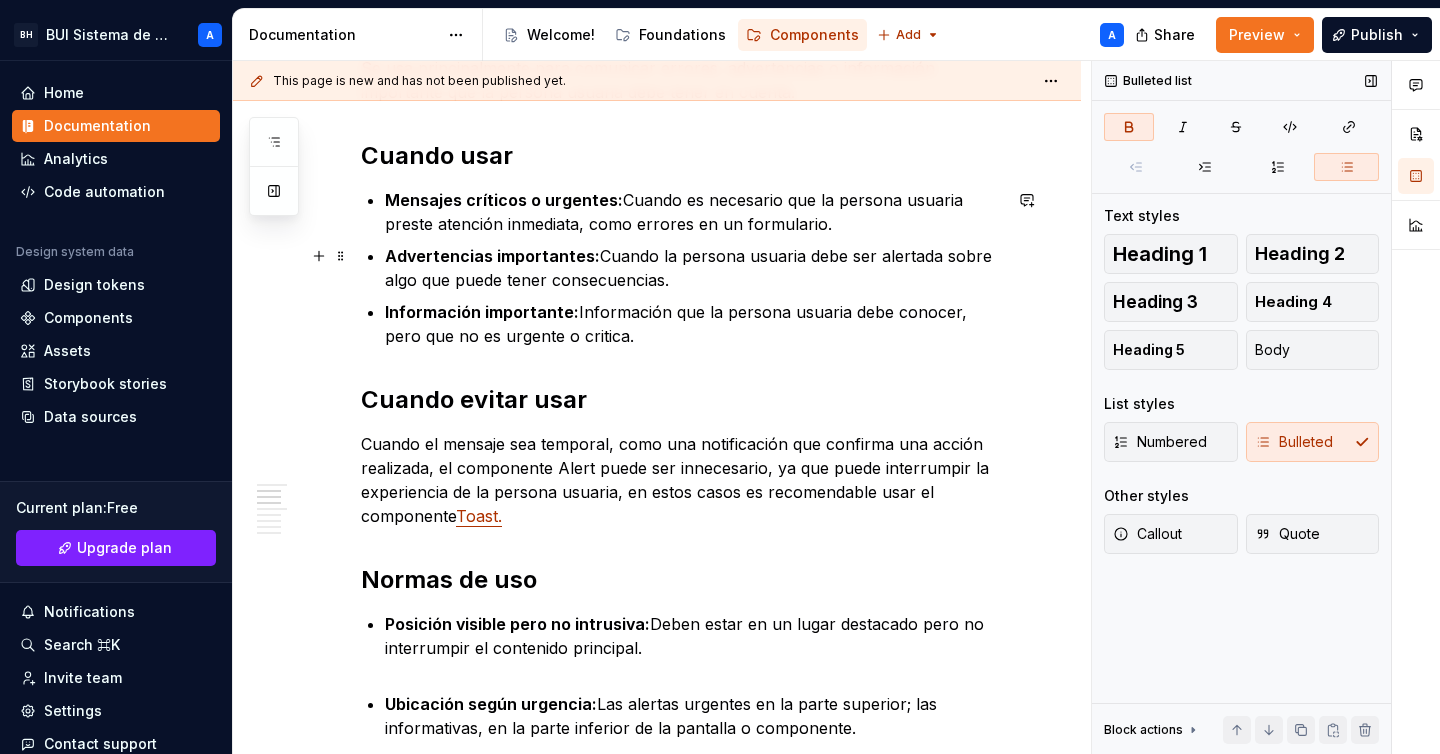 scroll, scrollTop: 424, scrollLeft: 0, axis: vertical 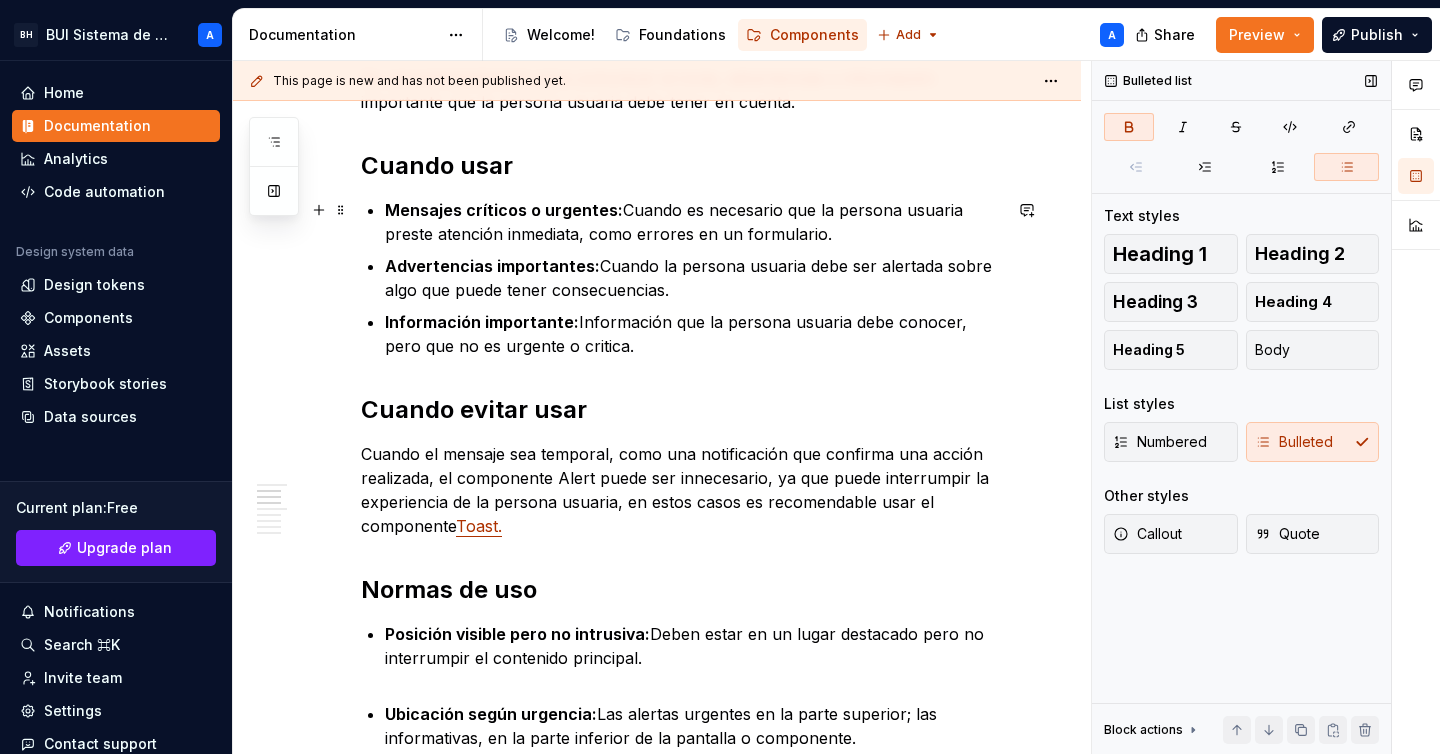 click on "Mensajes críticos o urgentes:  Cuando es necesario que la persona usuaria preste atención inmediata, como errores en un formulario." at bounding box center [693, 222] 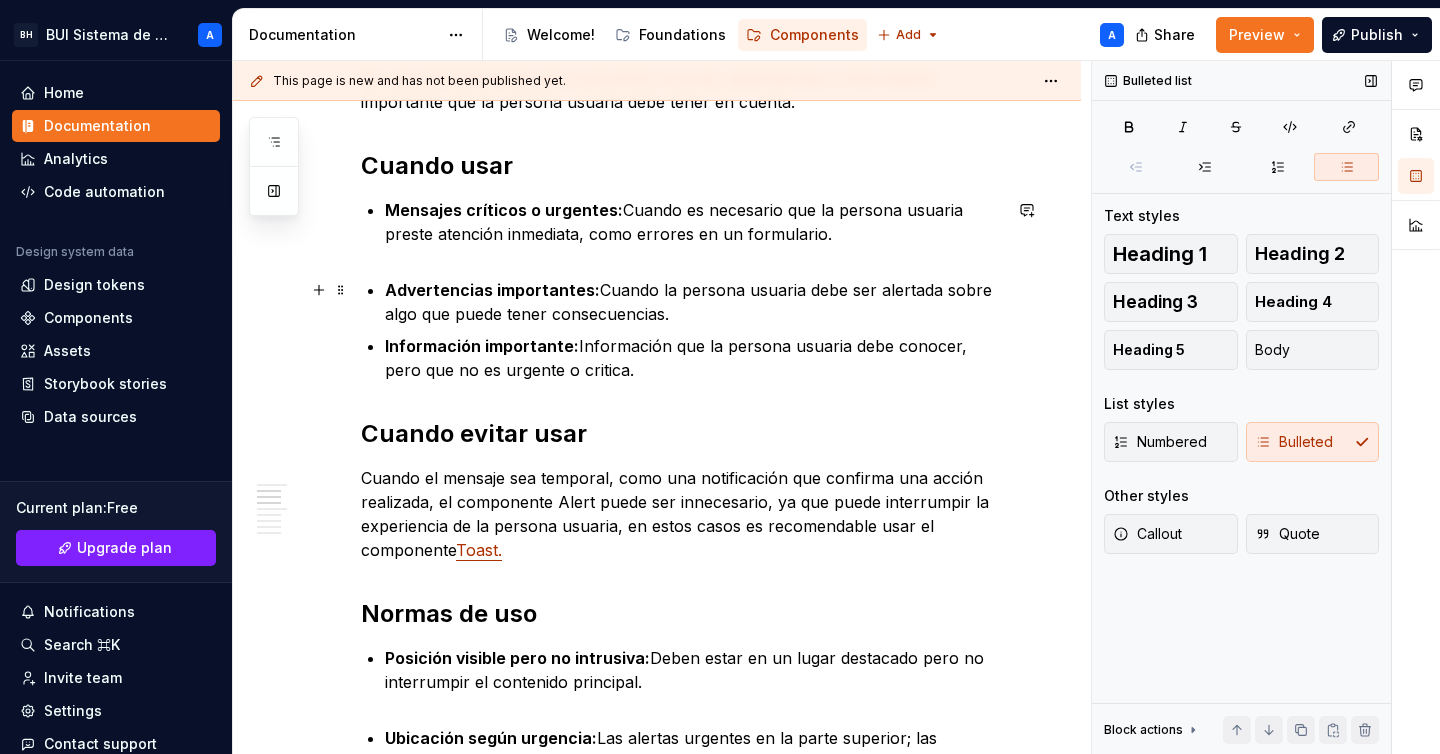 click on "Advertencias importantes:  Cuando la persona usuaria debe ser alertada sobre algo que puede tener consecuencias." at bounding box center [693, 302] 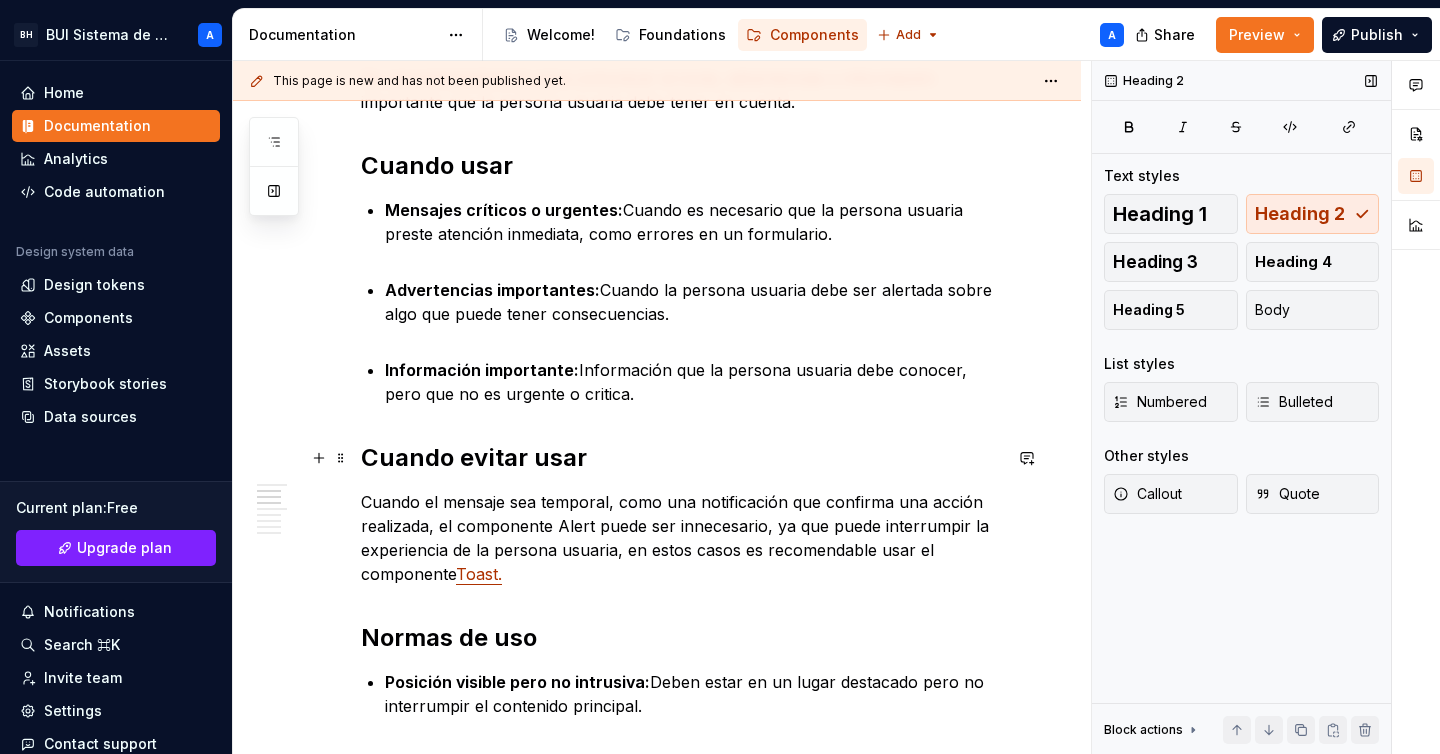click on "Cuando evitar usar" at bounding box center [681, 458] 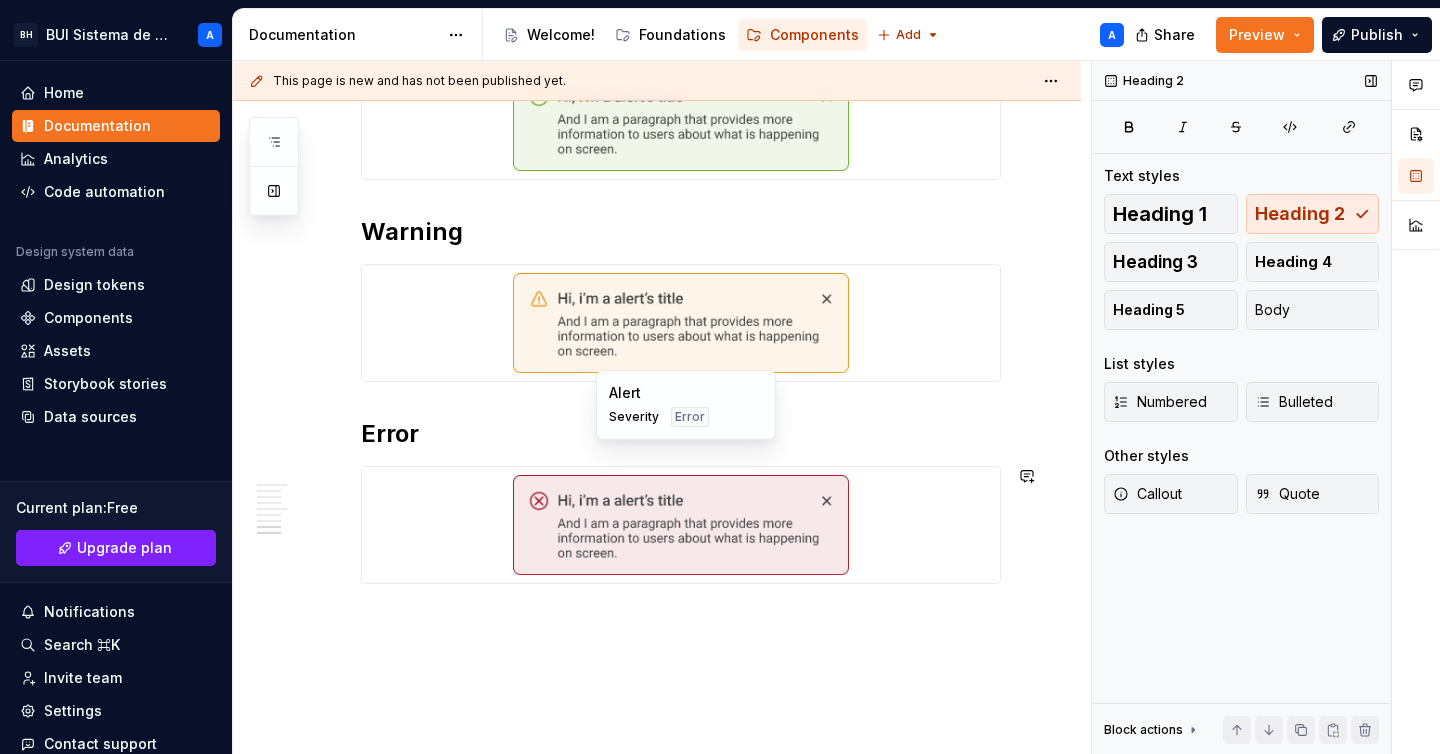 scroll, scrollTop: 2189, scrollLeft: 0, axis: vertical 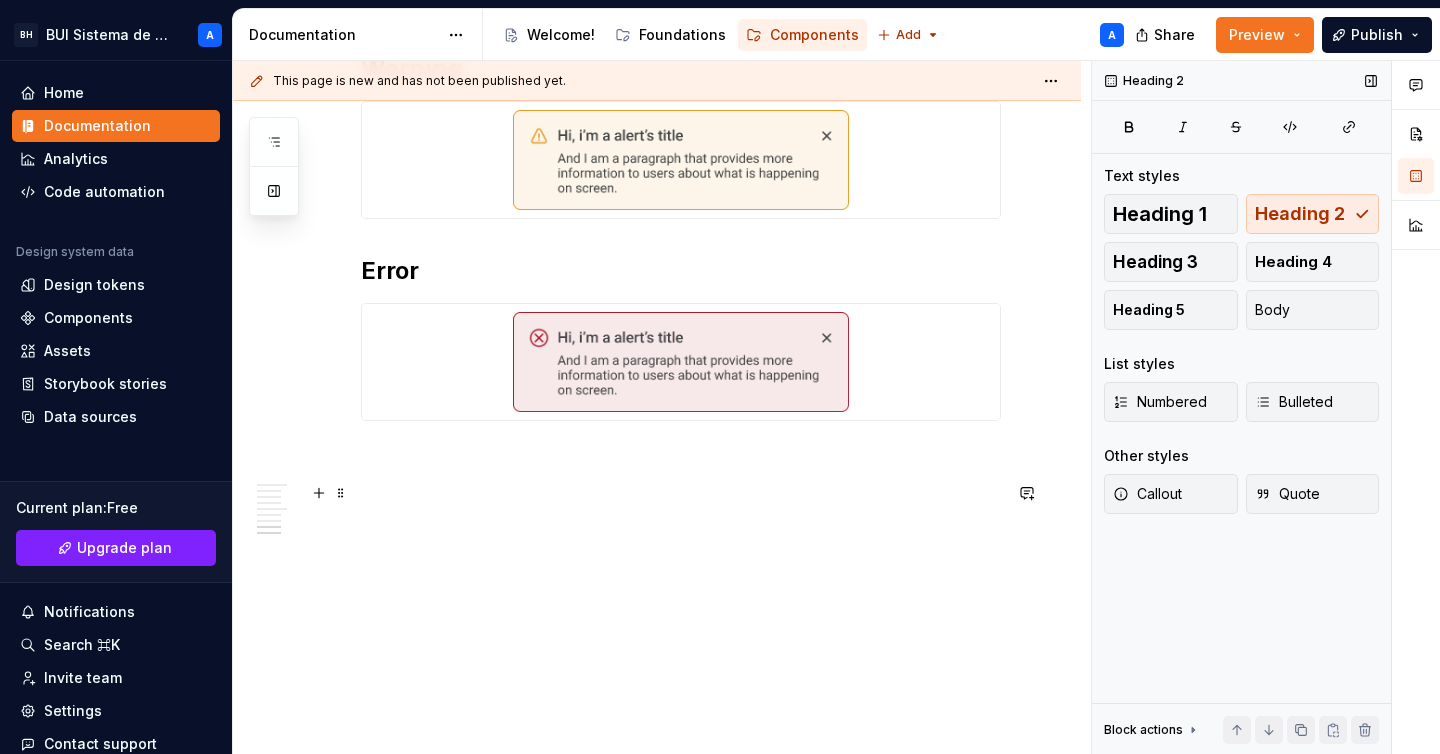 click at bounding box center (681, 493) 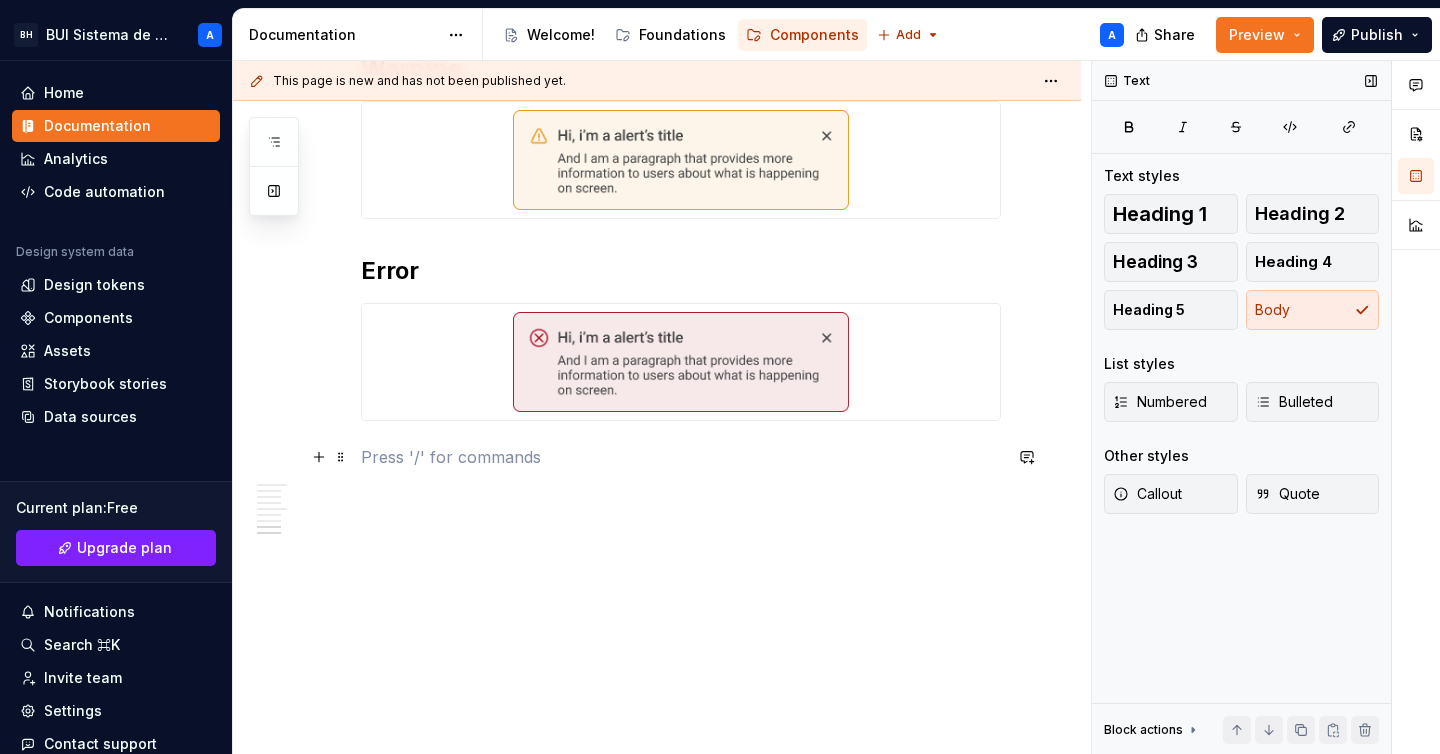 click at bounding box center (681, 457) 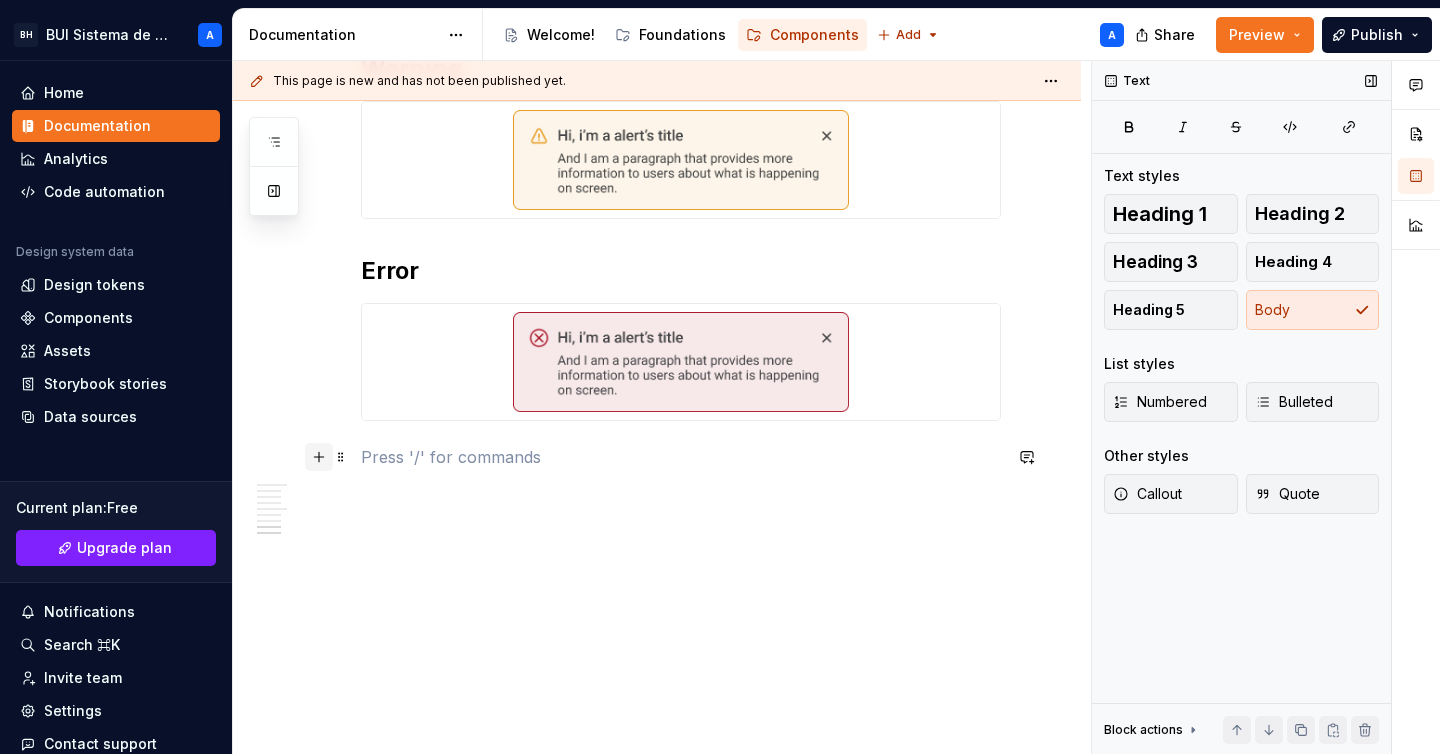 click at bounding box center [319, 457] 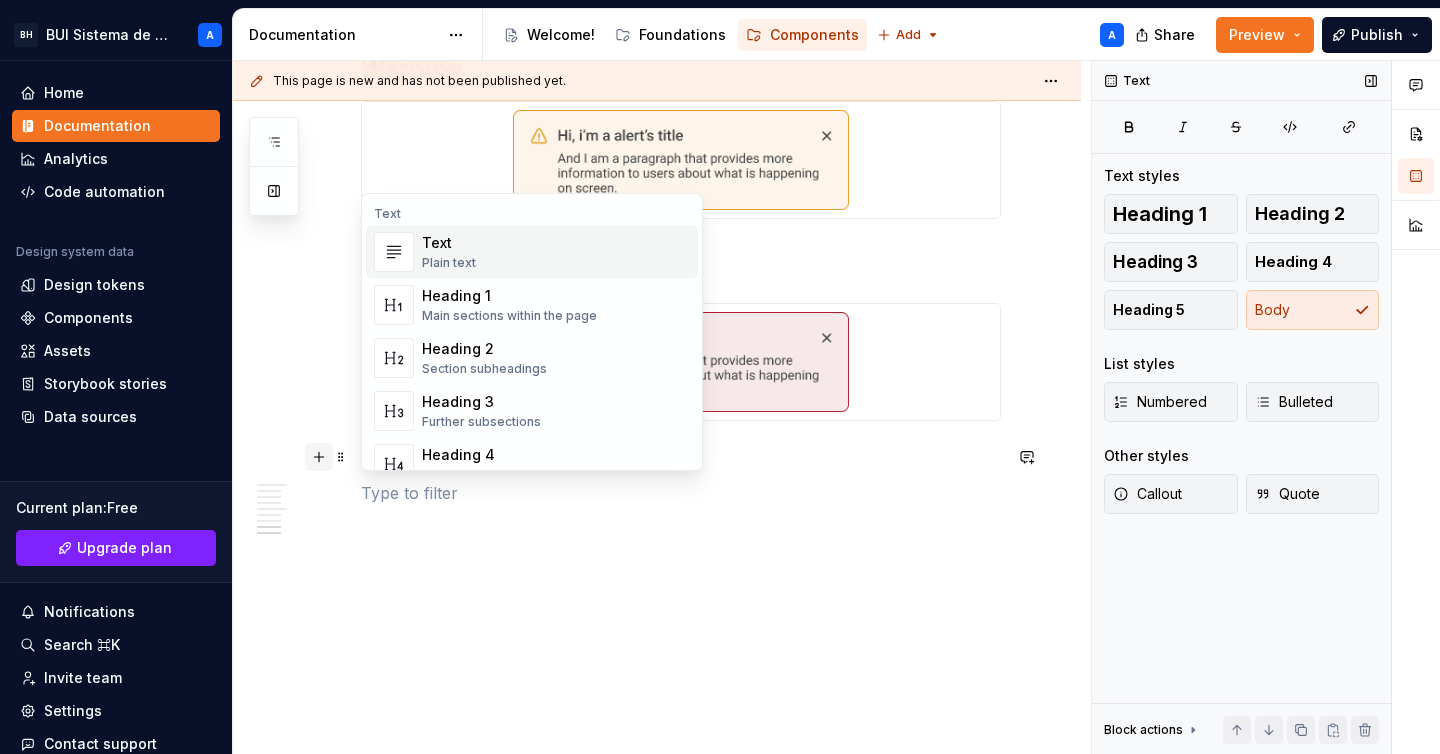 click at bounding box center [319, 457] 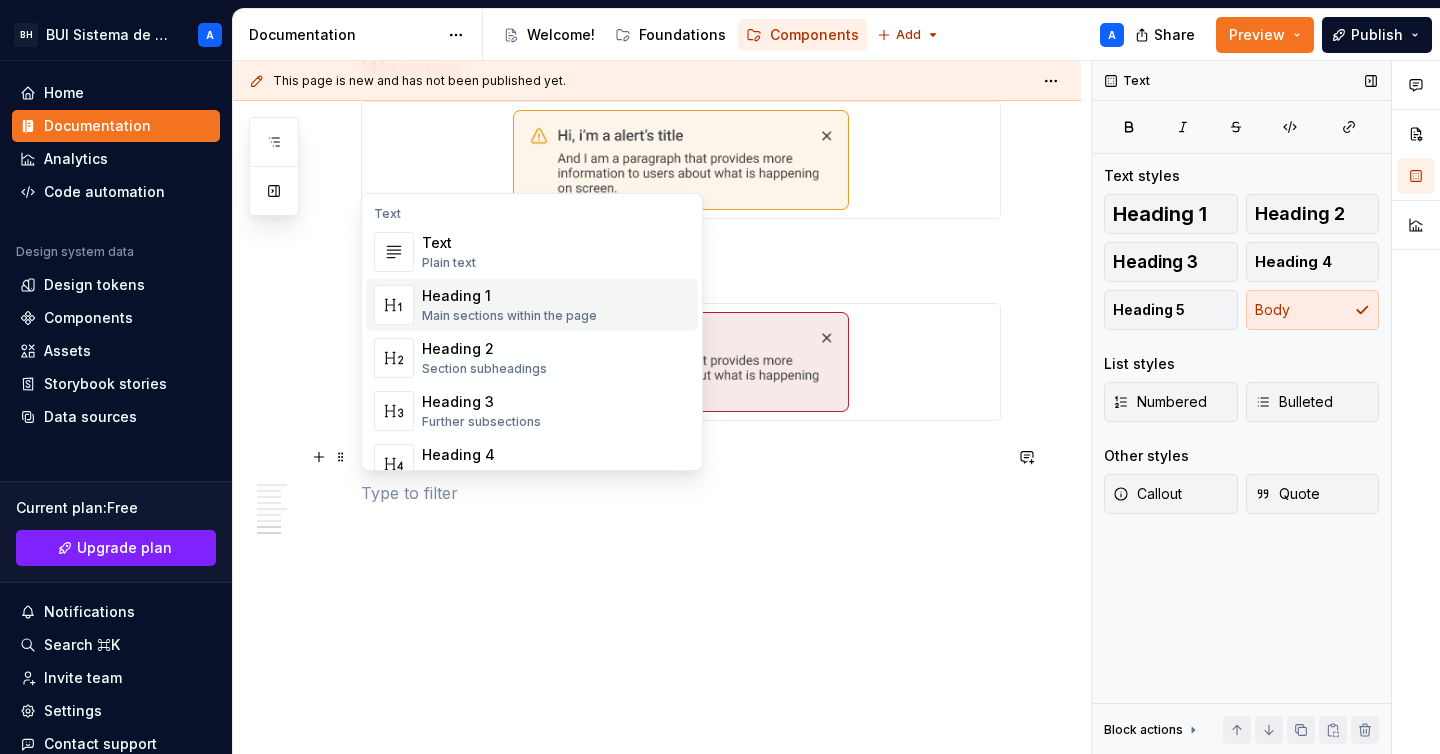 click on "Heading 1" at bounding box center [509, 296] 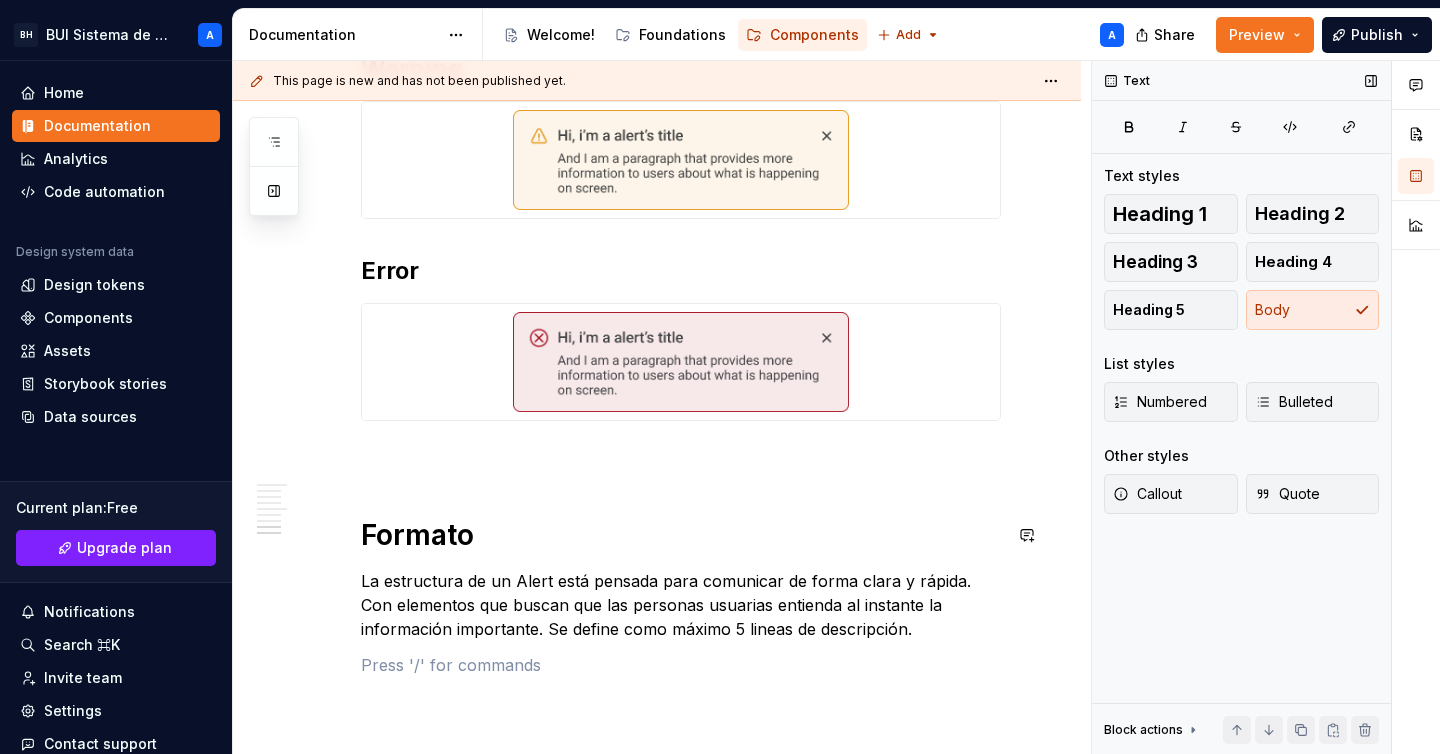 scroll, scrollTop: 2208, scrollLeft: 0, axis: vertical 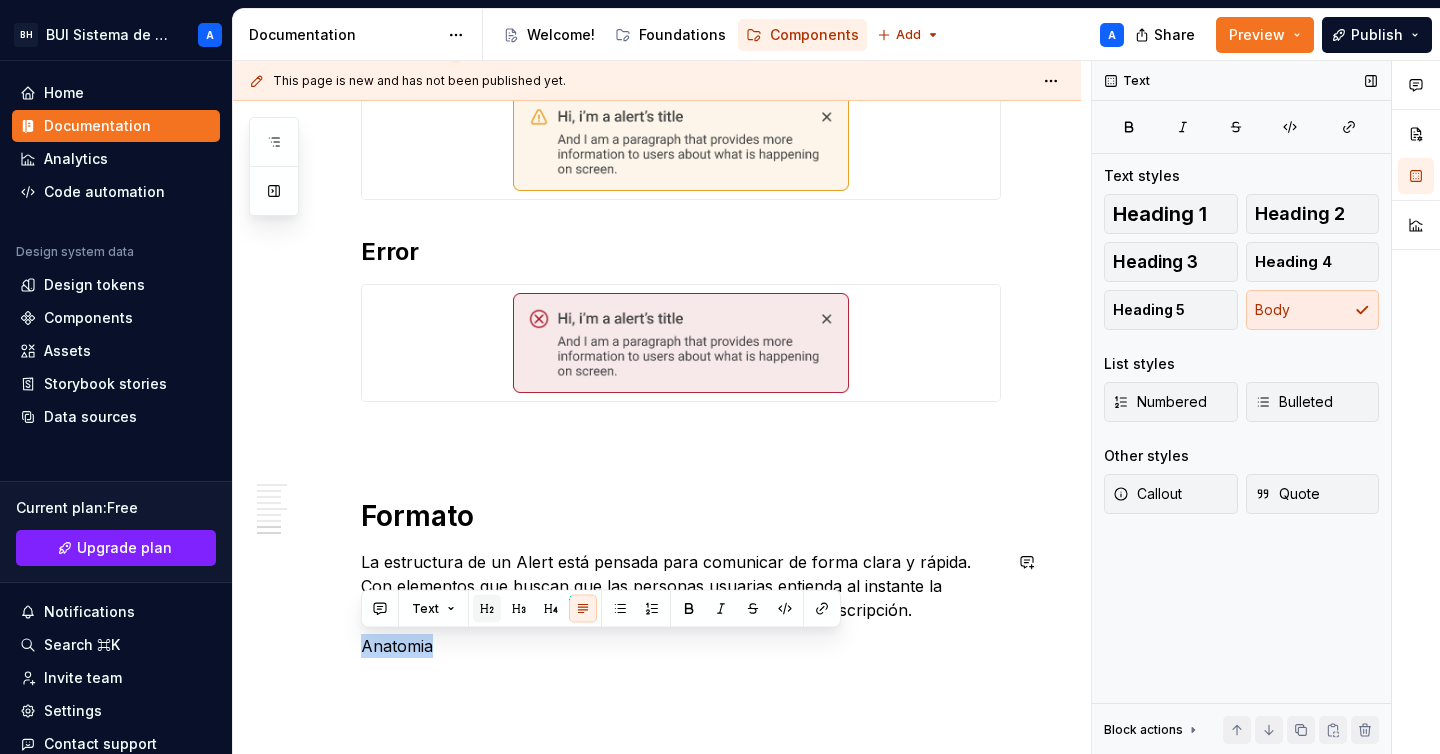 click at bounding box center [487, 609] 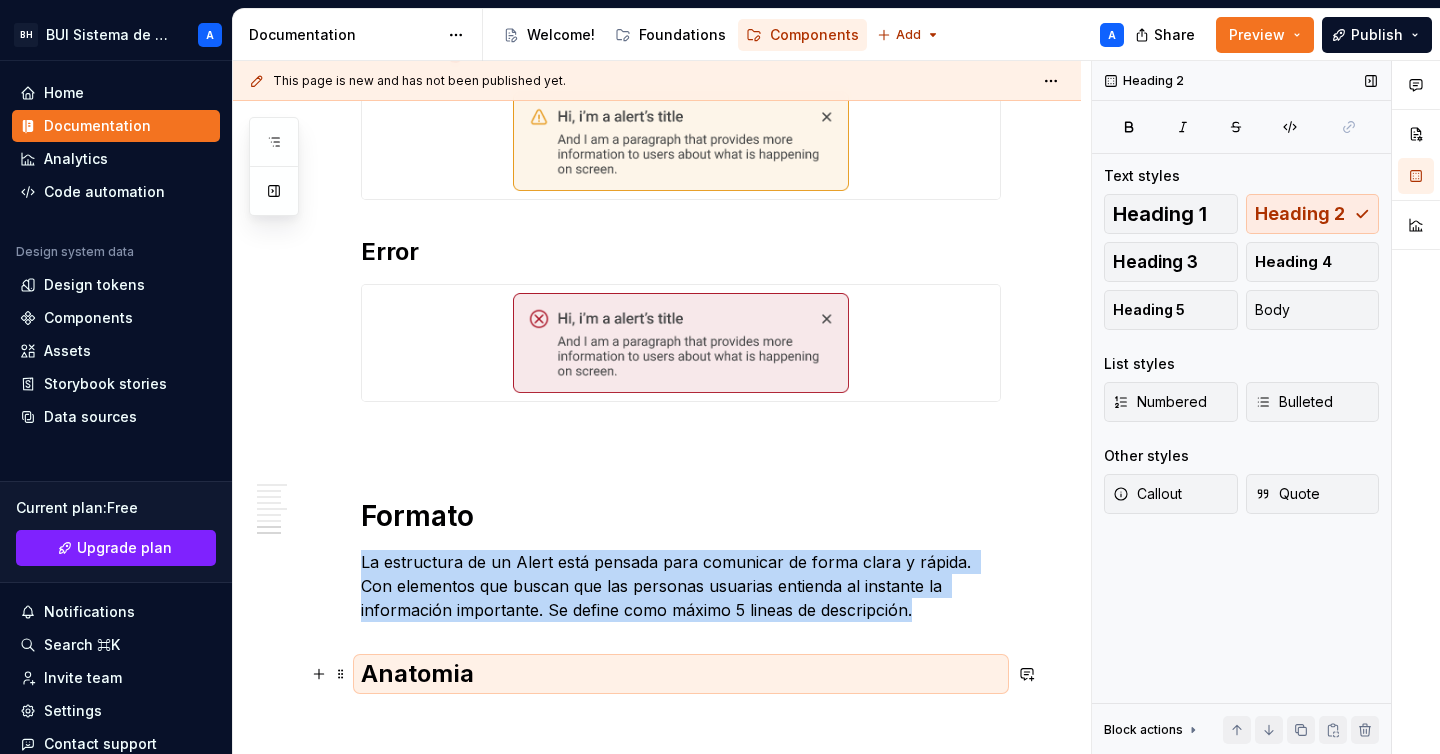 click on "Anatomia" at bounding box center [681, 674] 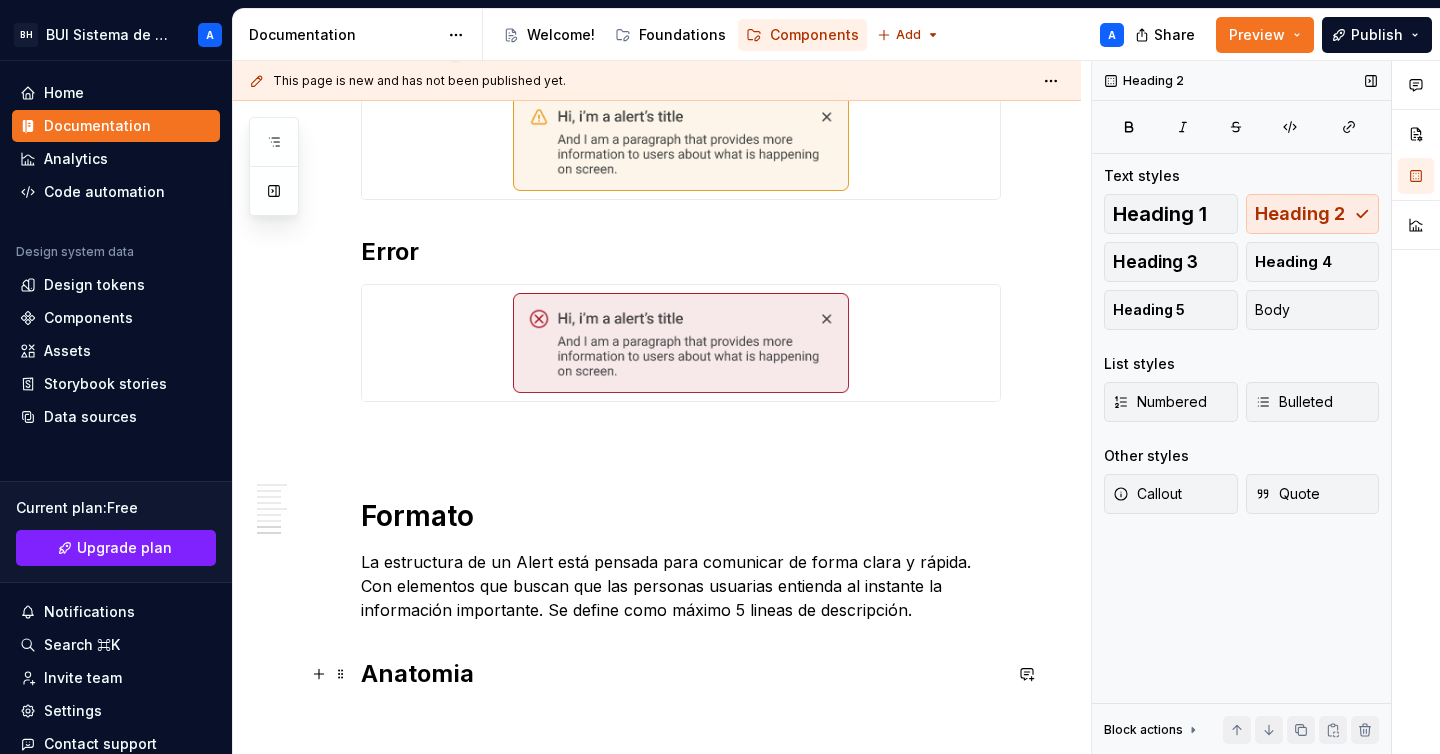 click on "Anatomia" at bounding box center [681, 674] 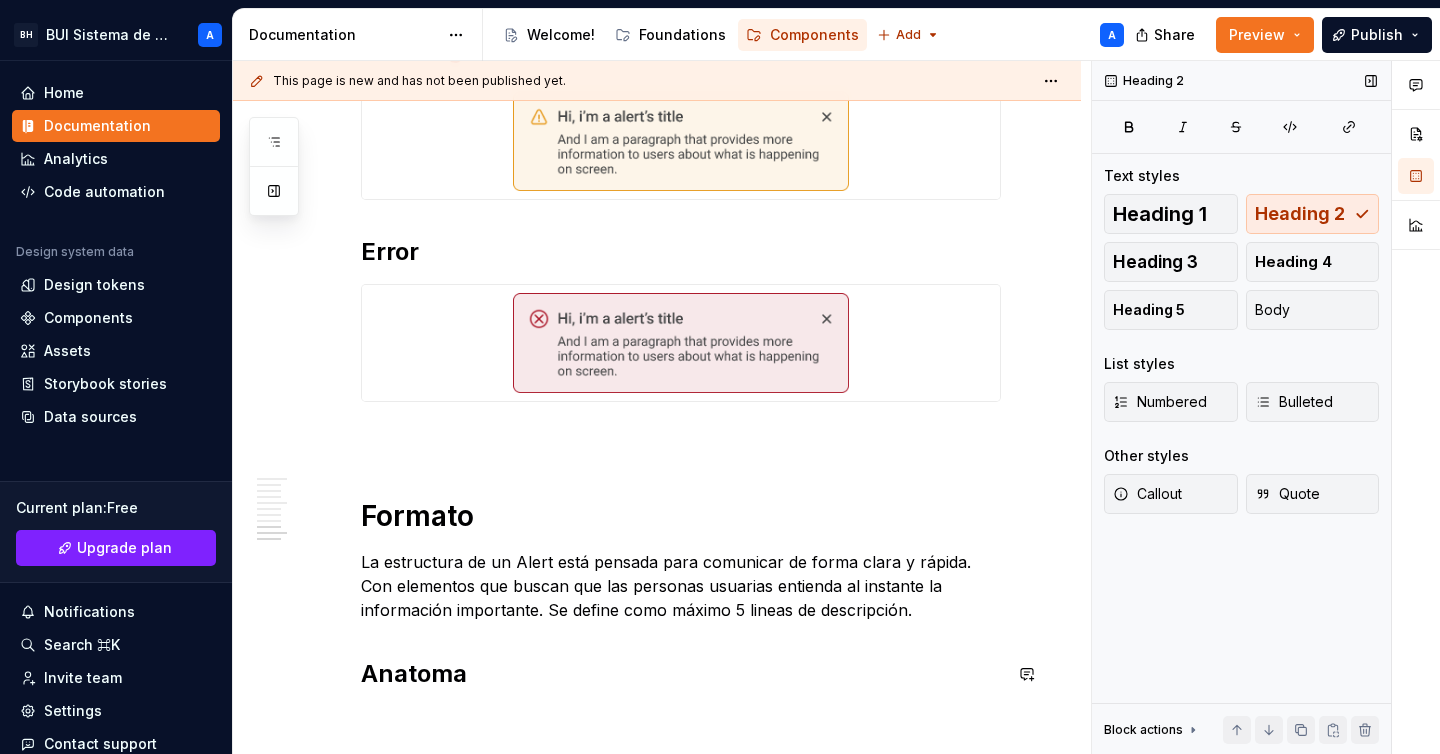 scroll, scrollTop: 2241, scrollLeft: 0, axis: vertical 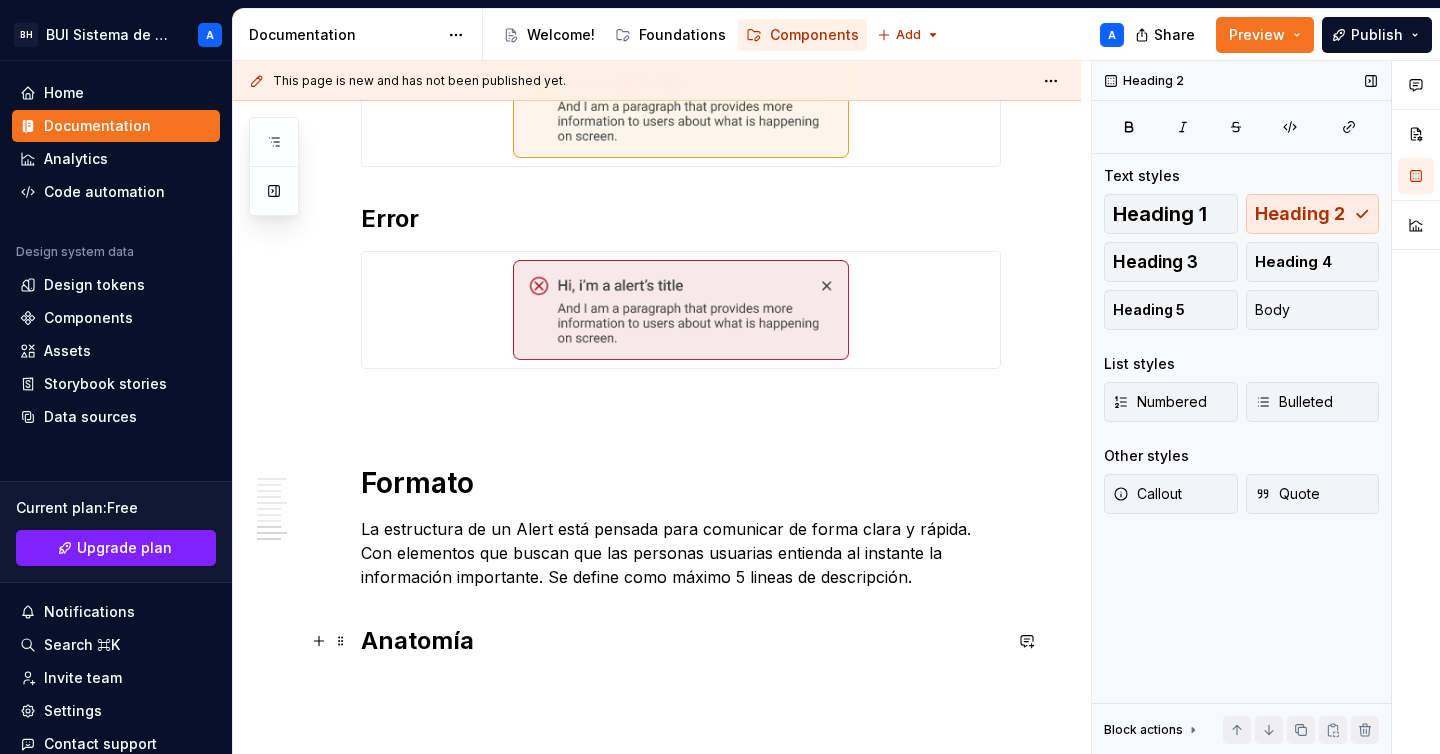 click on "Anatomía" at bounding box center [681, 641] 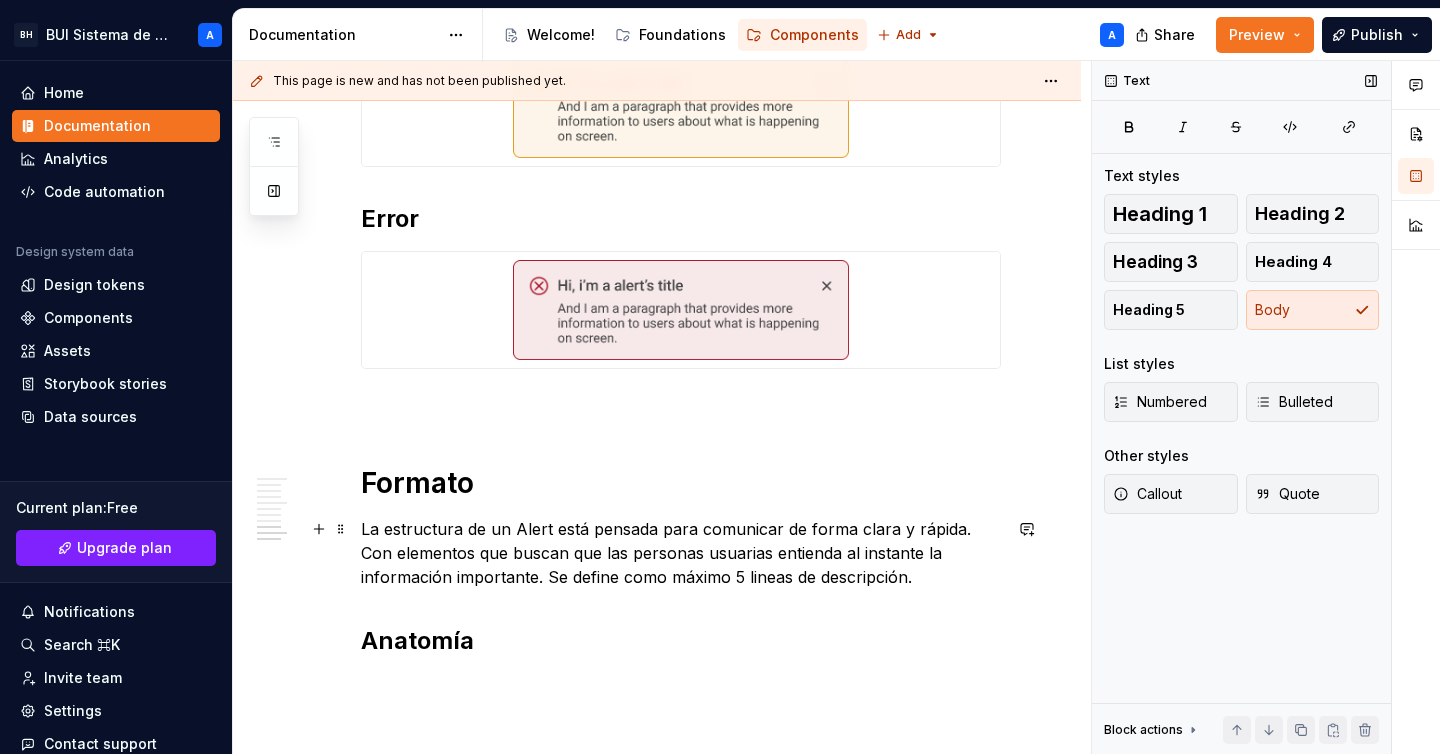 click on "La estructura de un Alert está pensada para comunicar de forma clara y rápida. Con elementos que buscan que las personas usuarias entienda al instante la información importante. Se define como máximo 5 lineas de descripción." at bounding box center [681, 553] 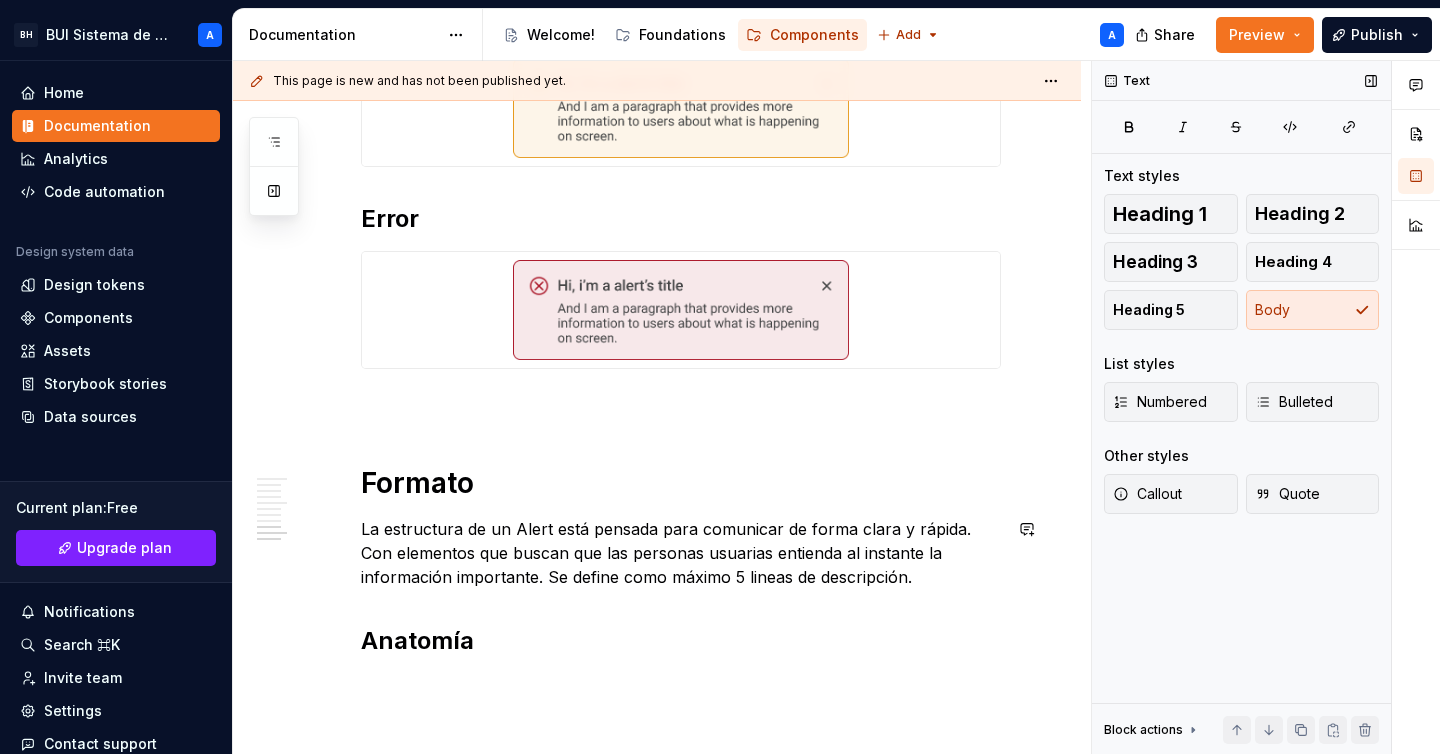 click on "* * ****" 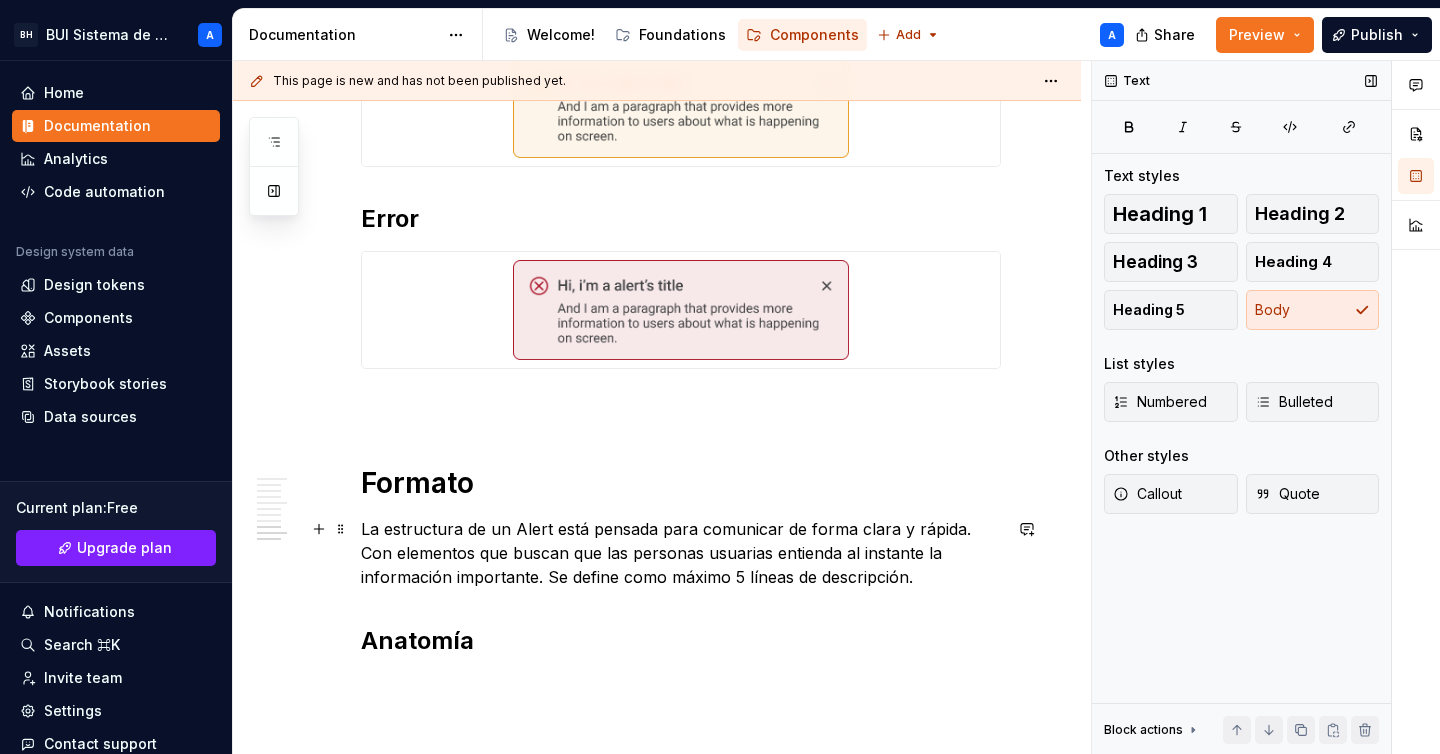 click on "La estructura de un Alert está pensada para comunicar de forma clara y rápida. Con elementos que buscan que las personas usuarias entienda al instante la información importante. Se define como máximo 5 líneas de descripción." at bounding box center [681, 553] 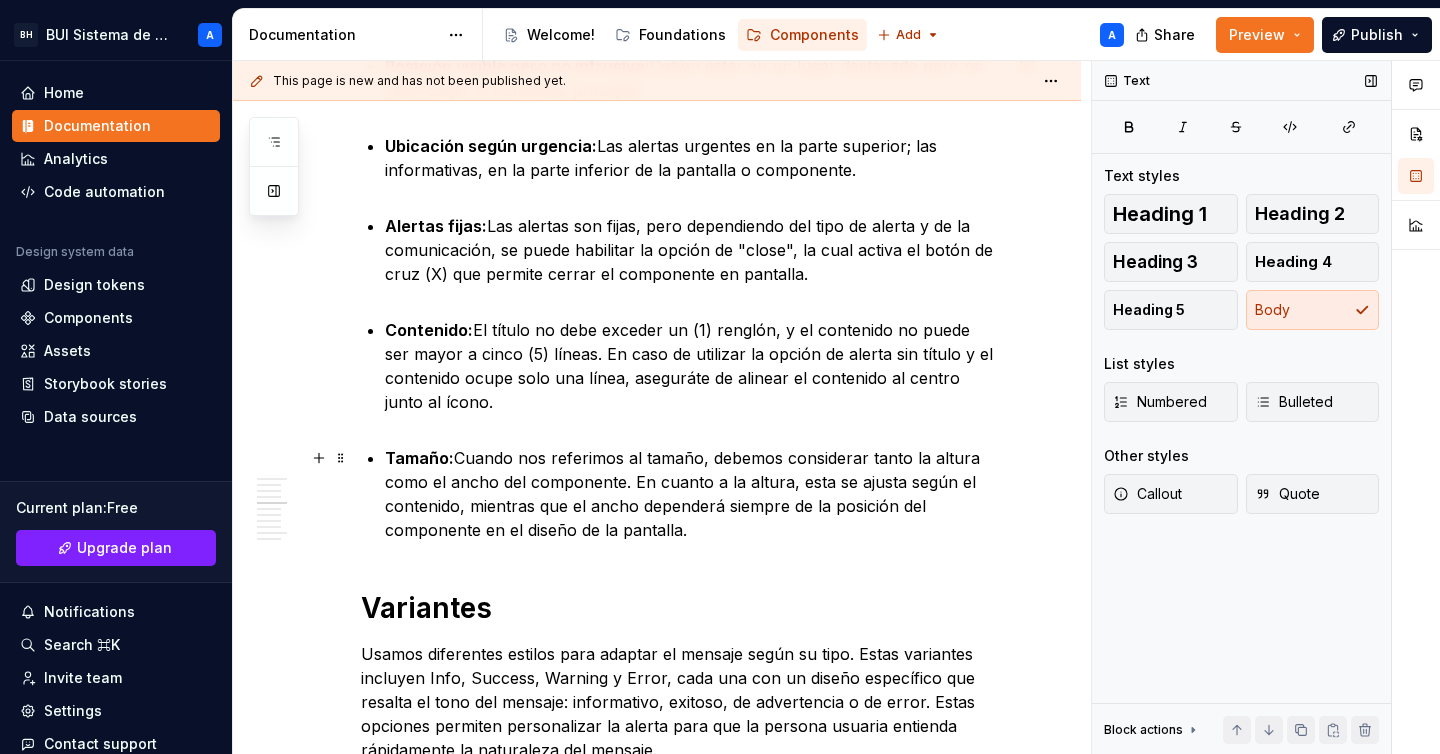 scroll, scrollTop: 1039, scrollLeft: 0, axis: vertical 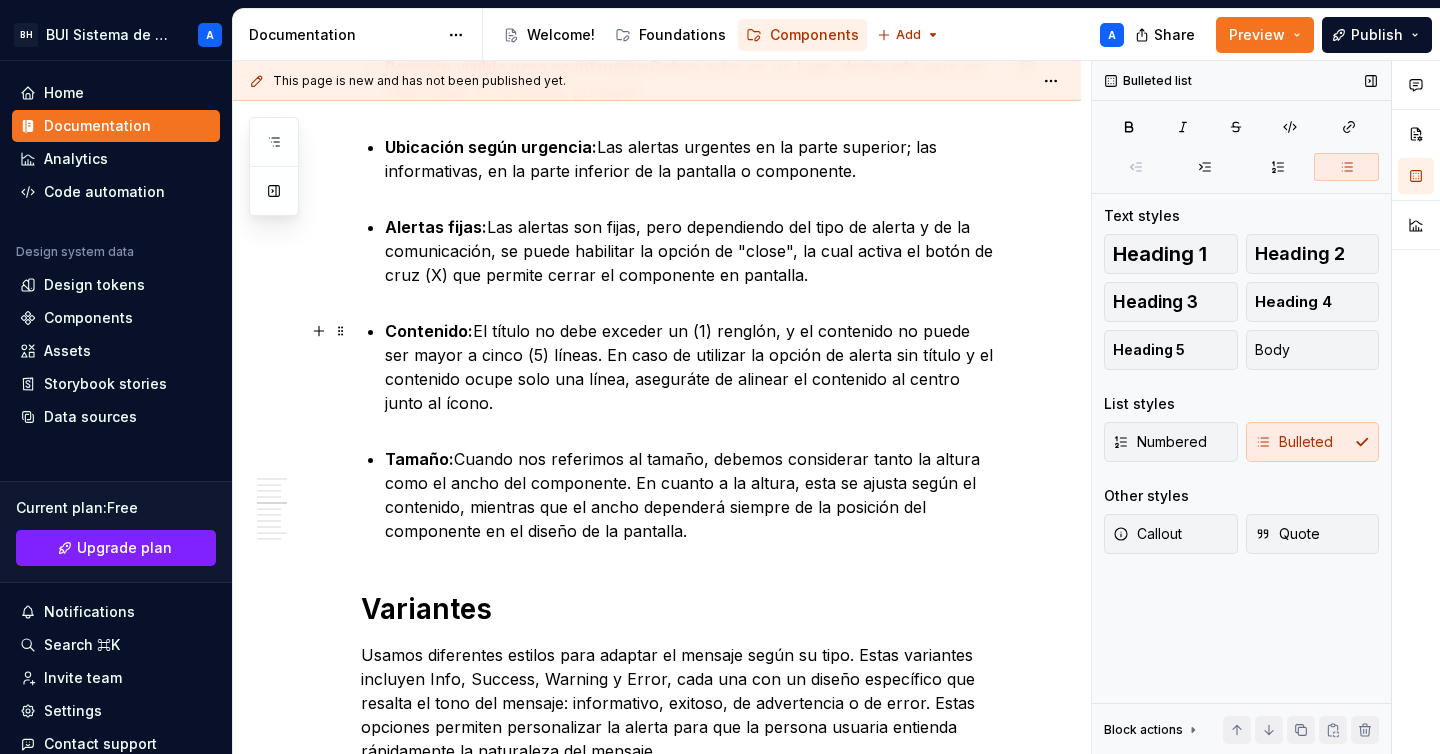 click on "Contenido:  El título no debe exceder un (1) renglón, y el contenido no puede ser mayor a cinco (5) líneas. En caso de utilizar la opción de alerta sin título y el contenido ocupe solo una línea, aseguráte de alinear el contenido al centro junto al ícono." at bounding box center (693, 379) 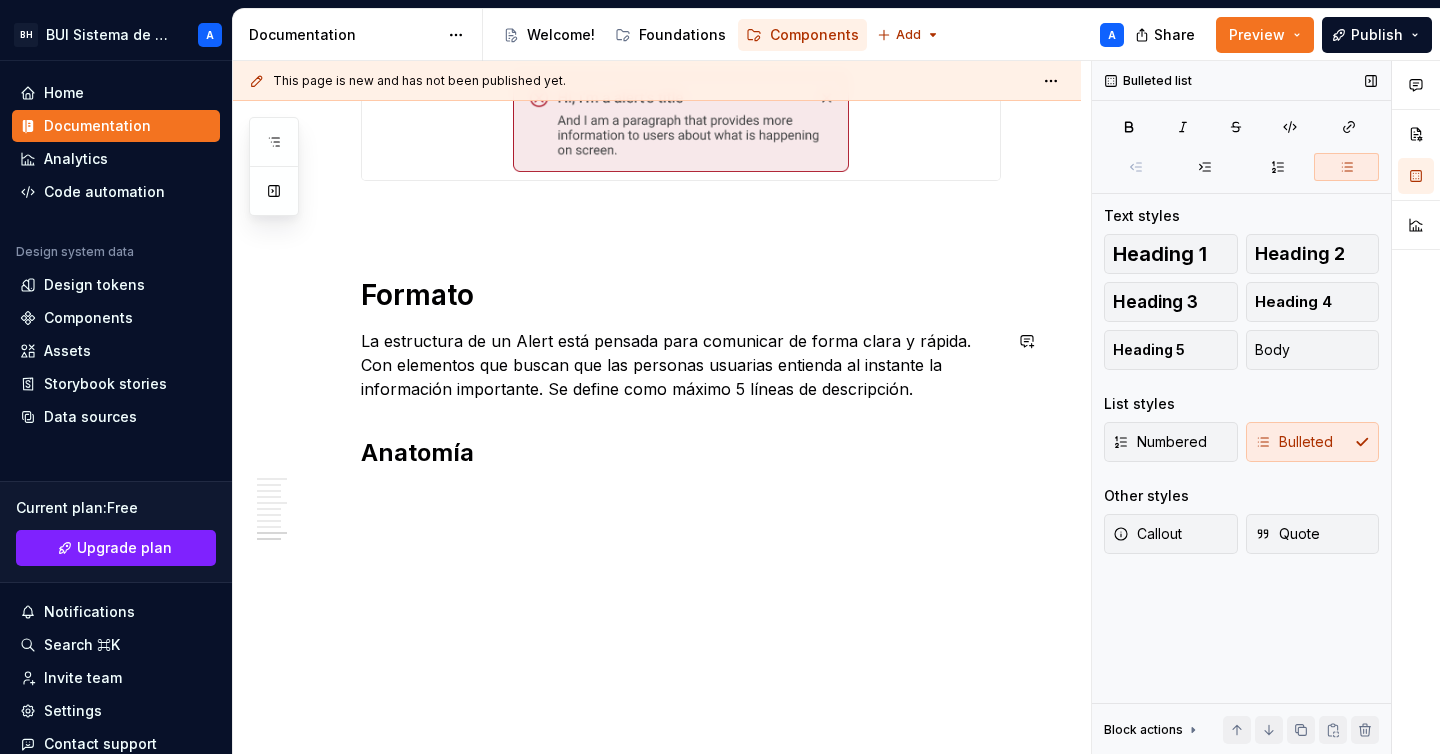scroll, scrollTop: 2469, scrollLeft: 0, axis: vertical 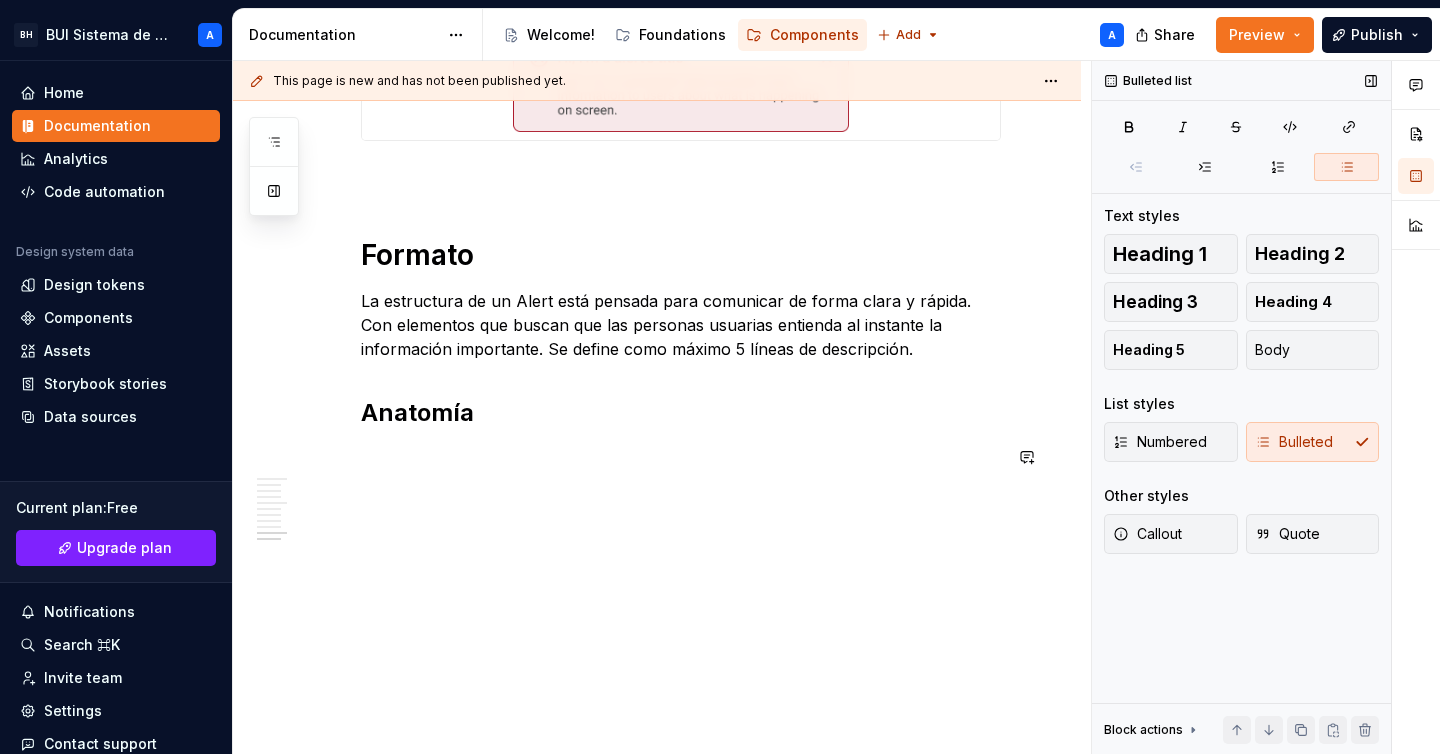 click at bounding box center (681, 457) 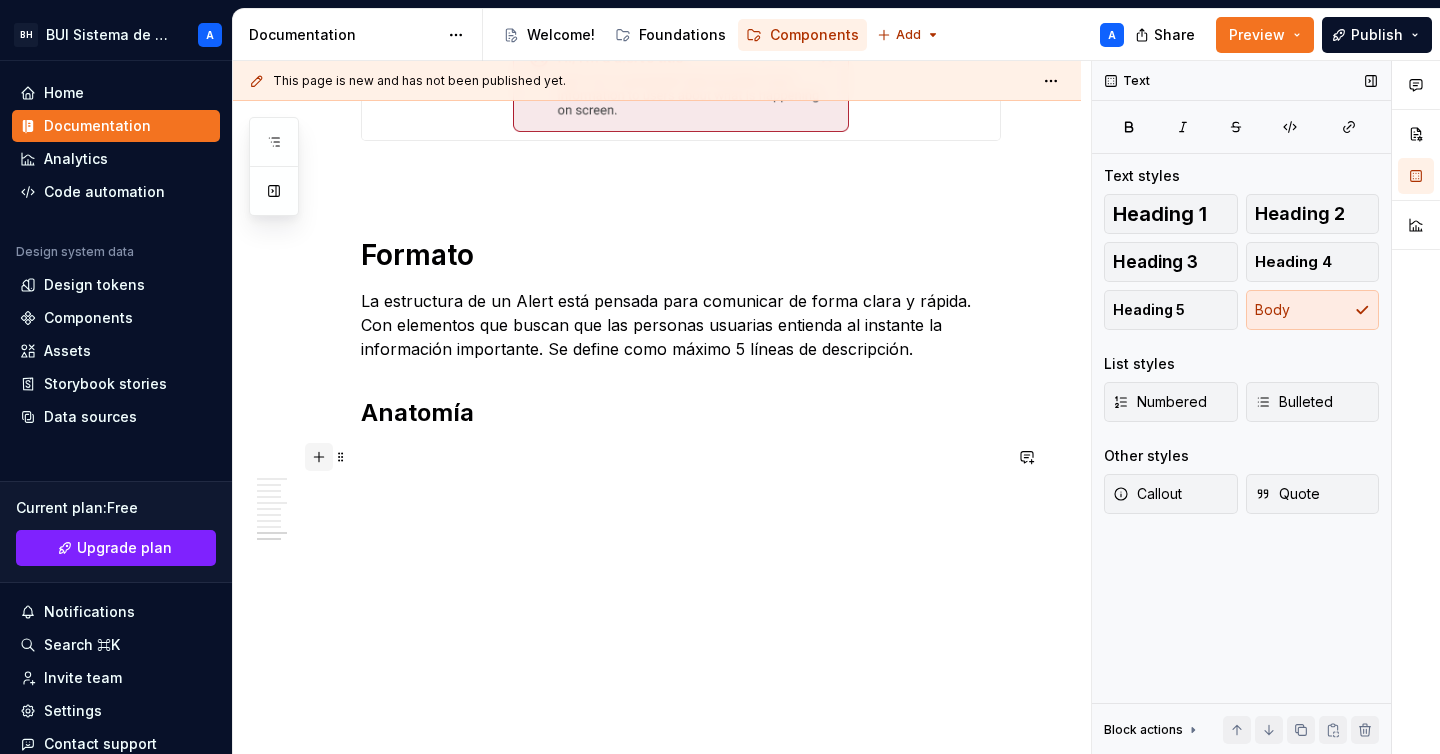 click at bounding box center (319, 457) 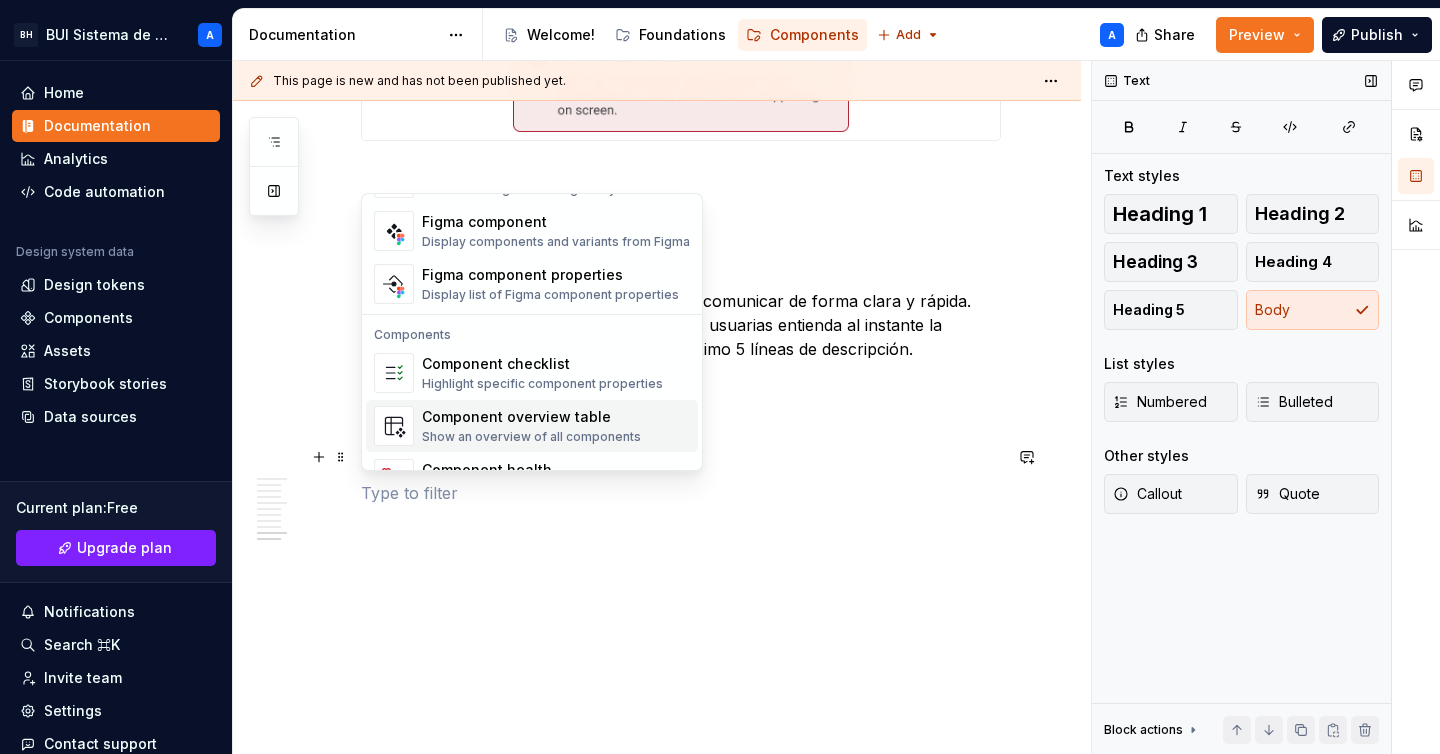 scroll, scrollTop: 1991, scrollLeft: 0, axis: vertical 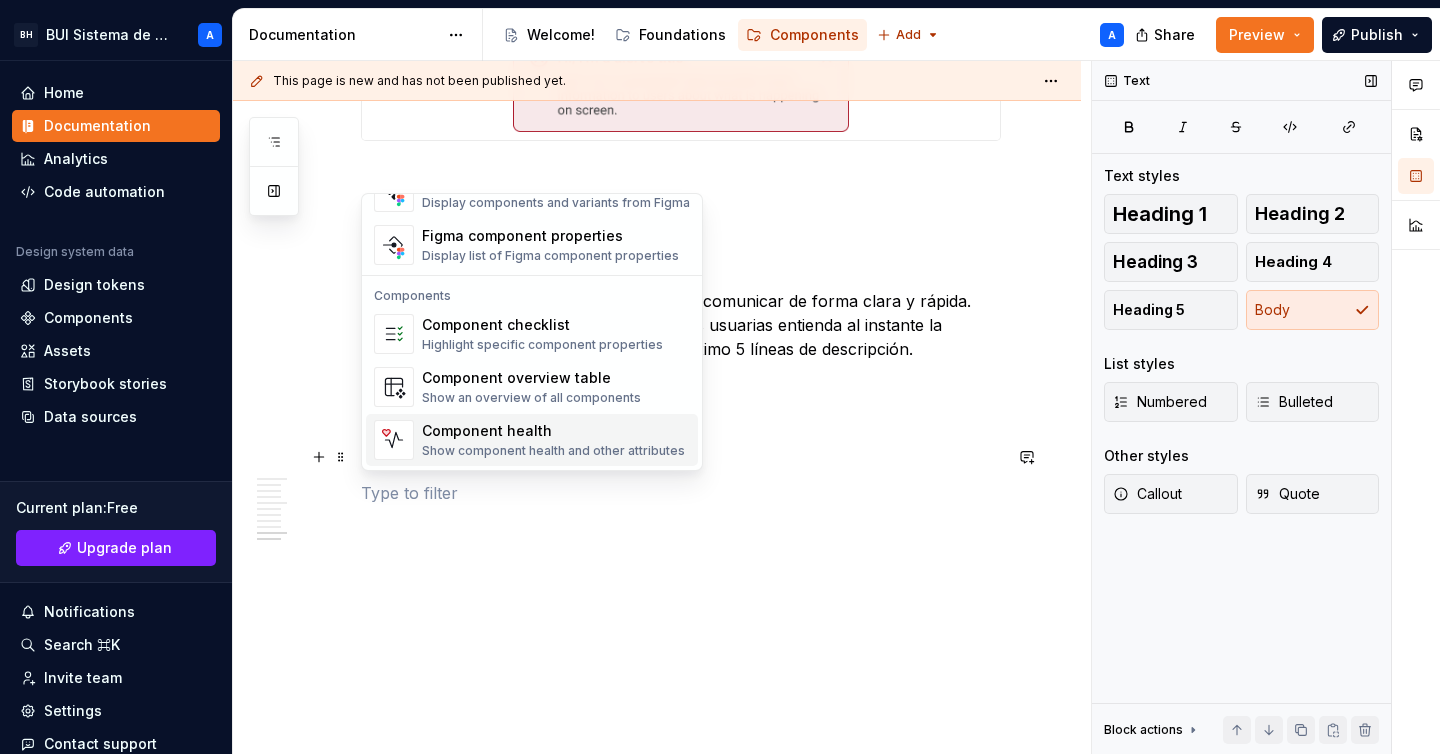 click on "Component health" at bounding box center [553, 431] 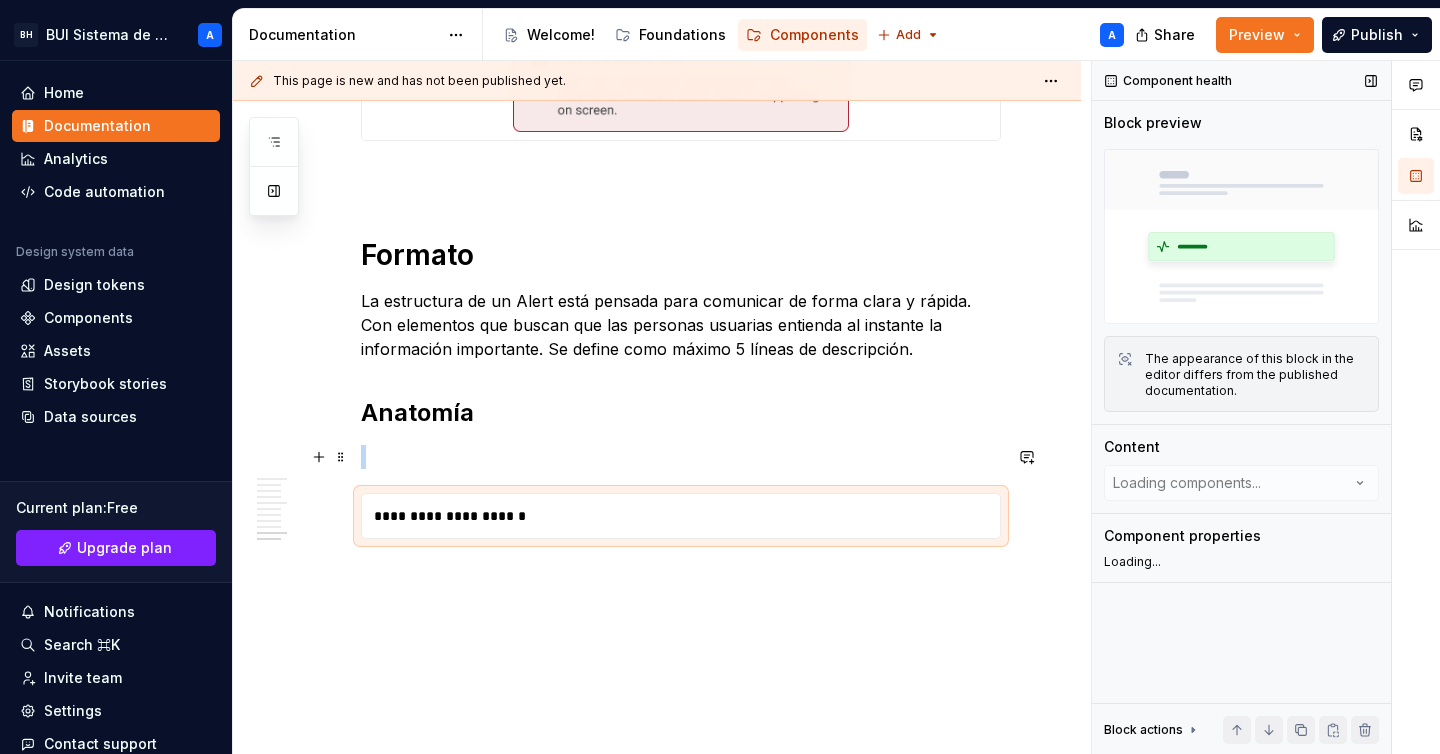 type on "*" 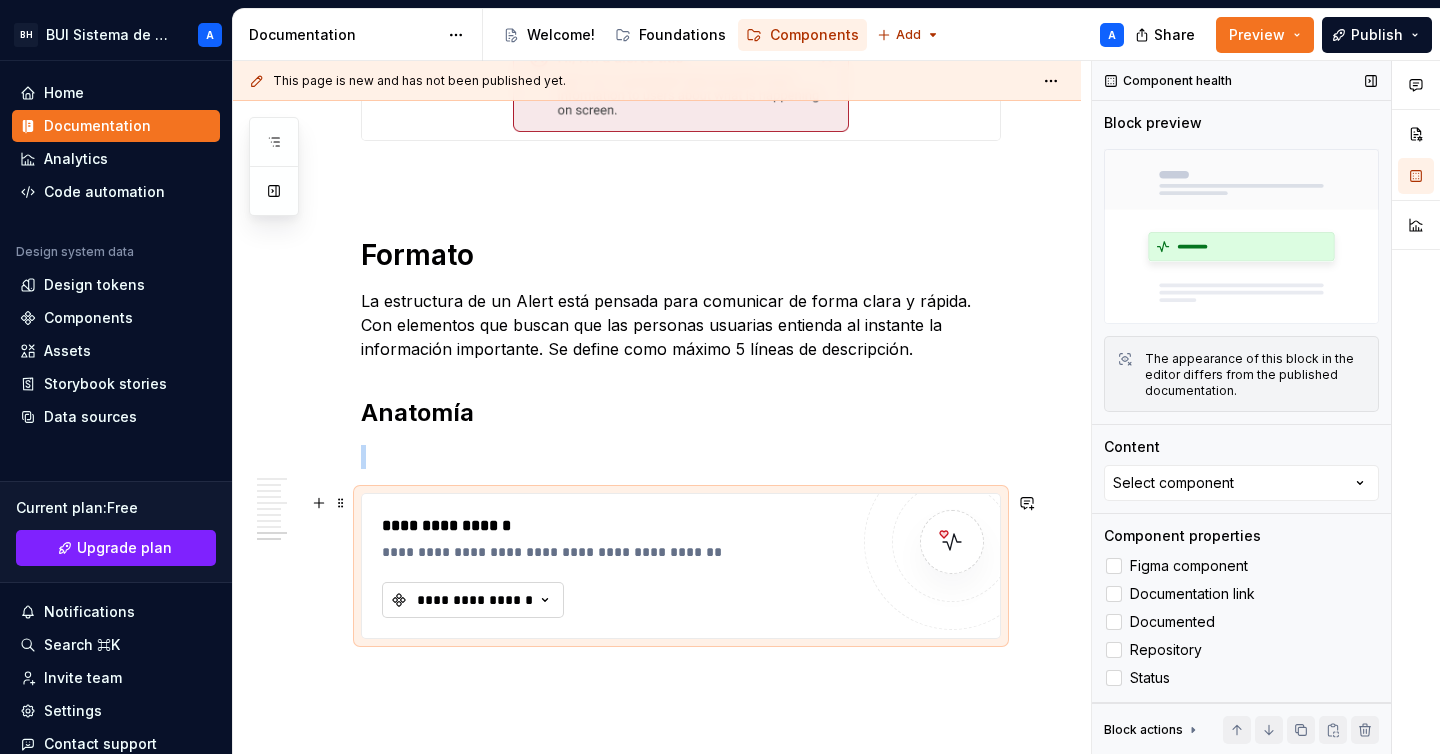 click on "**********" at bounding box center [475, 600] 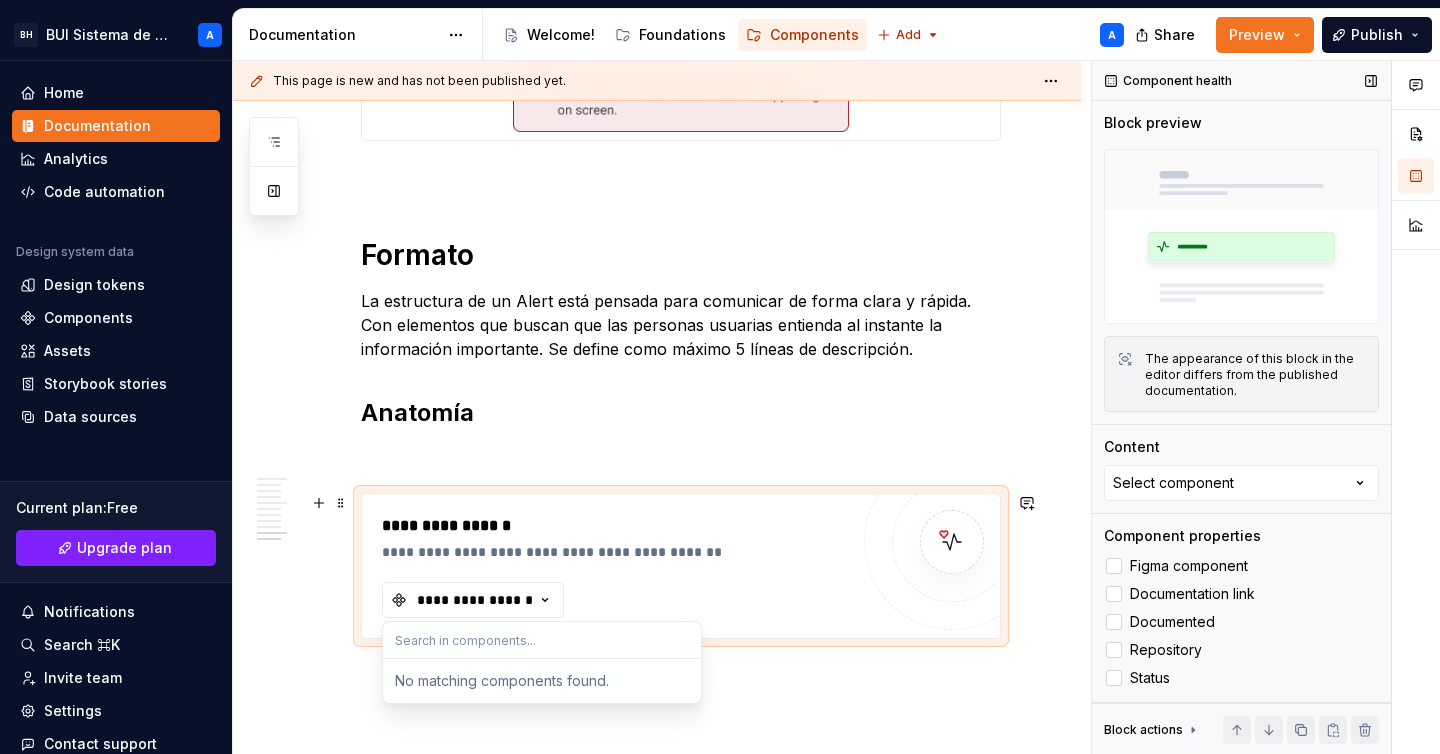 scroll, scrollTop: 2577, scrollLeft: 0, axis: vertical 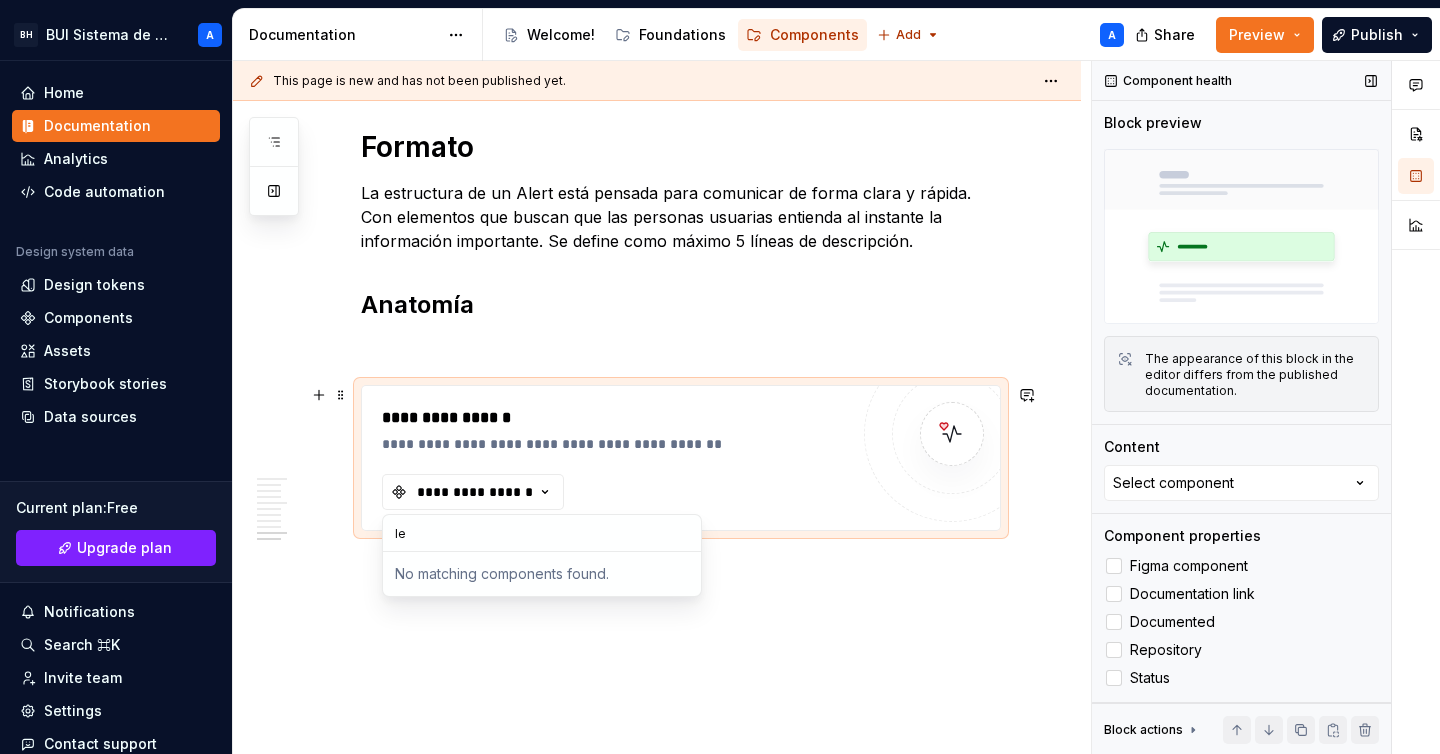 type on "l" 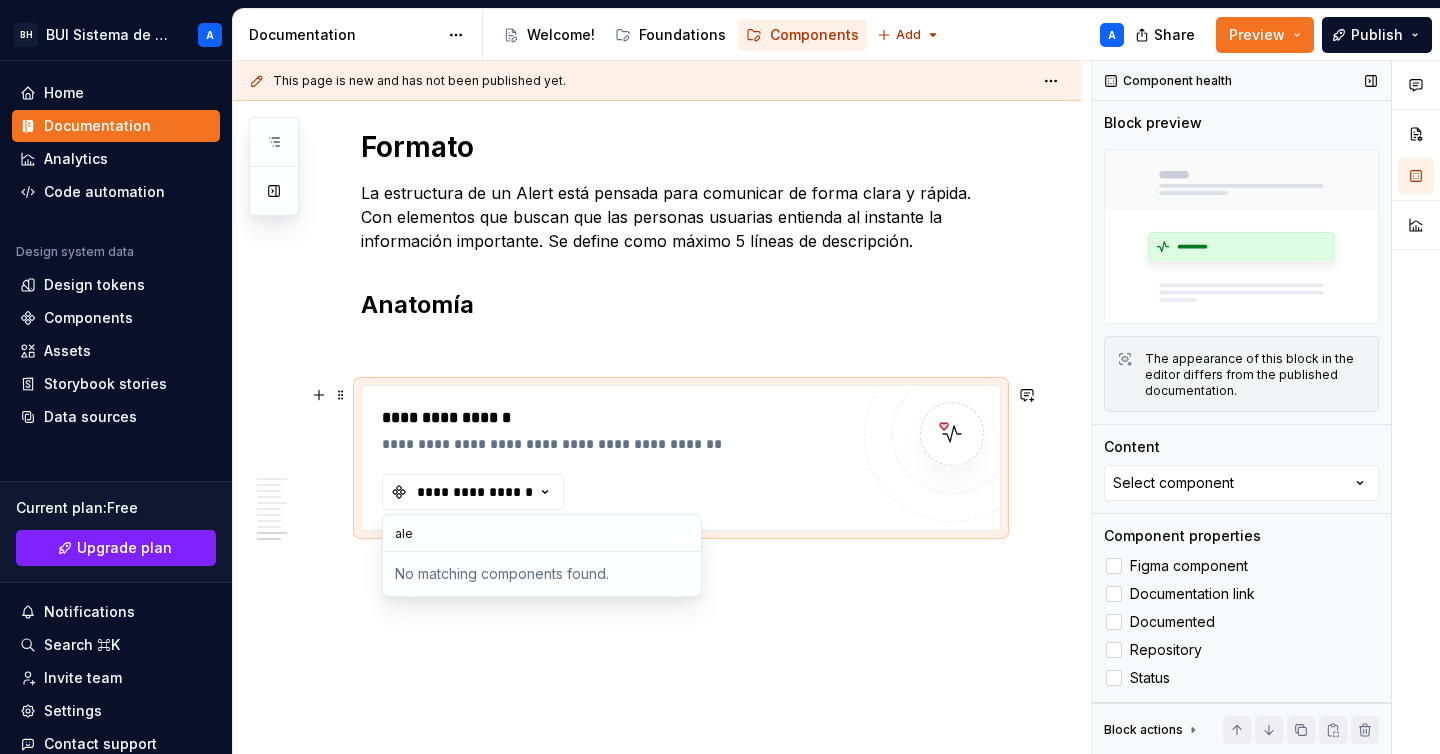 type on "aler" 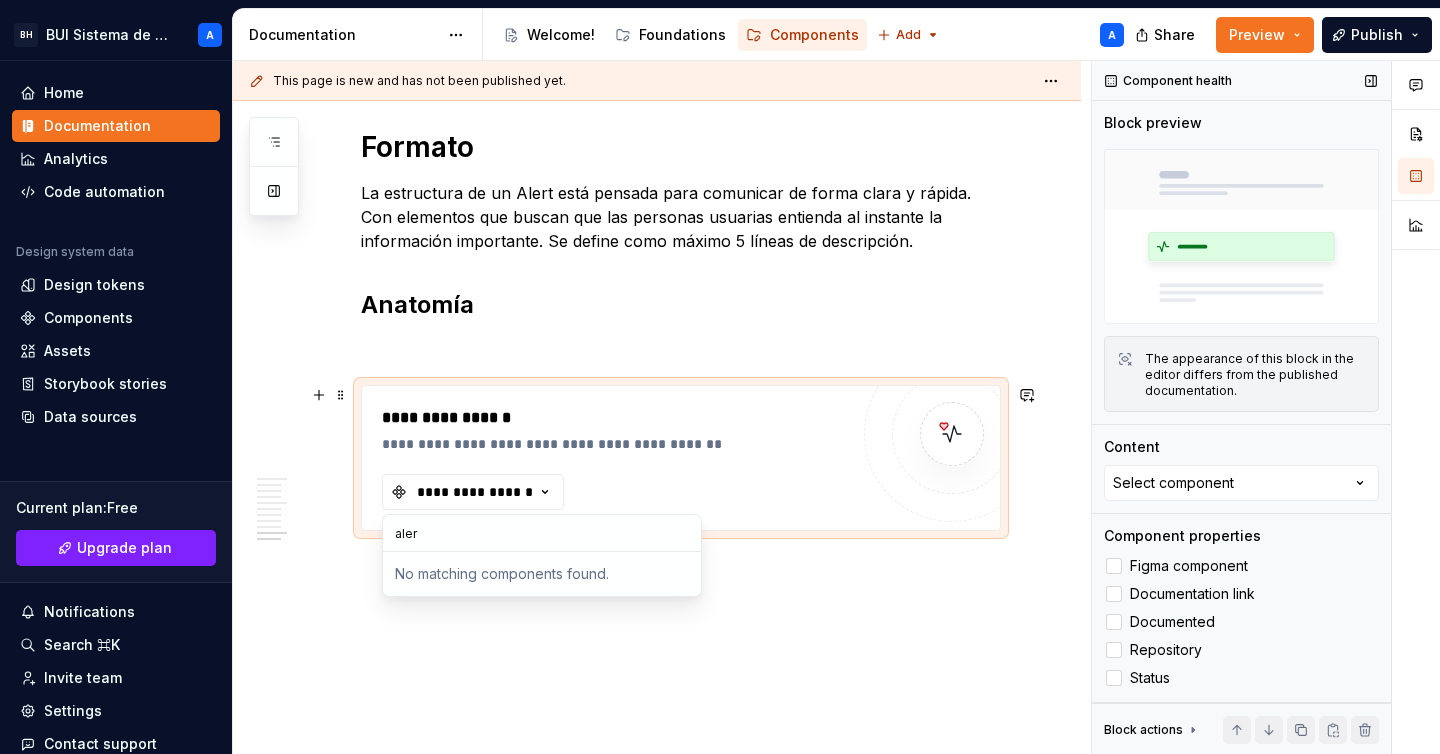 click on "**********" at bounding box center (615, 430) 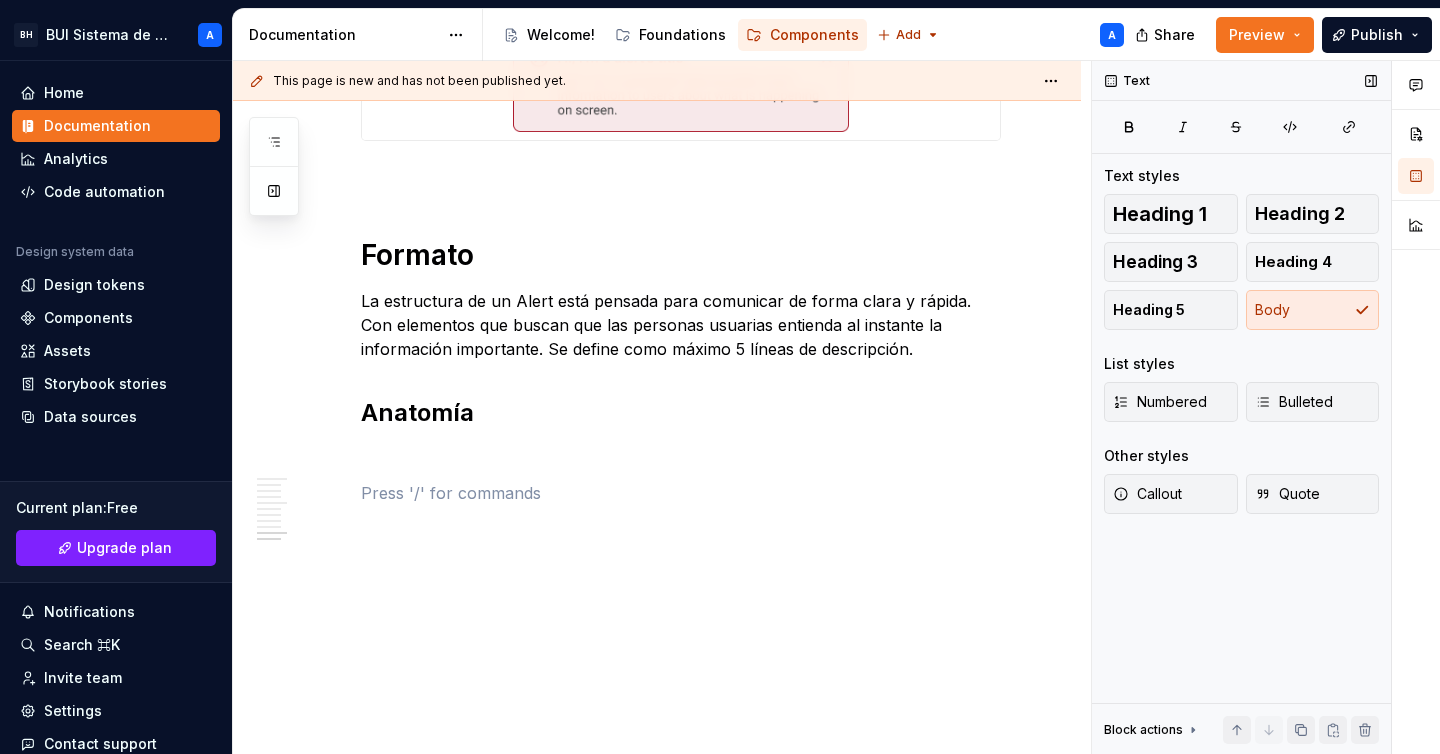scroll, scrollTop: 2469, scrollLeft: 0, axis: vertical 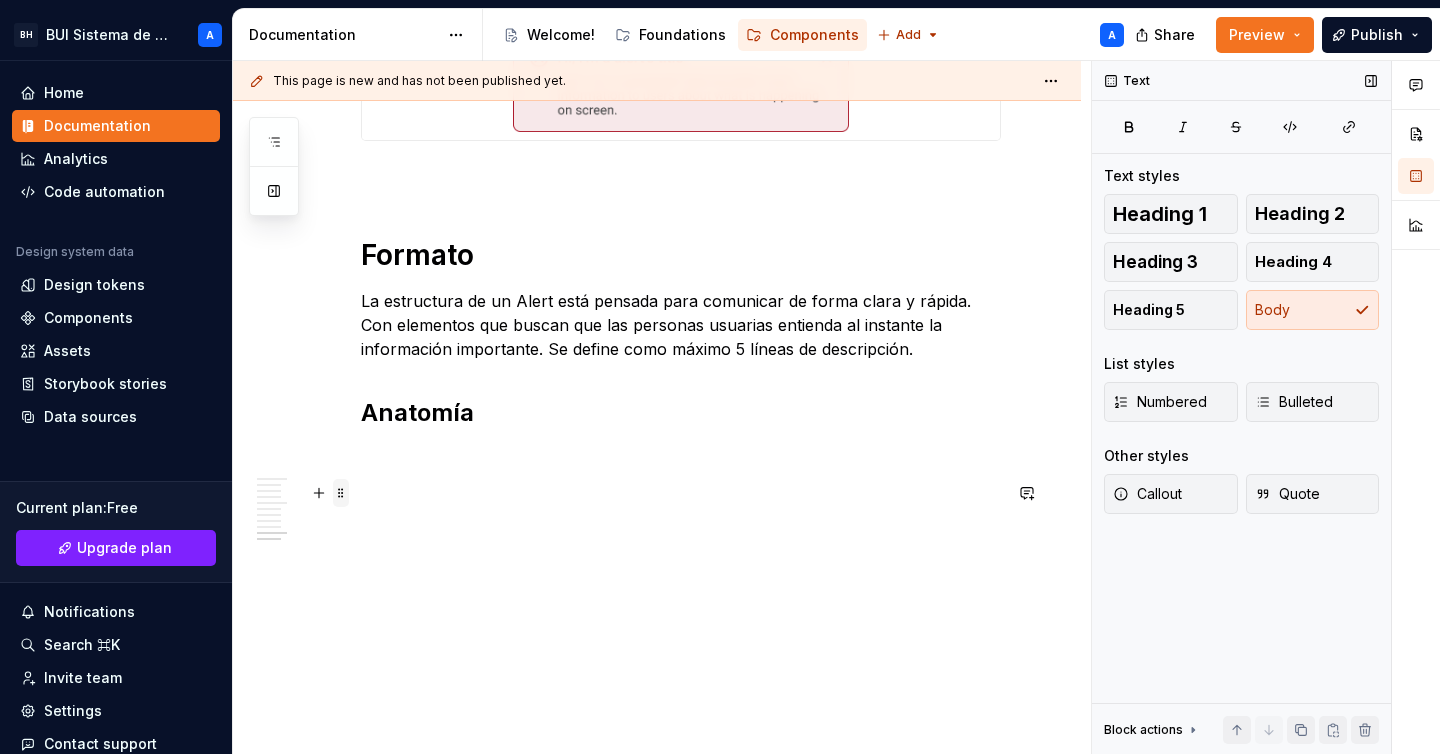 click at bounding box center [341, 493] 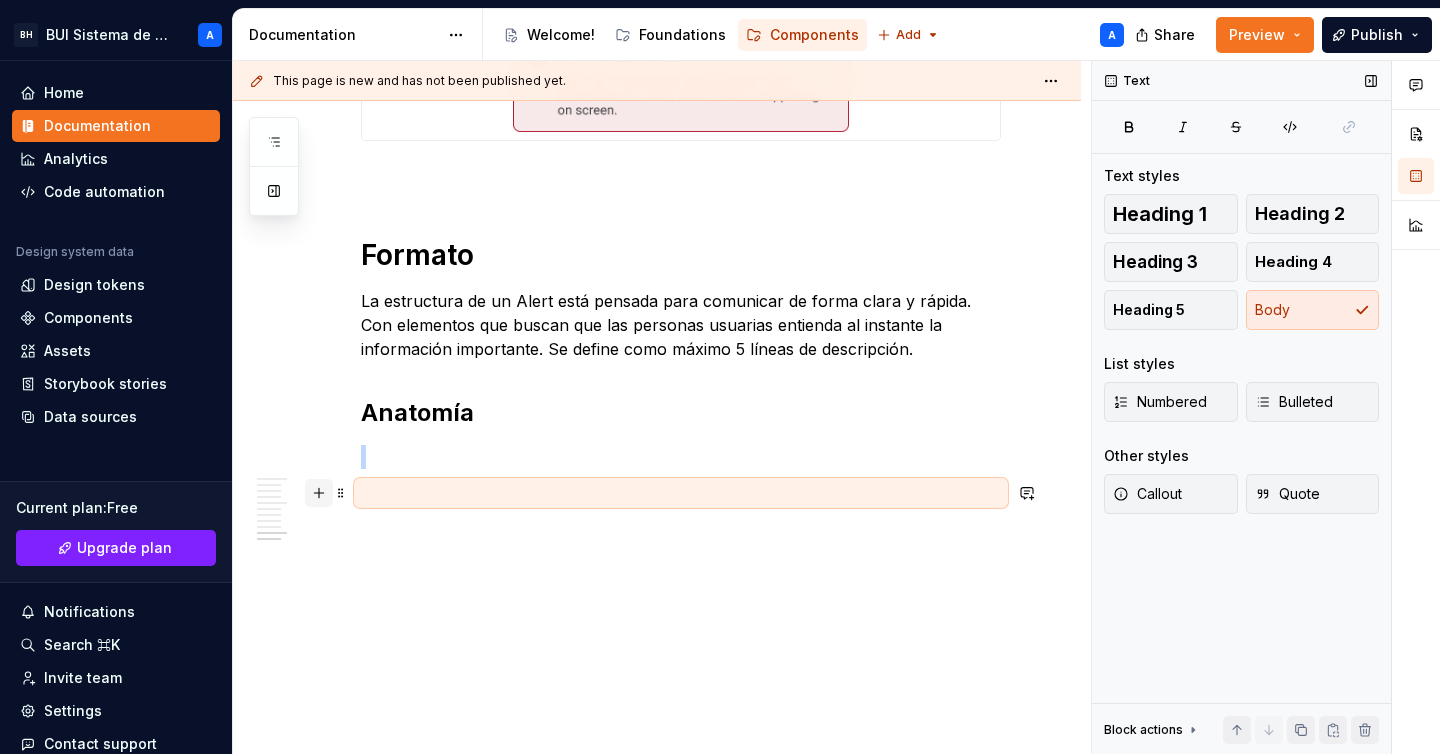 click at bounding box center [319, 493] 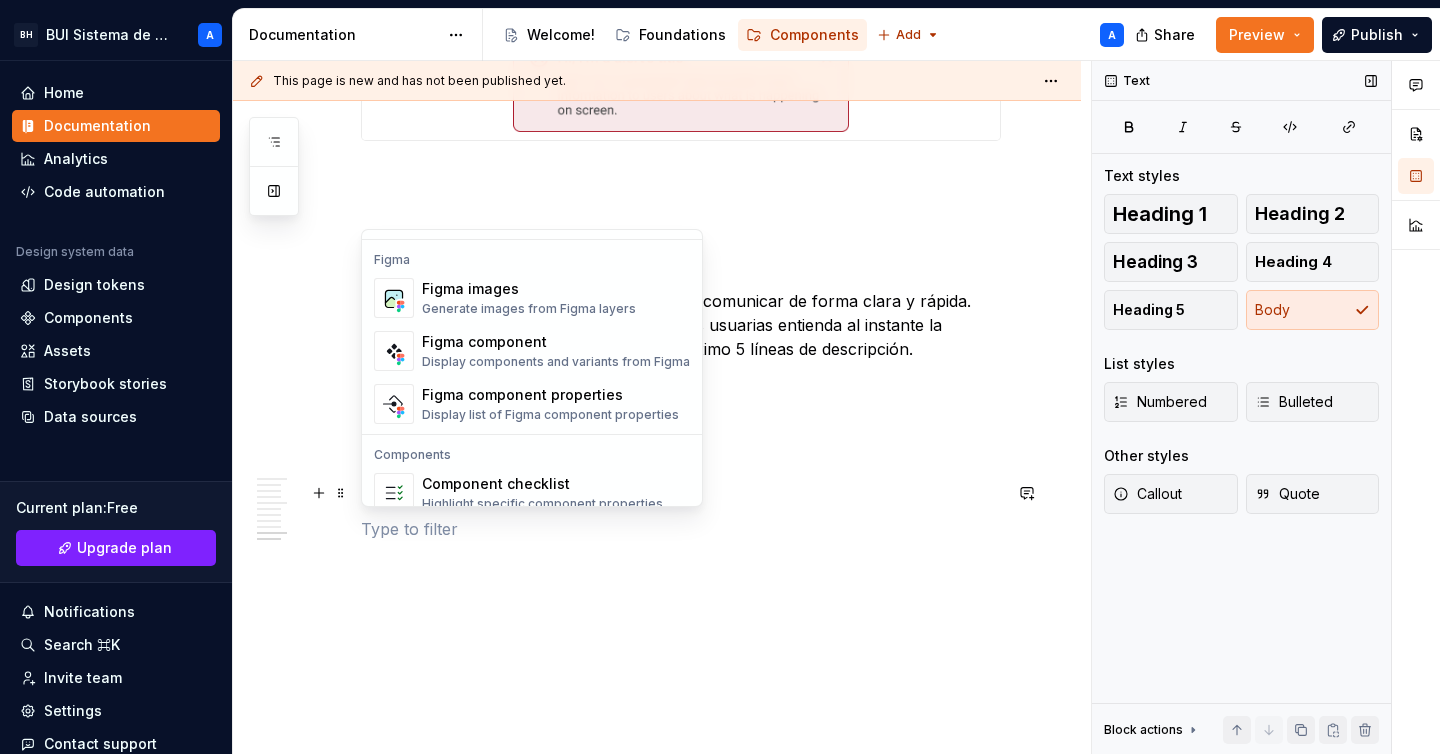 scroll, scrollTop: 1859, scrollLeft: 0, axis: vertical 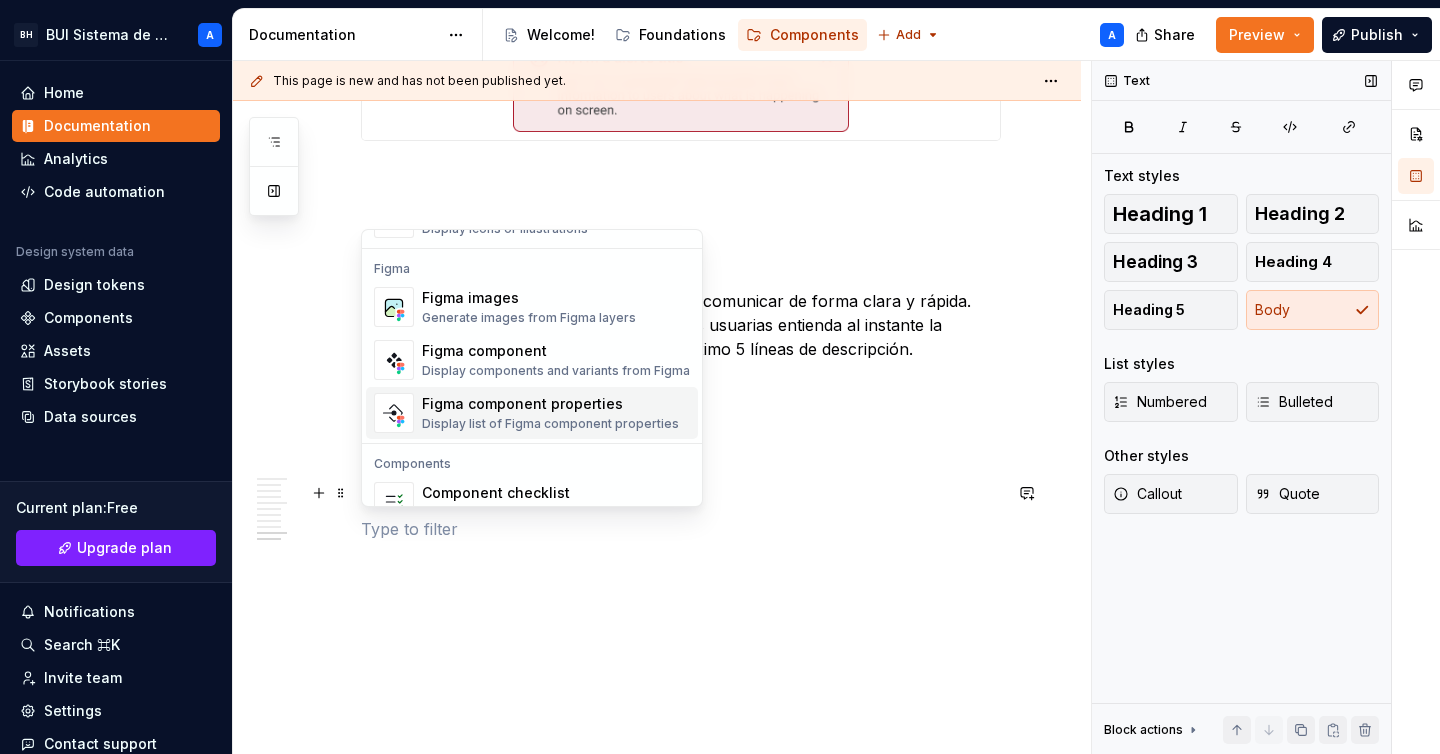 click on "Figma component properties" at bounding box center (550, 404) 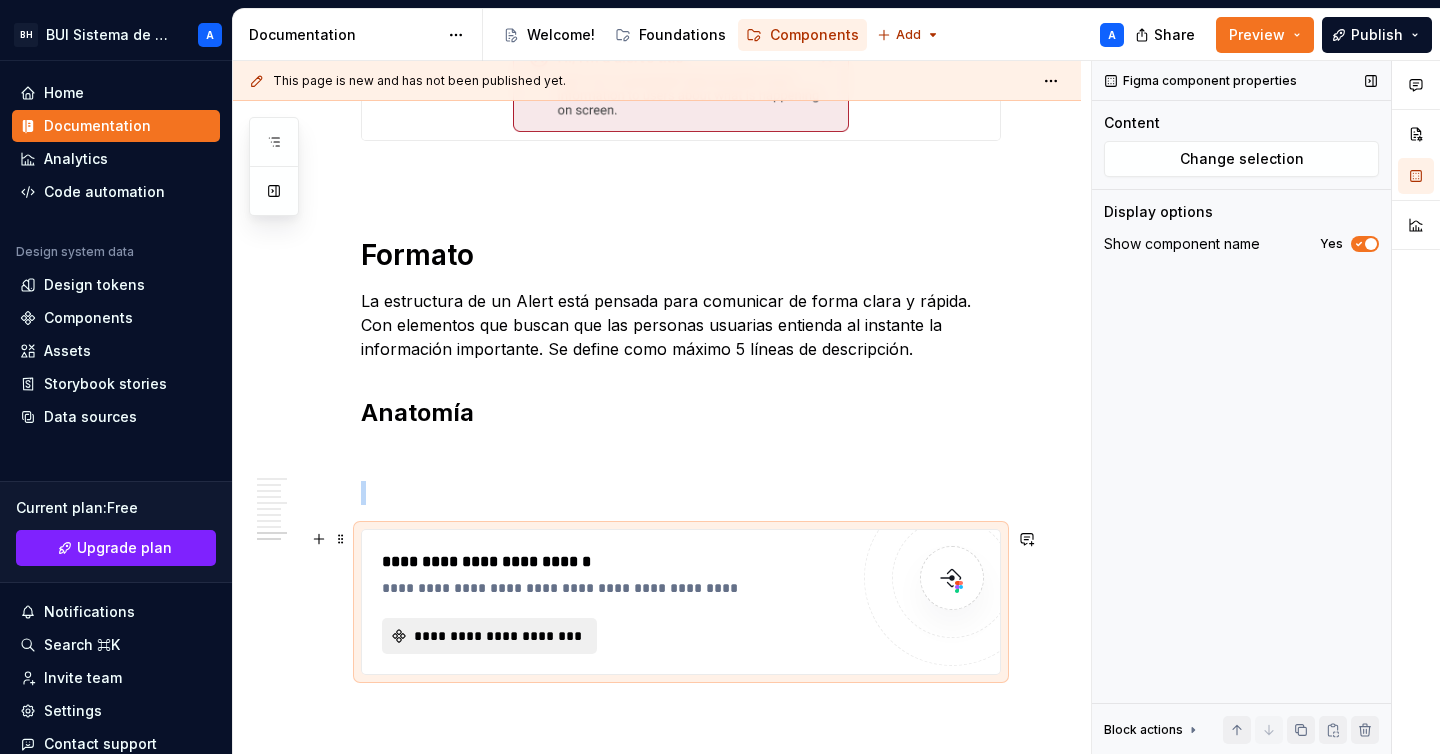 click on "**********" at bounding box center [497, 636] 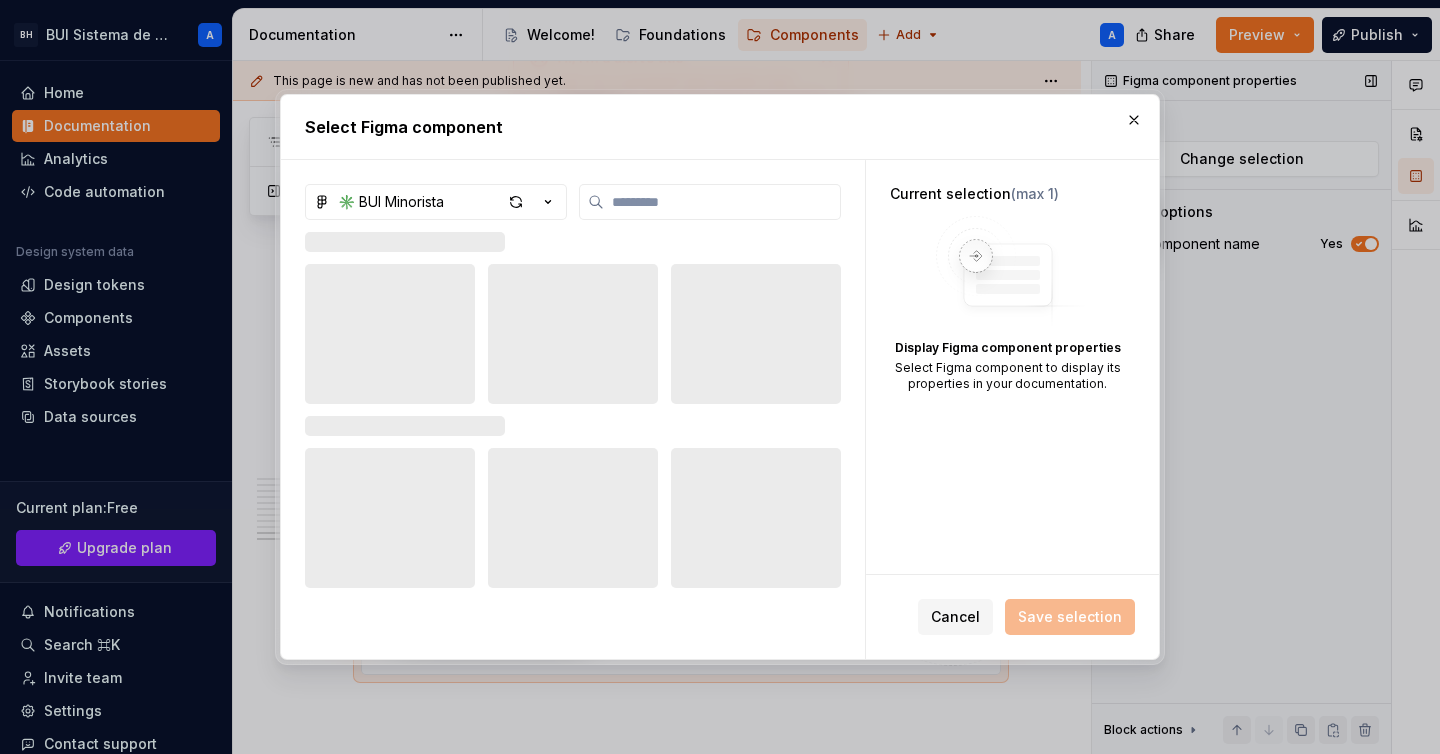 type on "*" 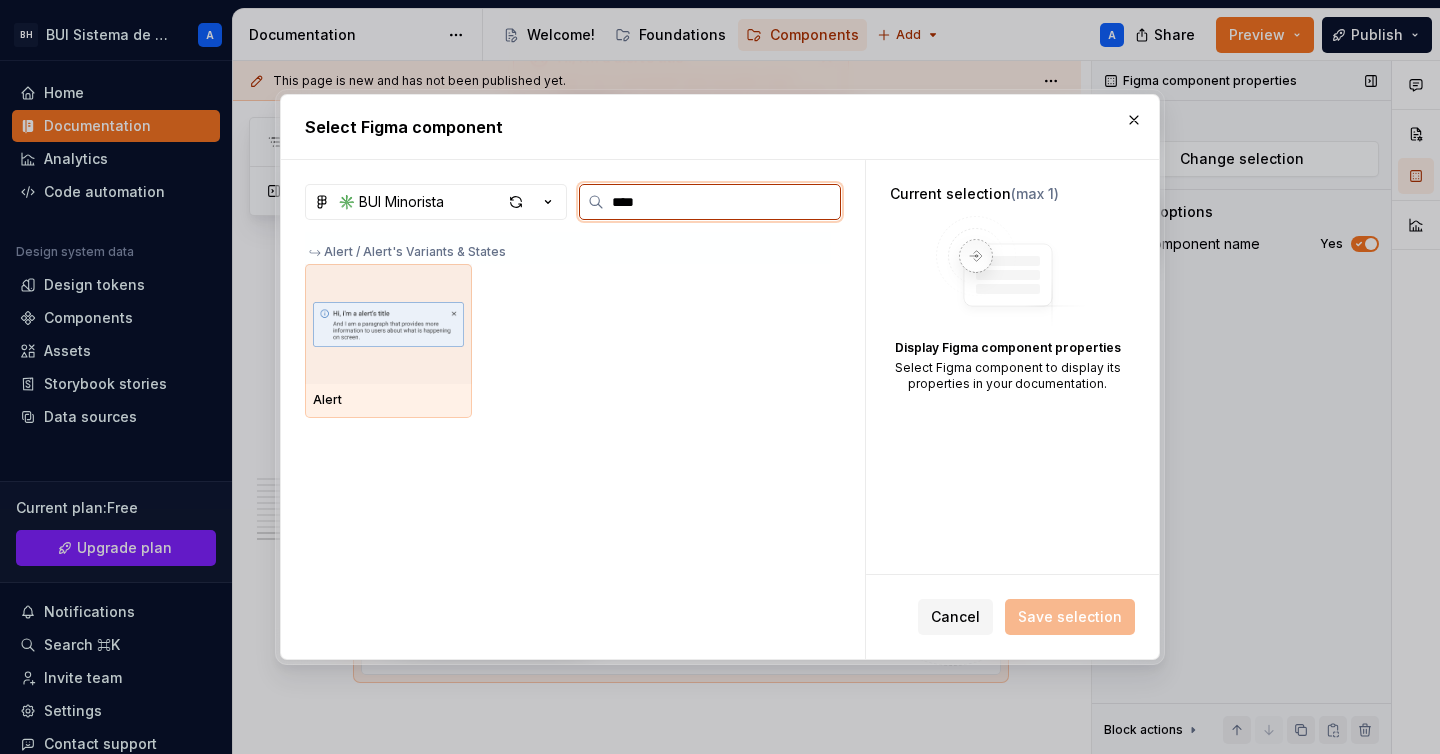 type on "*****" 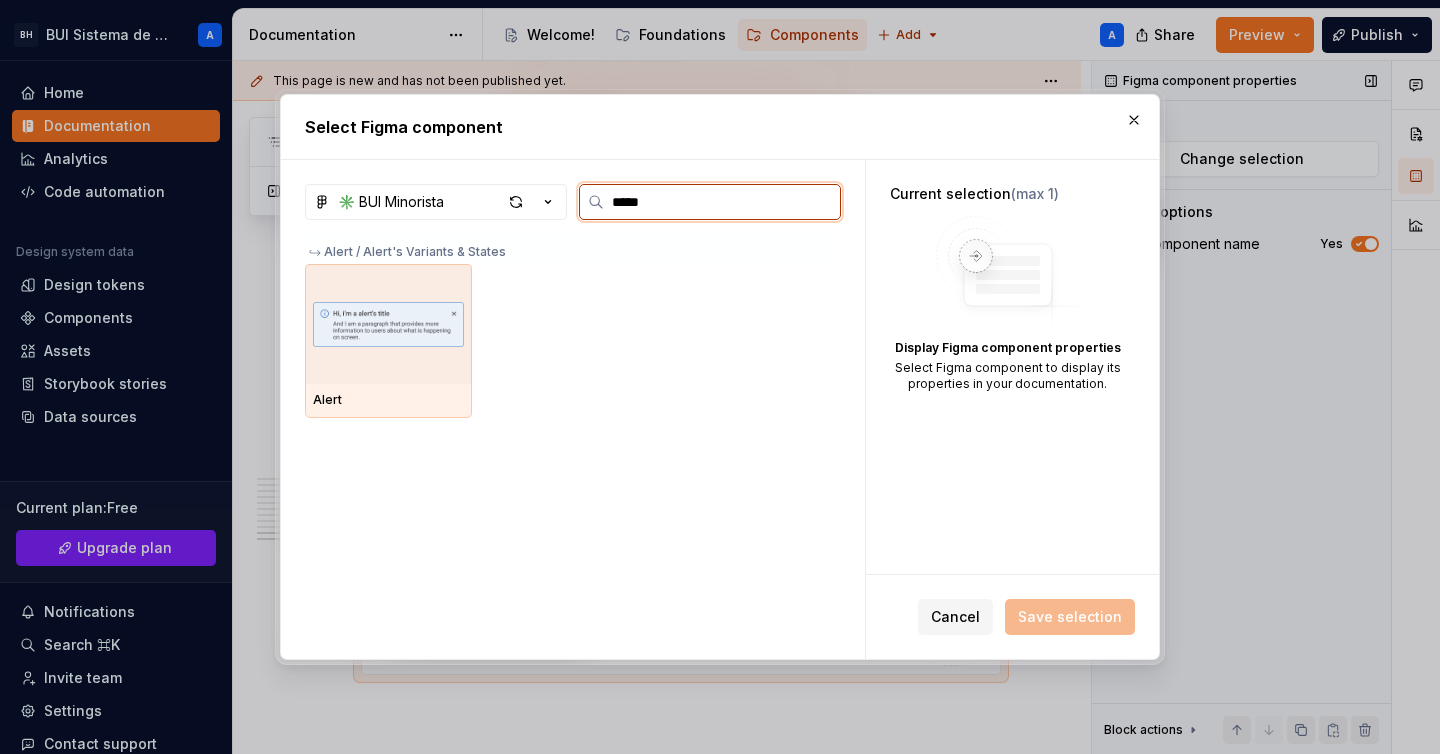 click at bounding box center [388, 324] 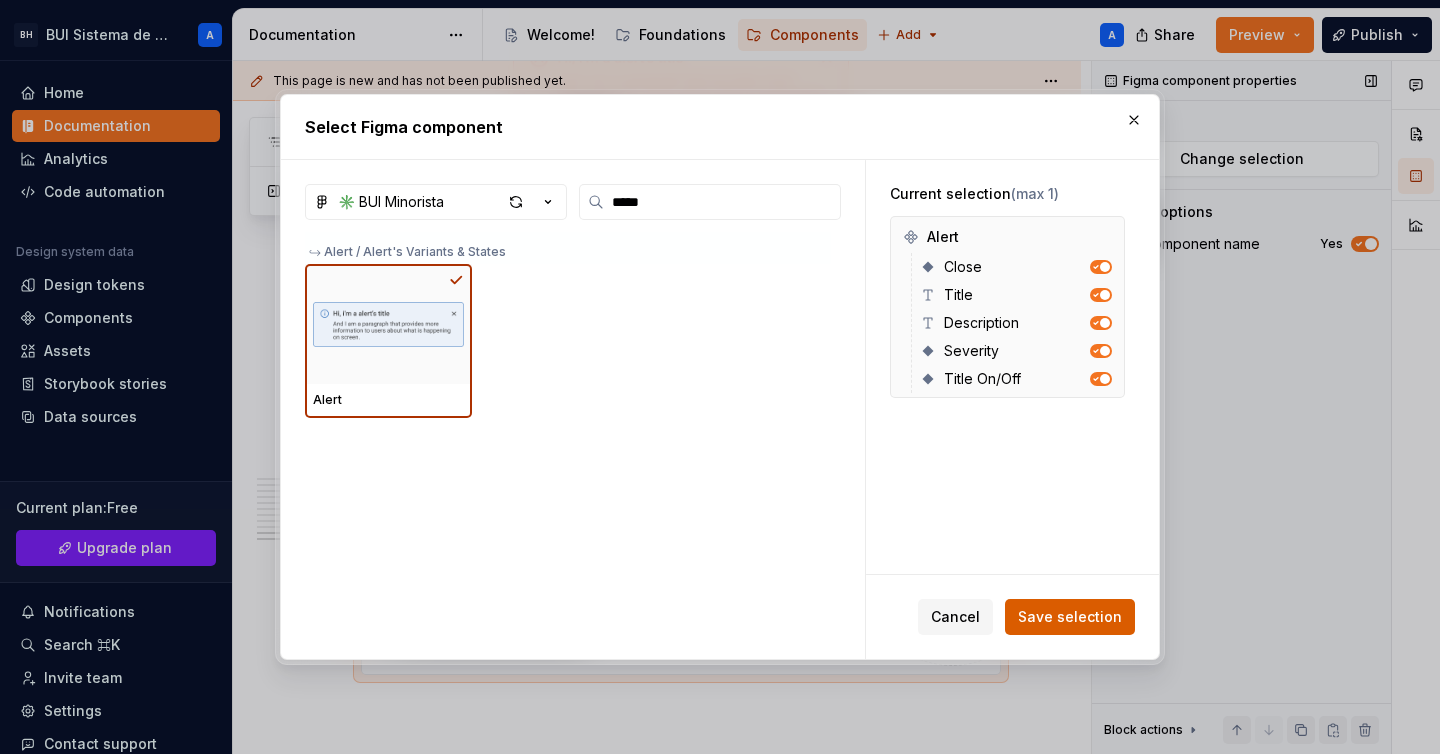 click on "Save selection" at bounding box center (1070, 617) 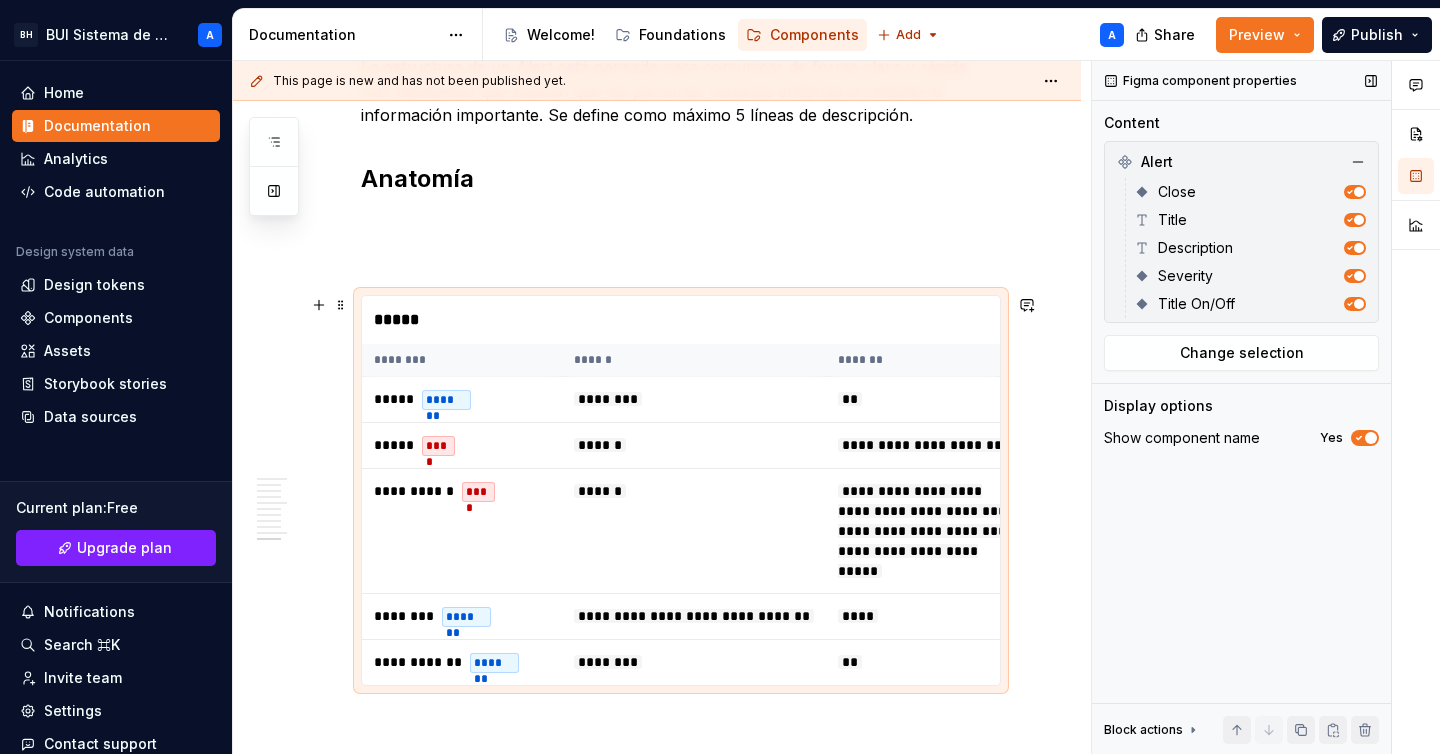 scroll, scrollTop: 2706, scrollLeft: 0, axis: vertical 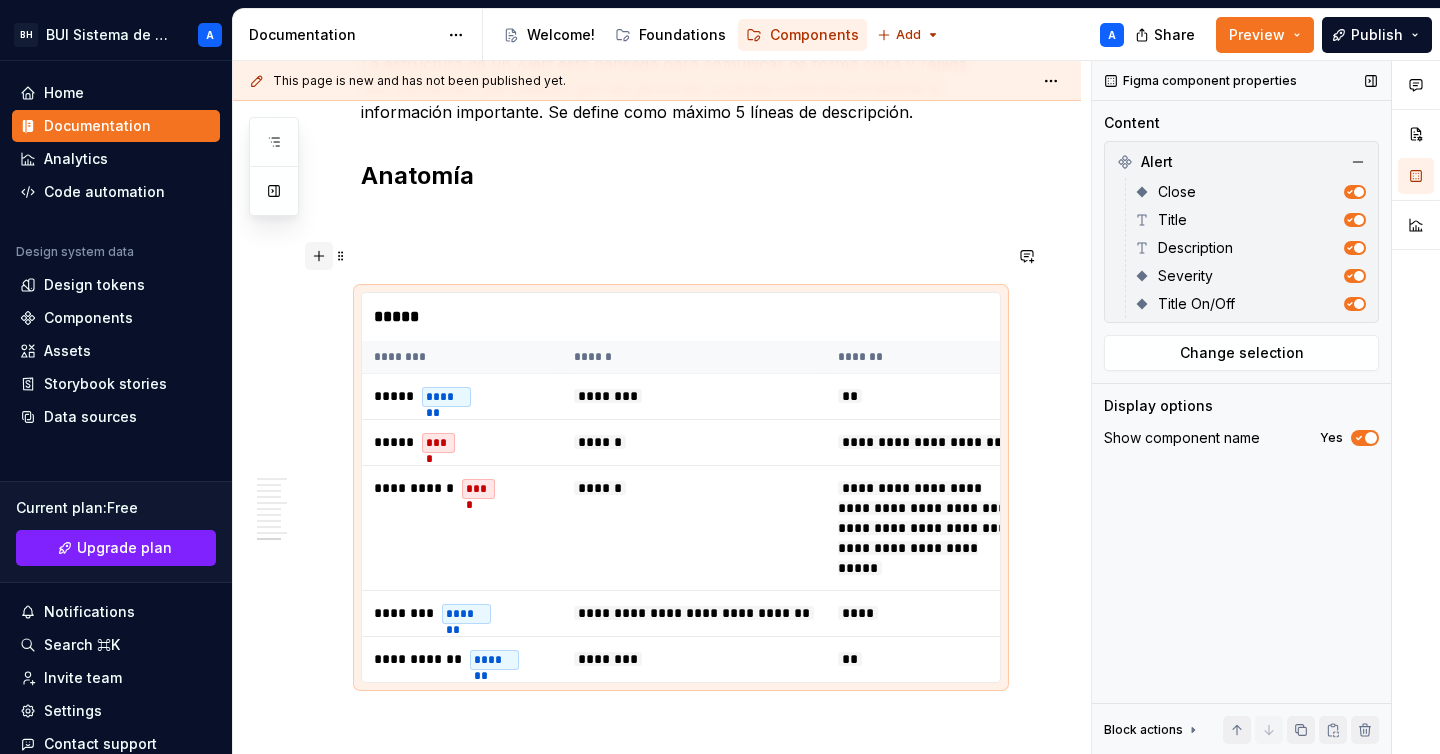 click at bounding box center (319, 256) 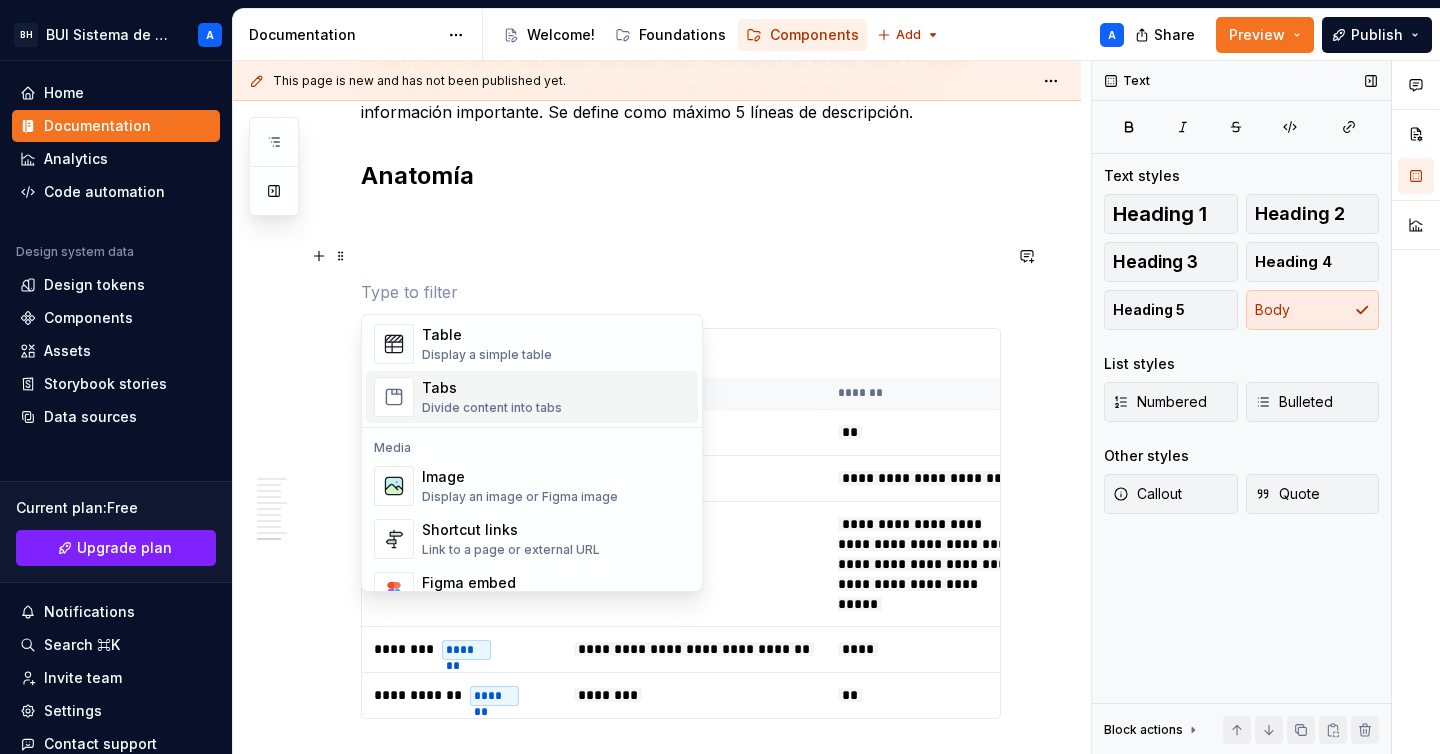 scroll, scrollTop: 765, scrollLeft: 0, axis: vertical 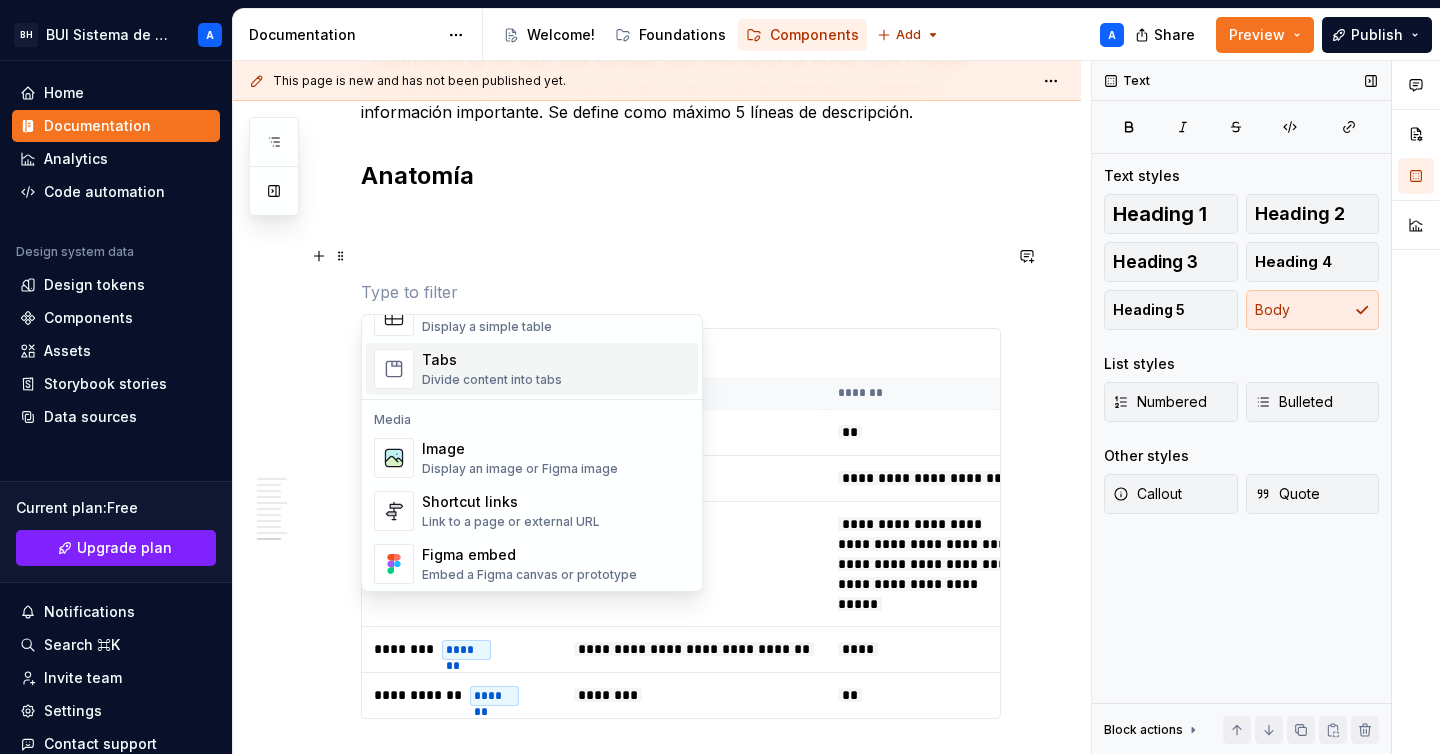 click on "Tabs" at bounding box center [492, 360] 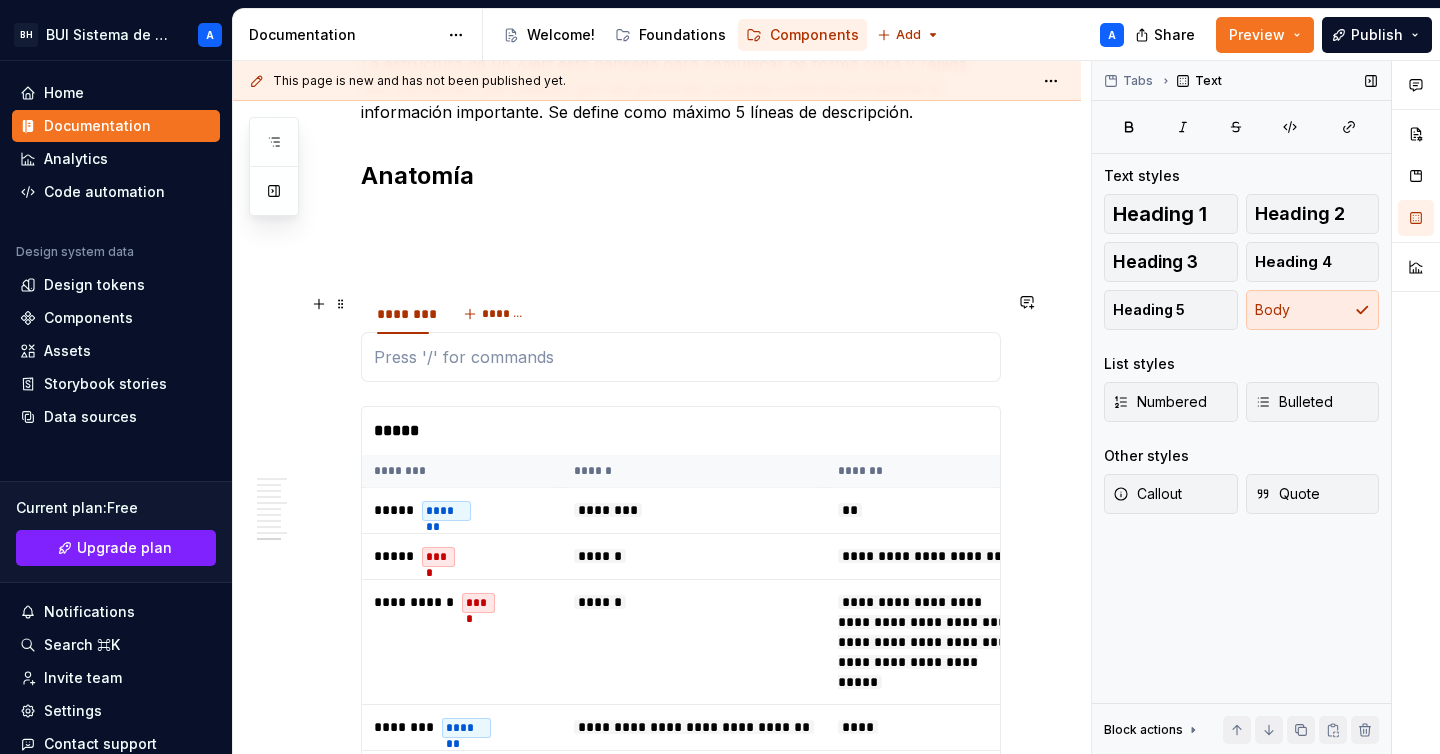 click on "******** *******" at bounding box center [681, 314] 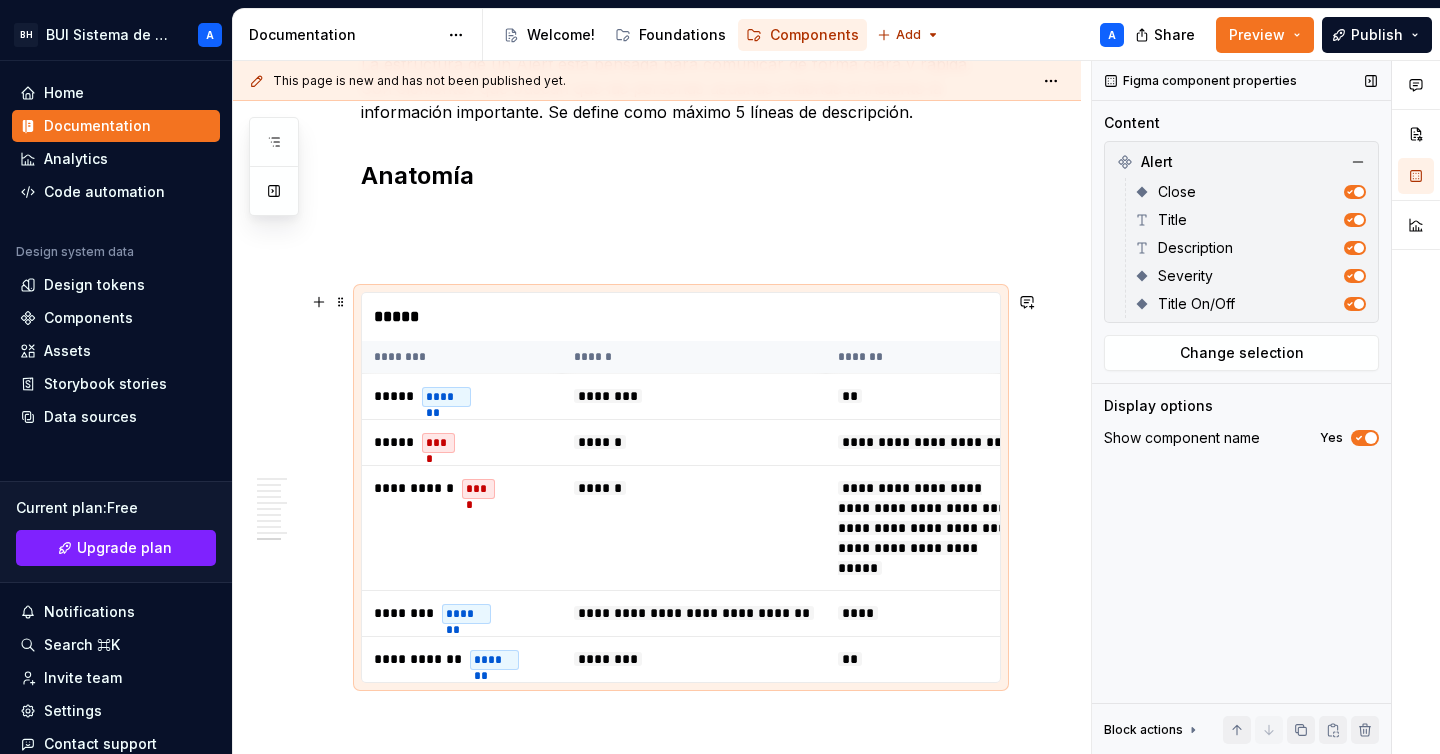 click on "*****" at bounding box center [686, 317] 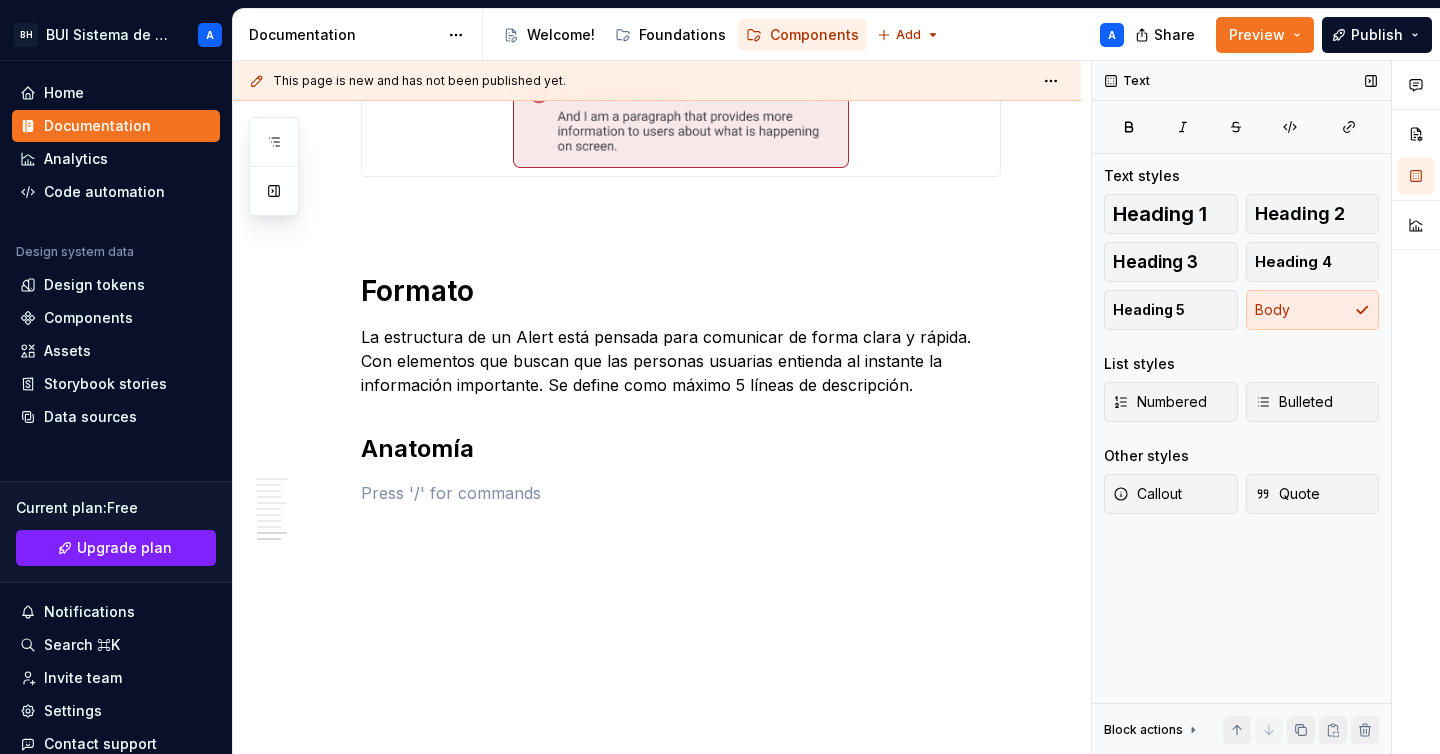 scroll, scrollTop: 2393, scrollLeft: 0, axis: vertical 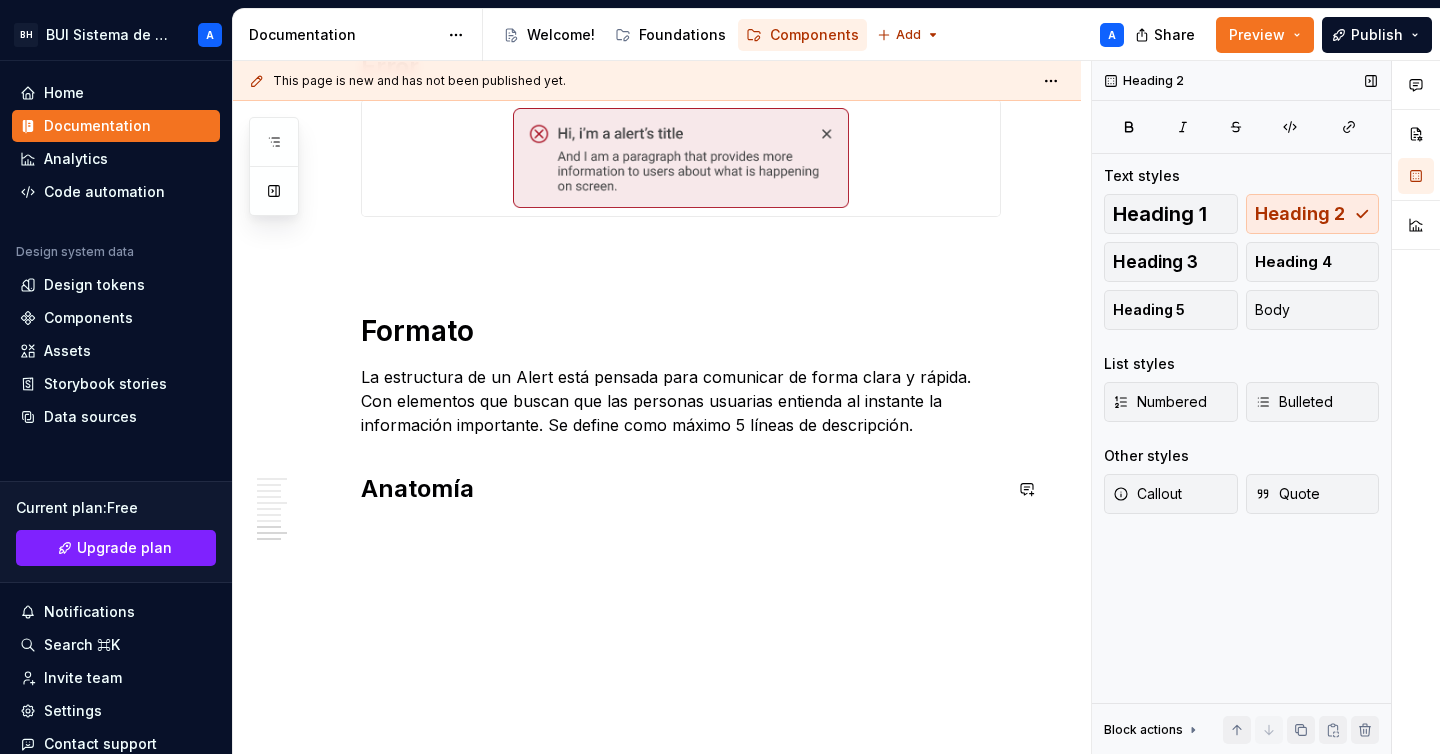 click on "Uso Se usa principalmente para comunicar errores, advertencias o información importante que la persona usuaria debe tener en cuenta. Cuando usar Mensajes críticos o urgentes:  Cuando es necesario que la persona usuaria preste atención inmediata, como errores en un formulario. Advertencias importantes:  Cuando la persona usuaria debe ser alertada sobre algo que puede tener consecuencias. Información importante:  Información que la persona usuaria debe conocer, pero que no es urgente o critica. Cuando evitar usar Cuando el mensaje sea temporal, como una notificación que confirma una acción realizada, el componente Alert puede ser innecesario, ya que puede interrumpir la experiencia de la persona usuaria, en estos casos es recomendable usar el componente  Toast. Normas de uso Posición visible pero no intrusiva:  Deben estar en un lugar destacado pero no interrumpir el contenido principal. Ubicación según urgencia: Alertas fijas:  Contenido: Tamaño: Variantes Info Success Warning Error Formato" at bounding box center [657, -624] 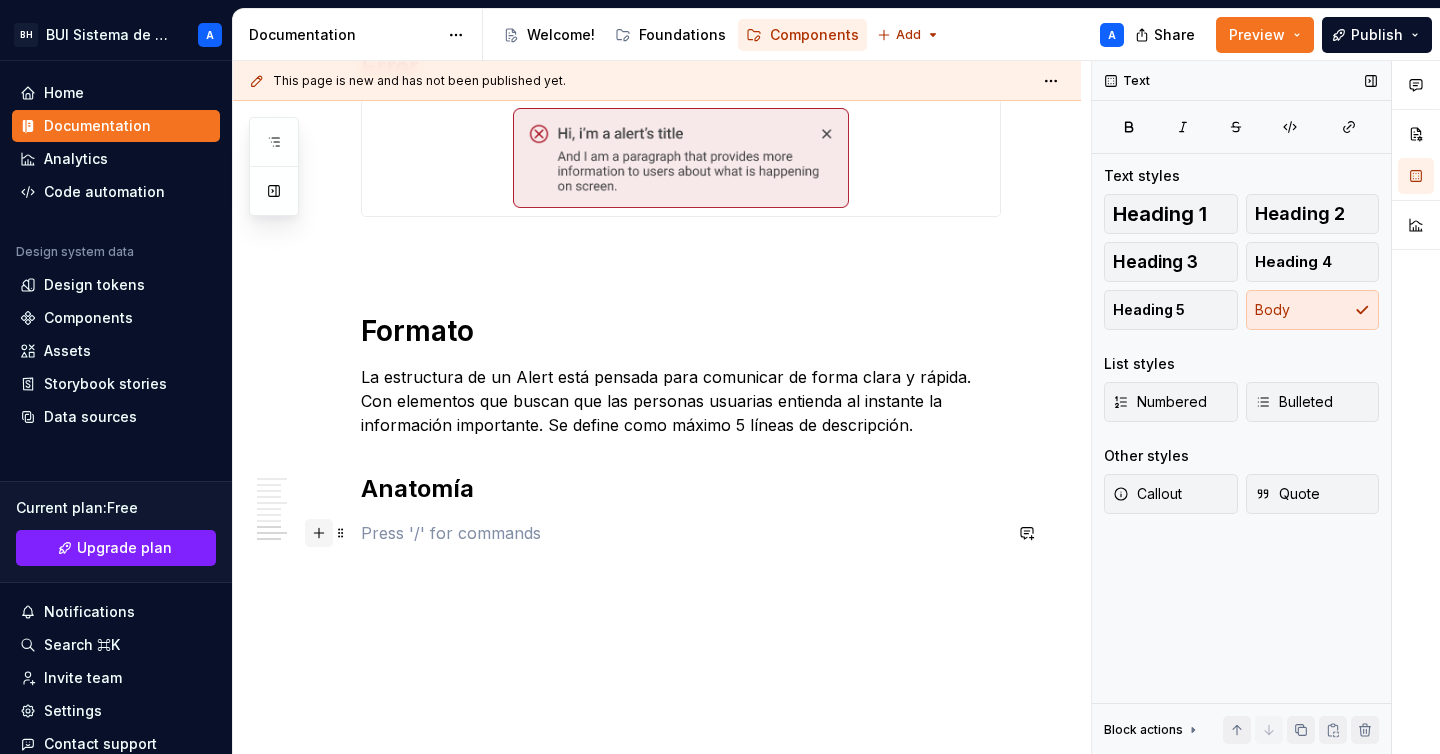click at bounding box center (319, 533) 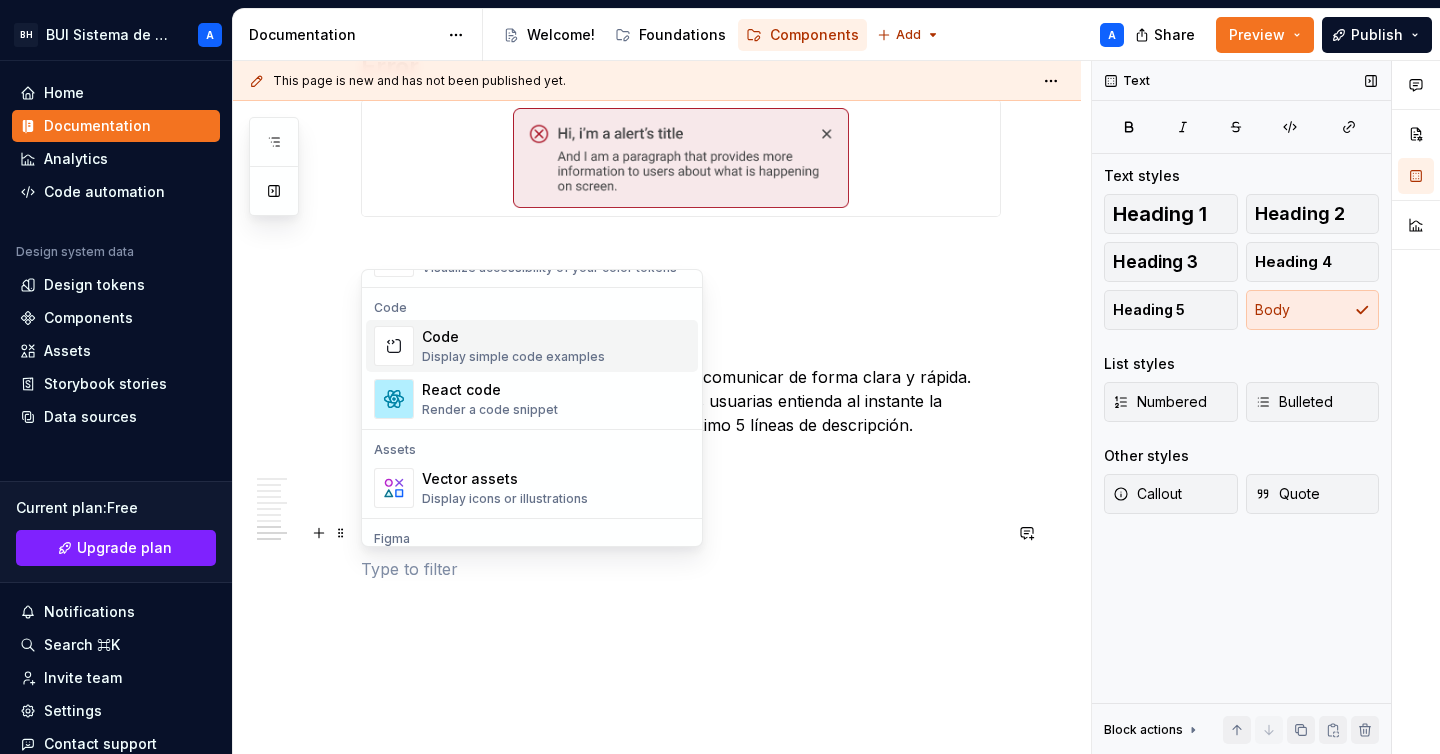 scroll, scrollTop: 1631, scrollLeft: 0, axis: vertical 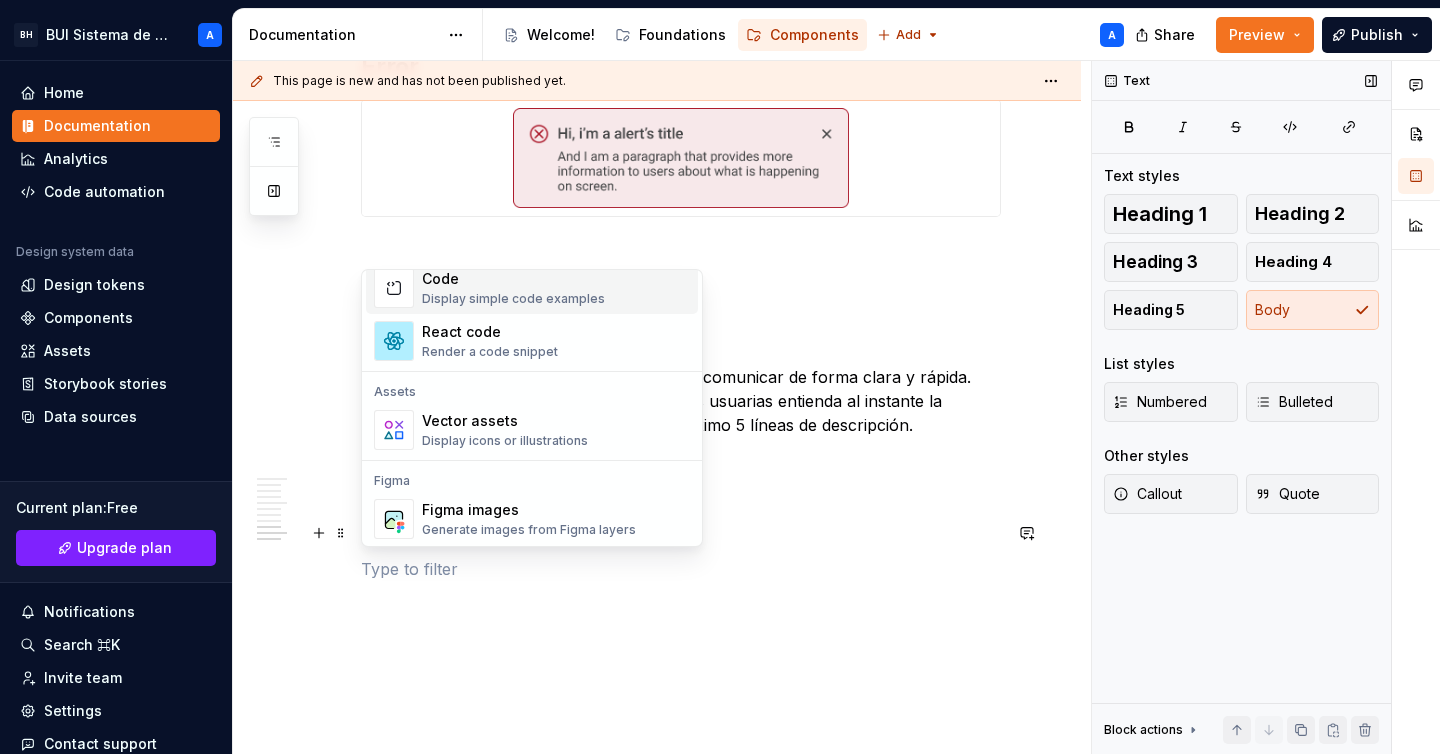 type on "*" 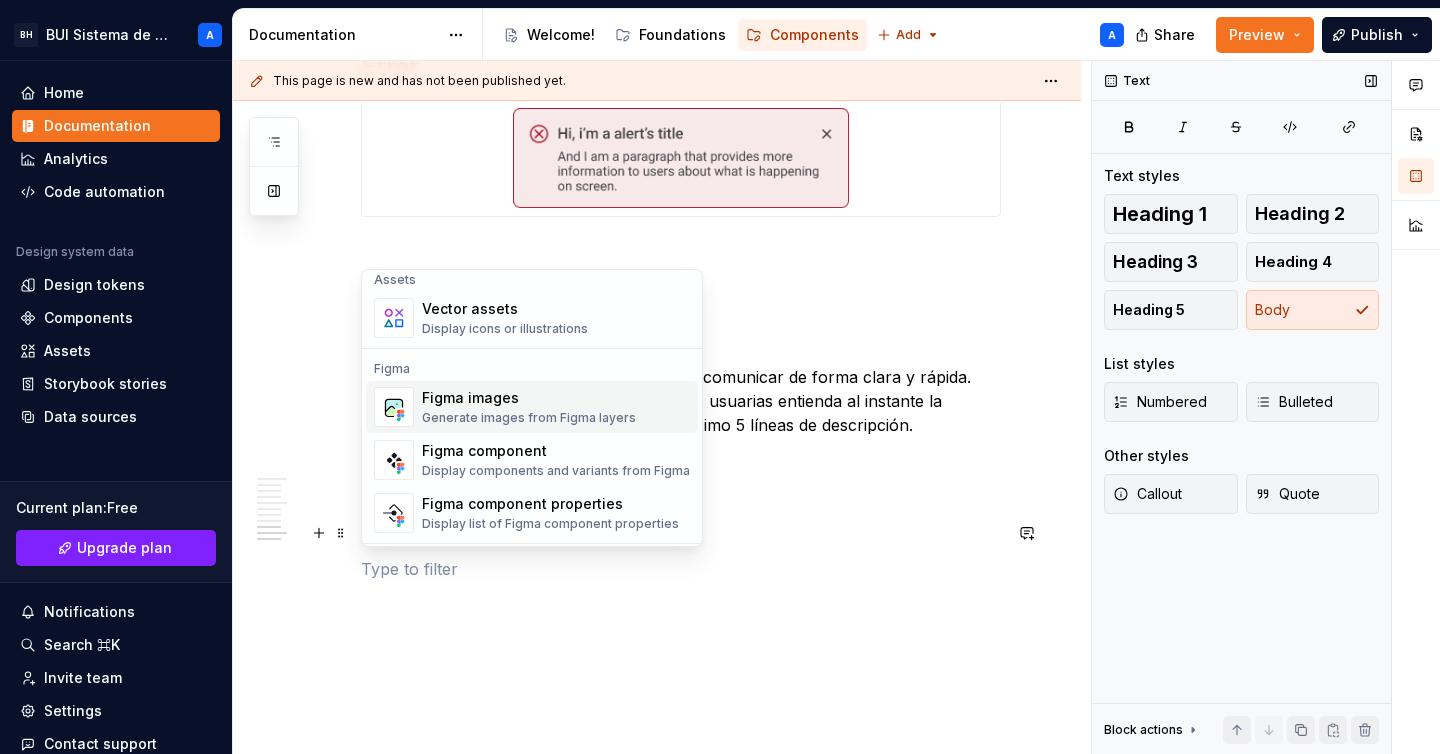 scroll, scrollTop: 1807, scrollLeft: 0, axis: vertical 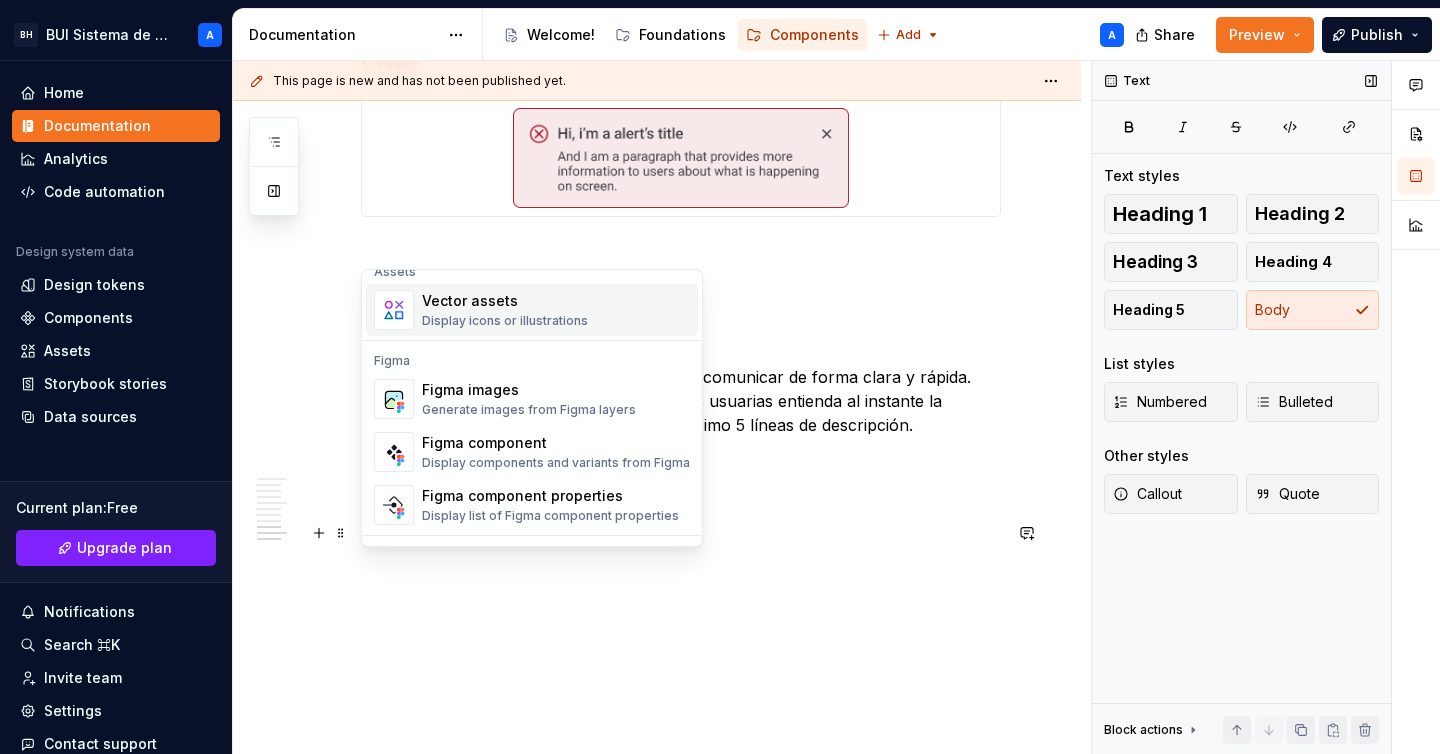 click on "Display icons or illustrations" at bounding box center (505, 321) 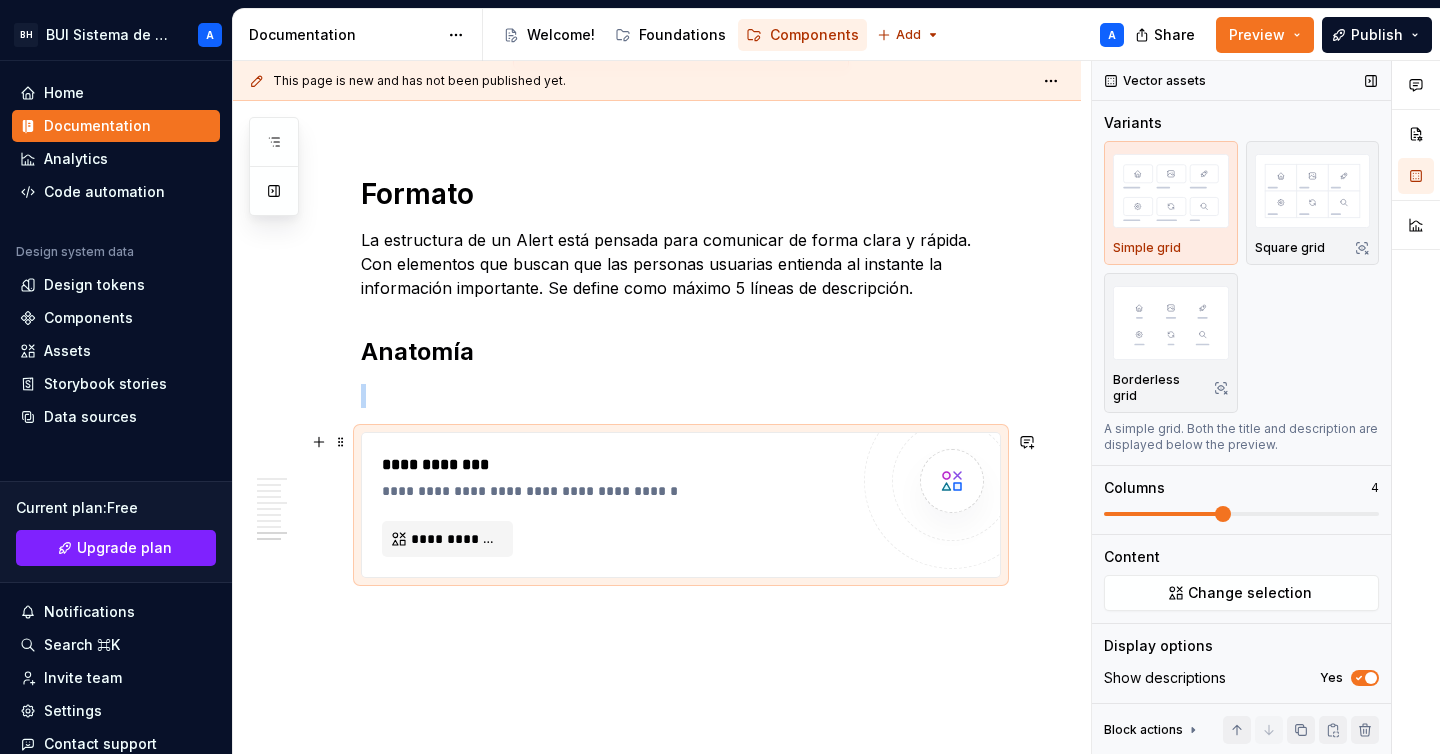 scroll, scrollTop: 2532, scrollLeft: 0, axis: vertical 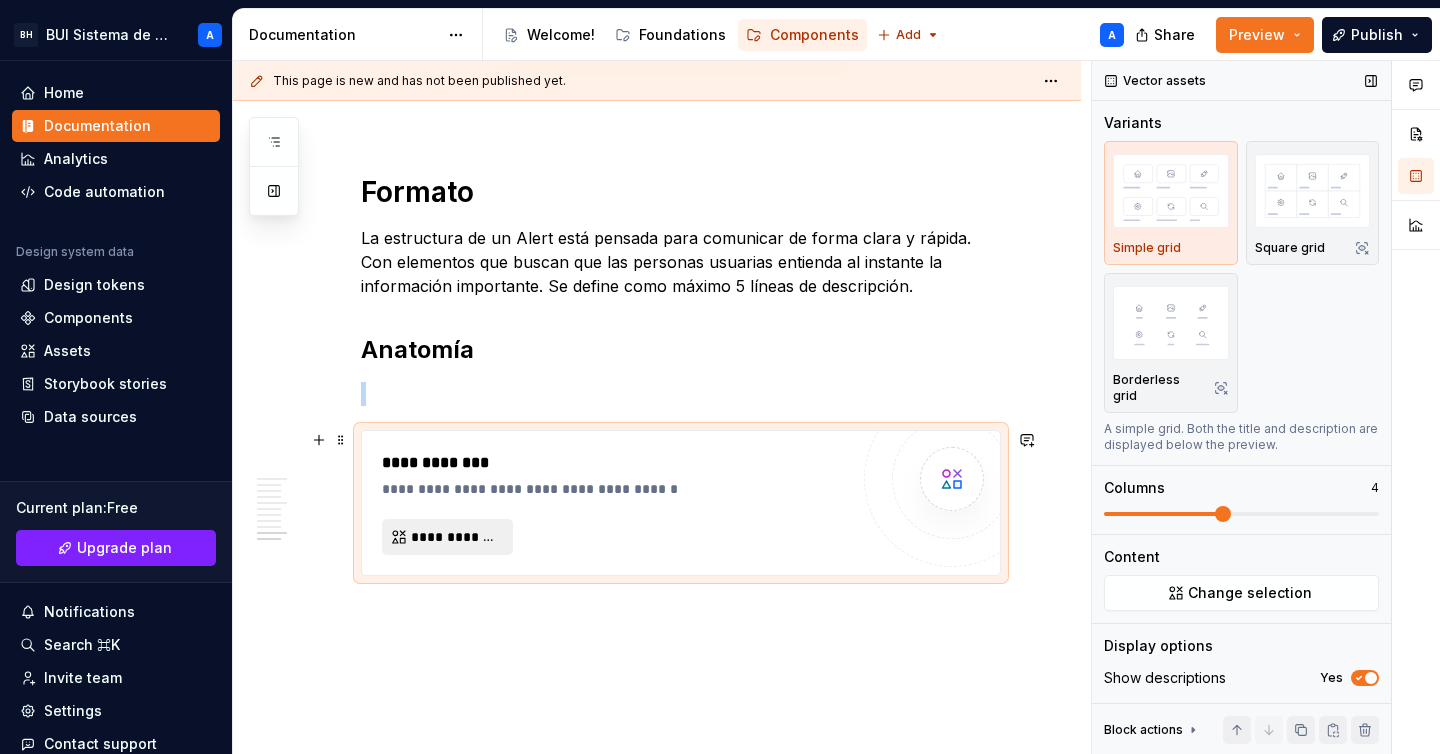 click on "**********" at bounding box center (455, 537) 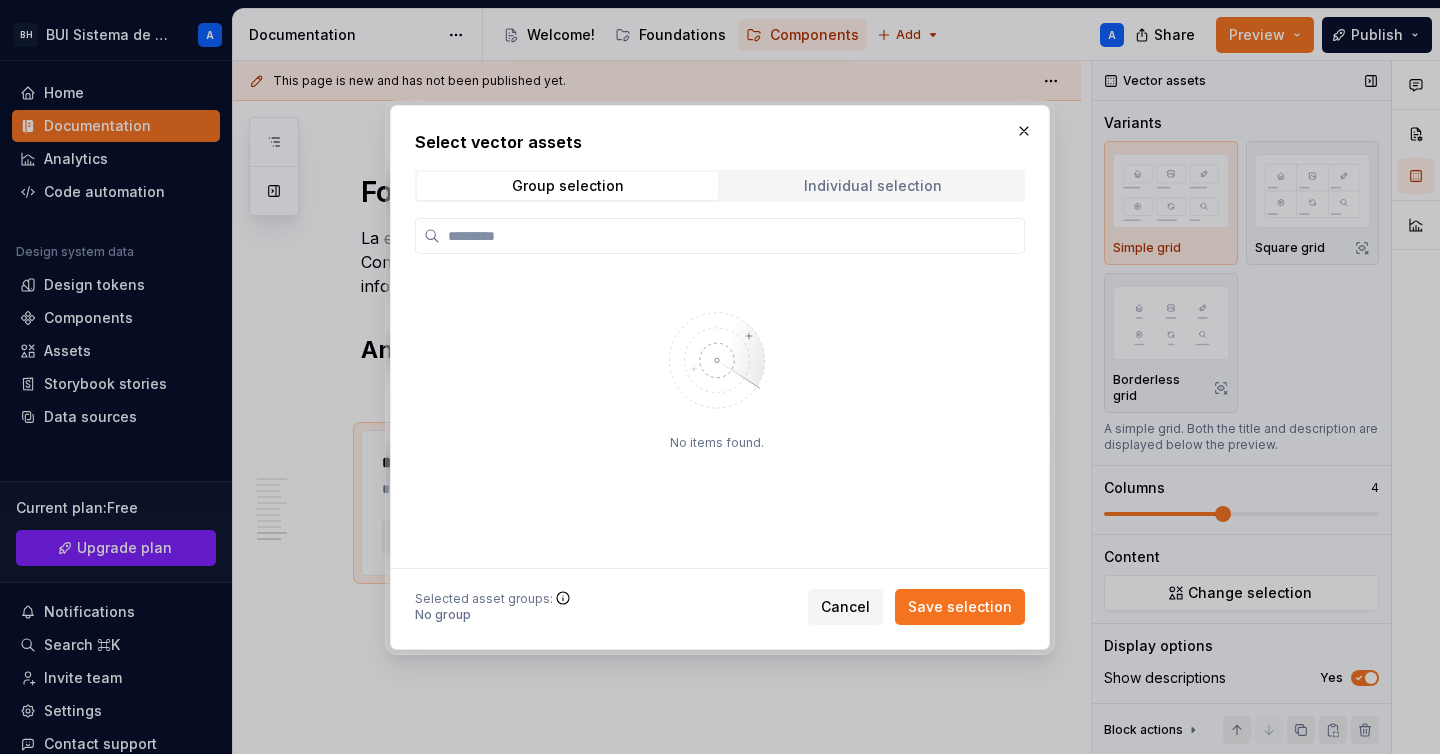 click on "Individual selection" at bounding box center [872, 186] 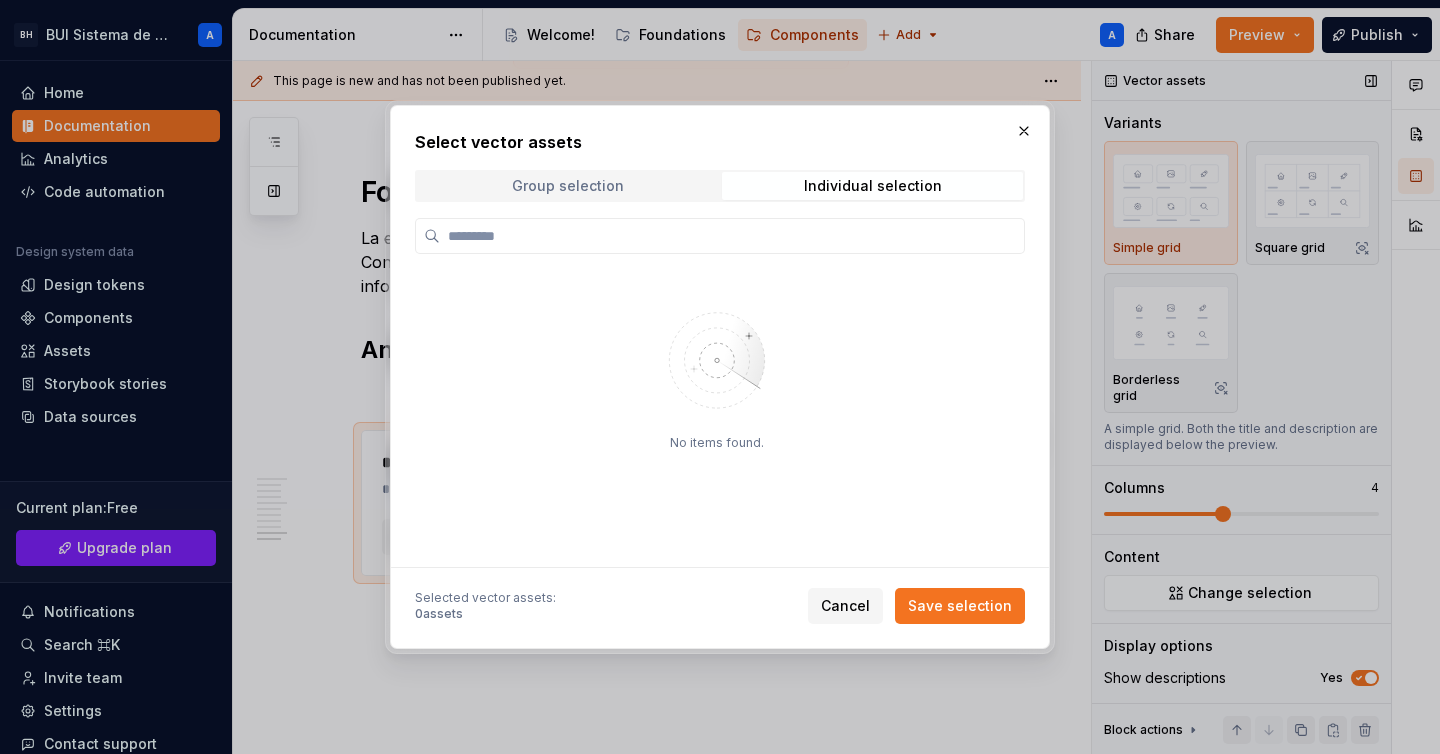 click on "Group selection" at bounding box center [567, 186] 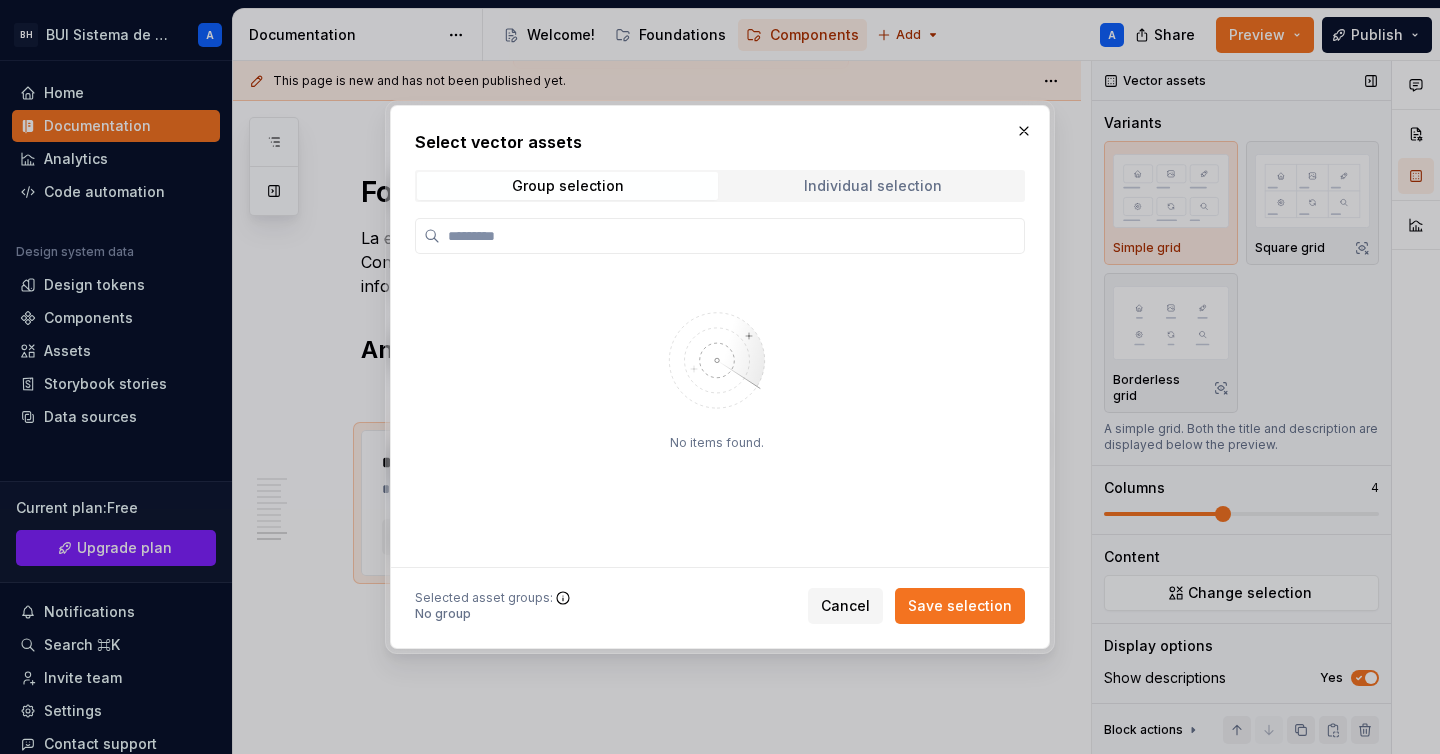 click on "Individual selection" at bounding box center (873, 186) 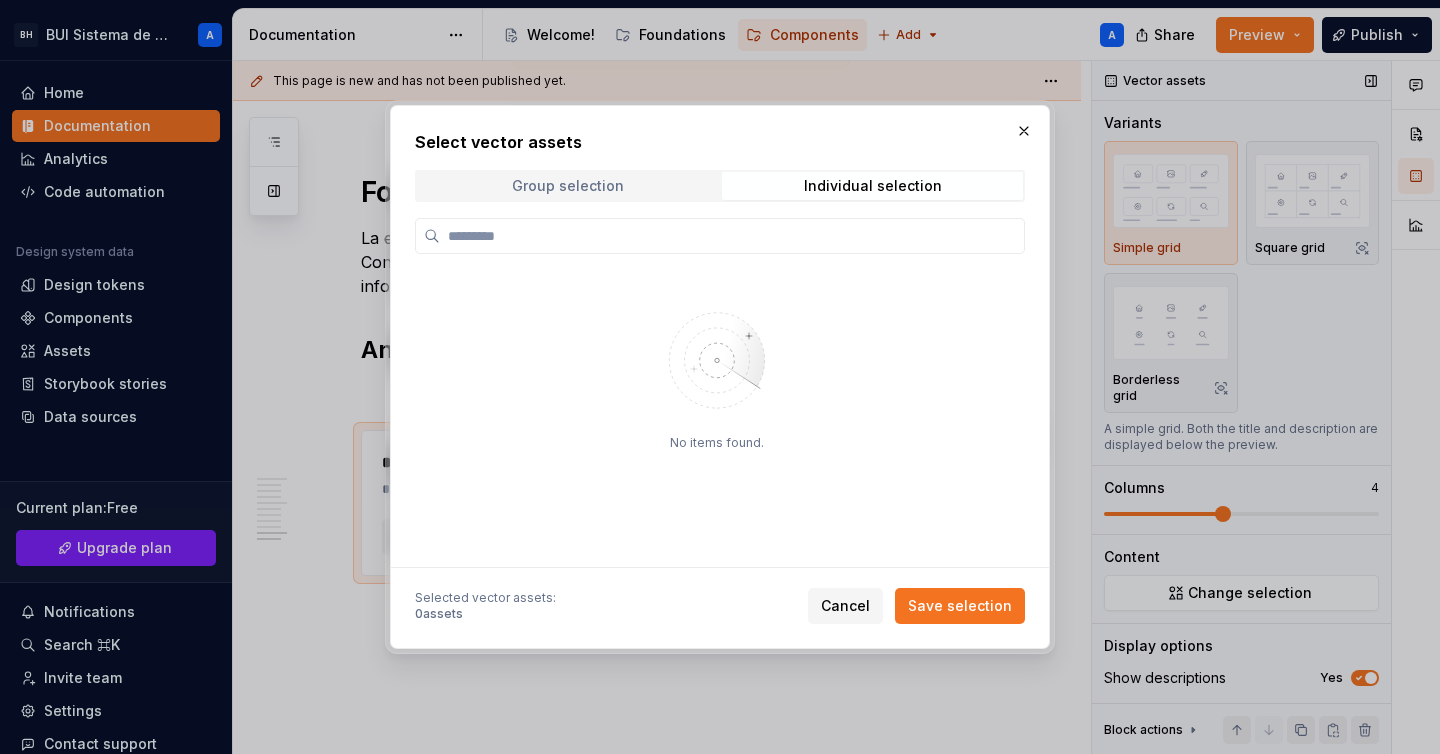 click on "Group selection" at bounding box center [567, 186] 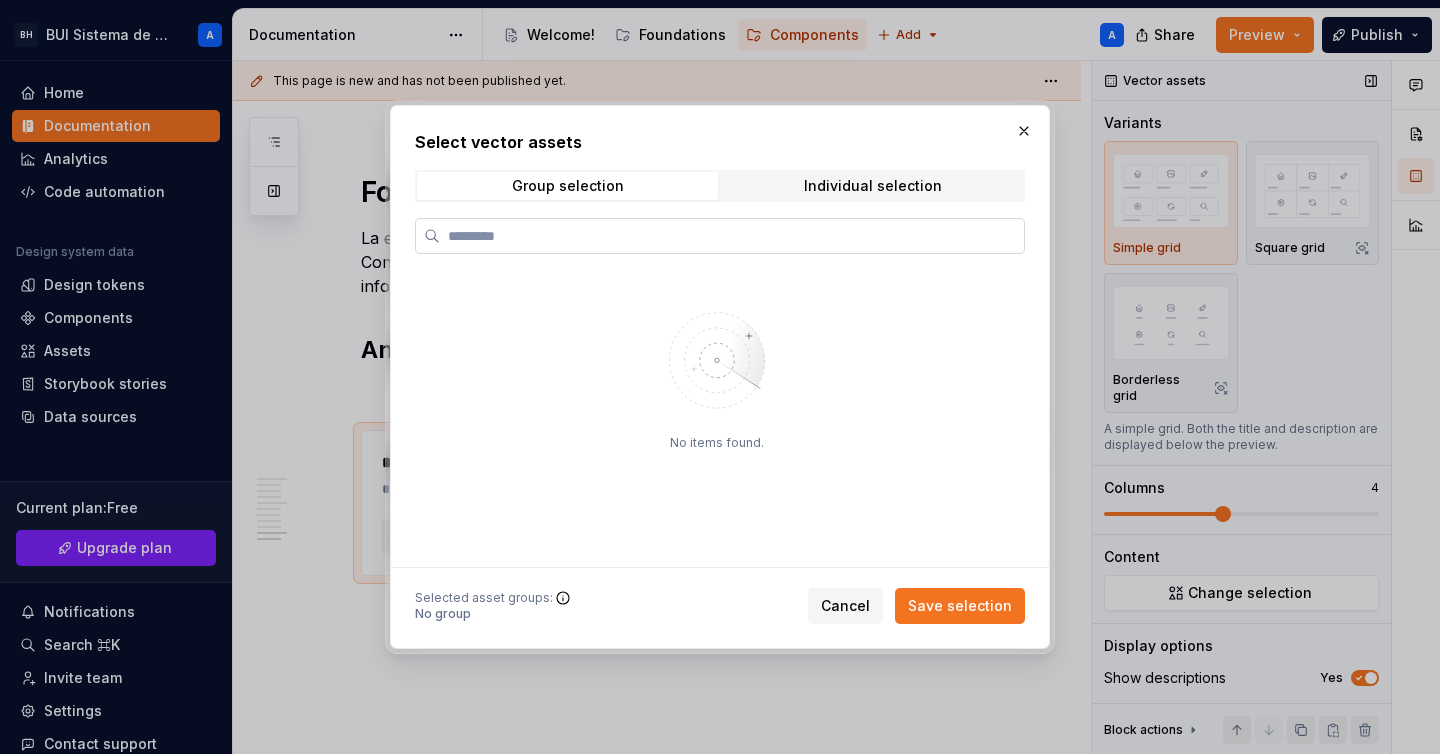 click at bounding box center [732, 236] 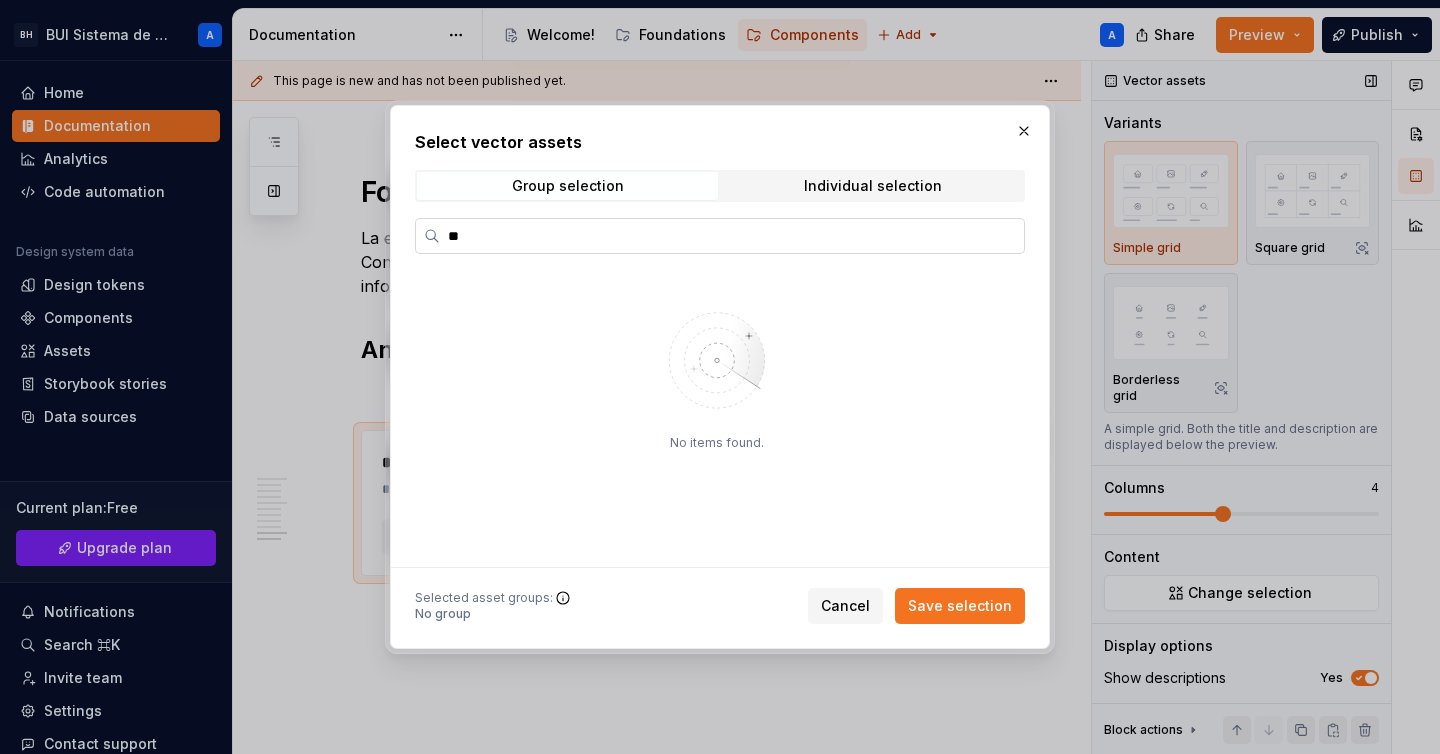 type on "*" 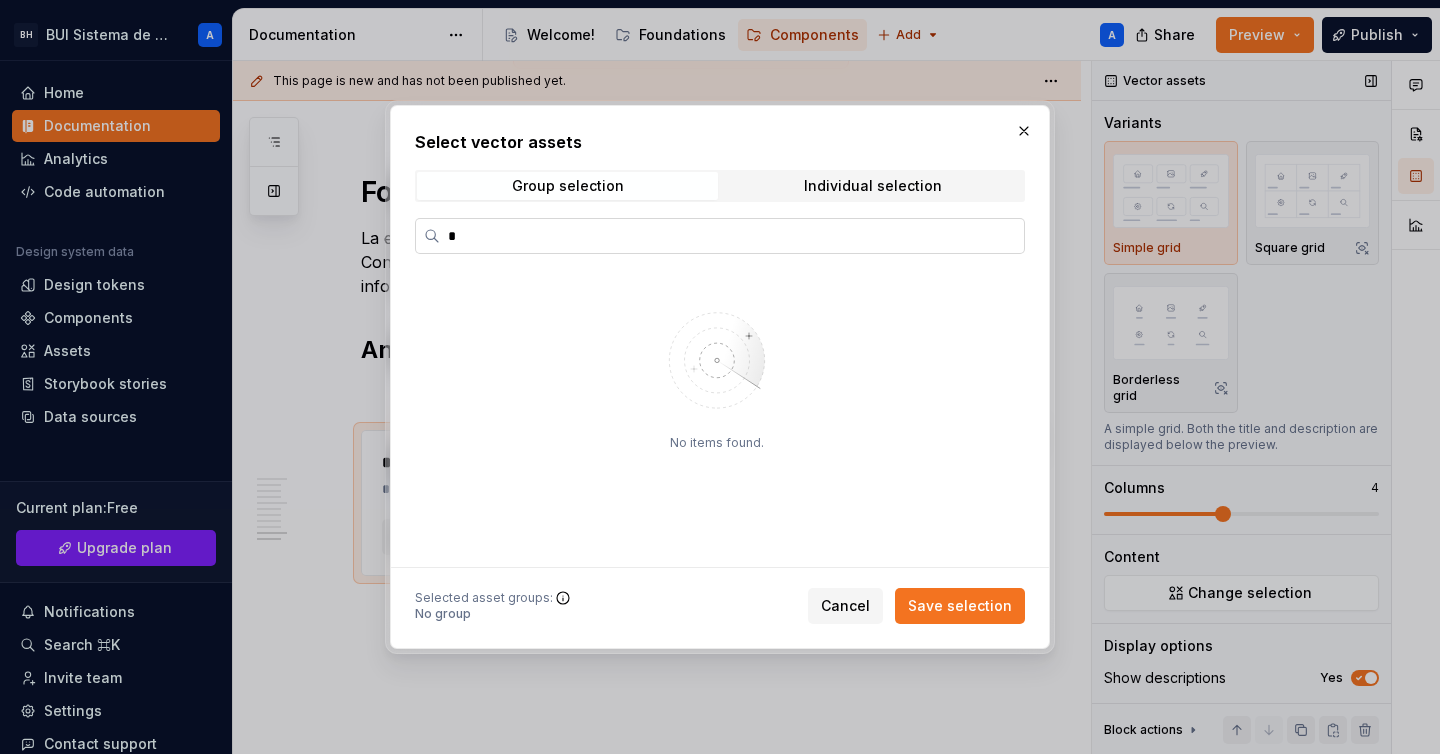 type 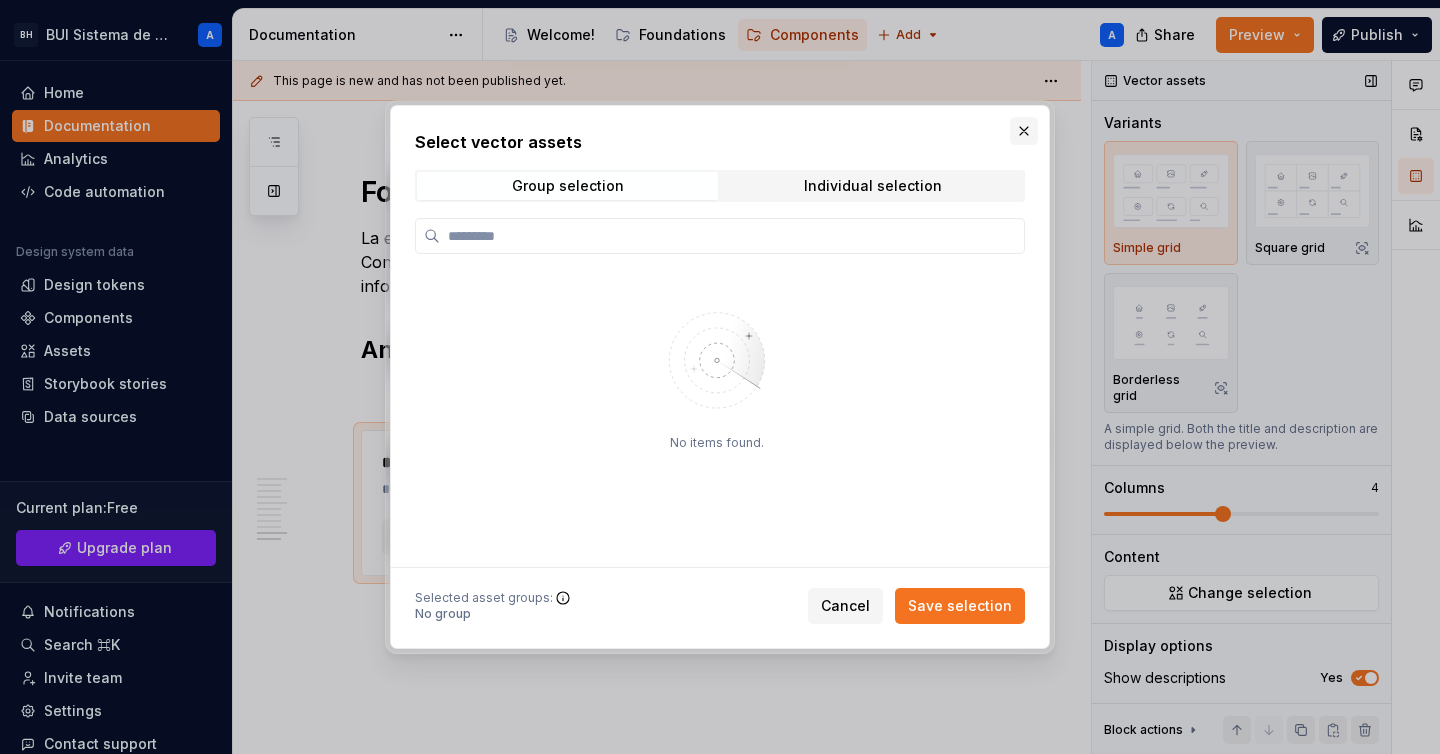 click at bounding box center (1024, 131) 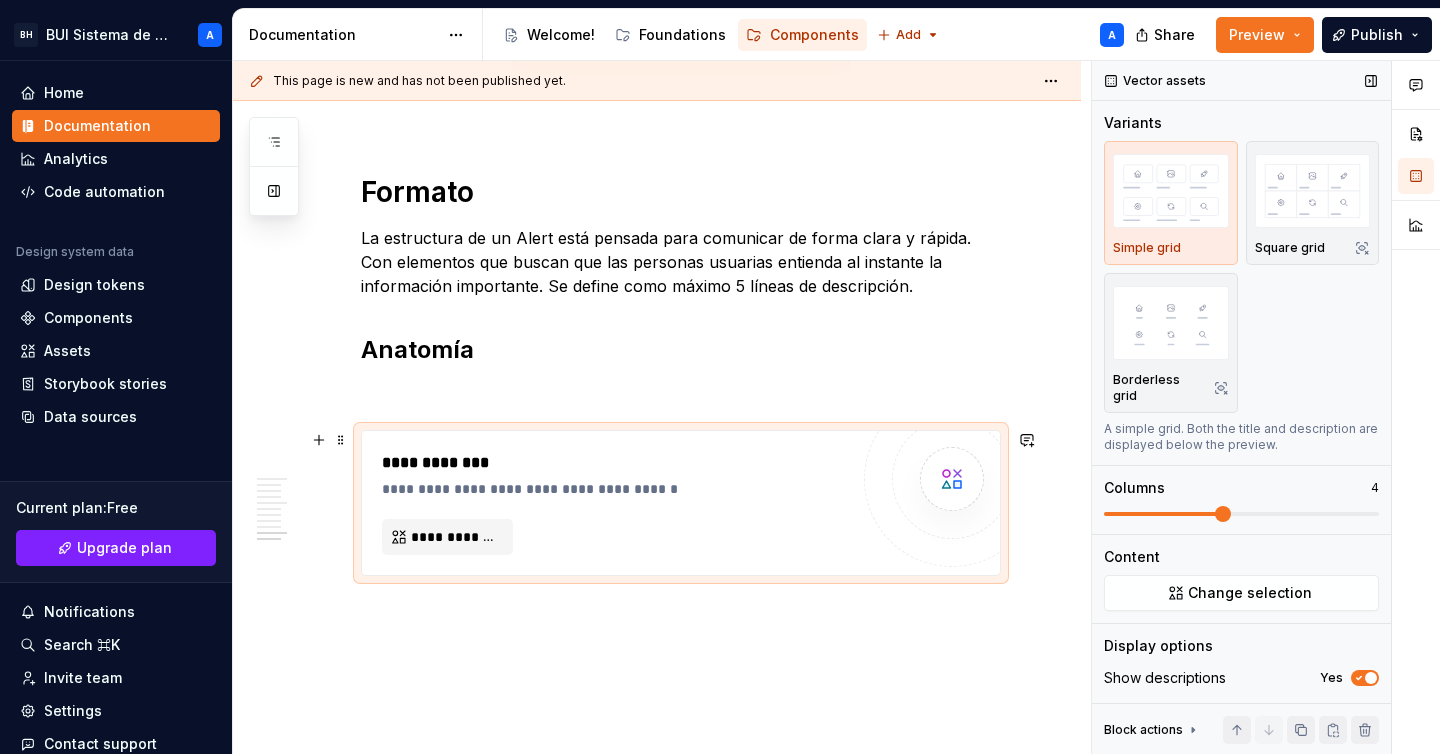 click on "**********" at bounding box center (615, 503) 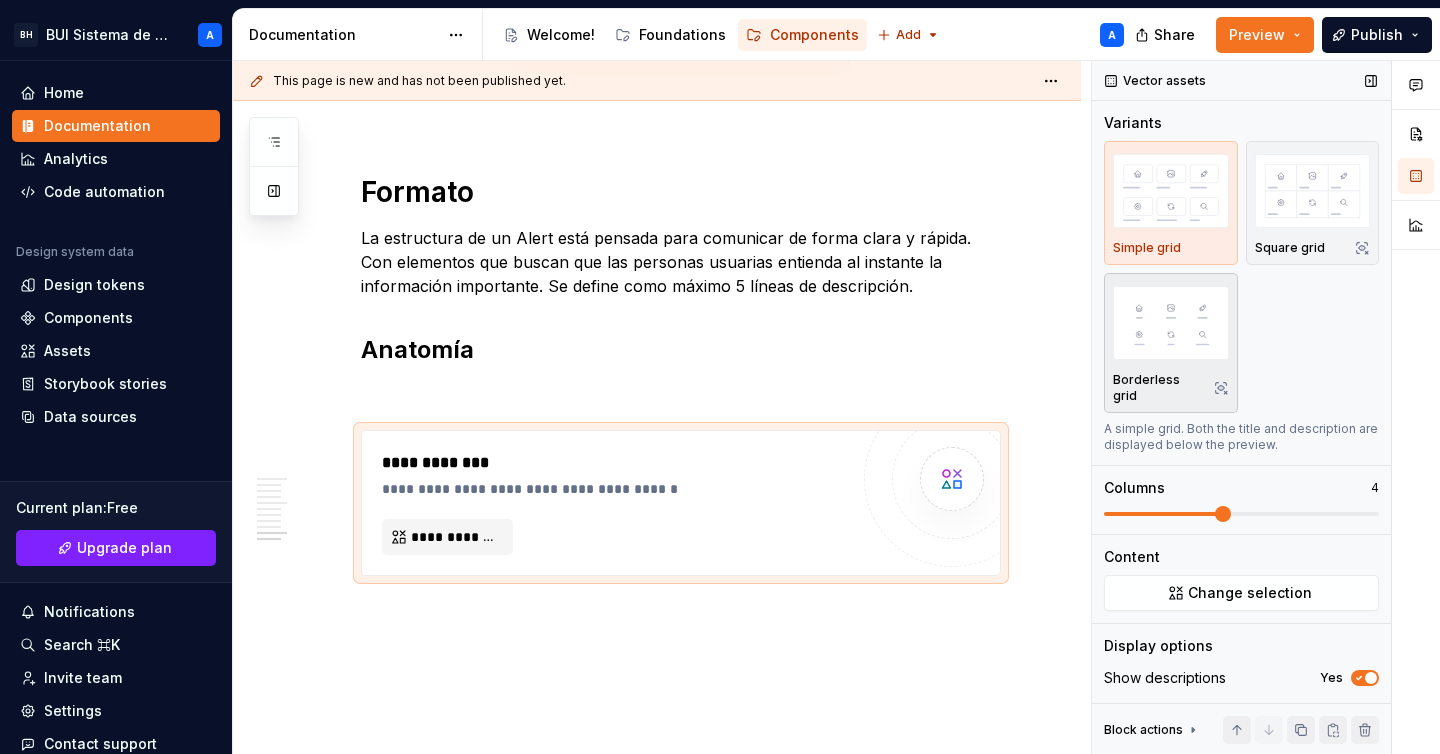 click at bounding box center [1171, 322] 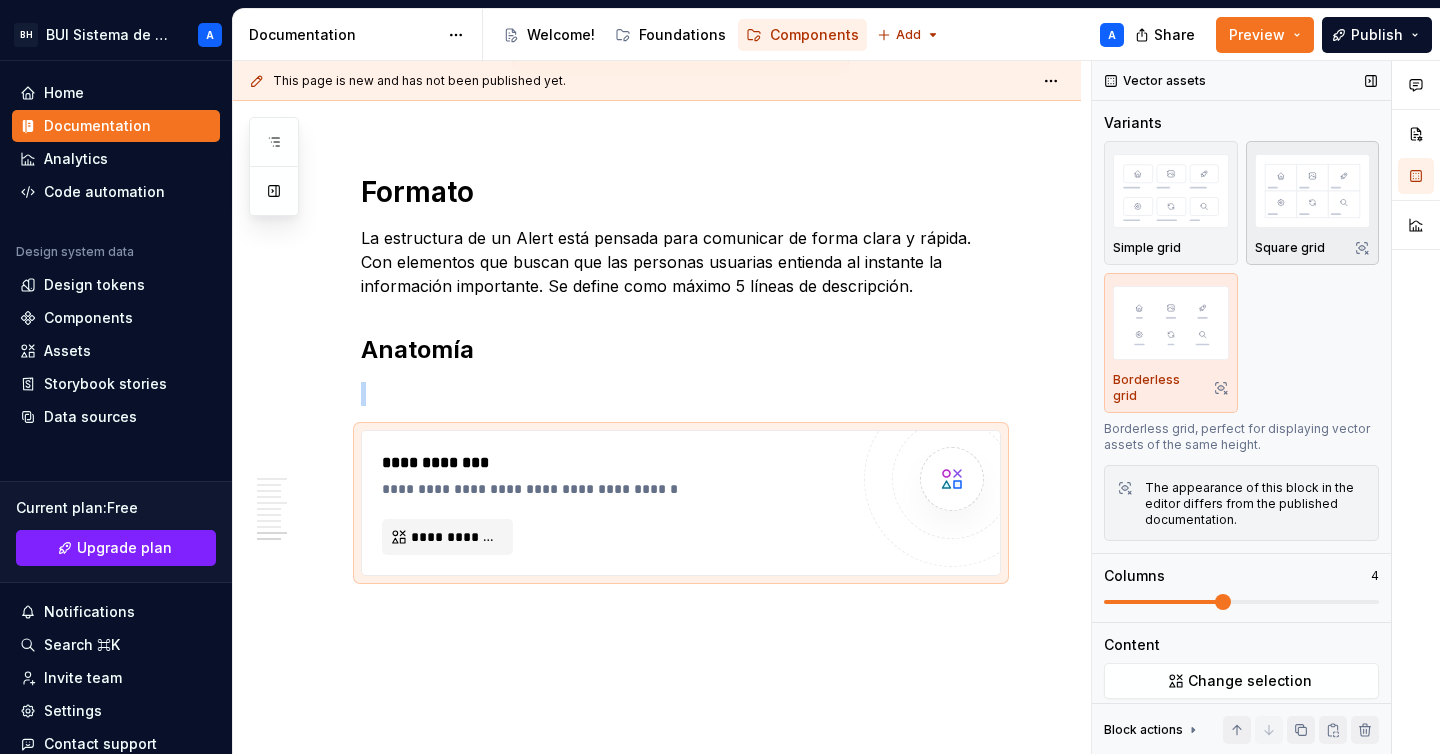 click at bounding box center (1313, 190) 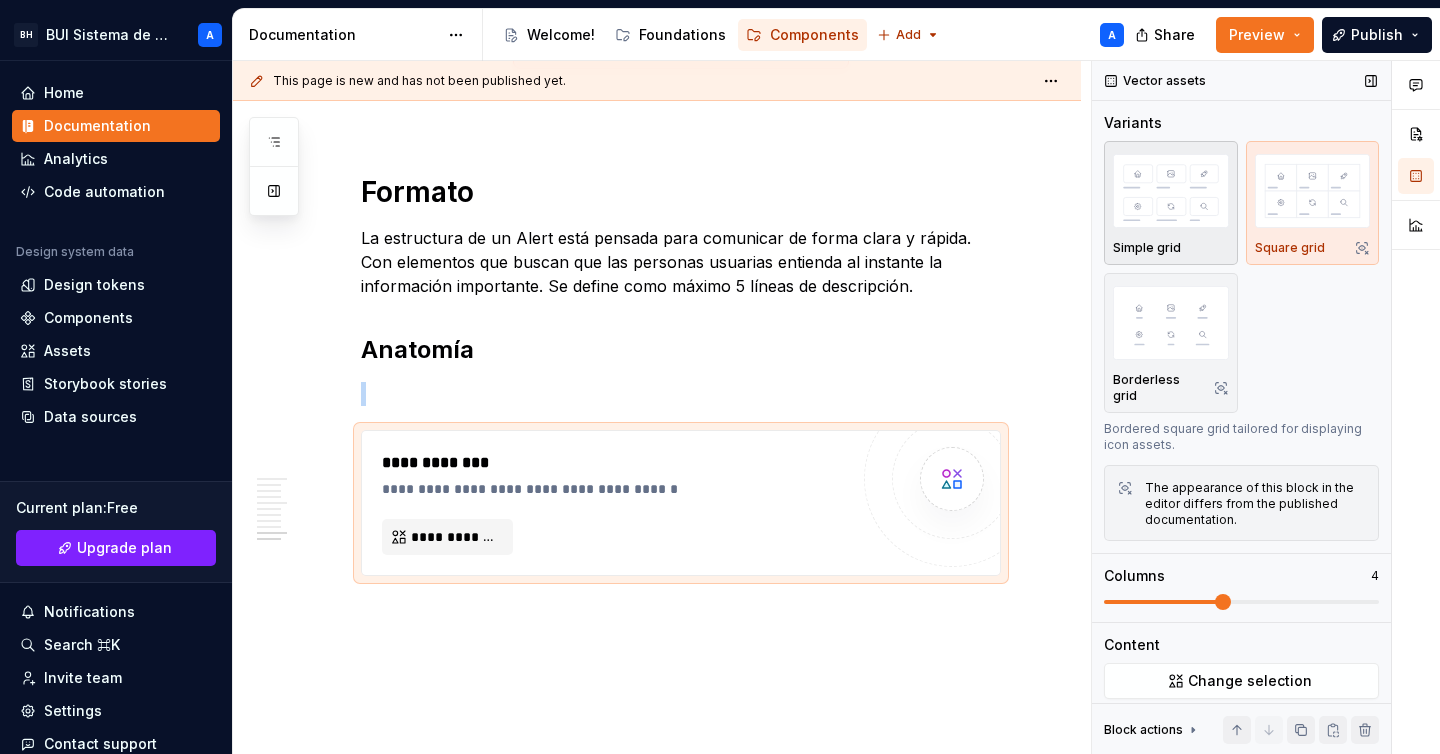 click at bounding box center (1171, 190) 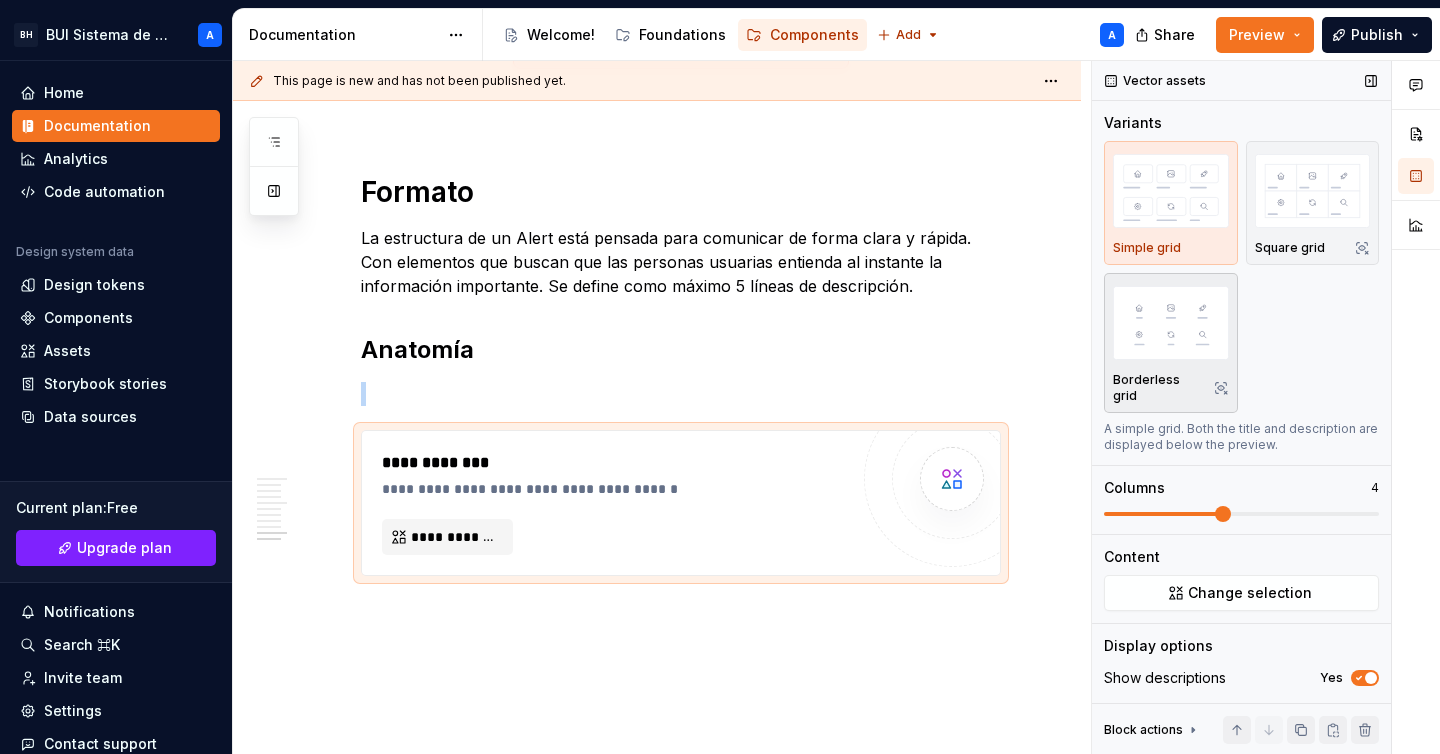 click at bounding box center (1171, 322) 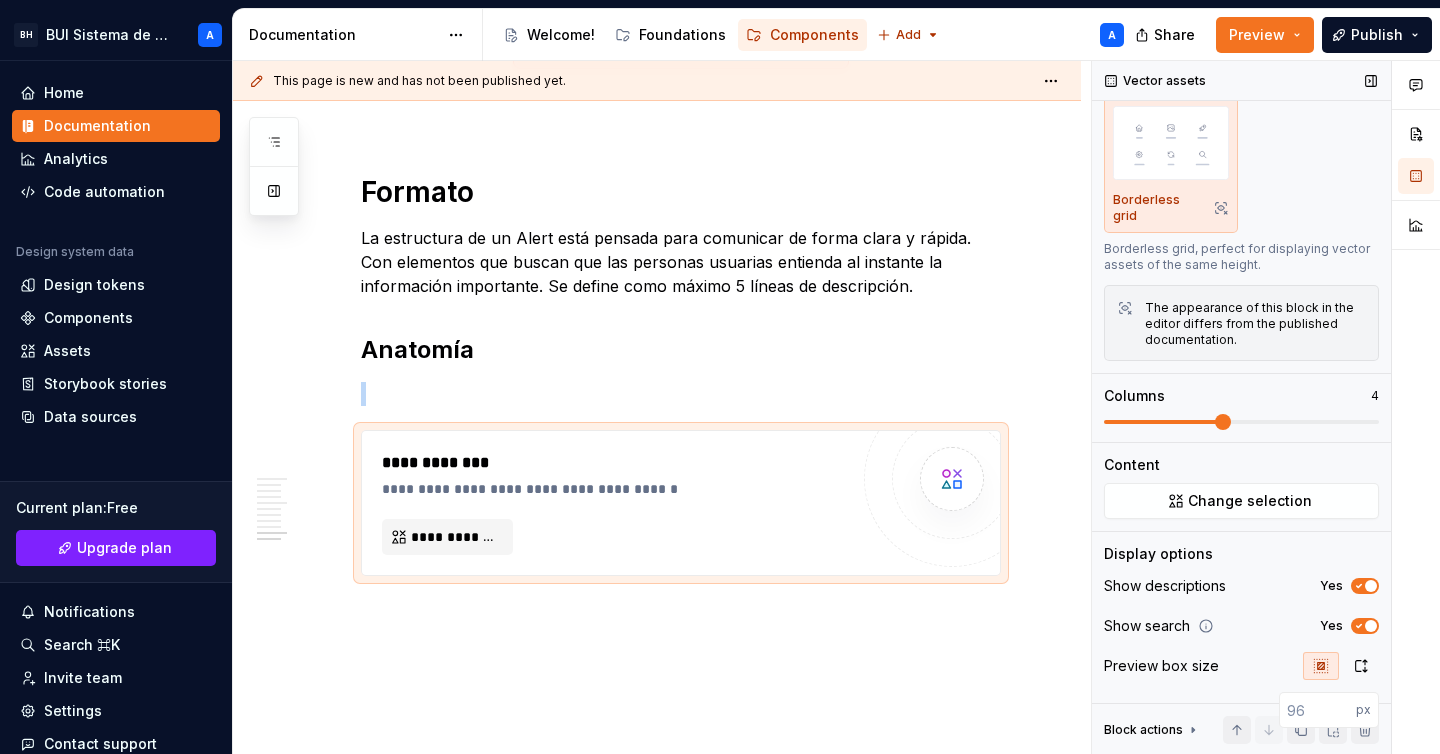 scroll, scrollTop: 183, scrollLeft: 0, axis: vertical 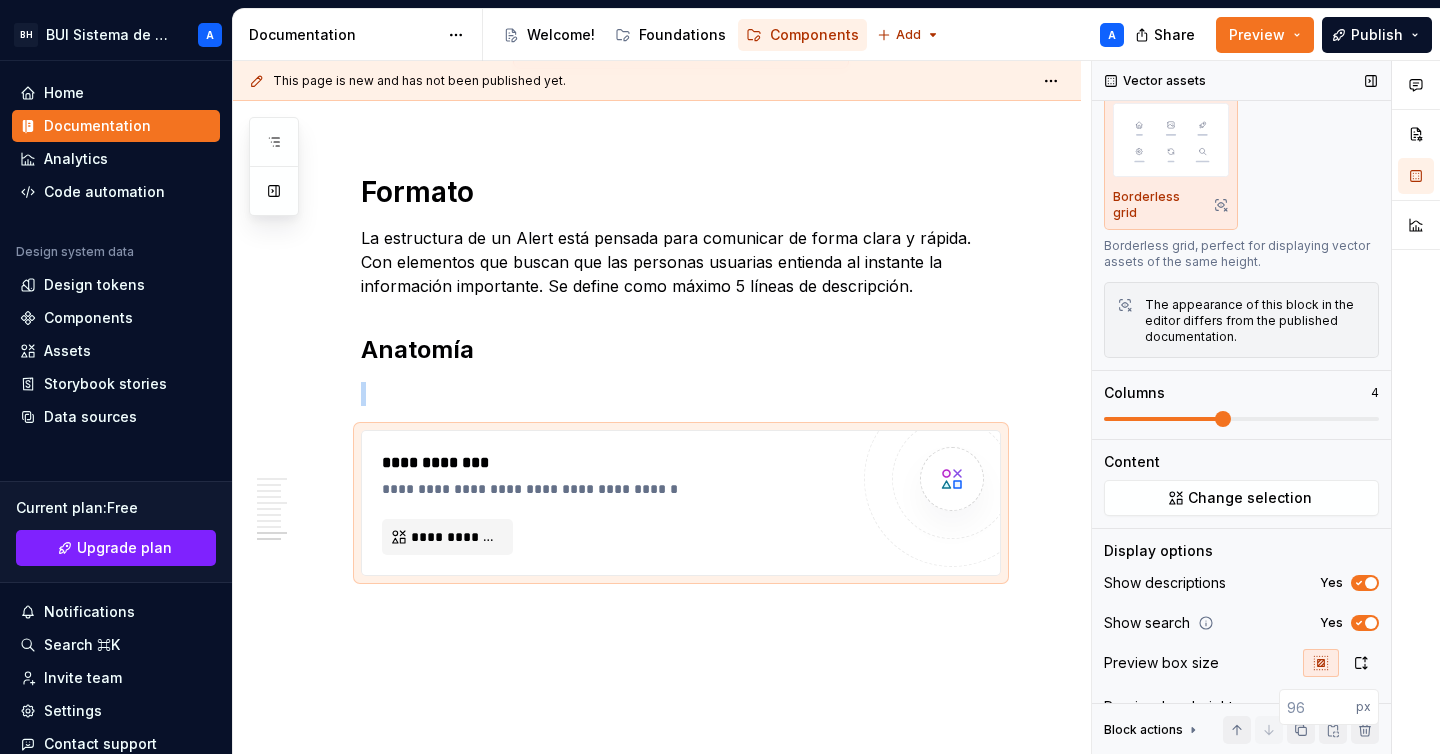 click at bounding box center [1223, 419] 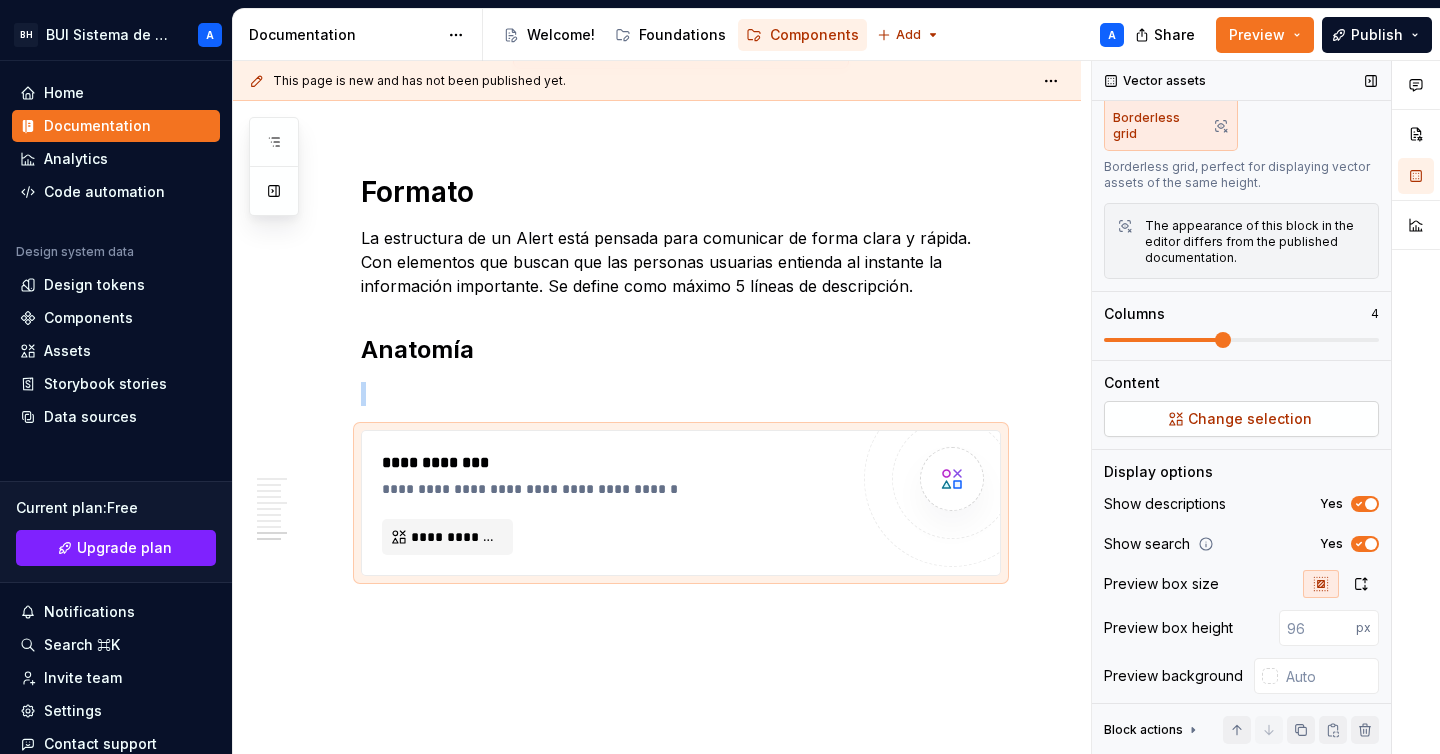 scroll, scrollTop: 261, scrollLeft: 0, axis: vertical 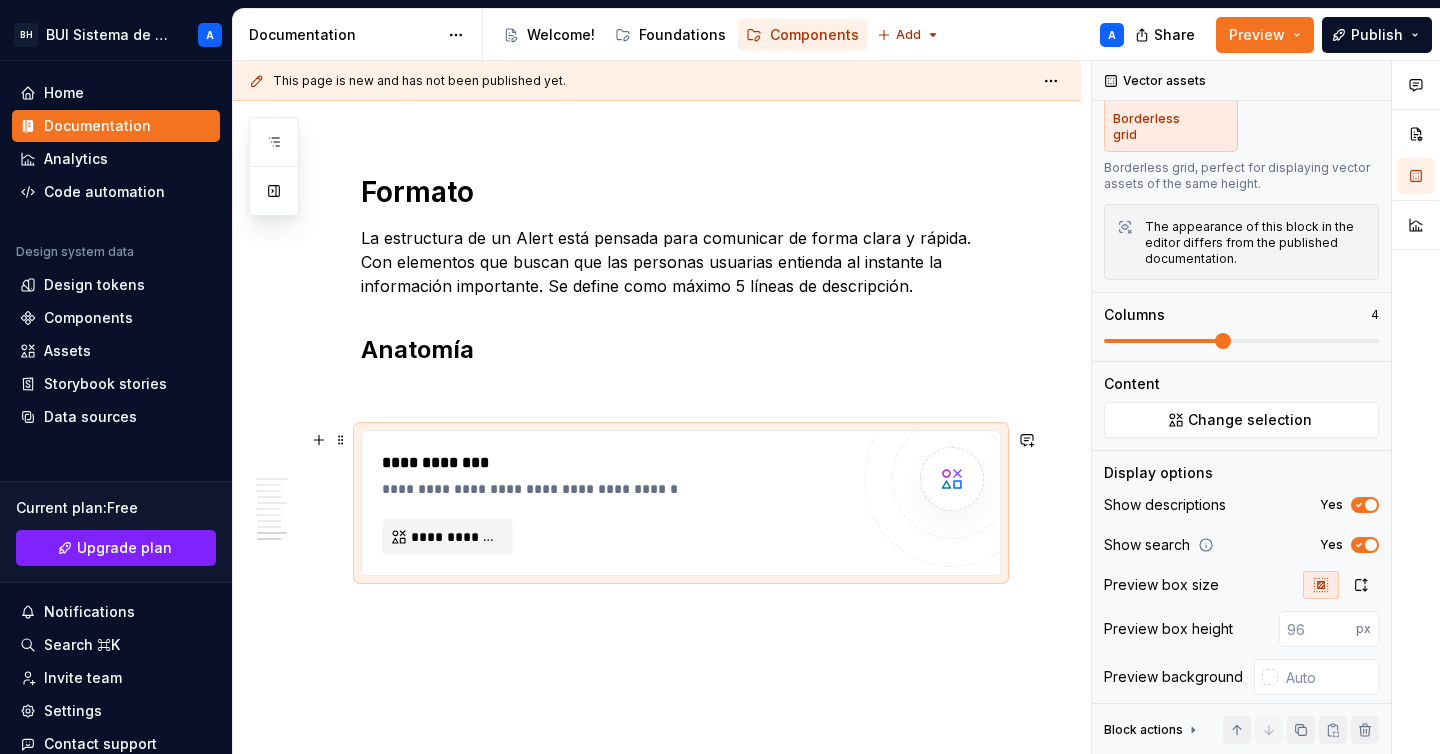 click on "**********" at bounding box center [620, 489] 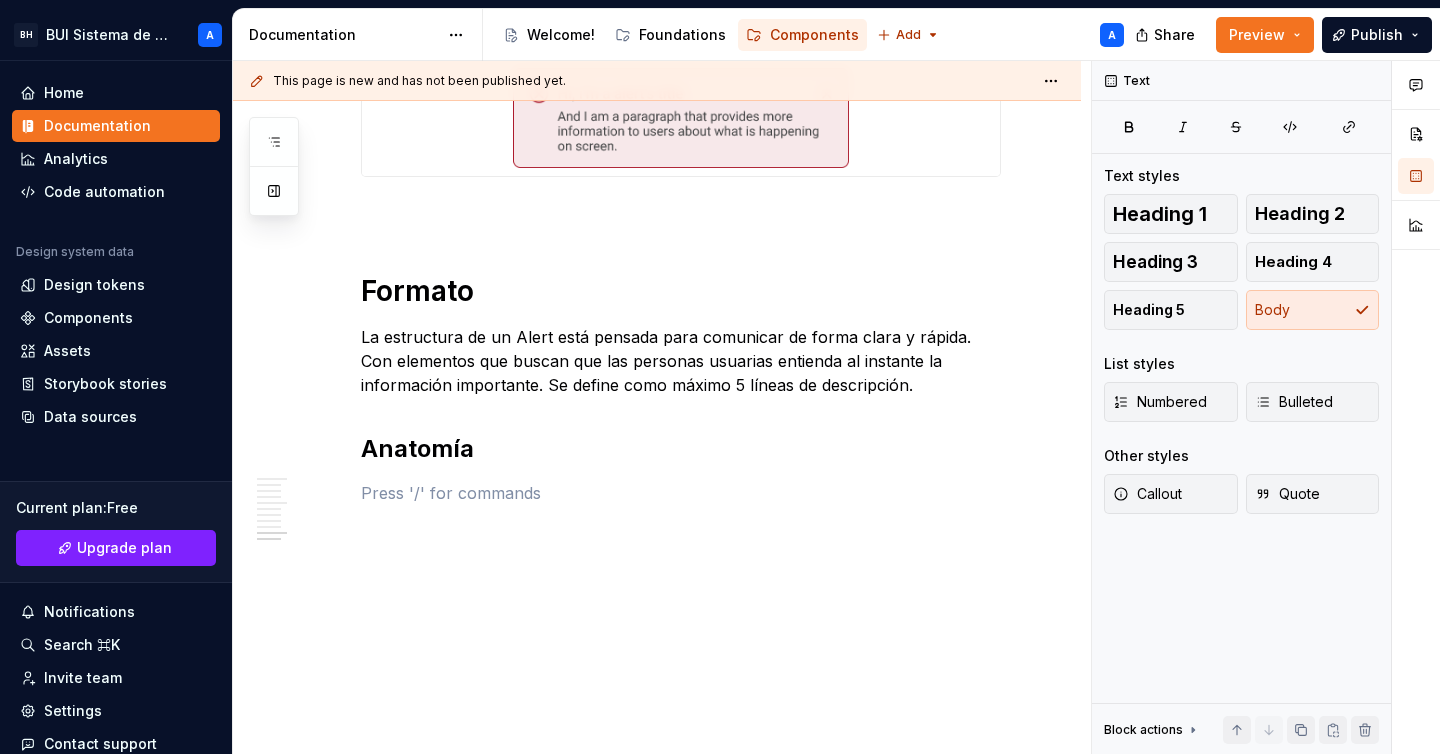 scroll, scrollTop: 2433, scrollLeft: 0, axis: vertical 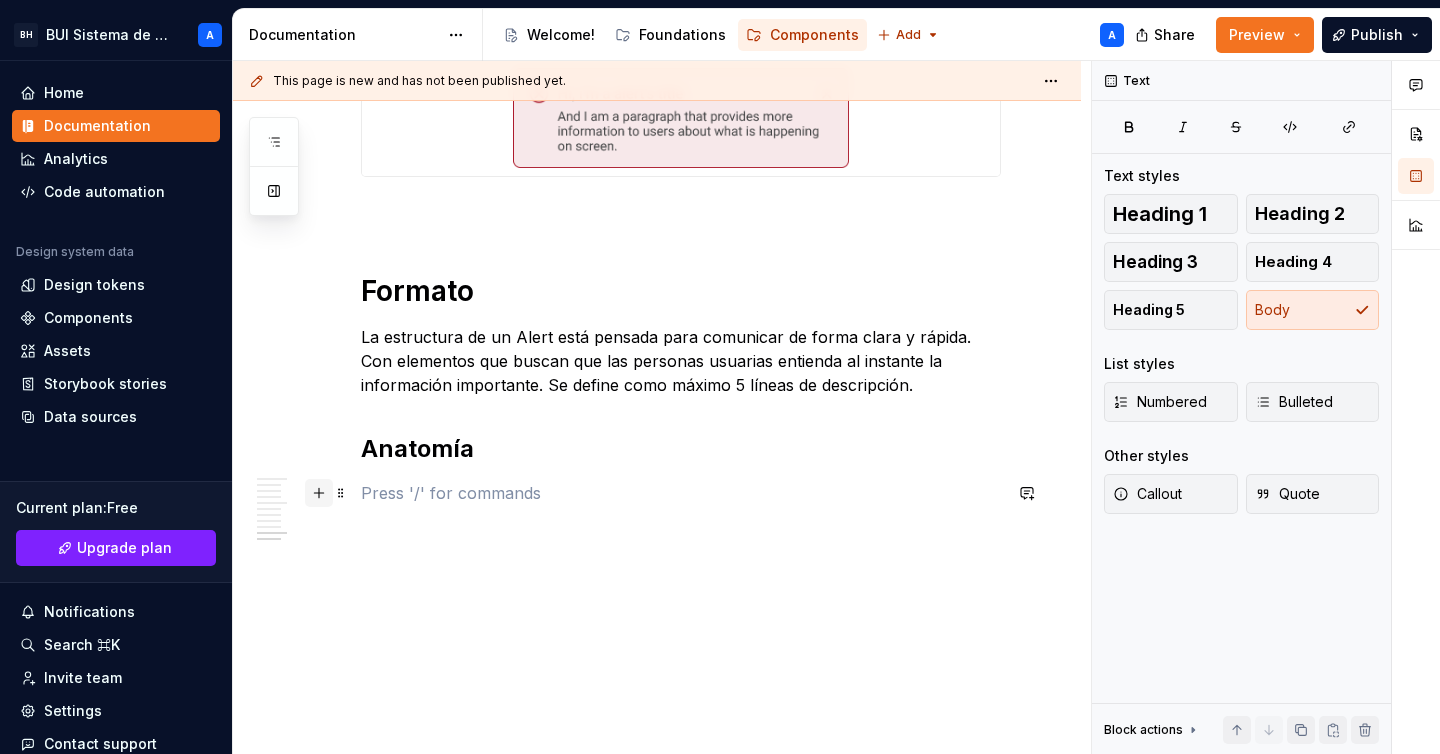 click at bounding box center [319, 493] 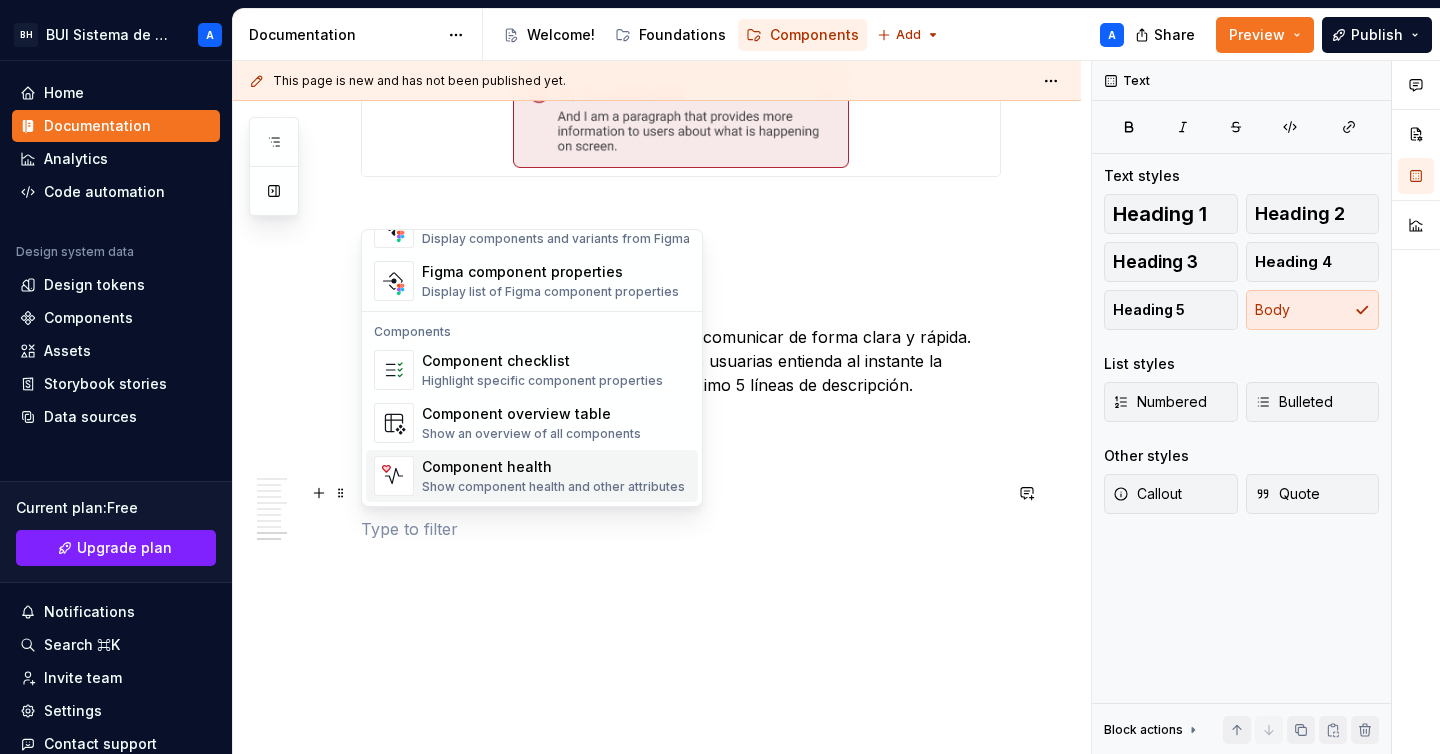 scroll, scrollTop: 1907, scrollLeft: 0, axis: vertical 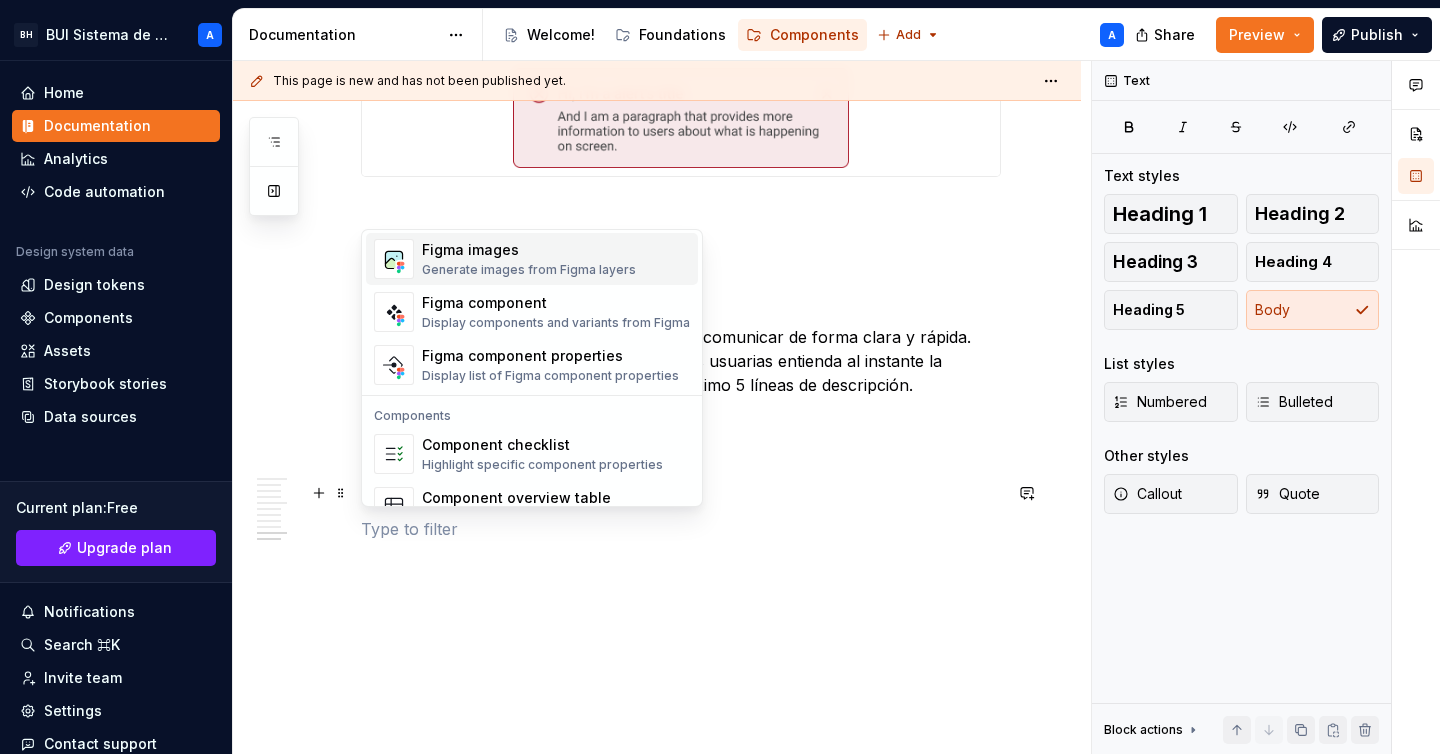 click on "Figma component" at bounding box center [556, 303] 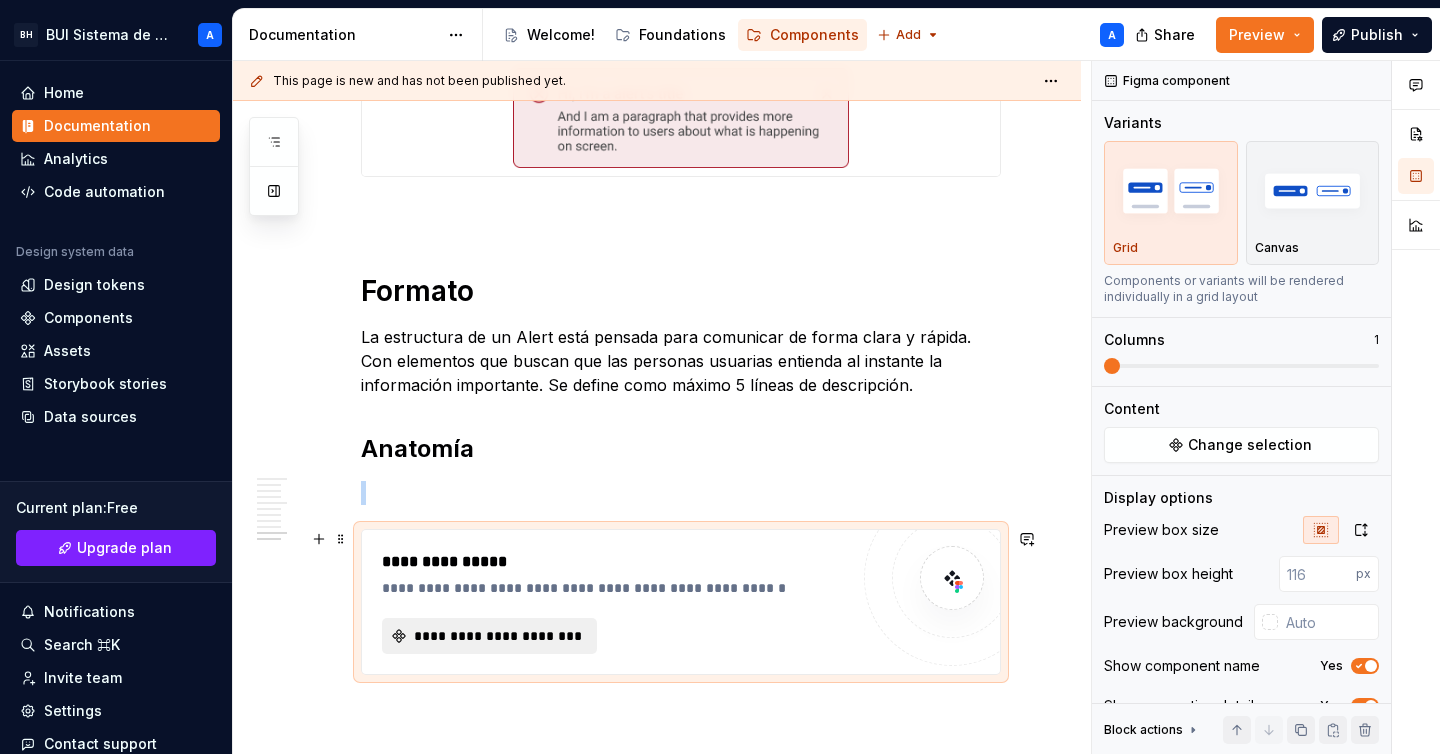 click on "**********" at bounding box center [497, 636] 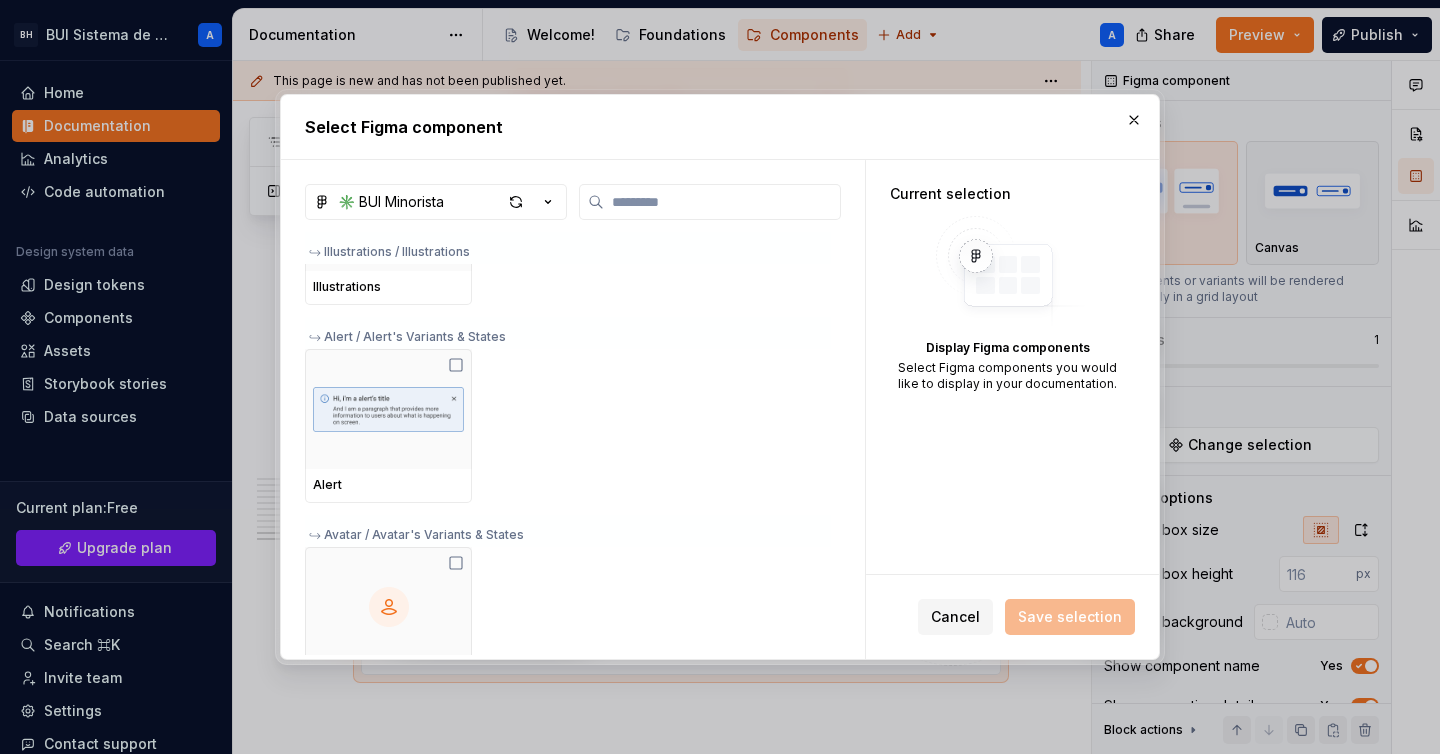 scroll, scrollTop: 470, scrollLeft: 0, axis: vertical 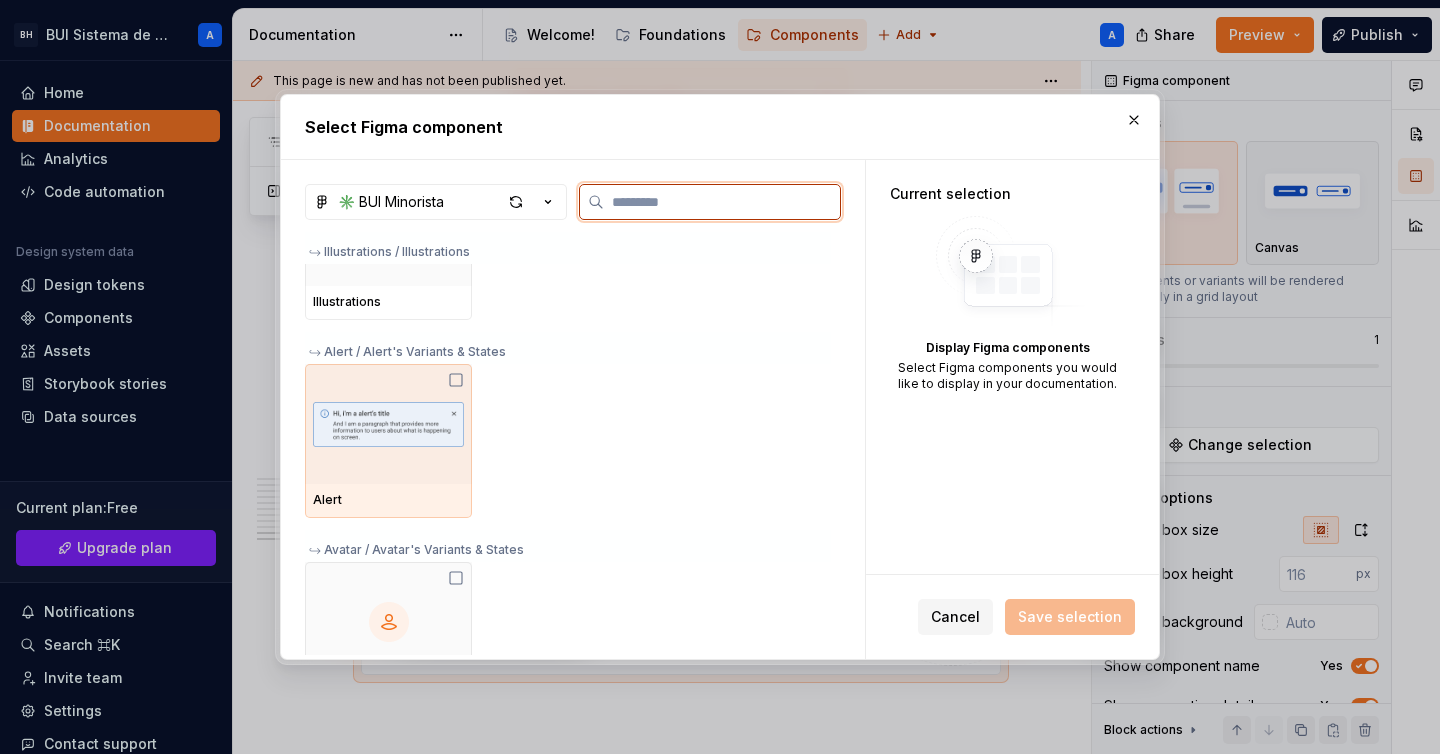 click at bounding box center (388, 424) 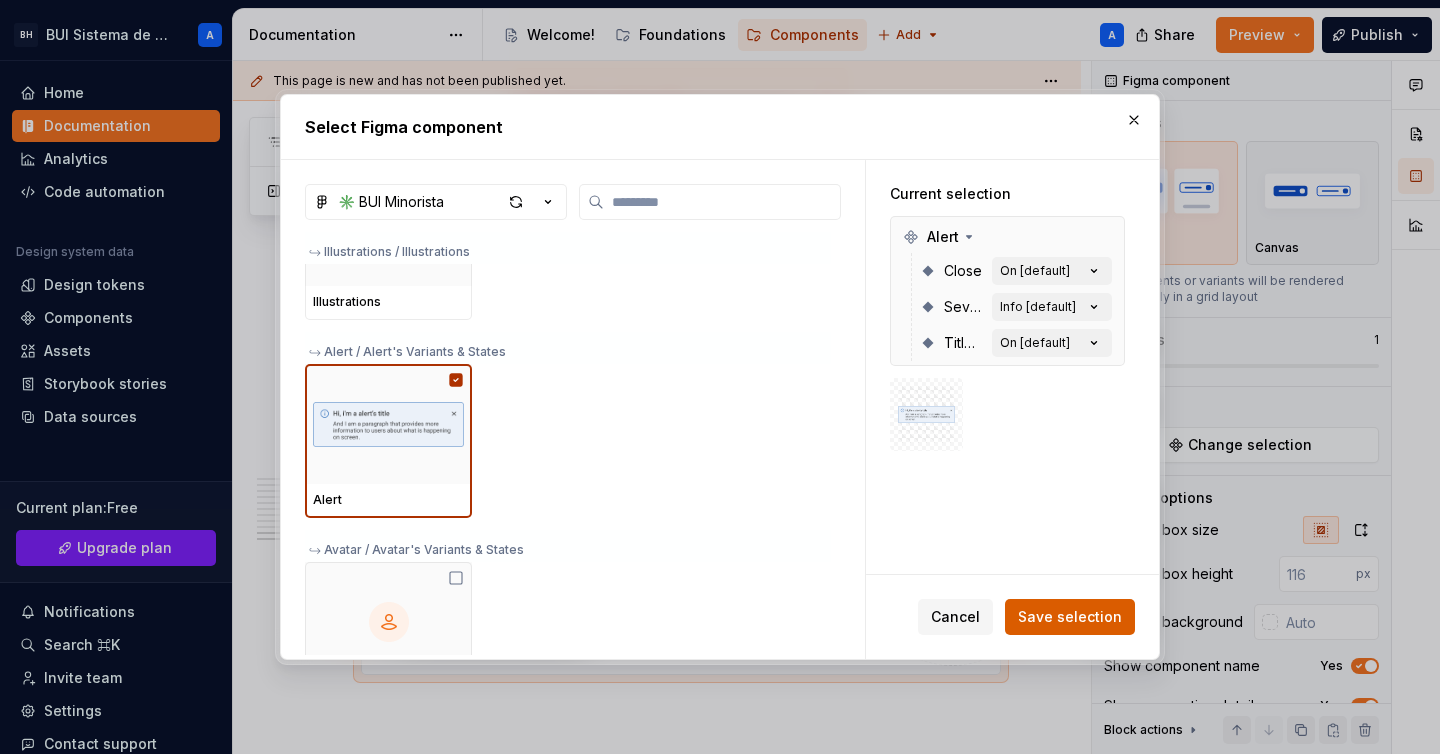 click on "Save selection" at bounding box center [1070, 617] 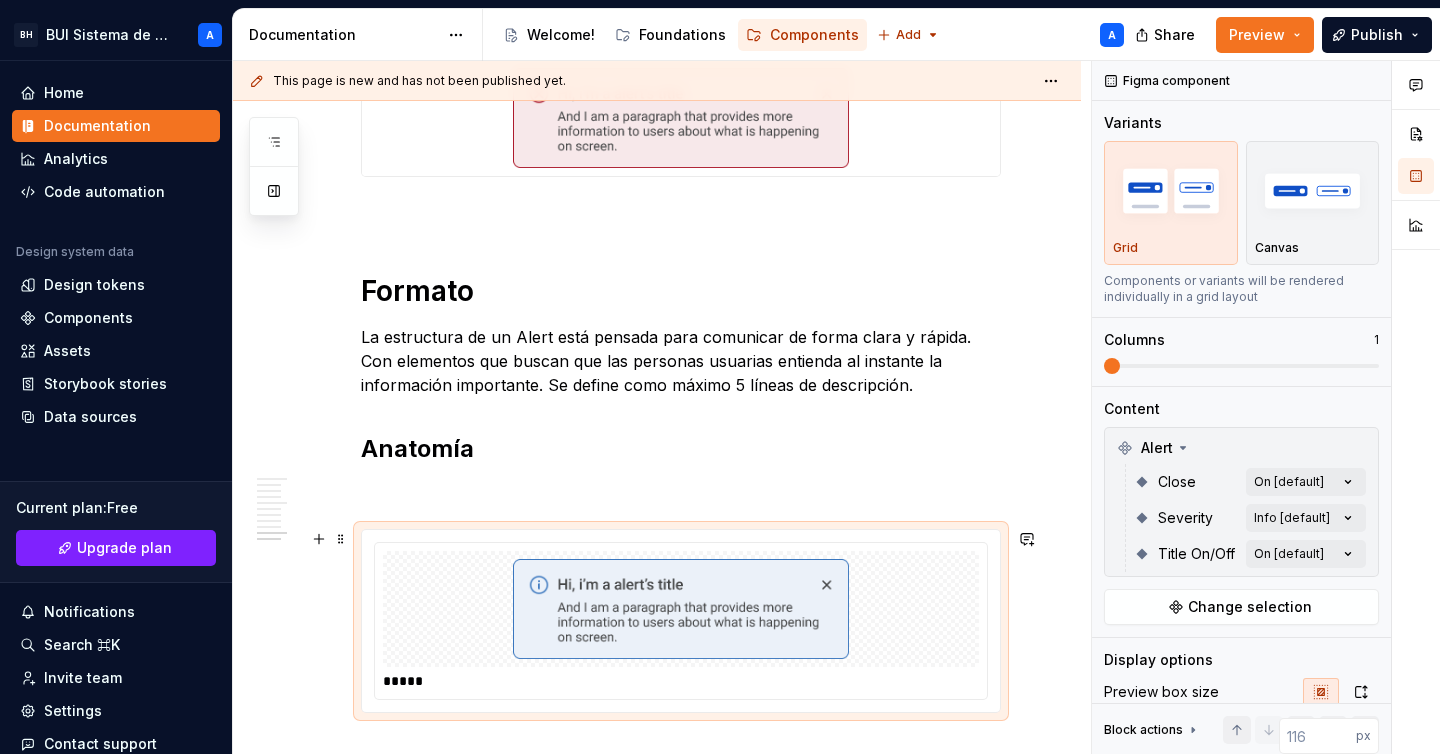 scroll, scrollTop: 2578, scrollLeft: 0, axis: vertical 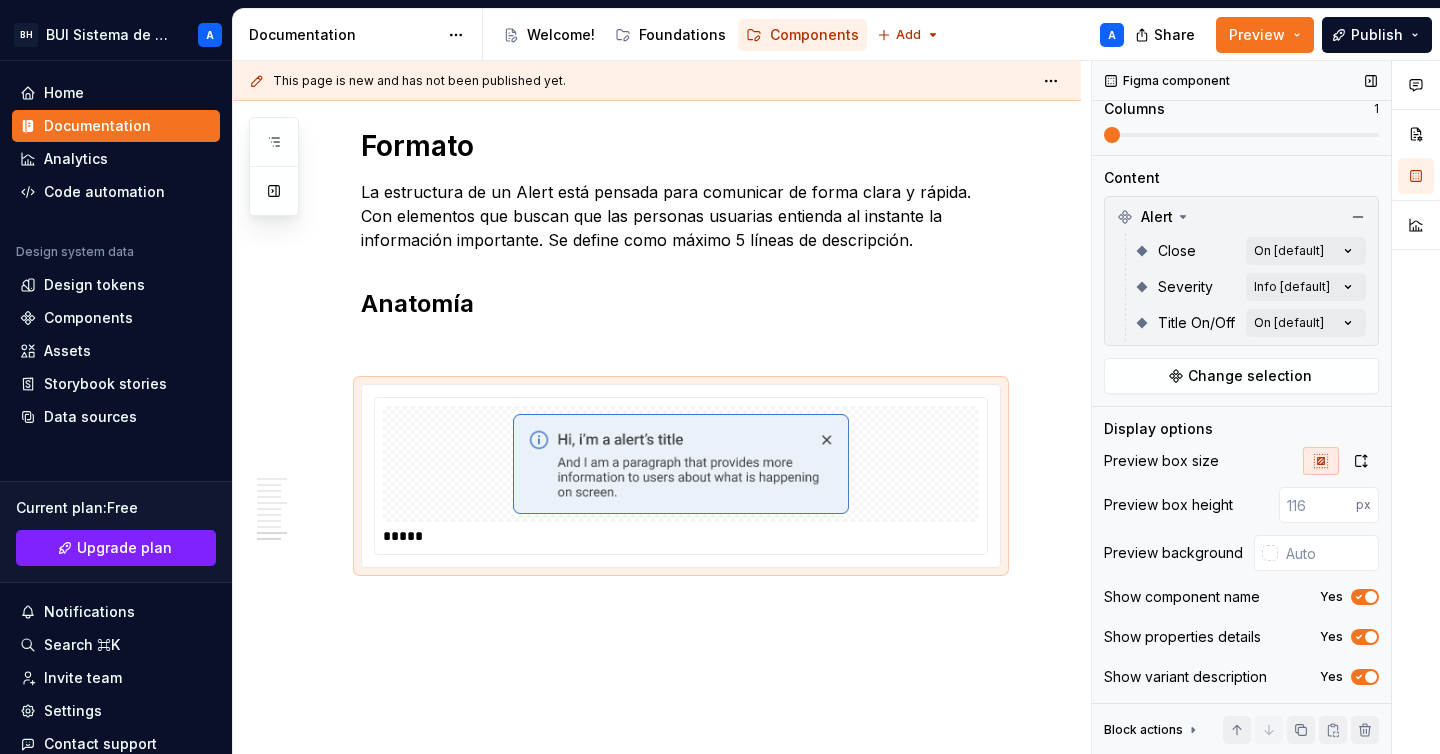 click 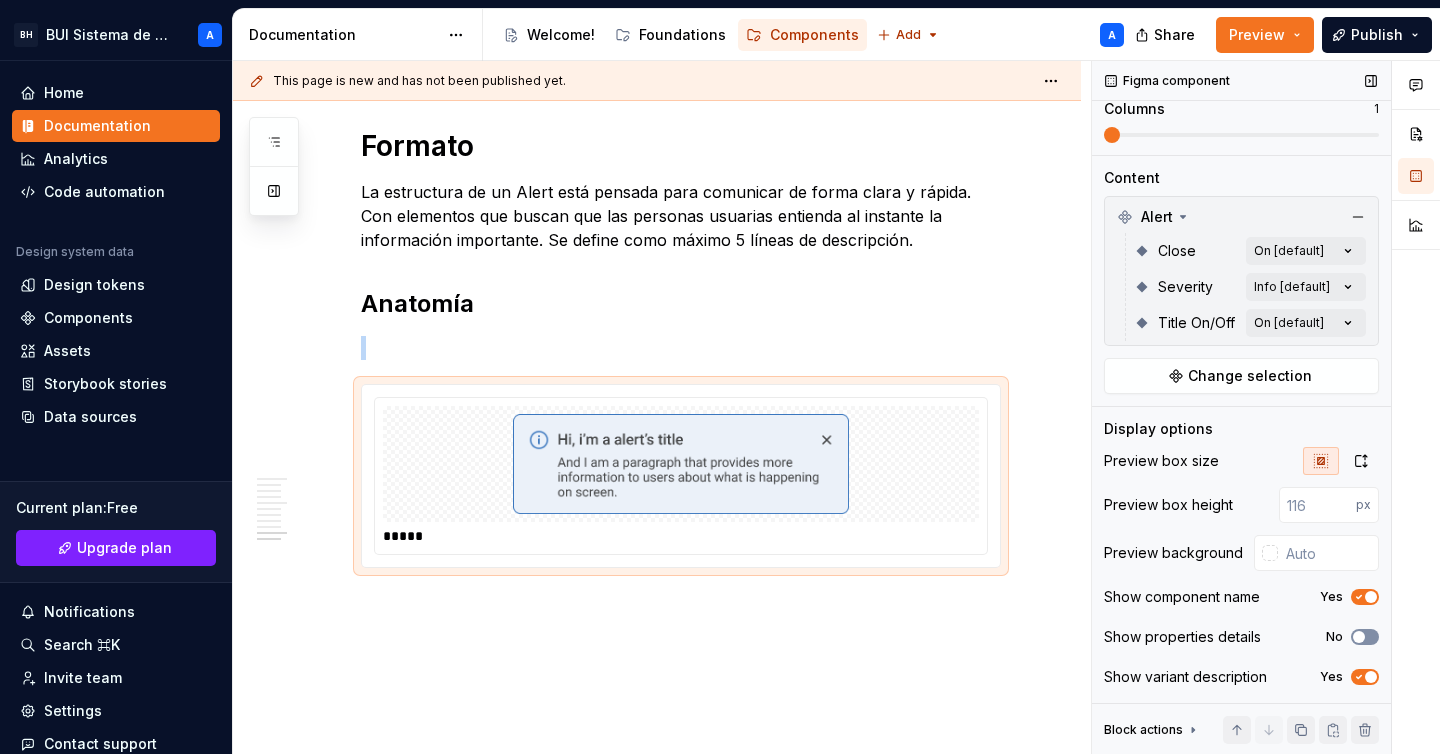 click at bounding box center [1359, 637] 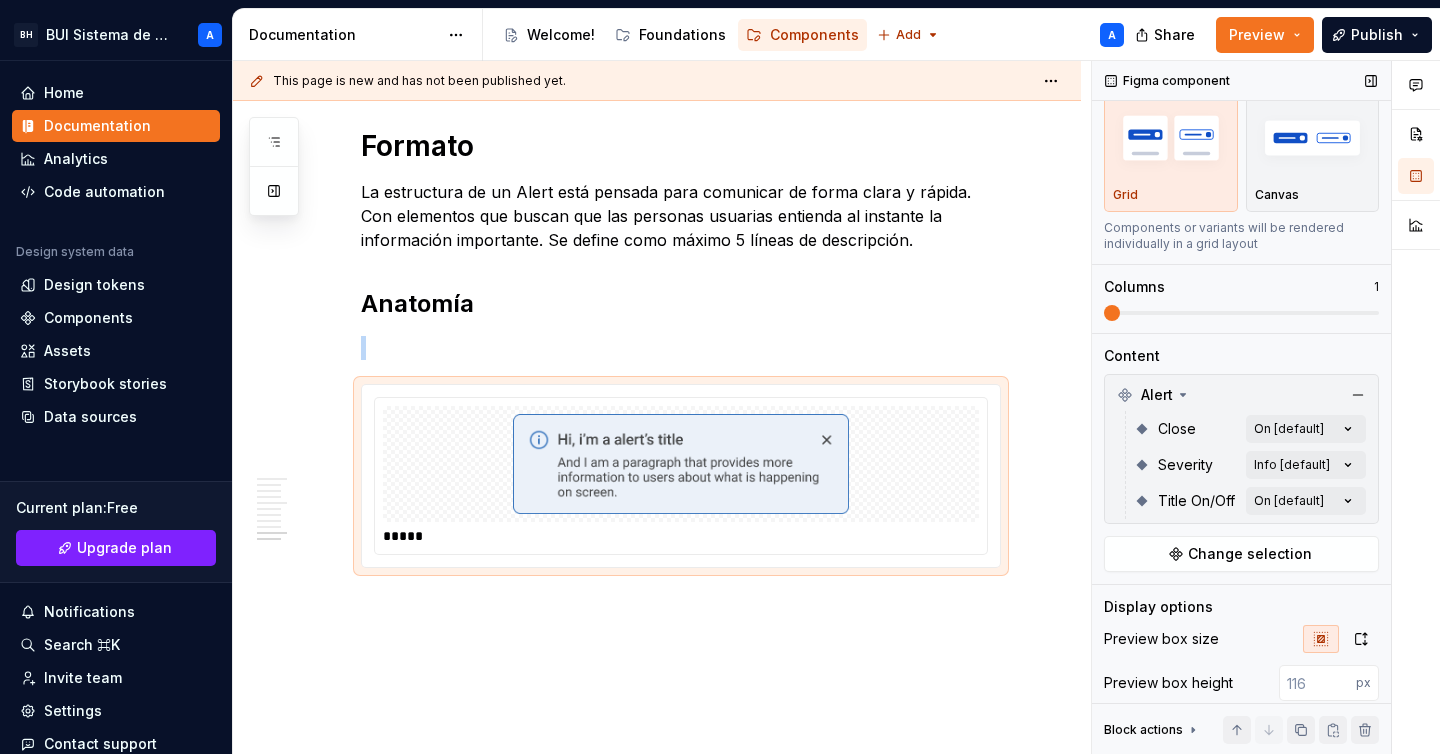 scroll, scrollTop: 0, scrollLeft: 0, axis: both 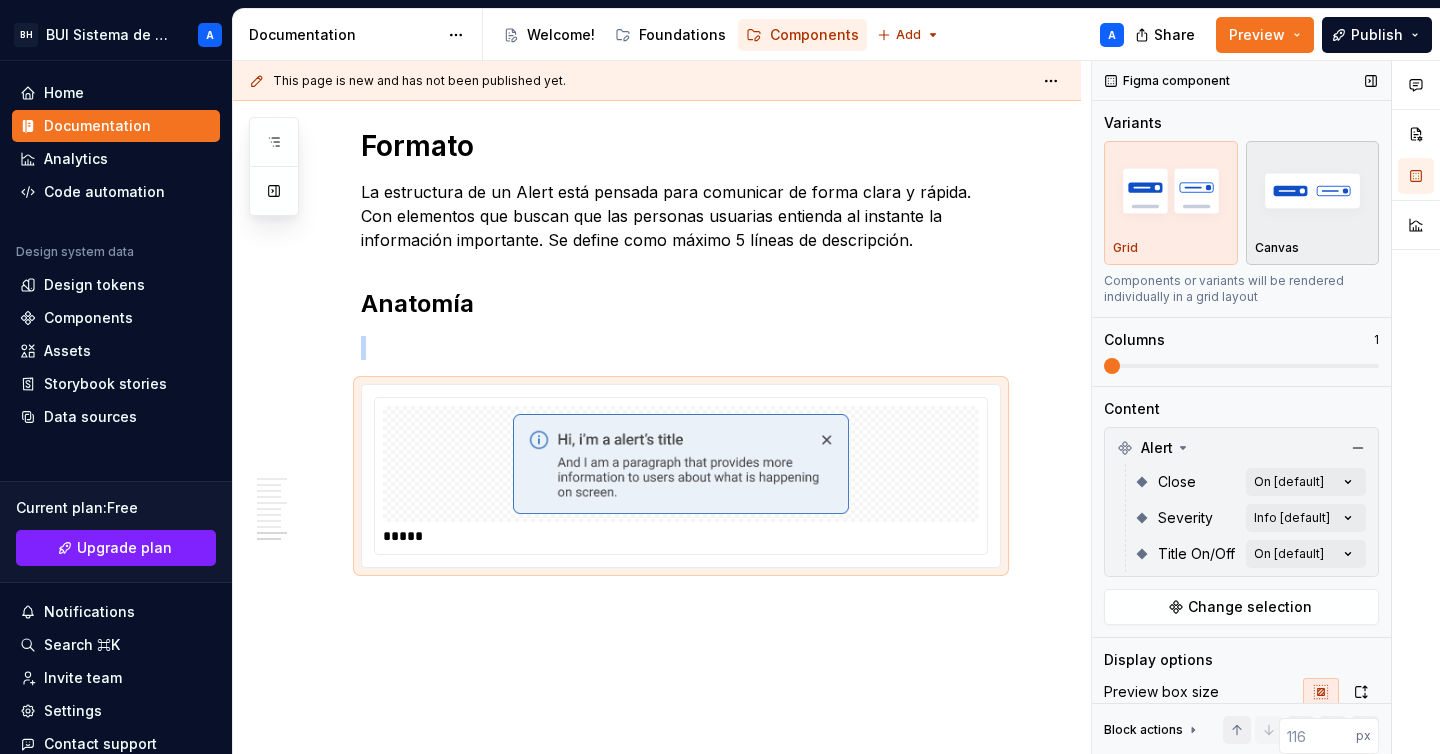 click on "Canvas" at bounding box center [1313, 248] 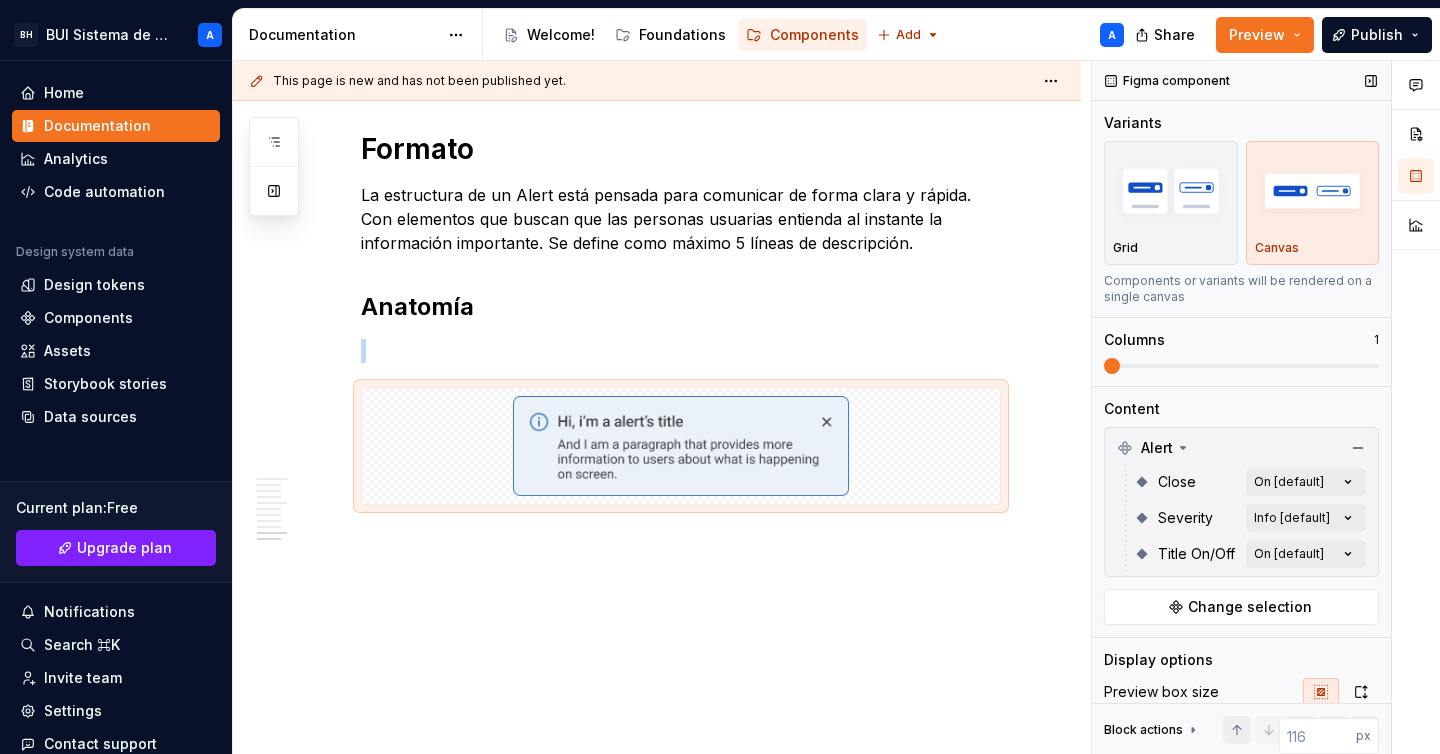 scroll, scrollTop: 2575, scrollLeft: 0, axis: vertical 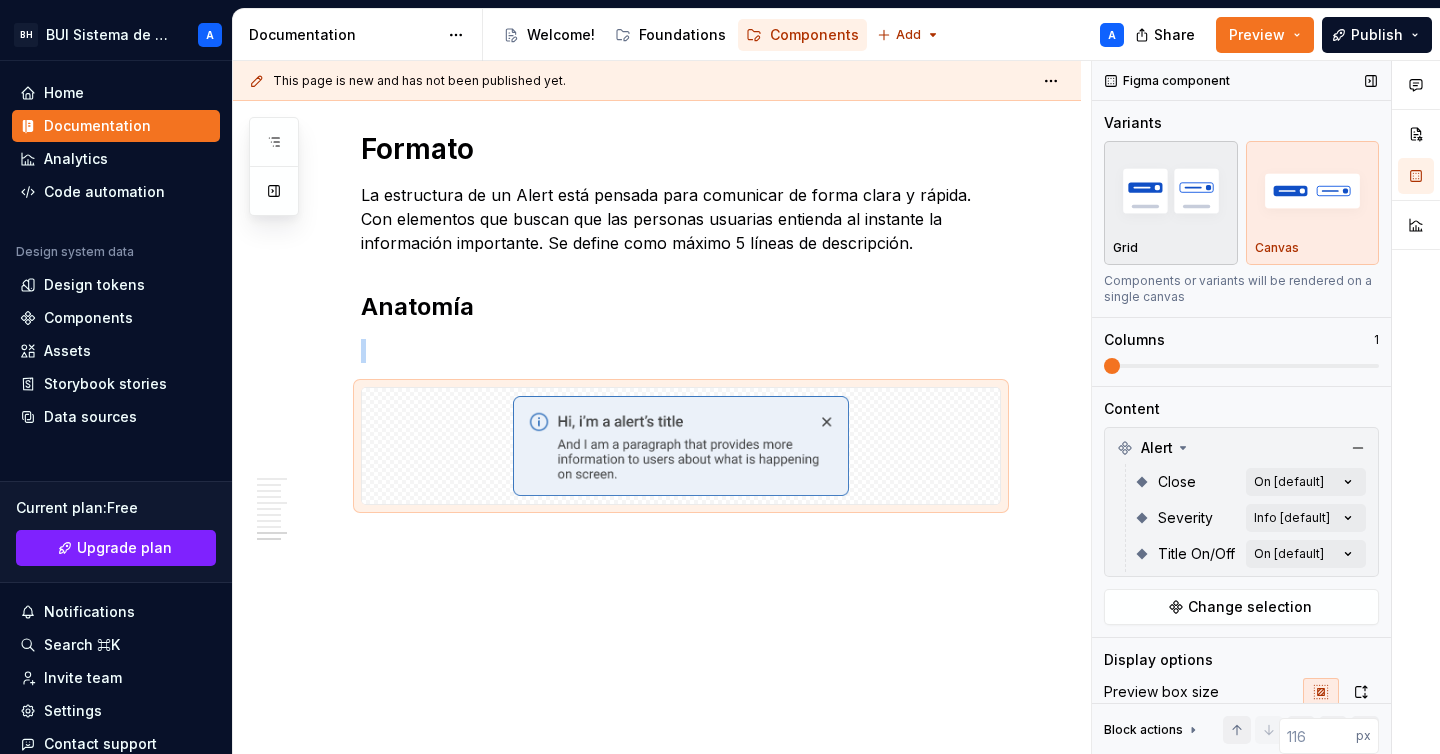 click at bounding box center [1171, 191] 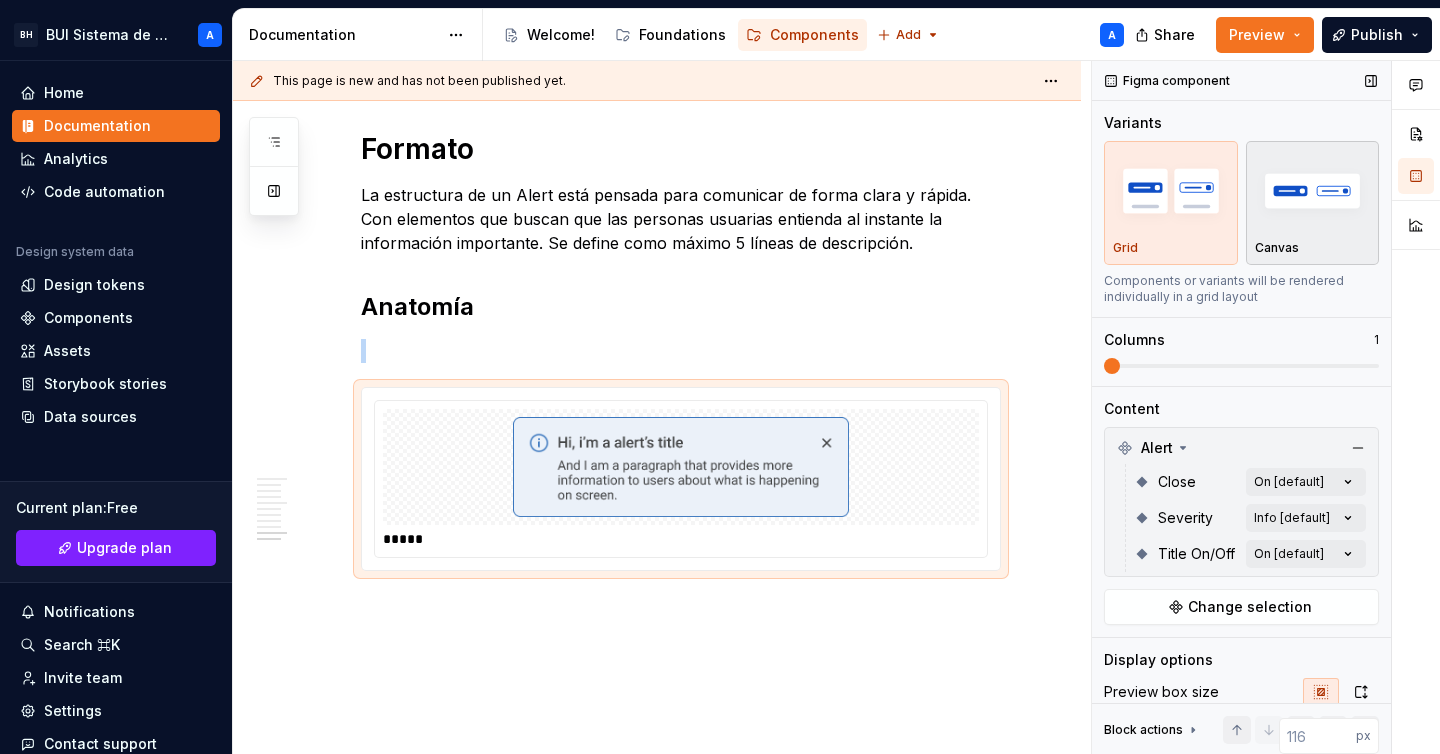 click at bounding box center (1313, 191) 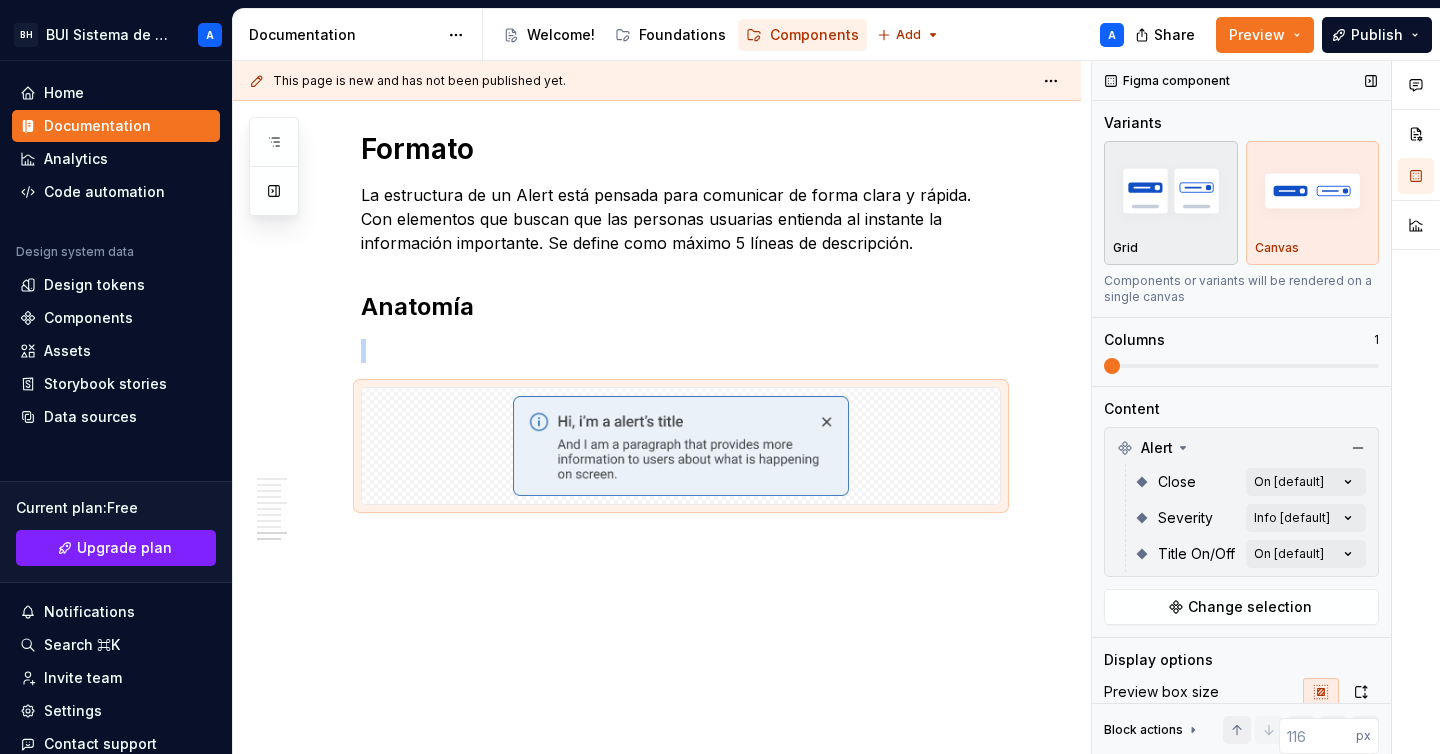 click on "Grid" at bounding box center [1171, 203] 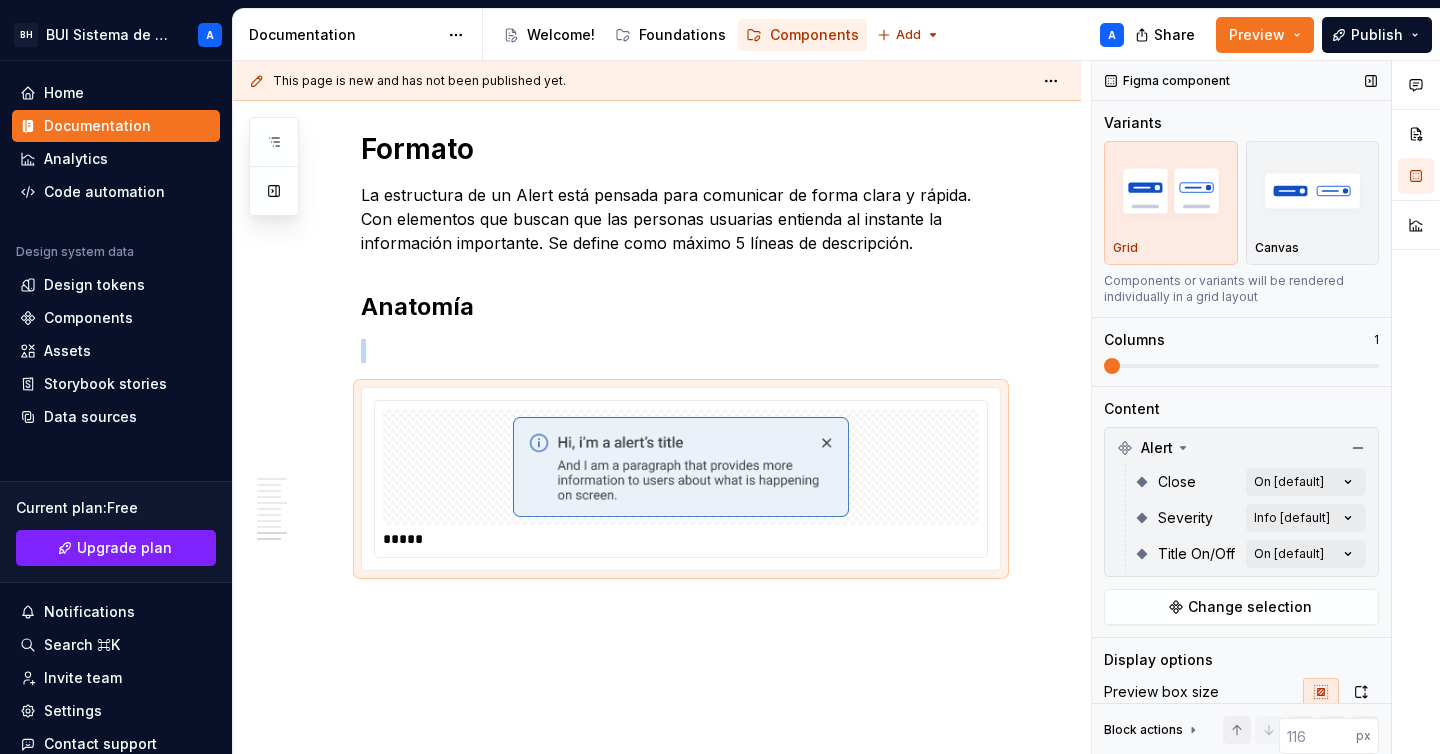 scroll, scrollTop: 231, scrollLeft: 0, axis: vertical 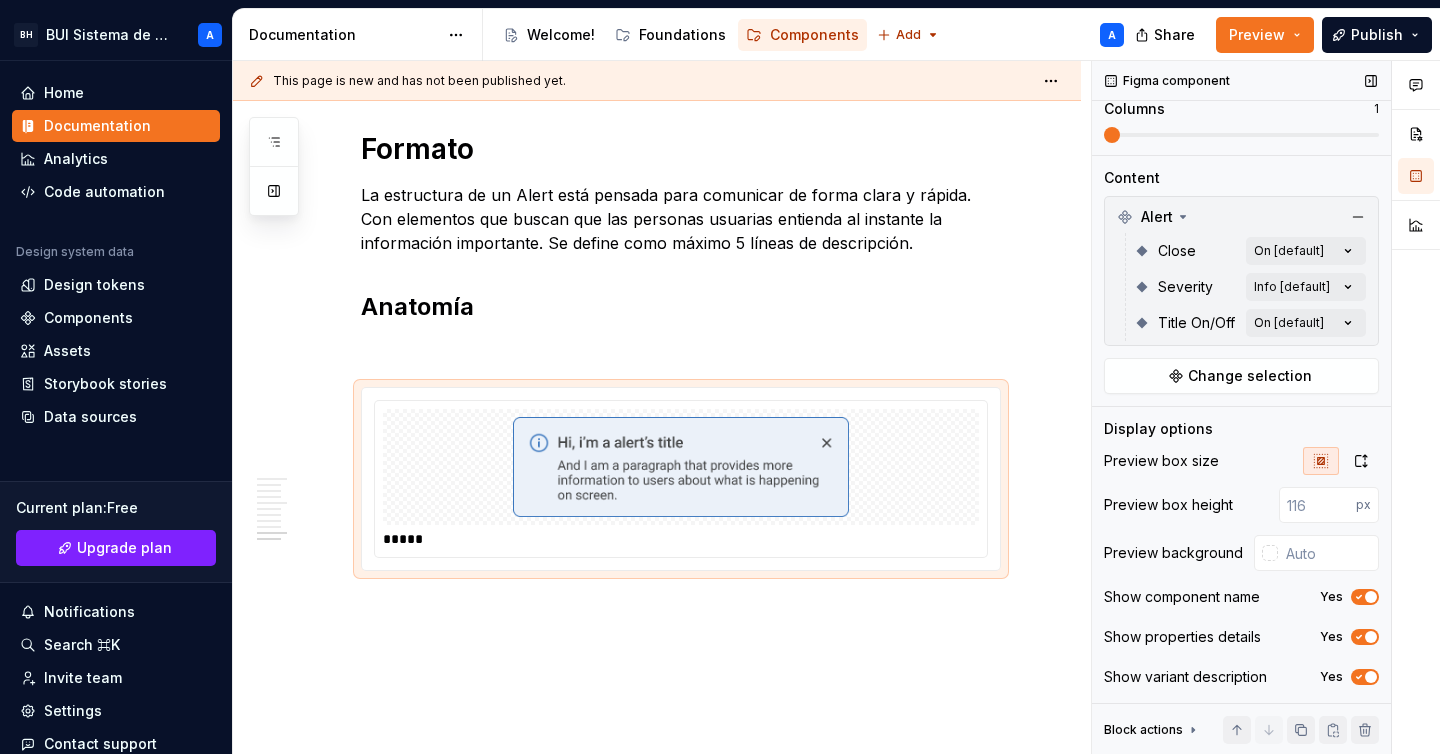 click on "Yes" at bounding box center (1349, 597) 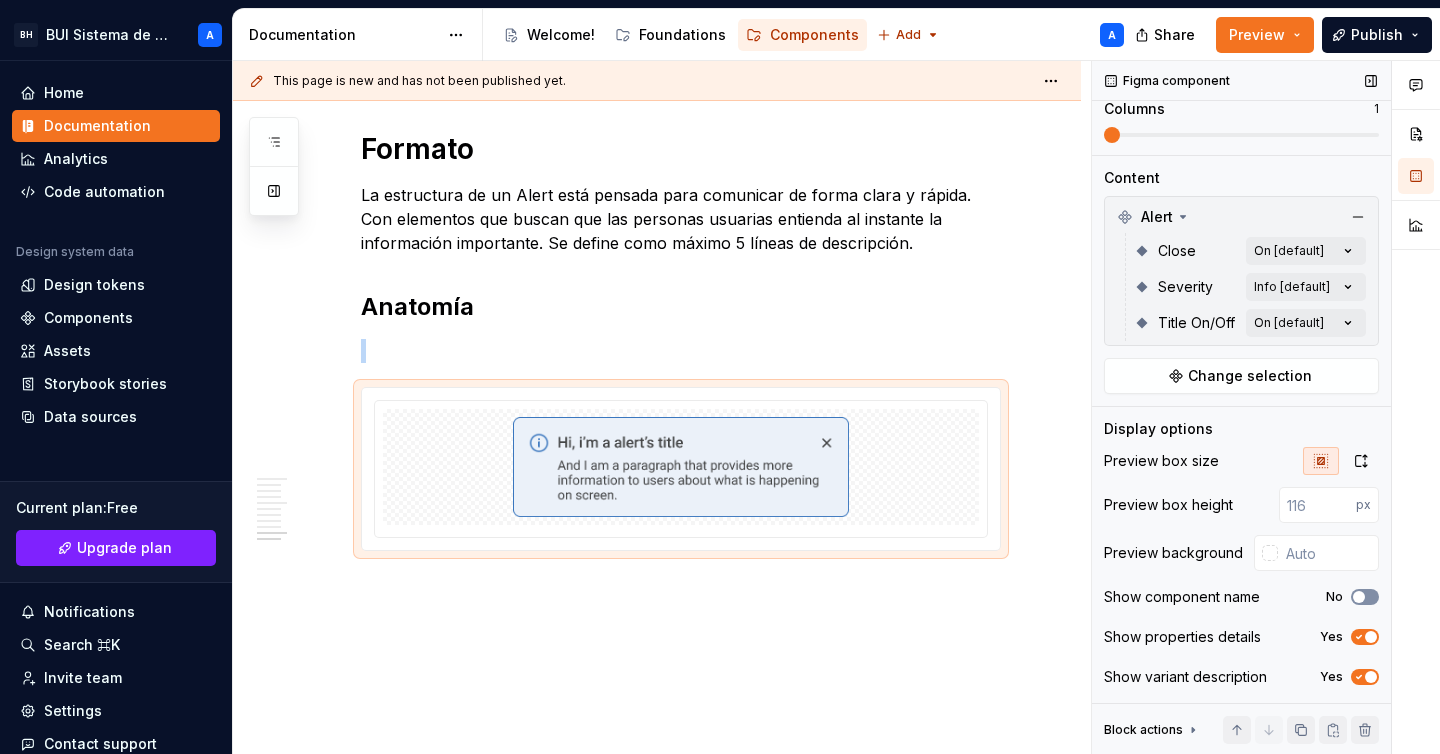 click at bounding box center (1359, 597) 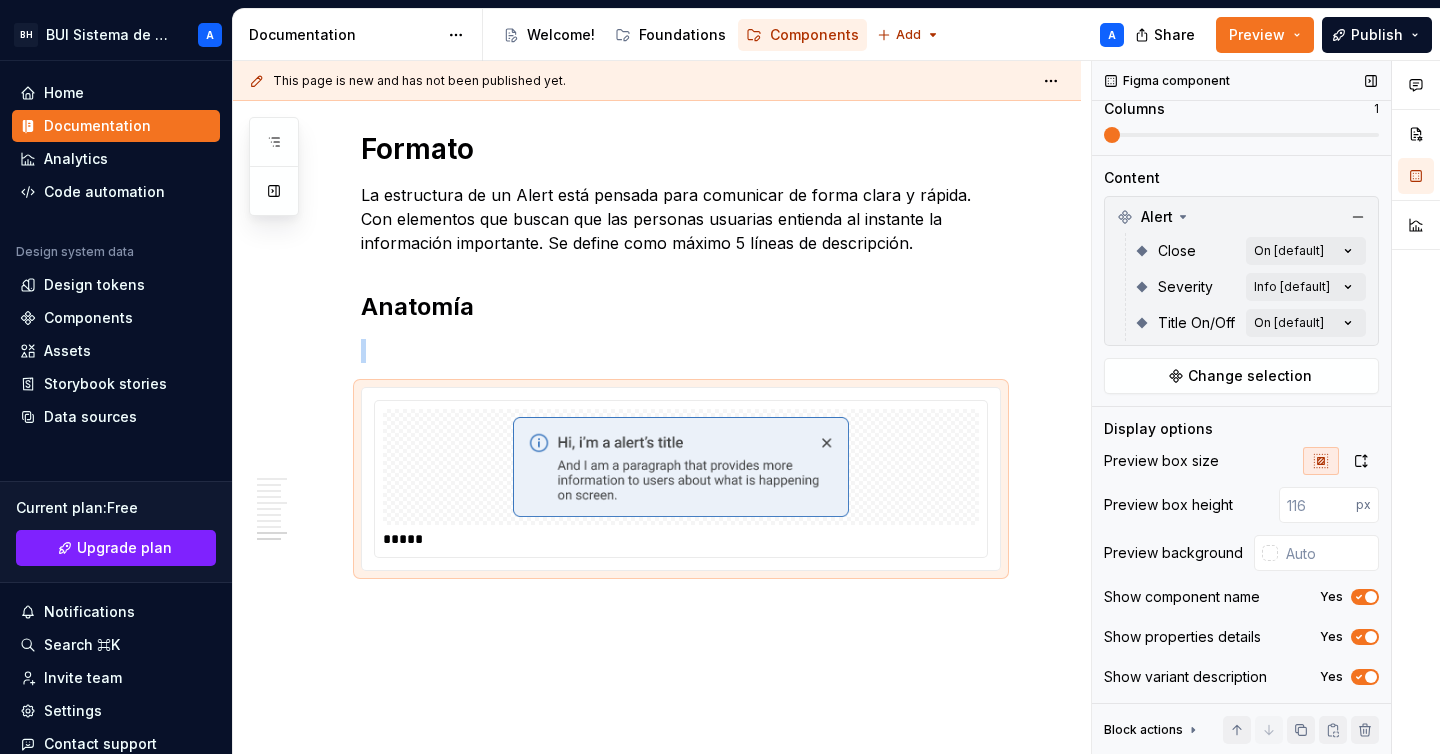click on "Yes" at bounding box center (1365, 637) 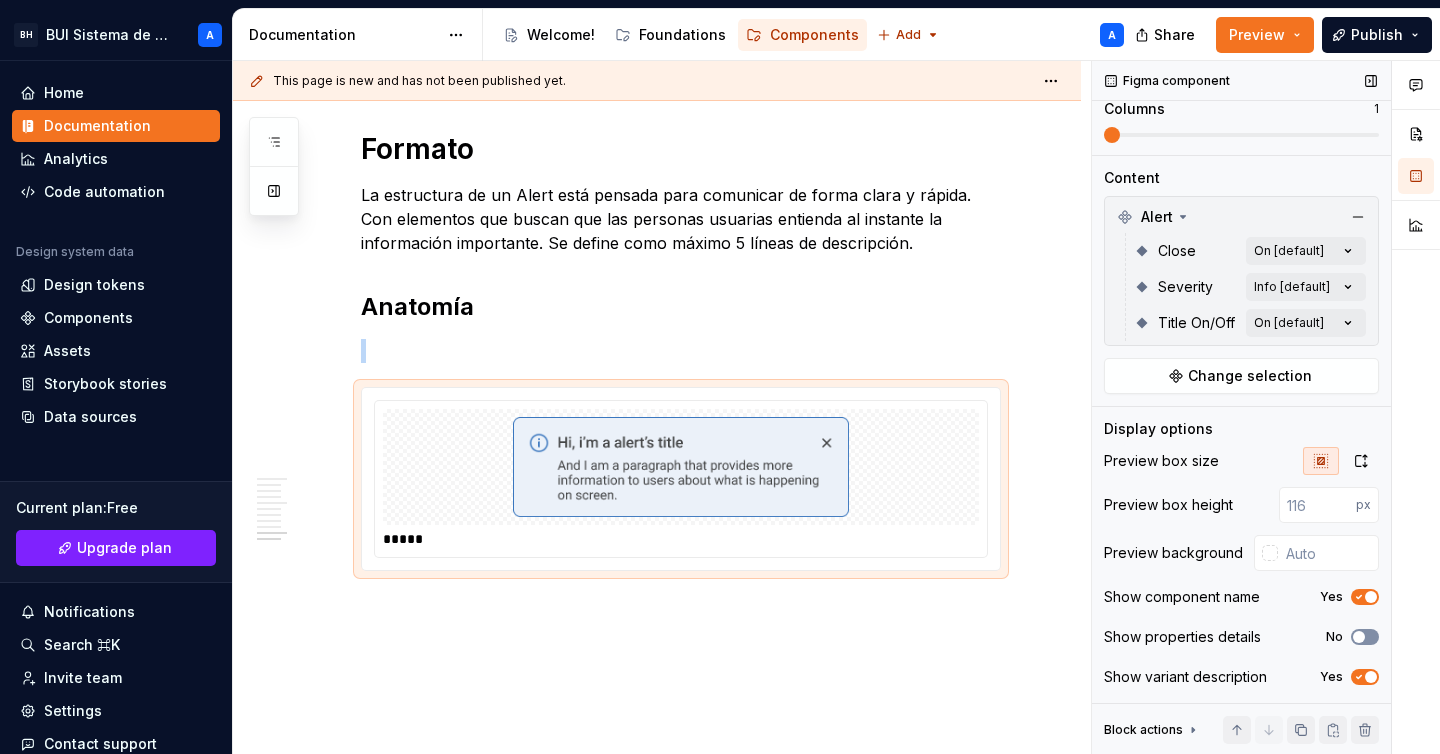 click on "No" at bounding box center [1365, 637] 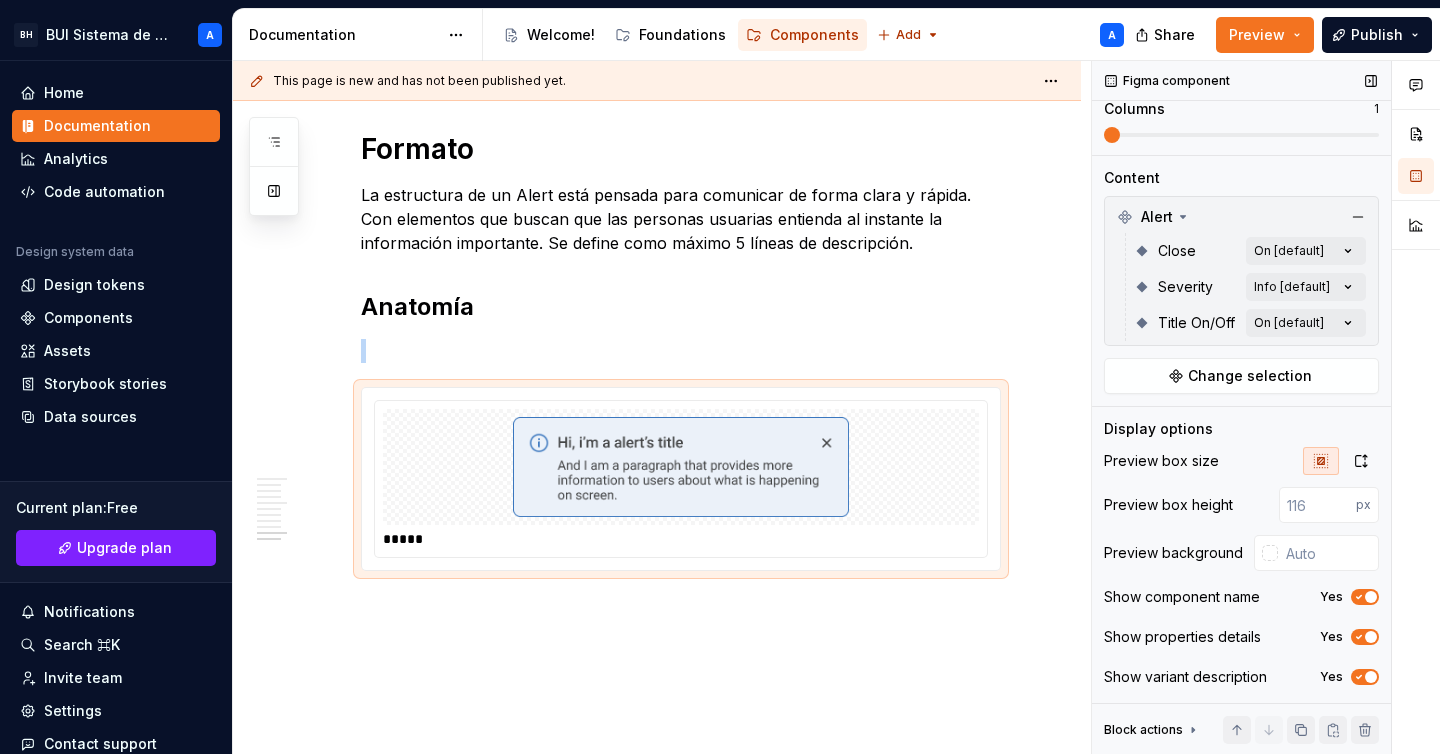 click 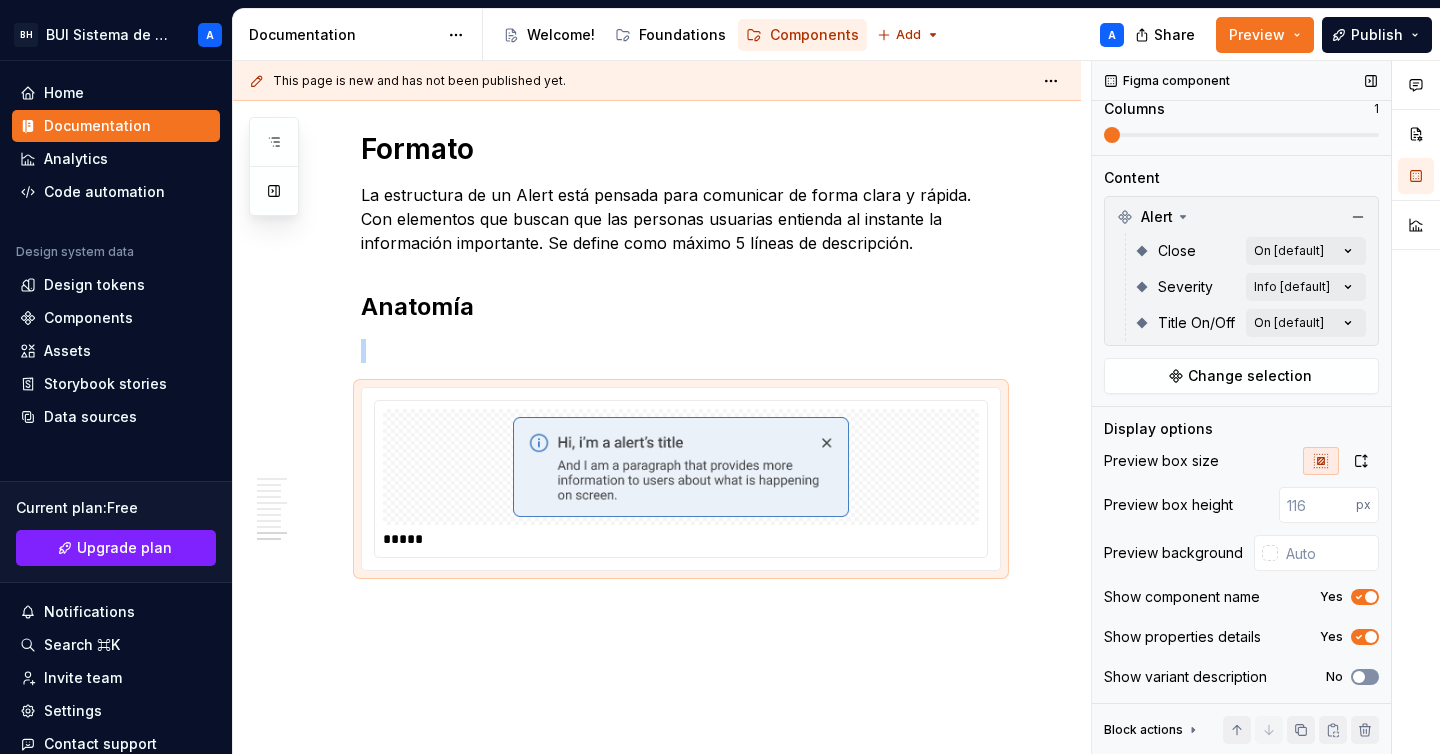 click at bounding box center [1359, 677] 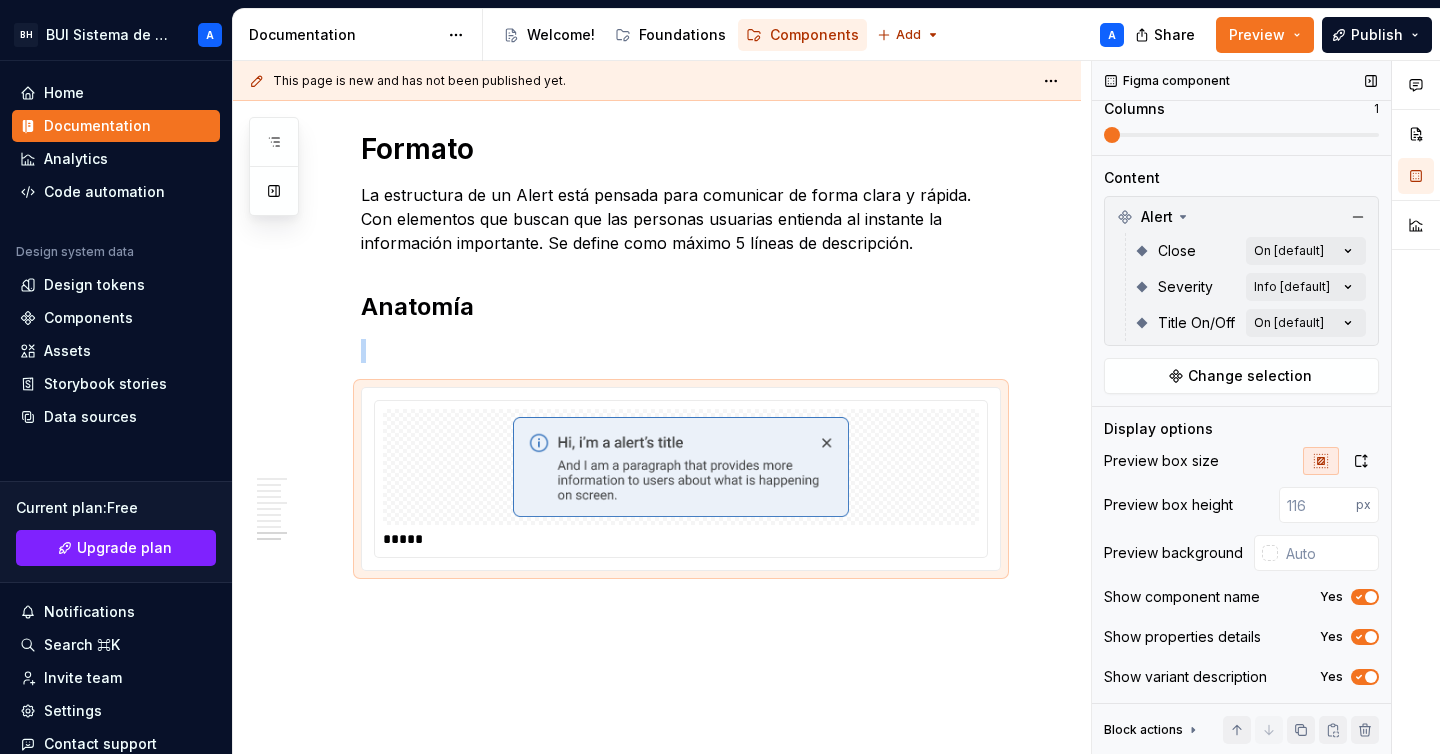 click 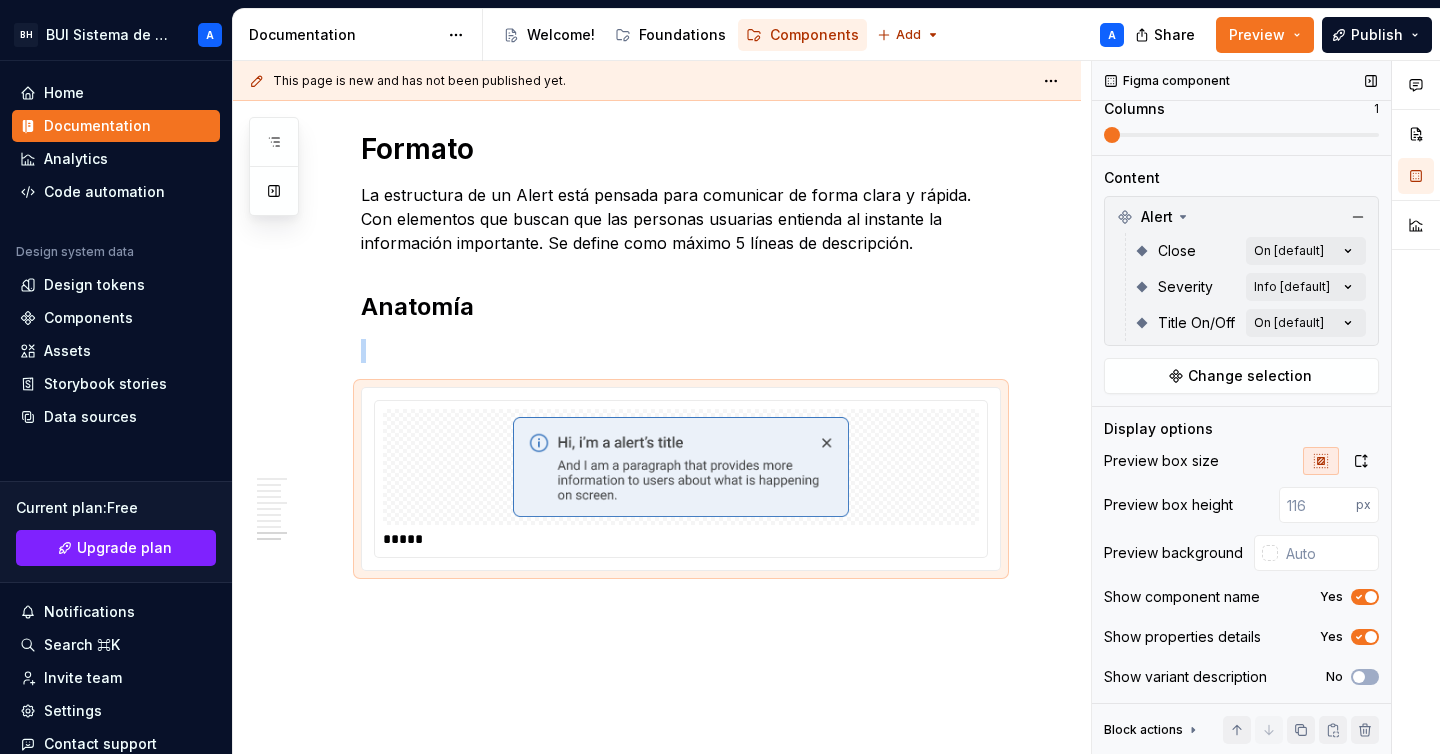 click 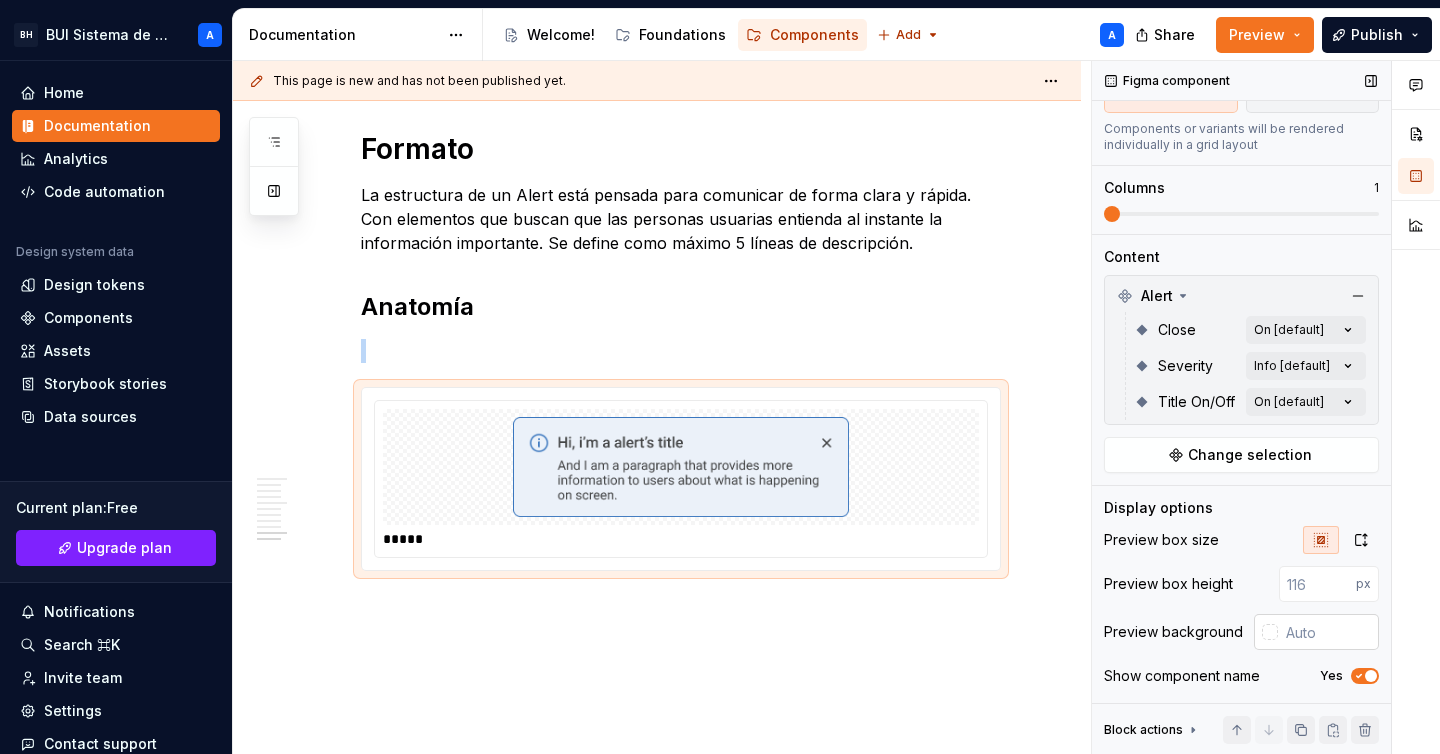 scroll, scrollTop: 79, scrollLeft: 0, axis: vertical 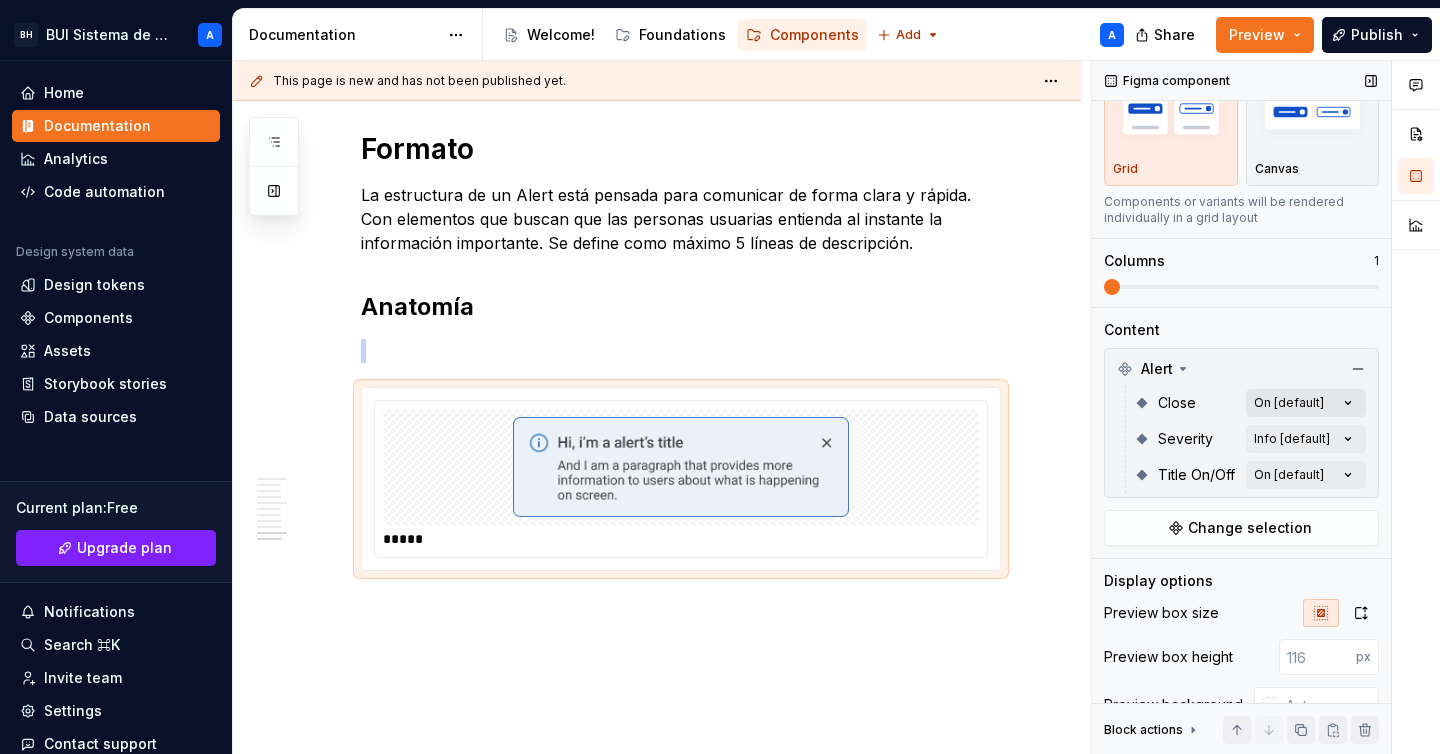 click on "Comments Open comments No comments yet Select ‘Comment’ from the block context menu to add one. Figma component Variants Grid Canvas Components or variants will be rendered individually in a grid layout Columns 1 Content Alert Close On [default] Severity Info [default] Title On/Off On [default] Change selection Display options Preview box size Preview box height px Preview background Show component name Yes Show properties details No Show variant description No Block actions Move up Move down Duplicate Copy (⌘C) Cut (⌘X) Delete" at bounding box center (1266, 408) 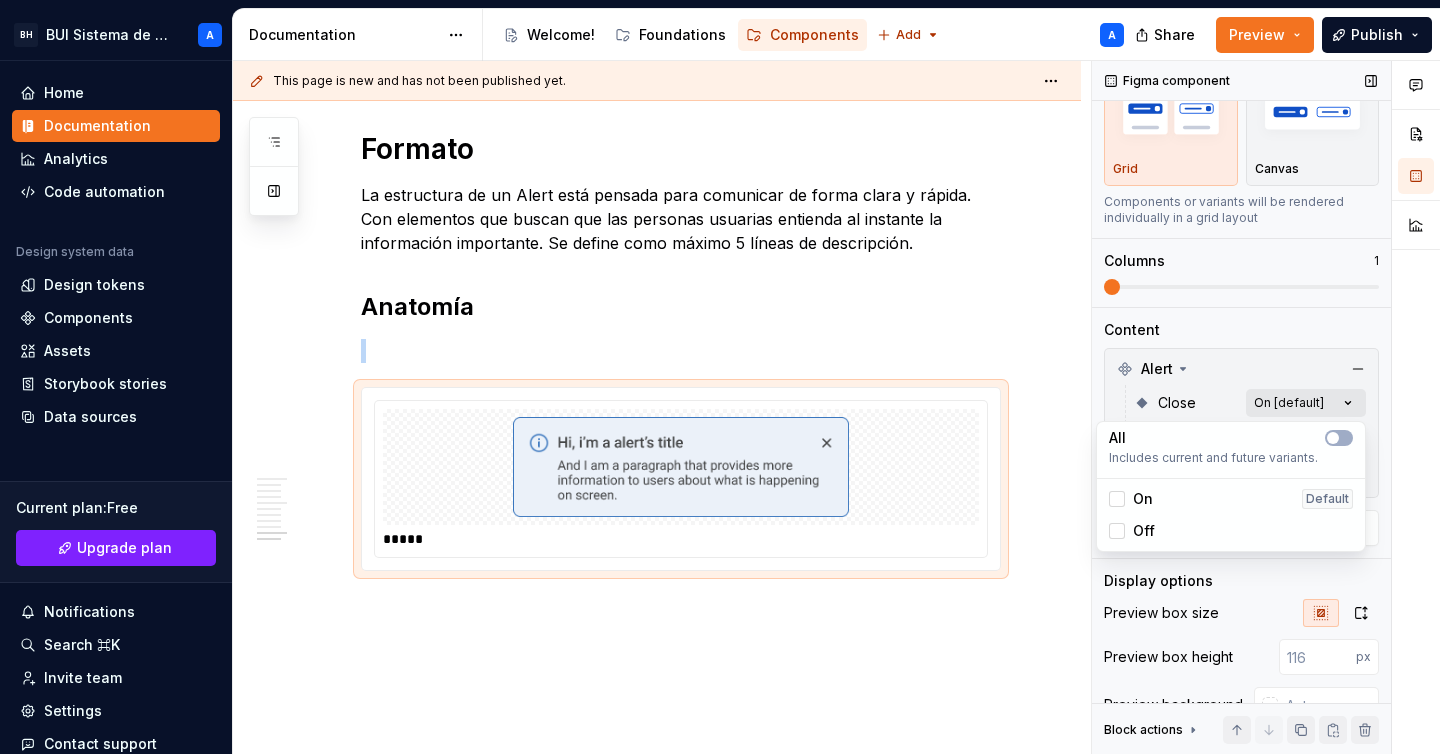 click on "Comments Open comments No comments yet Select ‘Comment’ from the block context menu to add one. Figma component Variants Grid Canvas Components or variants will be rendered individually in a grid layout Columns 1 Content Alert Close On [default] Severity Info [default] Title On/Off On [default] Change selection Display options Preview box size Preview box height px Preview background Show component name Yes Show properties details No Show variant description No Block actions Move up Move down Duplicate Copy (⌘C) Cut (⌘X) Delete" at bounding box center [1266, 408] 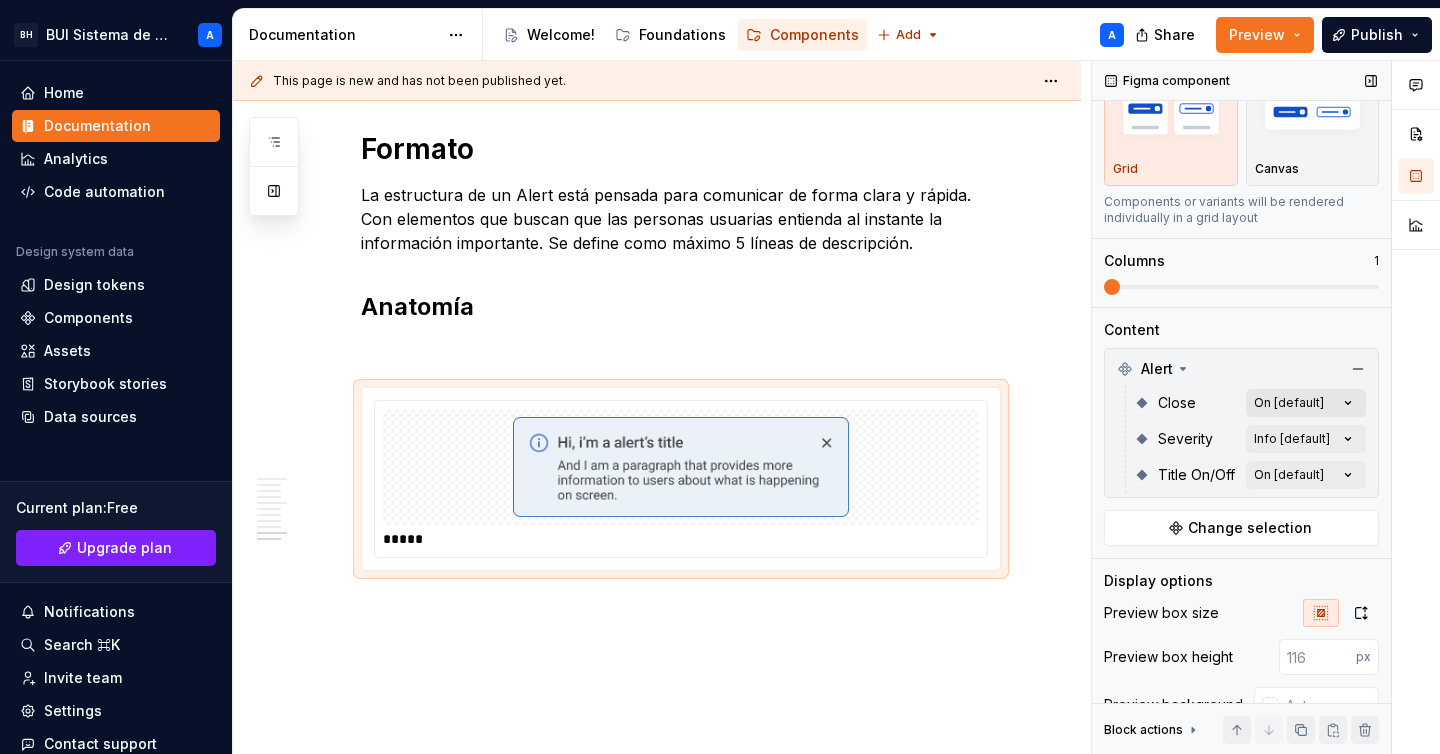 click on "Comments Open comments No comments yet Select ‘Comment’ from the block context menu to add one. Figma component Variants Grid Canvas Components or variants will be rendered individually in a grid layout Columns 1 Content Alert Close On [default] Severity Info [default] Title On/Off On [default] Change selection Display options Preview box size Preview box height px Preview background Show component name Yes Show properties details No Show variant description No Block actions Move up Move down Duplicate Copy (⌘C) Cut (⌘X) Delete" at bounding box center (1266, 408) 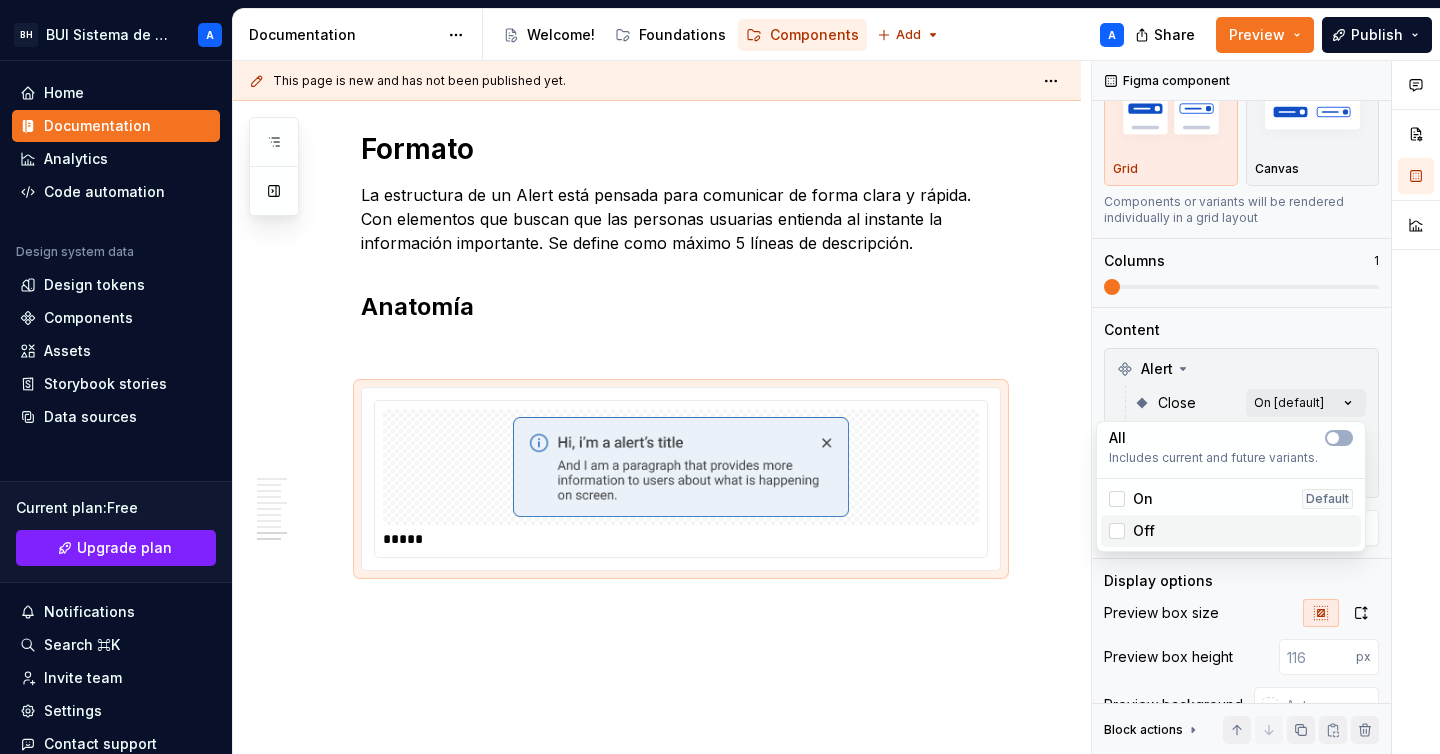 click on "Off" at bounding box center (1231, 531) 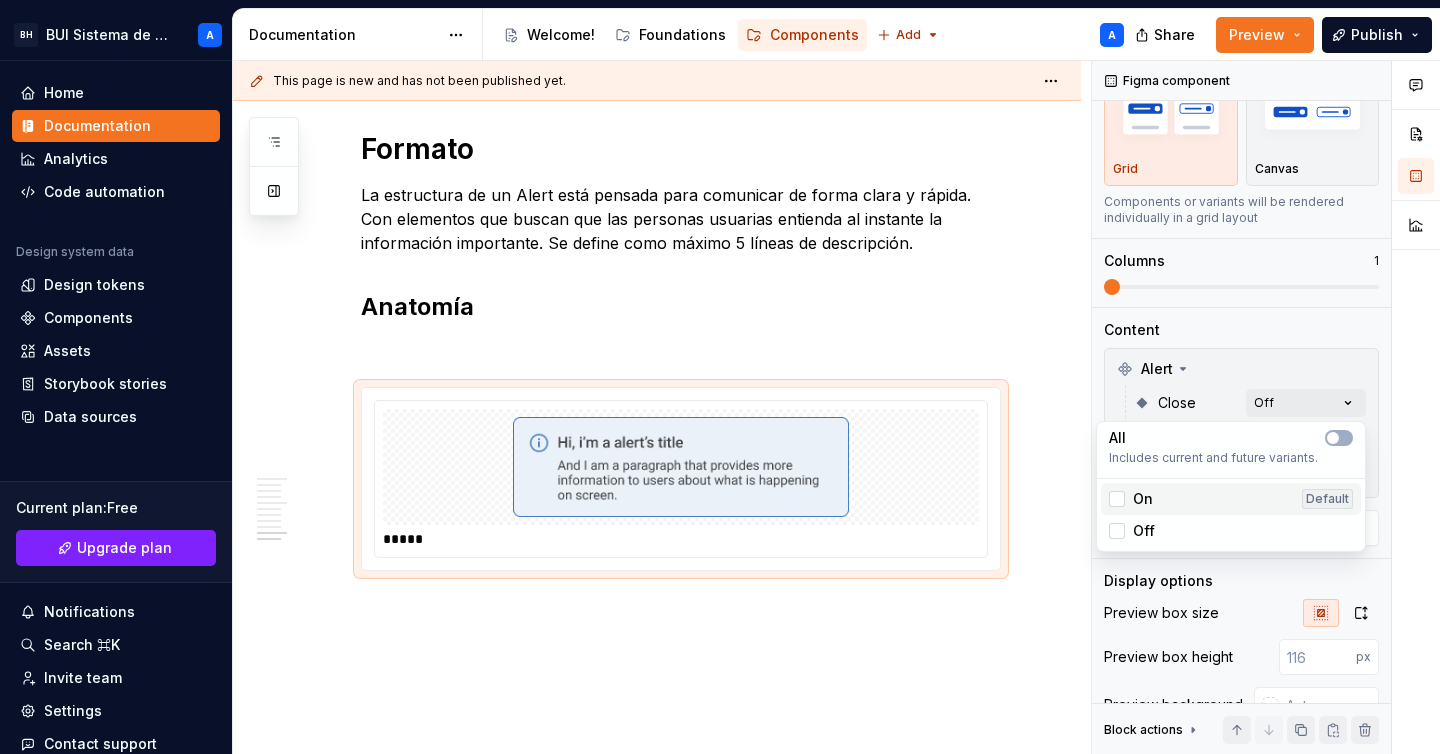 click on "On Default" at bounding box center [1231, 499] 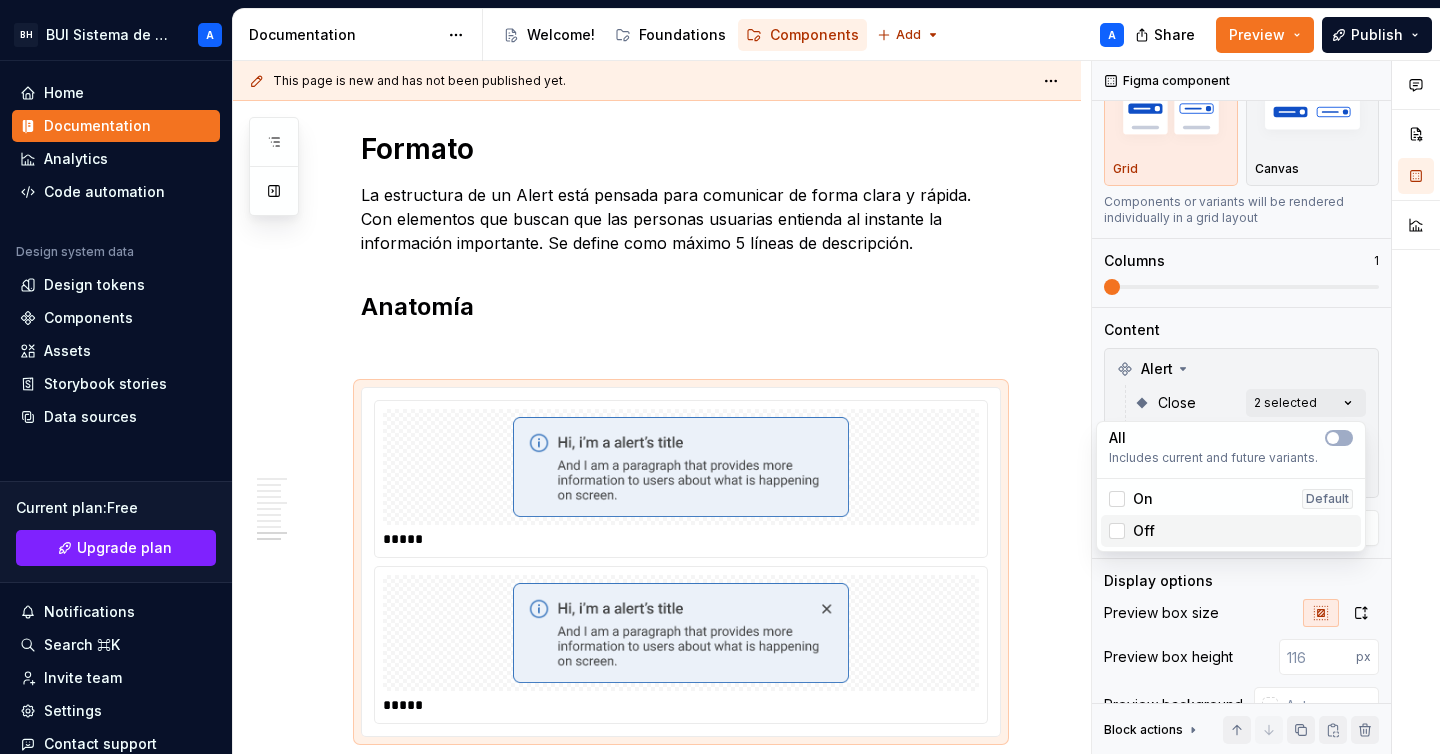 click on "Off" at bounding box center [1231, 531] 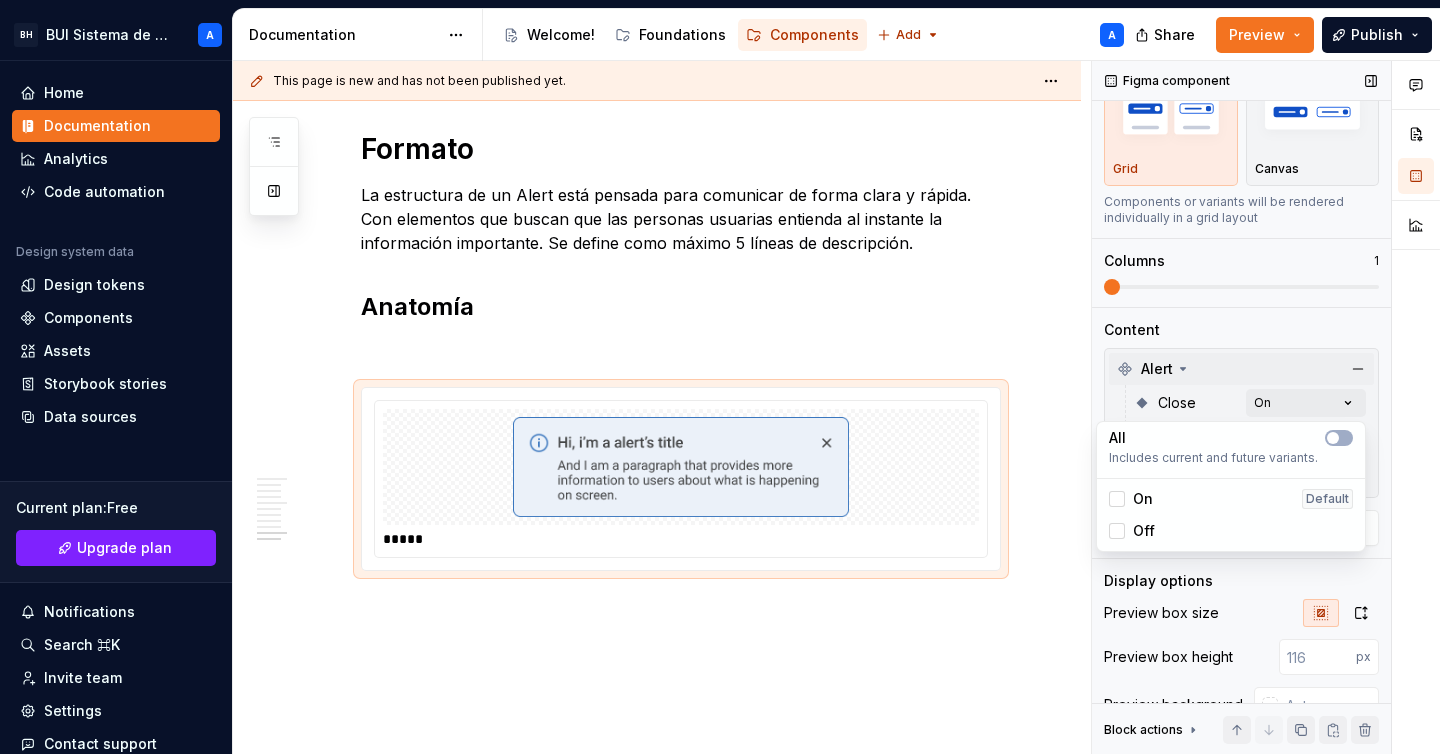 click on "Comments Open comments No comments yet Select ‘Comment’ from the block context menu to add one. Figma component Variants Grid Canvas Components or variants will be rendered individually in a grid layout Columns 1 Content Alert Close On Severity Info [default] Title On/Off On [default] Change selection Display options Preview box size Preview box height px Preview background Show component name Yes Show properties details No Show variant description No Block actions Move up Move down Duplicate Copy (⌘C) Cut (⌘X) Delete" at bounding box center (1266, 408) 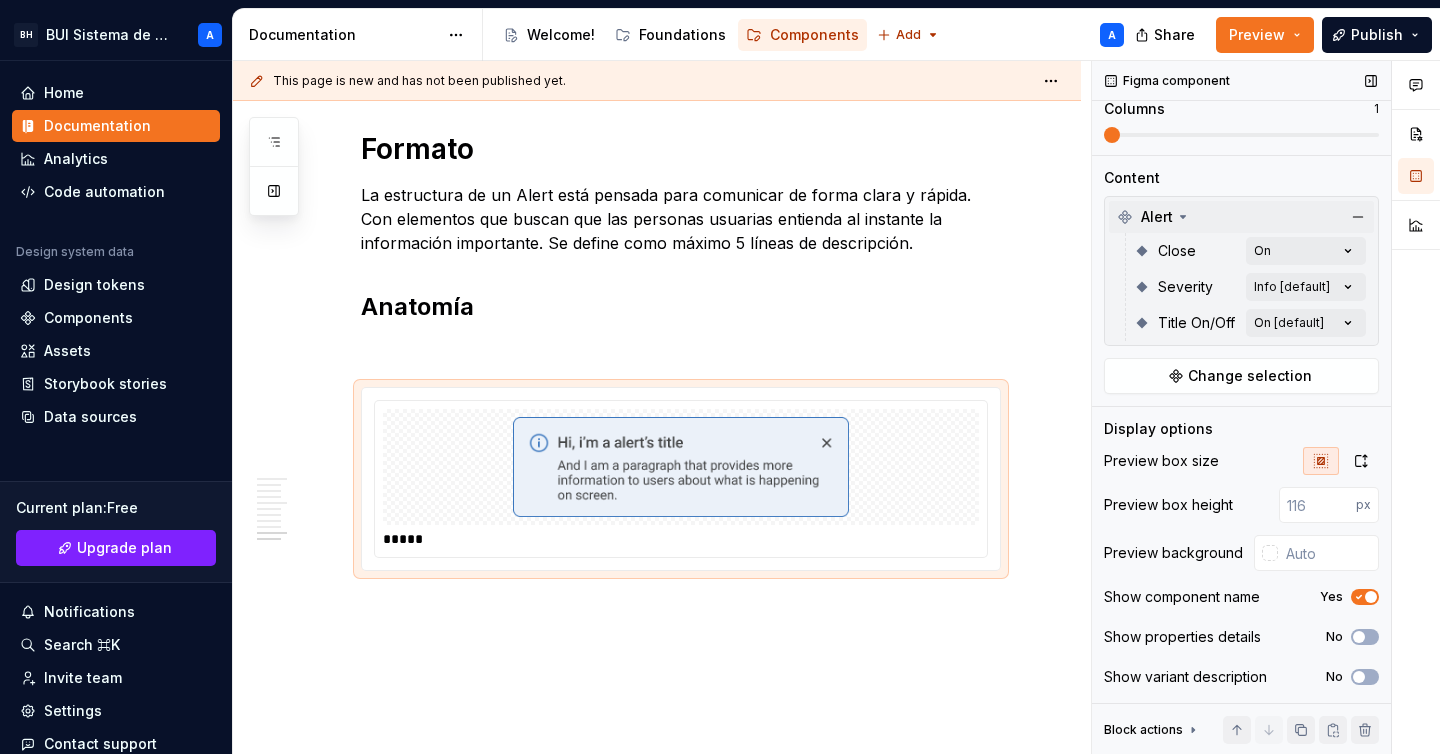 scroll, scrollTop: 228, scrollLeft: 0, axis: vertical 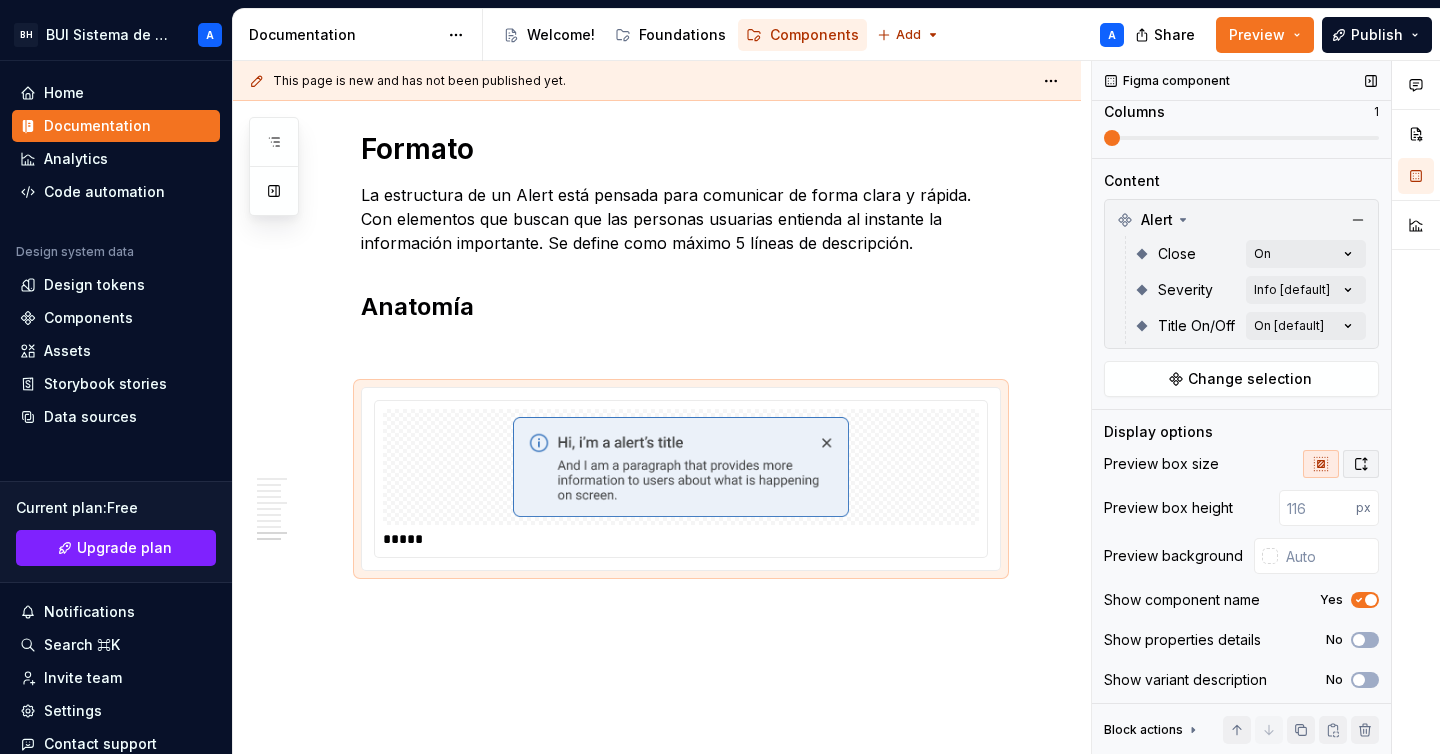 click 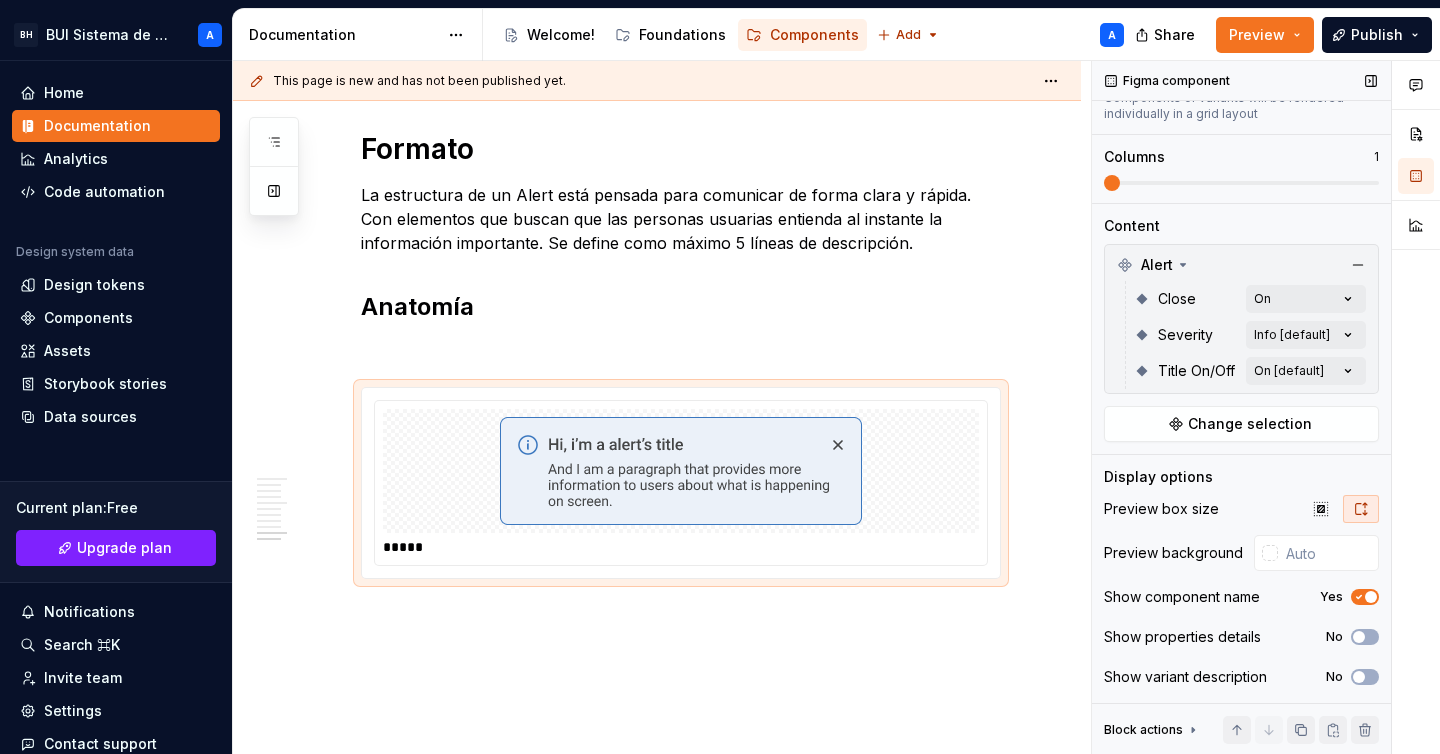 click 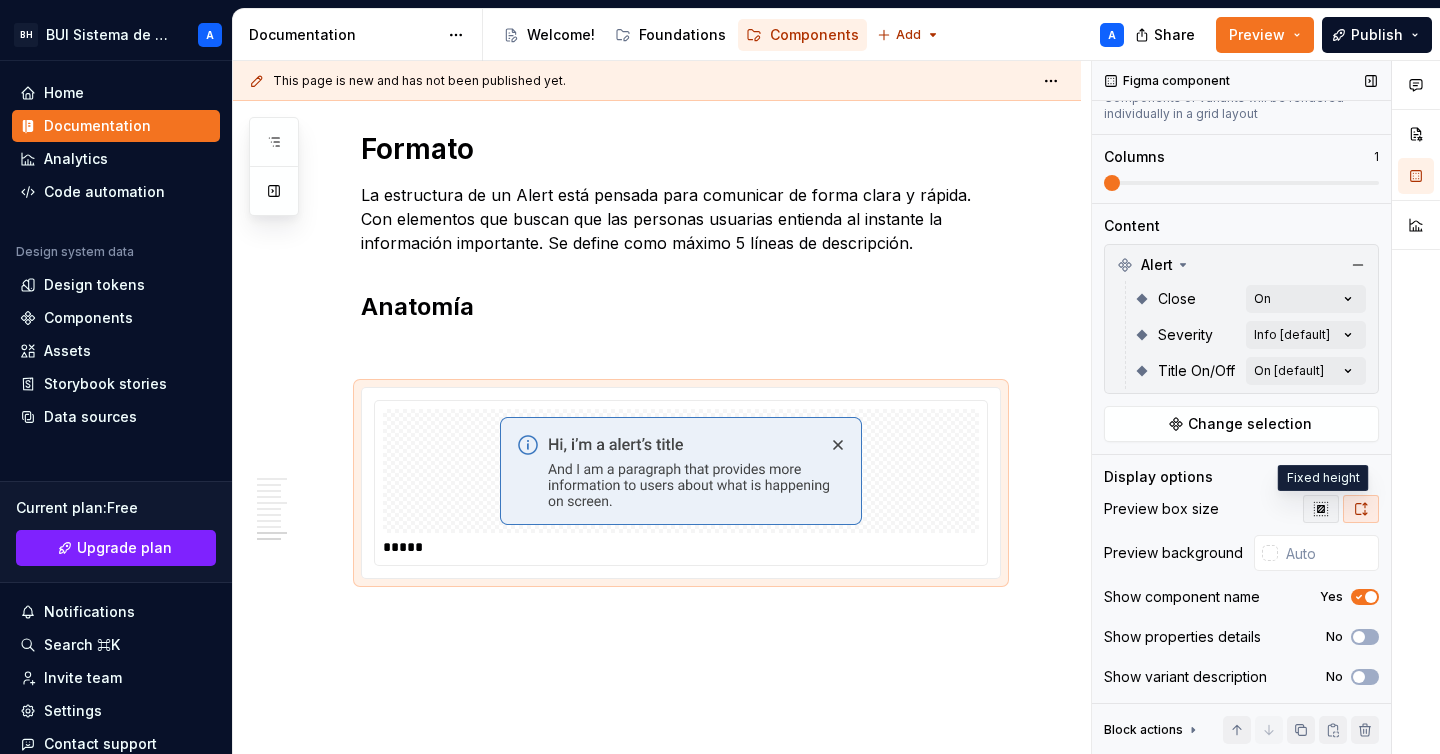 click at bounding box center [1321, 509] 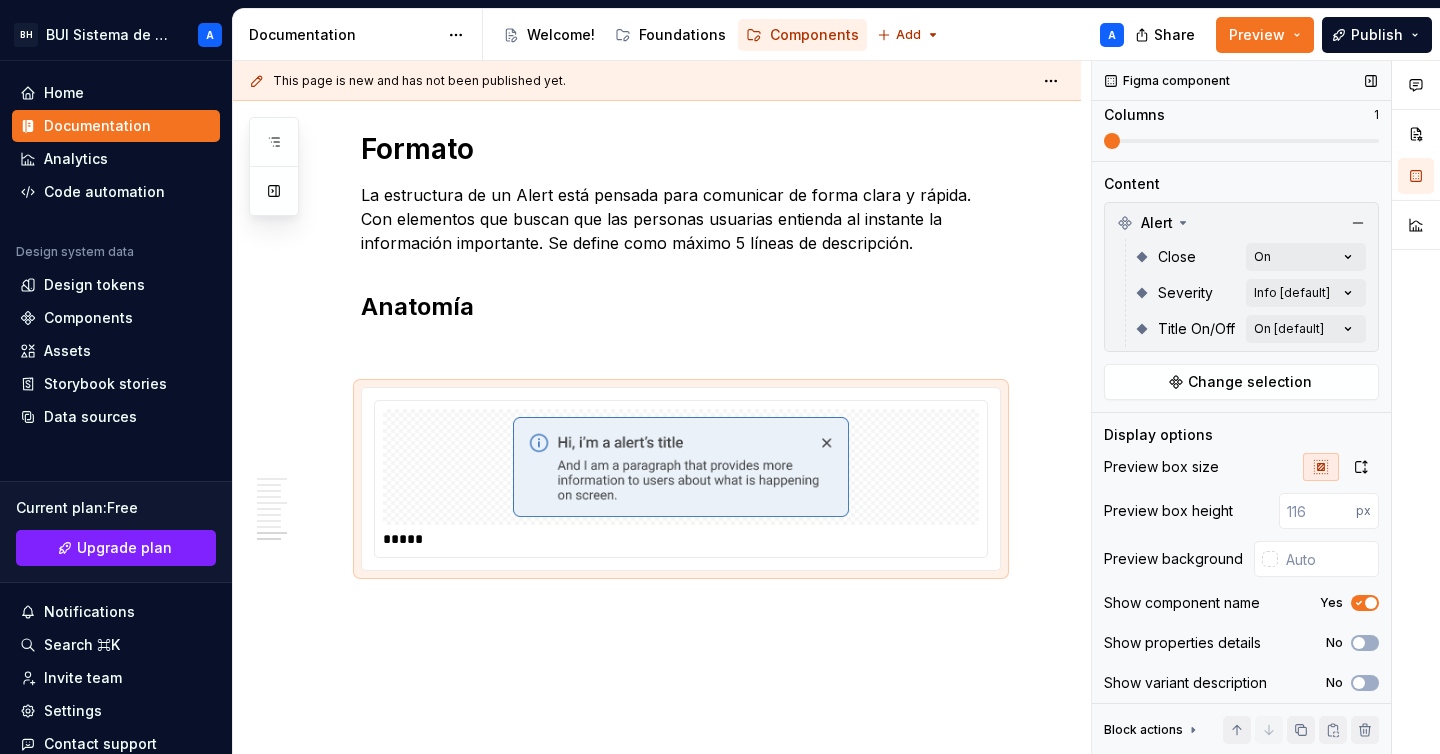 scroll, scrollTop: 231, scrollLeft: 0, axis: vertical 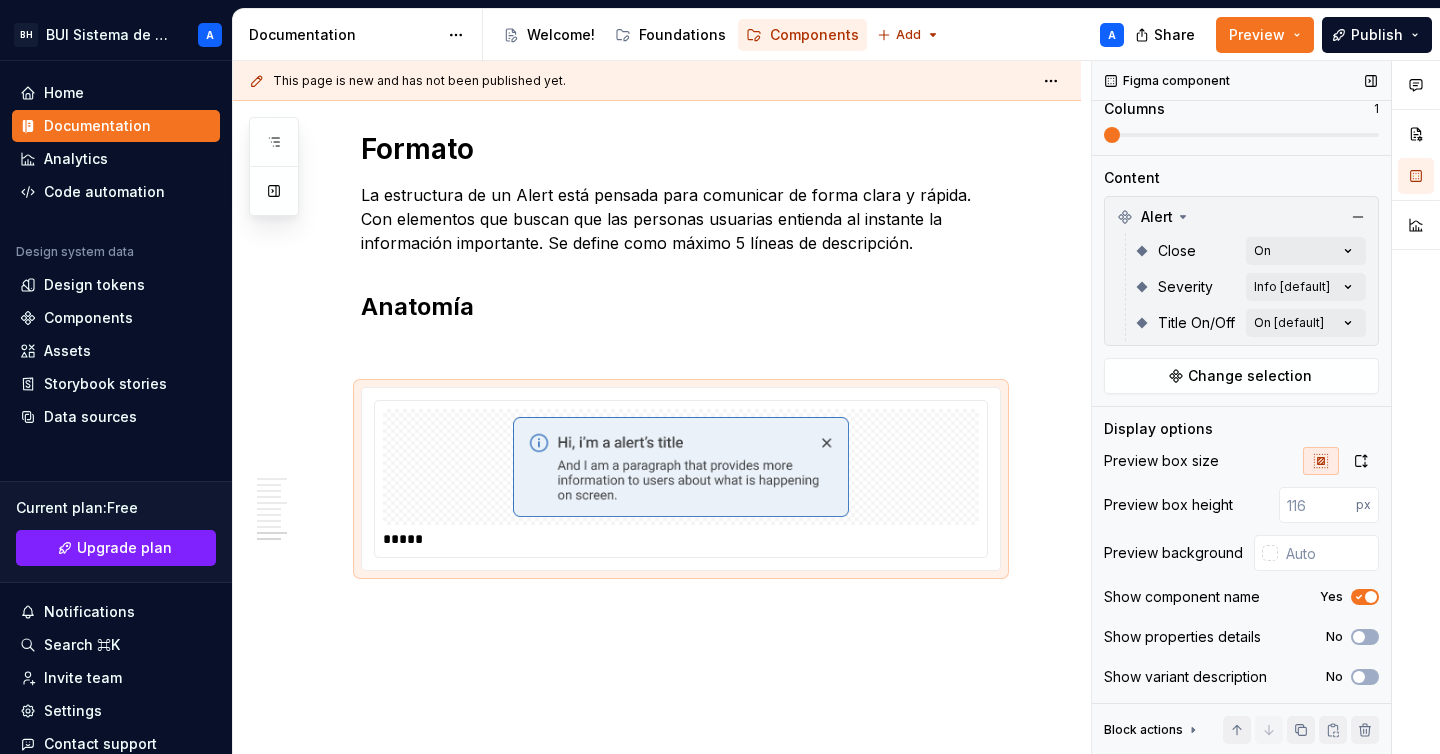 click at bounding box center (1371, 597) 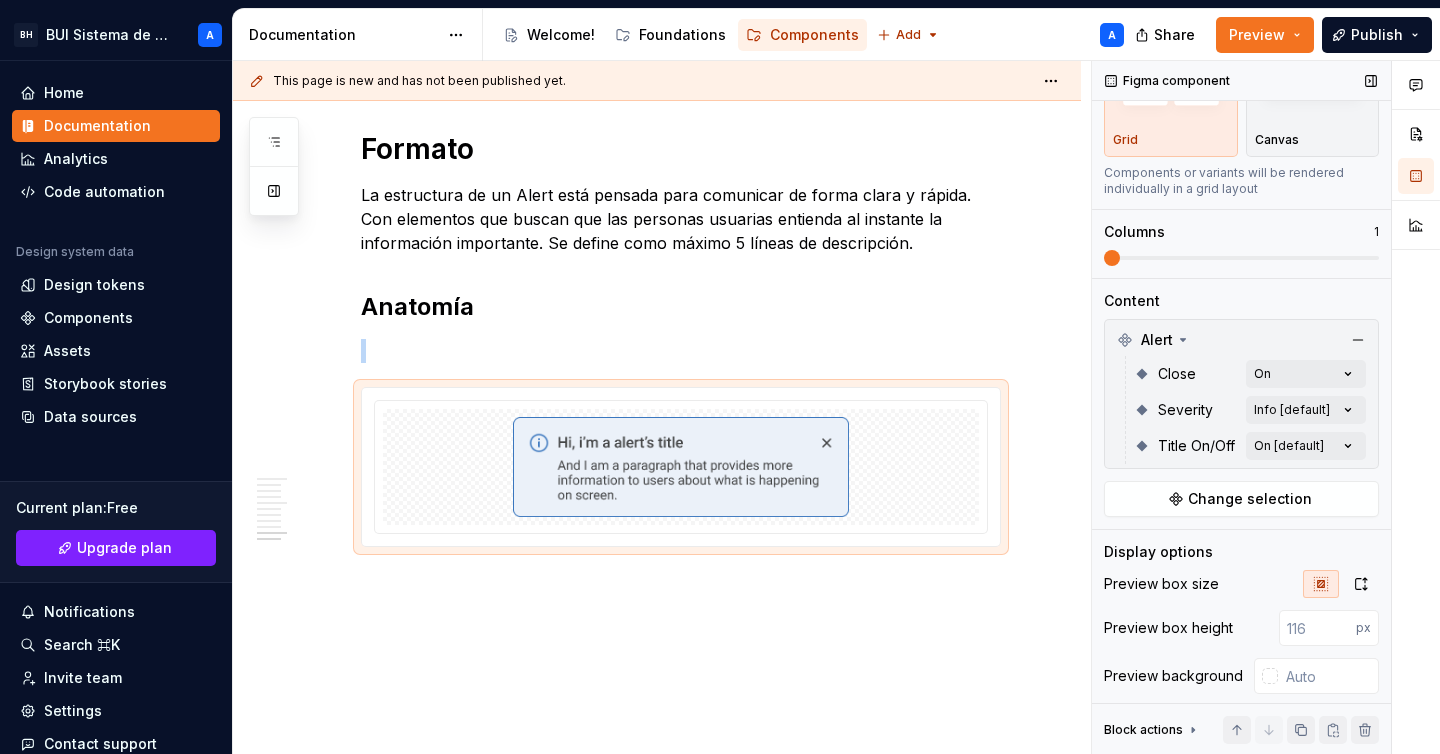 scroll, scrollTop: 0, scrollLeft: 0, axis: both 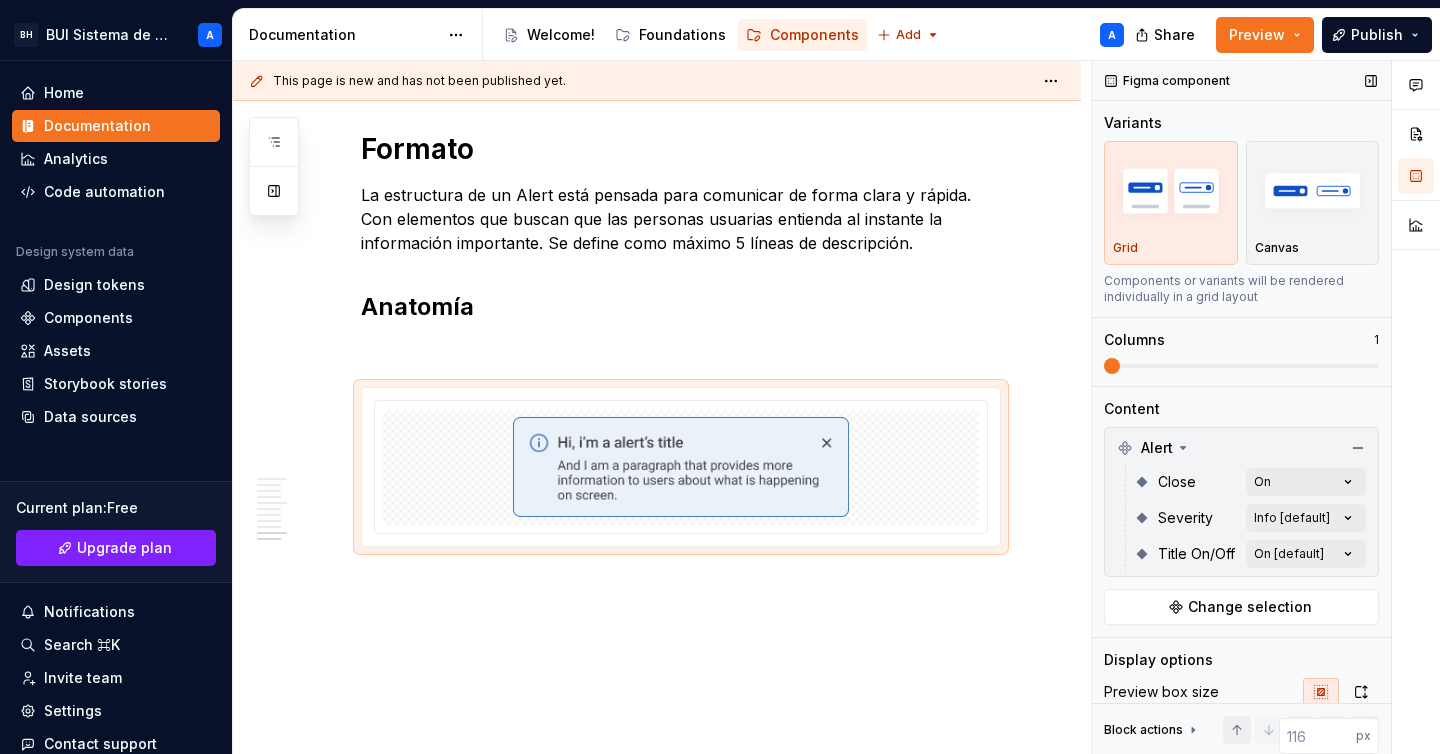 click on "Figma component" at bounding box center [1168, 81] 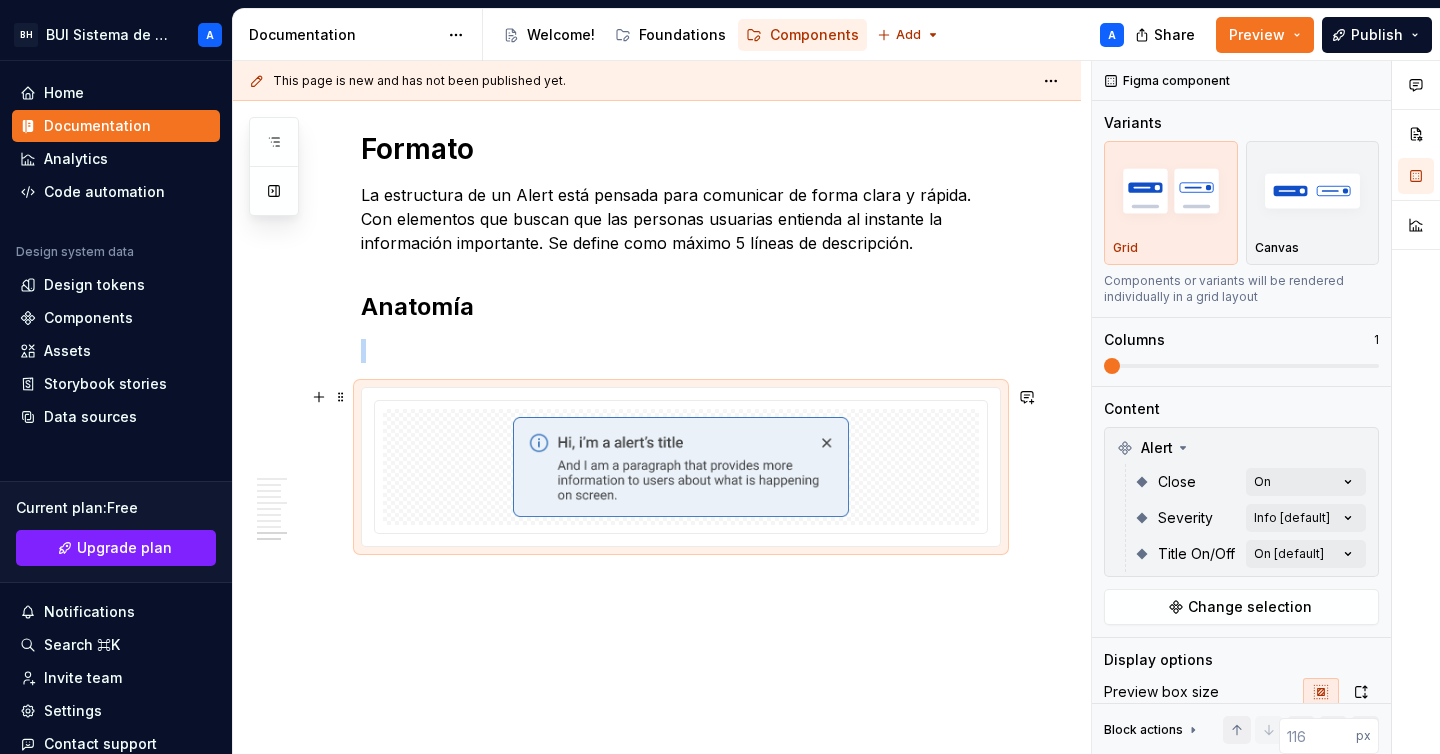 click at bounding box center (681, 467) 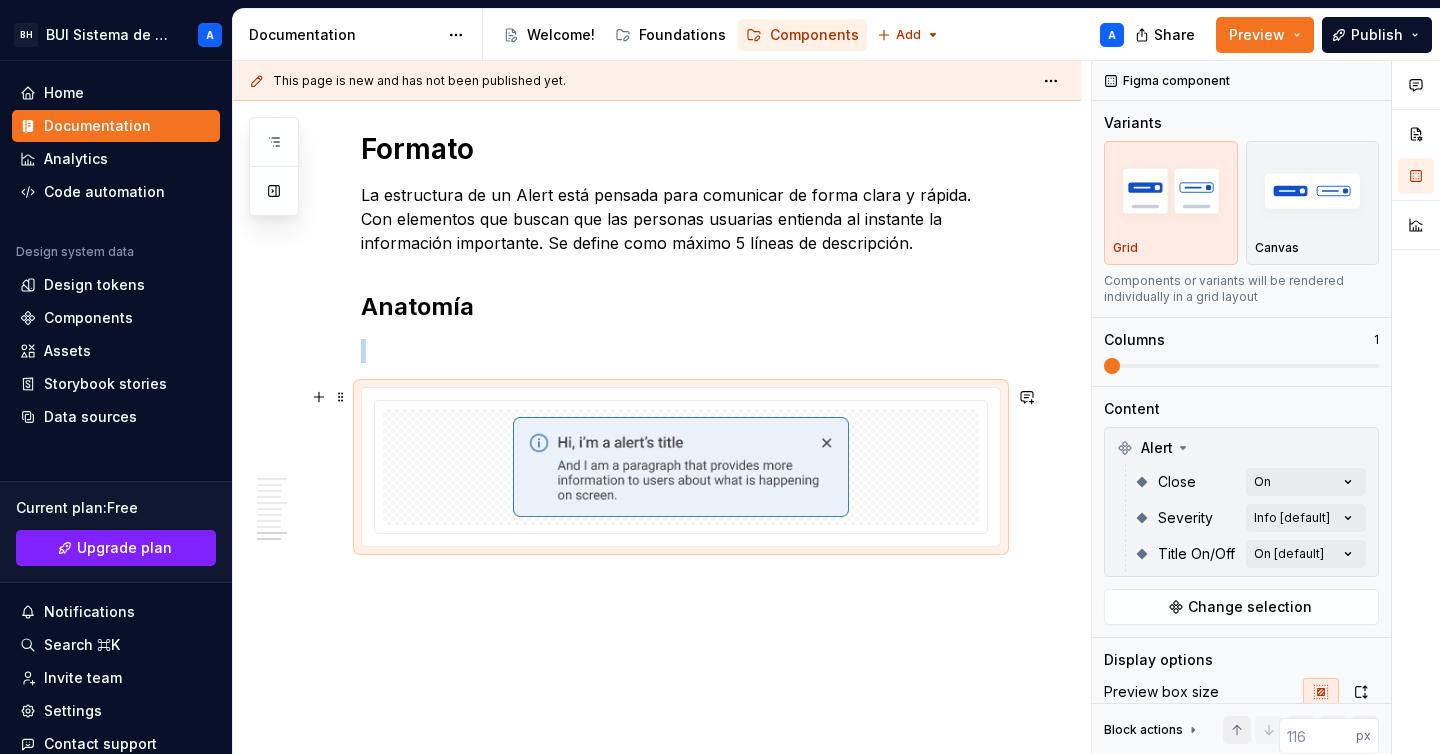 click at bounding box center [681, 467] 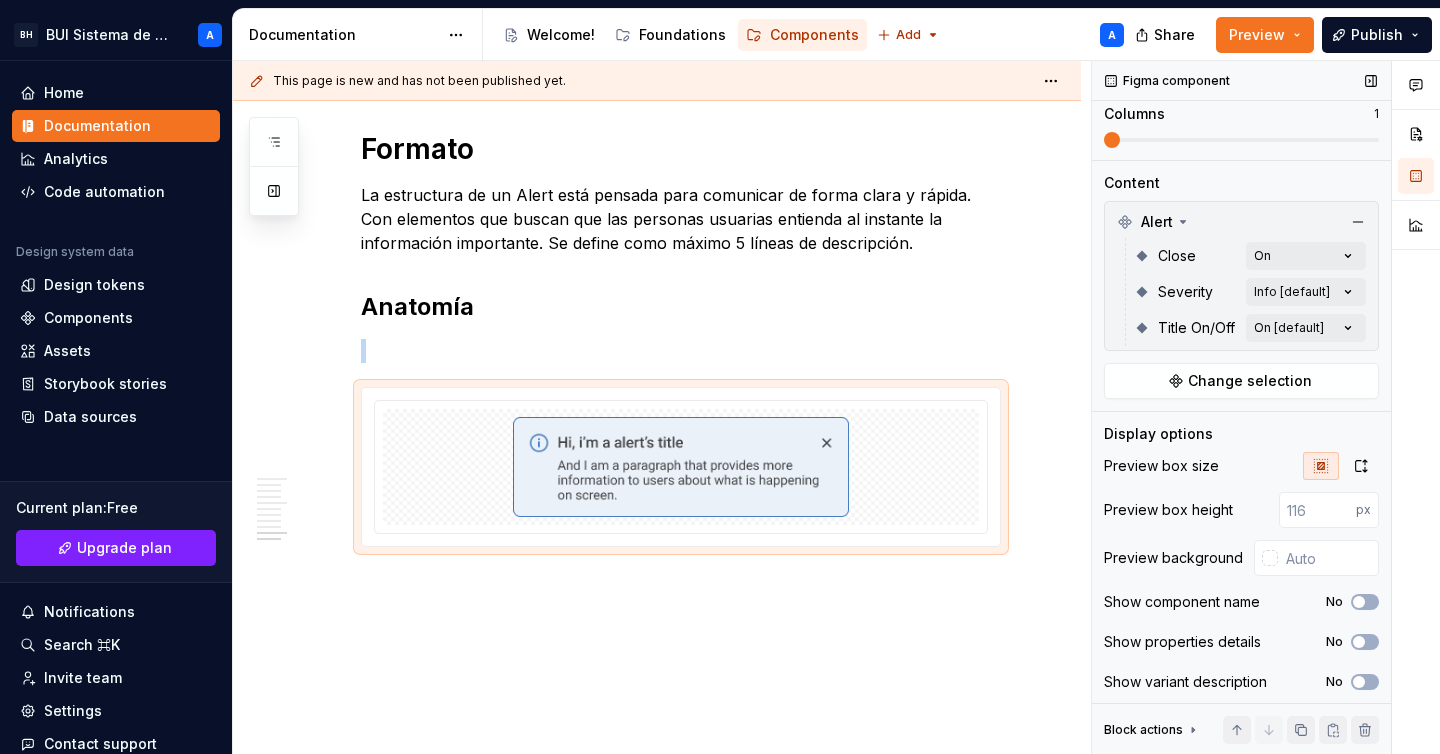 scroll, scrollTop: 231, scrollLeft: 0, axis: vertical 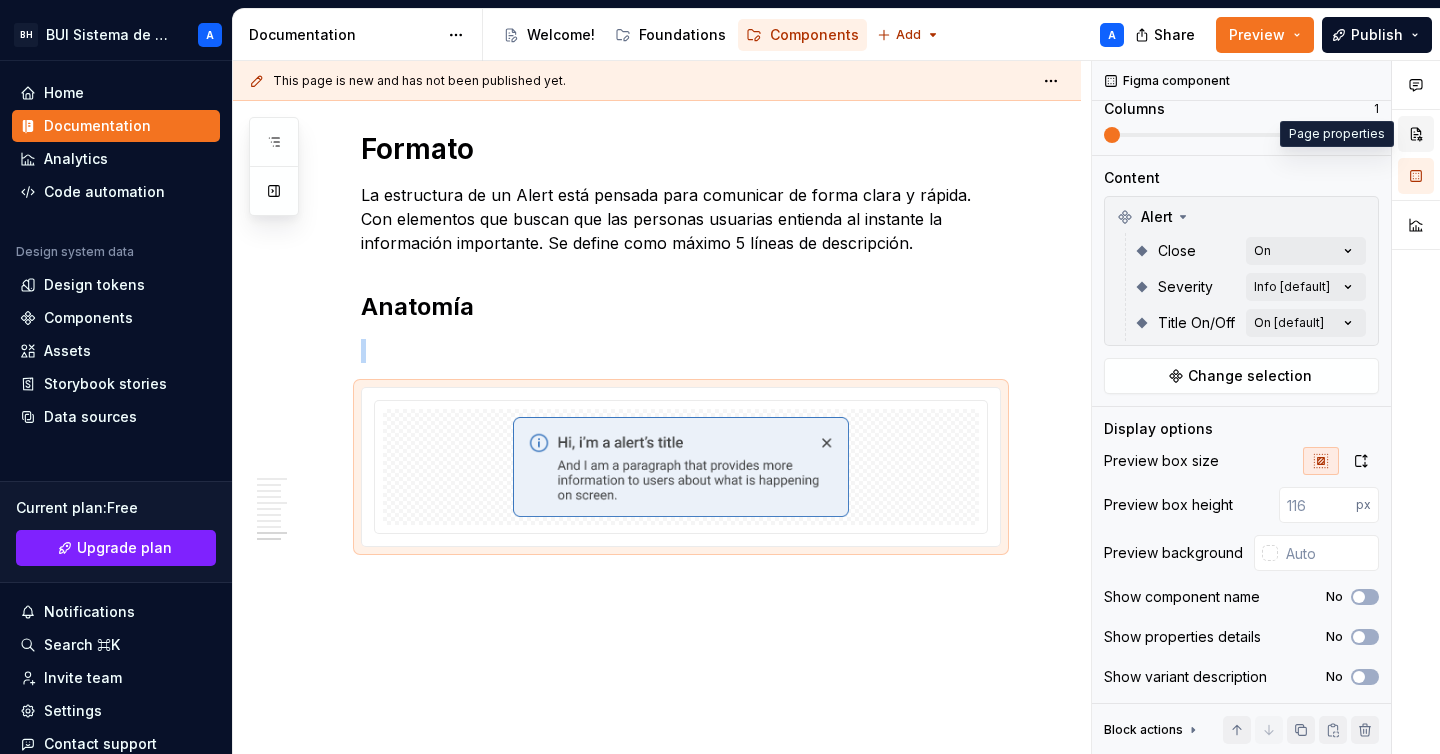 click at bounding box center [1416, 134] 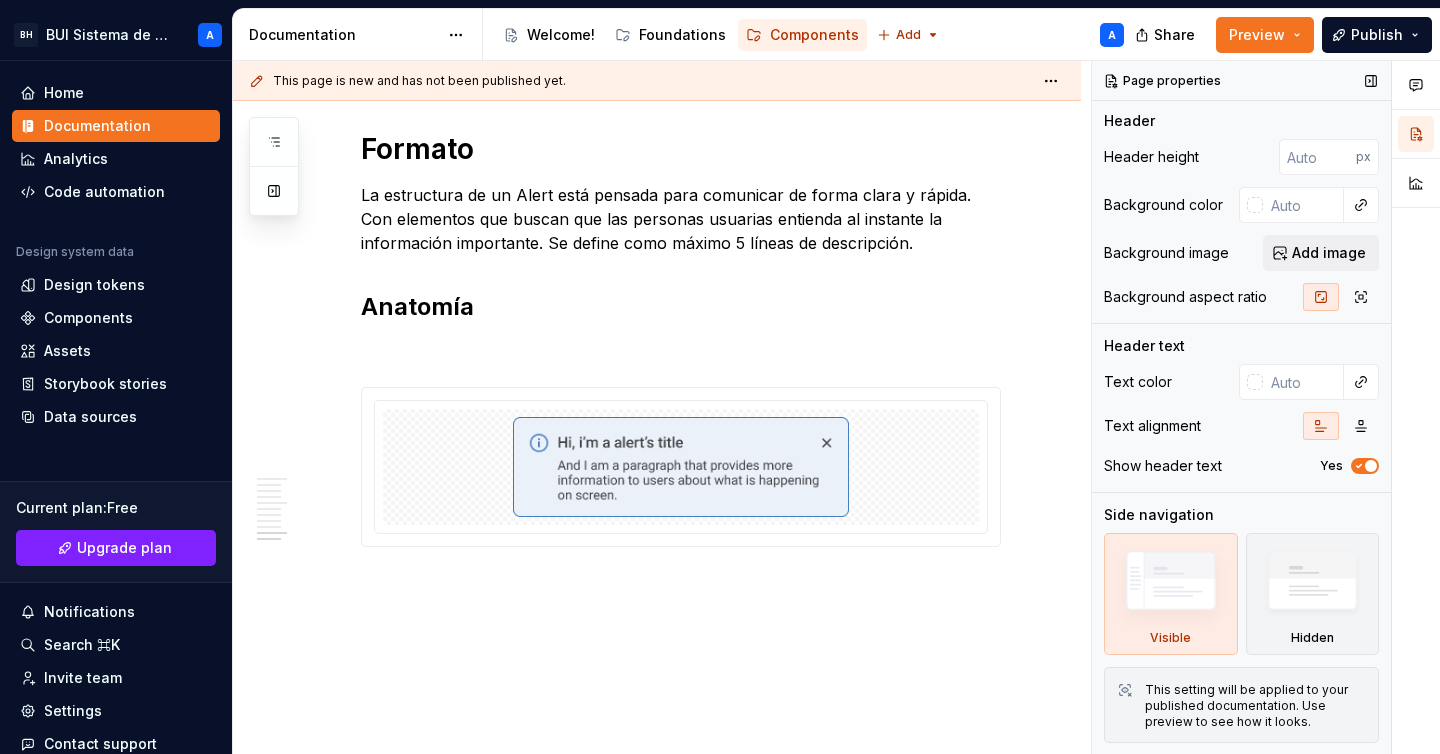 scroll, scrollTop: 0, scrollLeft: 0, axis: both 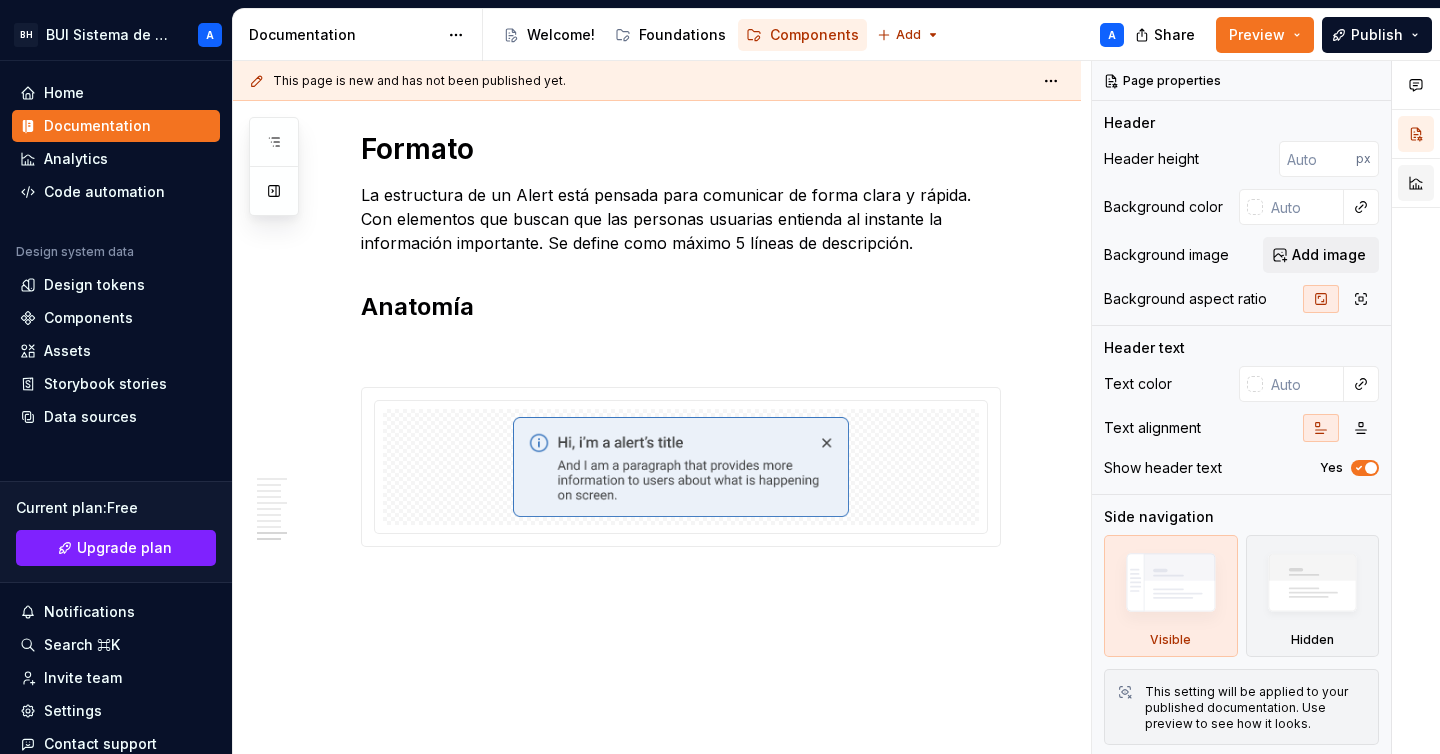 click at bounding box center [1416, 183] 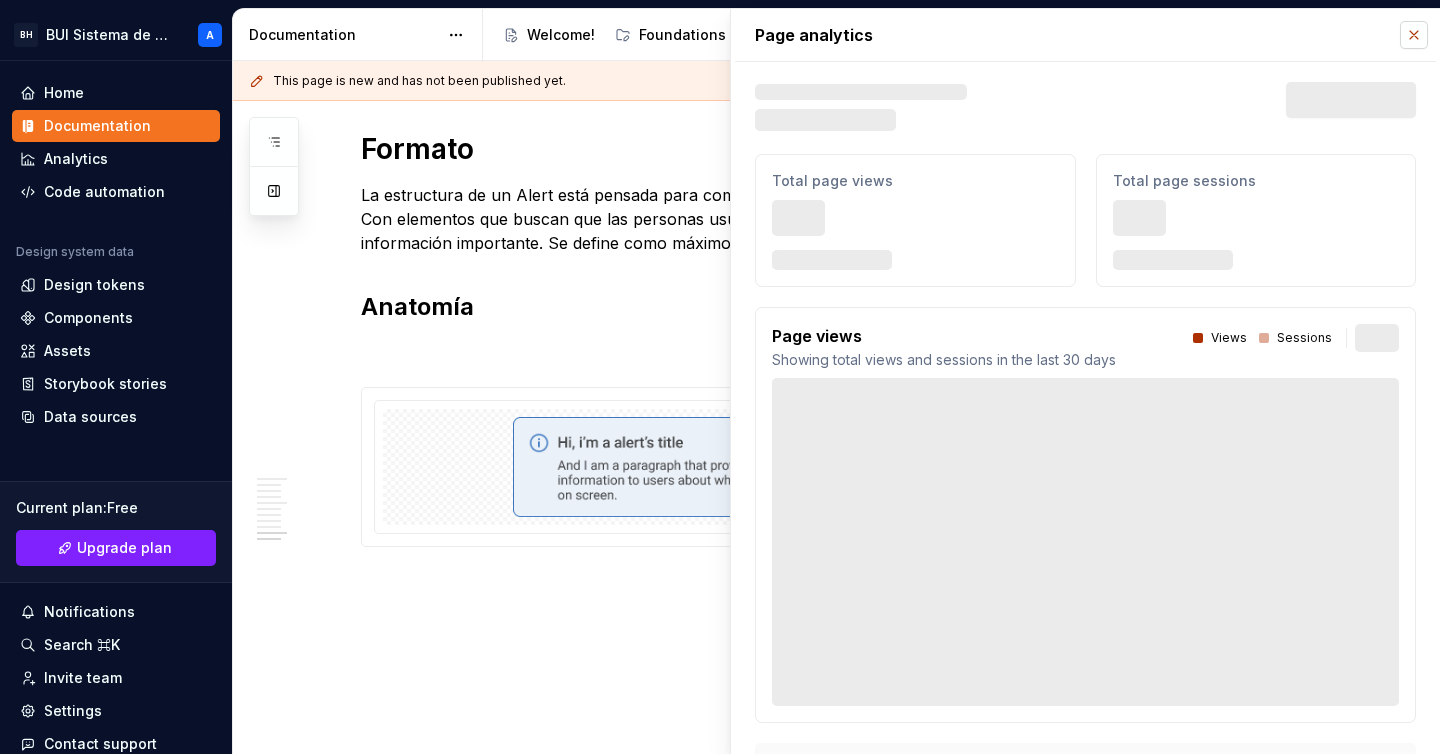 click at bounding box center (1414, 35) 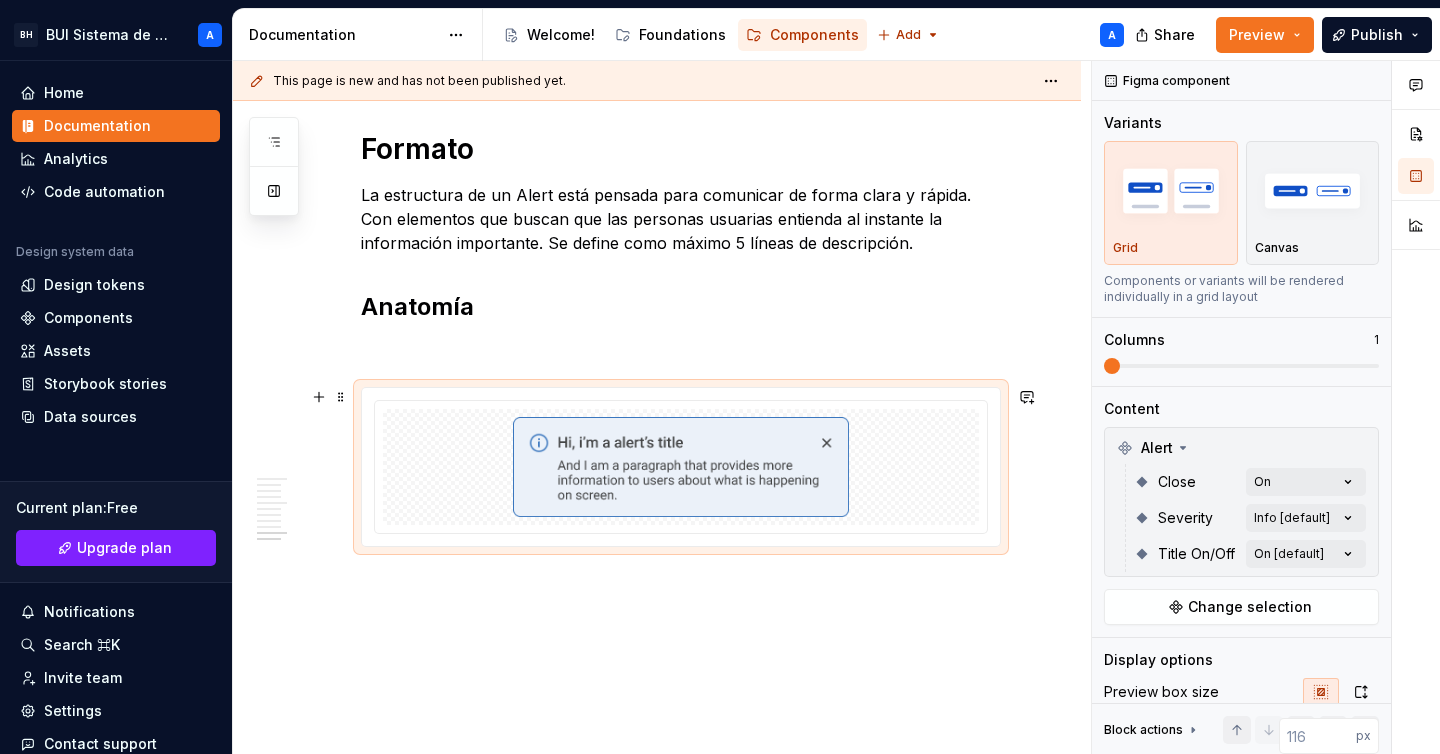 click at bounding box center (681, 467) 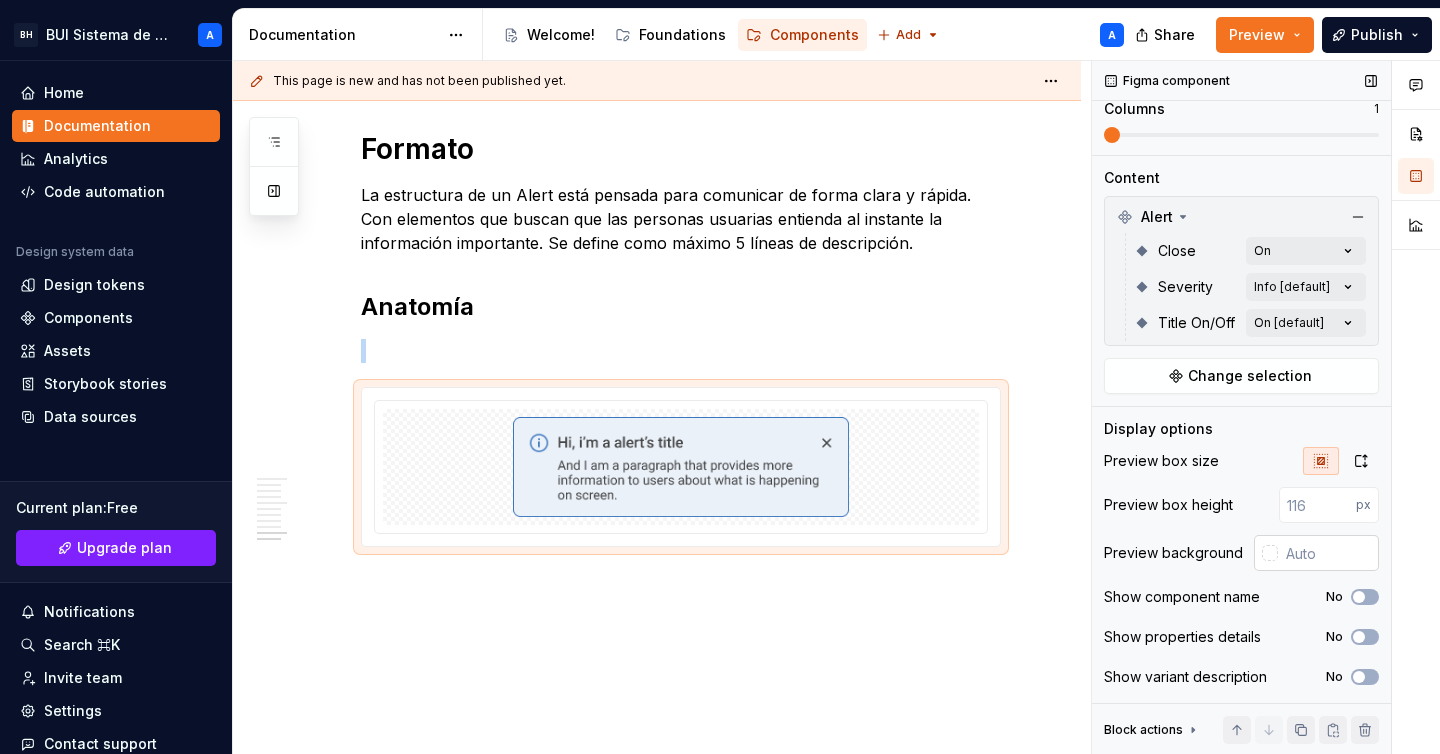 scroll, scrollTop: 0, scrollLeft: 0, axis: both 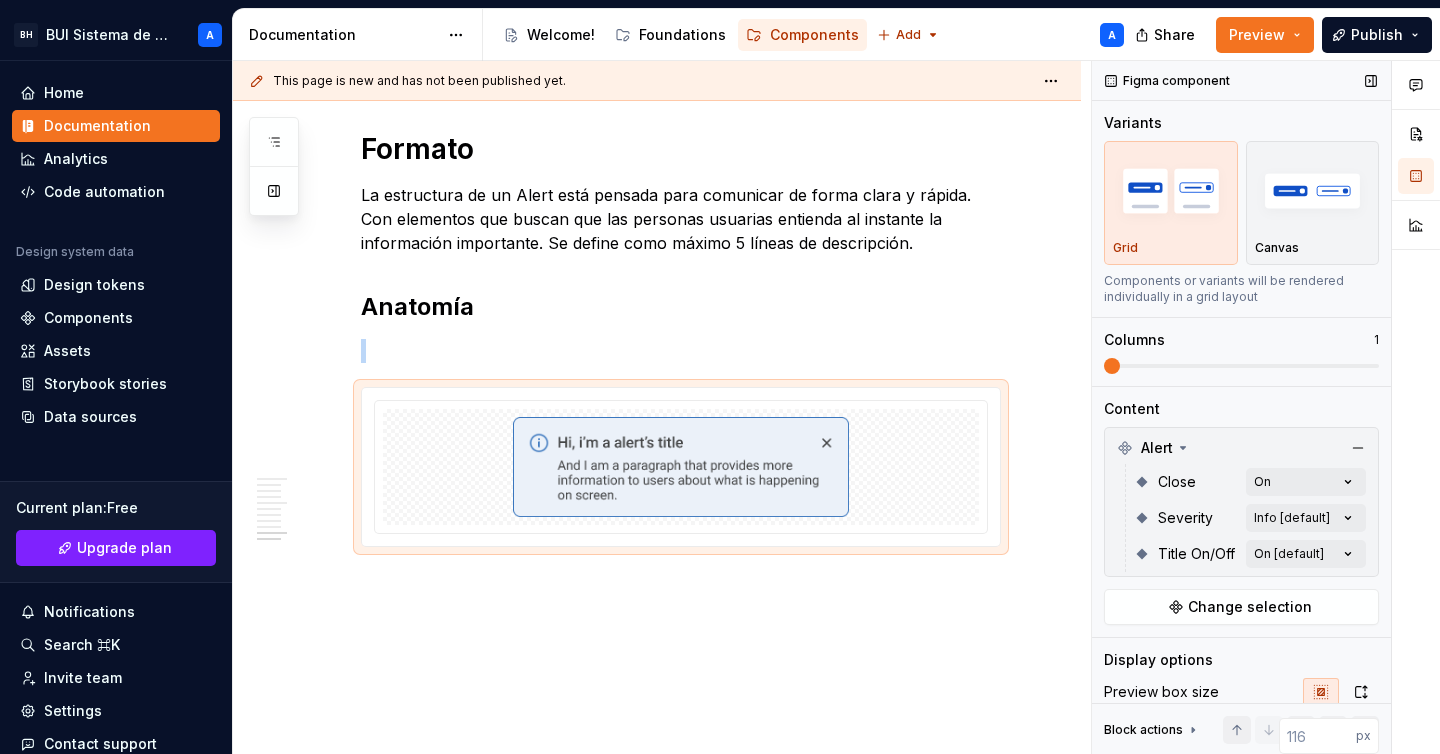 click at bounding box center (1171, 190) 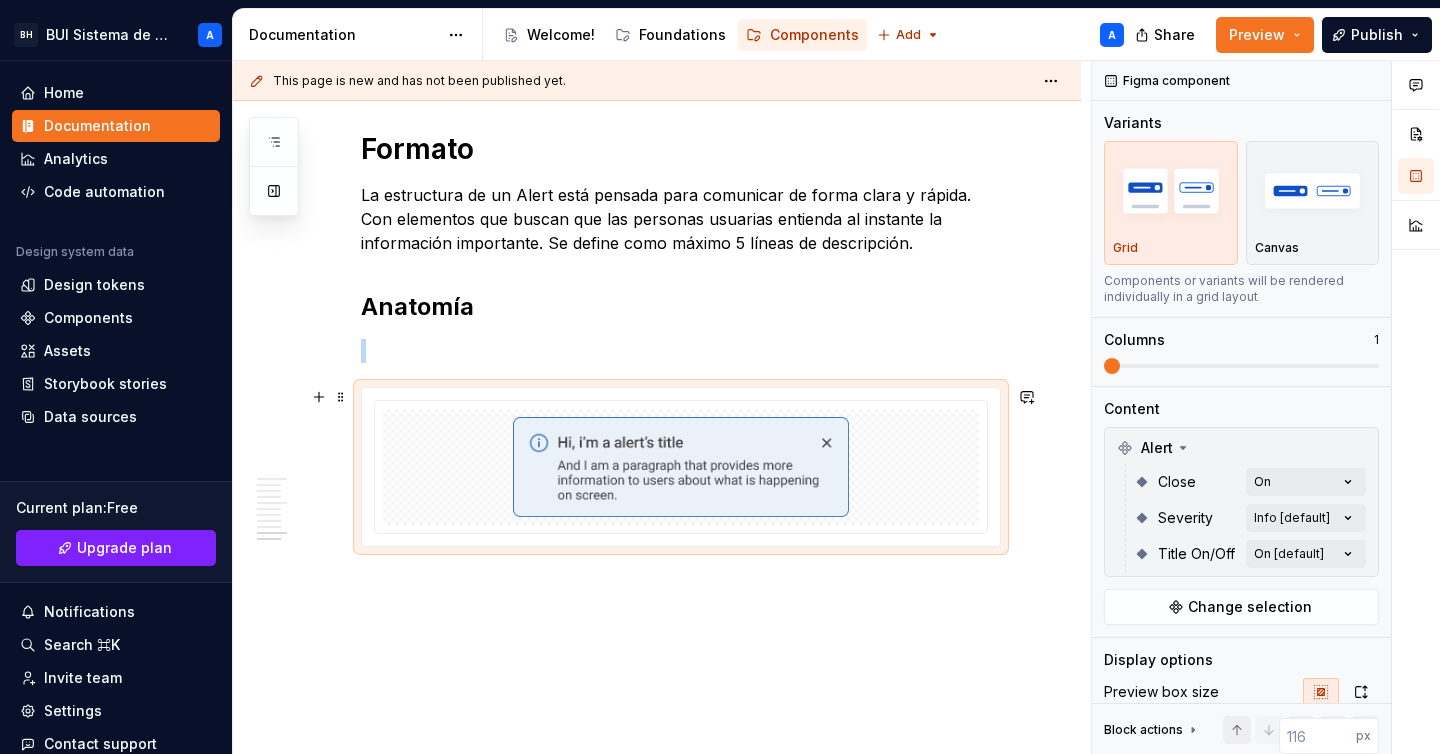 click at bounding box center (681, 467) 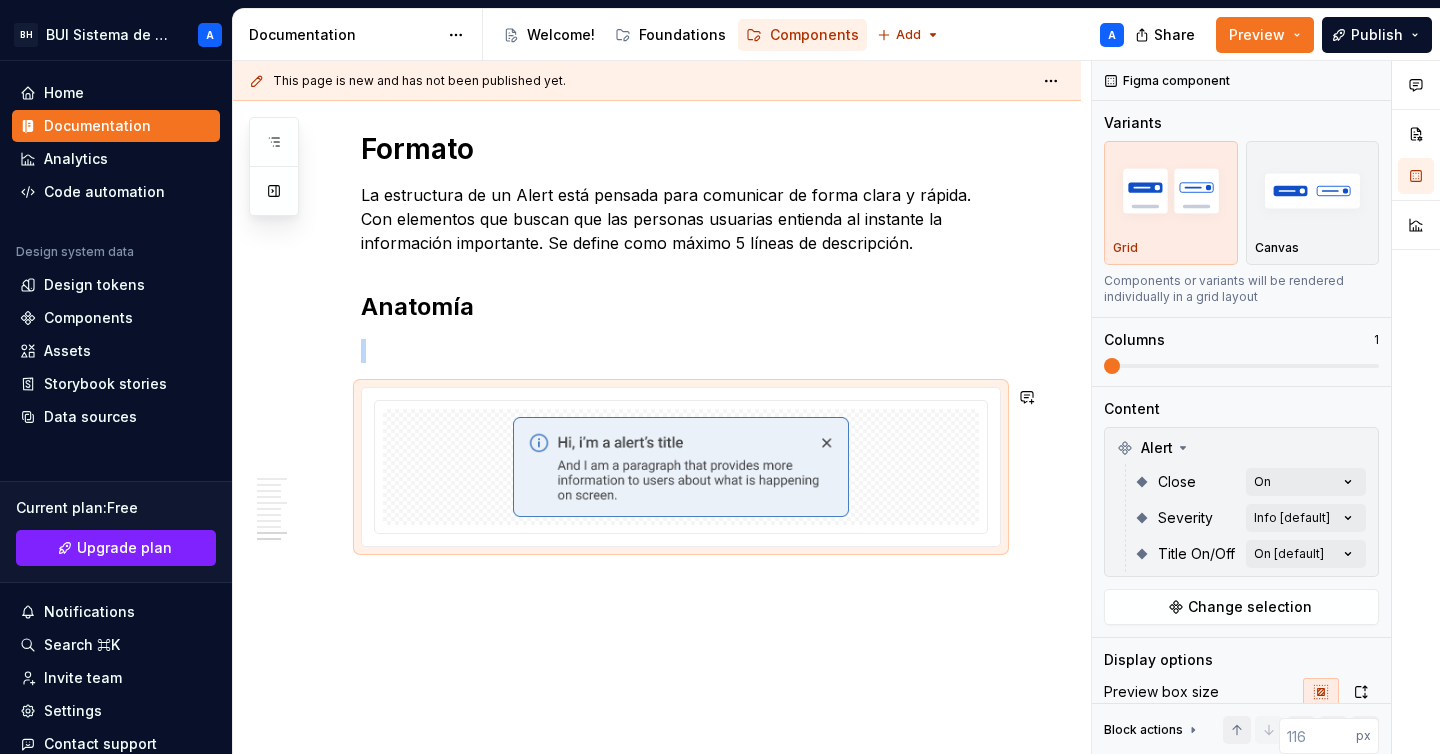 click on "Uso Se usa principalmente para comunicar errores, advertencias o información importante que la persona usuaria debe tener en cuenta. Cuando usar Mensajes críticos o urgentes:  Cuando es necesario que la persona usuaria preste atención inmediata, como errores en un formulario. Advertencias importantes:  Cuando la persona usuaria debe ser alertada sobre algo que puede tener consecuencias. Información importante:  Información que la persona usuaria debe conocer, pero que no es urgente o critica. Cuando evitar usar Cuando el mensaje sea temporal, como una notificación que confirma una acción realizada, el componente Alert puede ser innecesario, ya que puede interrumpir la experiencia de la persona usuaria, en estos casos es recomendable usar el componente  Toast. Normas de uso Posición visible pero no intrusiva:  Deben estar en un lugar destacado pero no interrumpir el contenido principal. Ubicación según urgencia: Alertas fijas:  Contenido: Tamaño: Variantes Info Success Warning Error Formato" at bounding box center (657, -694) 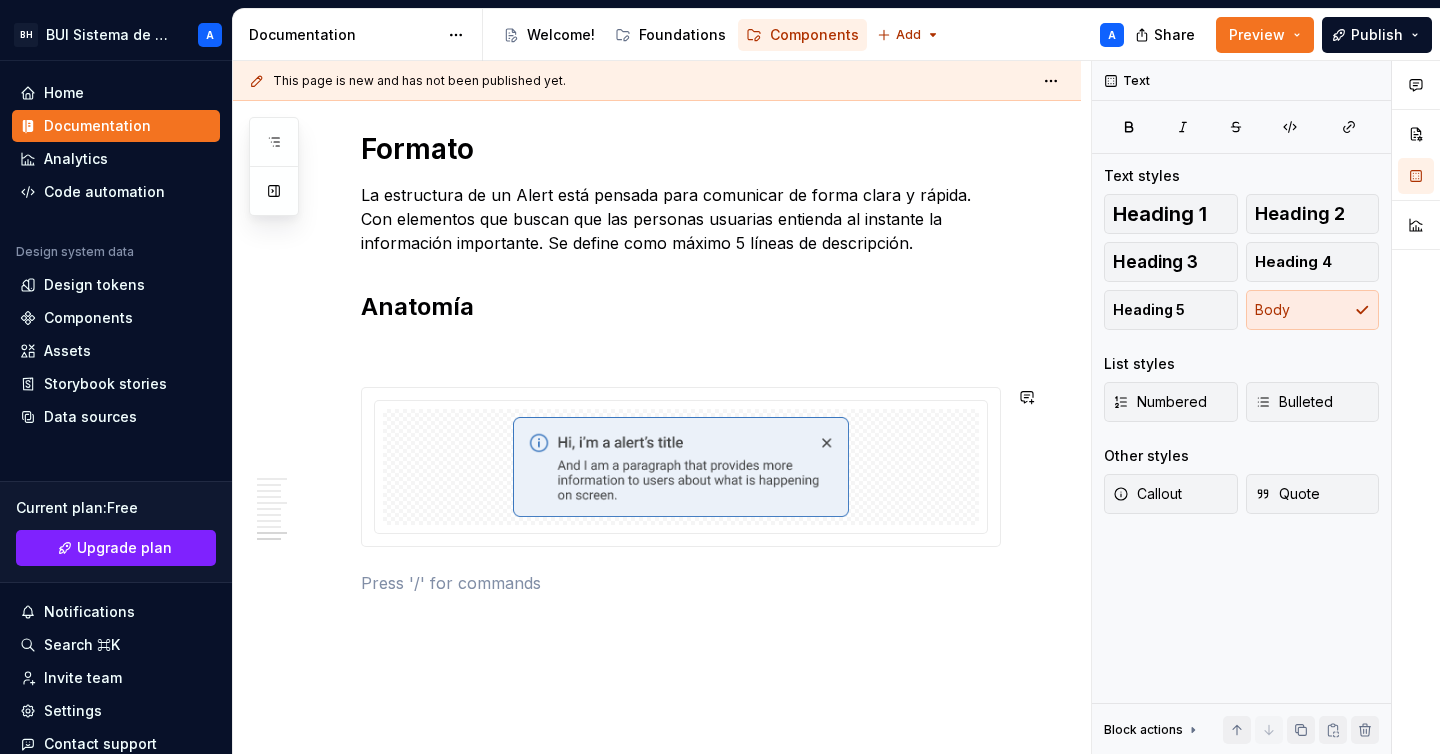 click on "Uso Se usa principalmente para comunicar errores, advertencias o información importante que la persona usuaria debe tener en cuenta. Cuando usar Mensajes críticos o urgentes:  Cuando es necesario que la persona usuaria preste atención inmediata, como errores en un formulario. Advertencias importantes:  Cuando la persona usuaria debe ser alertada sobre algo que puede tener consecuencias. Información importante:  Información que la persona usuaria debe conocer, pero que no es urgente o critica. Cuando evitar usar Cuando el mensaje sea temporal, como una notificación que confirma una acción realizada, el componente Alert puede ser innecesario, ya que puede interrumpir la experiencia de la persona usuaria, en estos casos es recomendable usar el componente  Toast. Normas de uso Posición visible pero no intrusiva:  Deben estar en un lugar destacado pero no interrumpir el contenido principal. Ubicación según urgencia: Alertas fijas:  Contenido: Tamaño: Variantes Info Success Warning Error Formato" at bounding box center [657, -670] 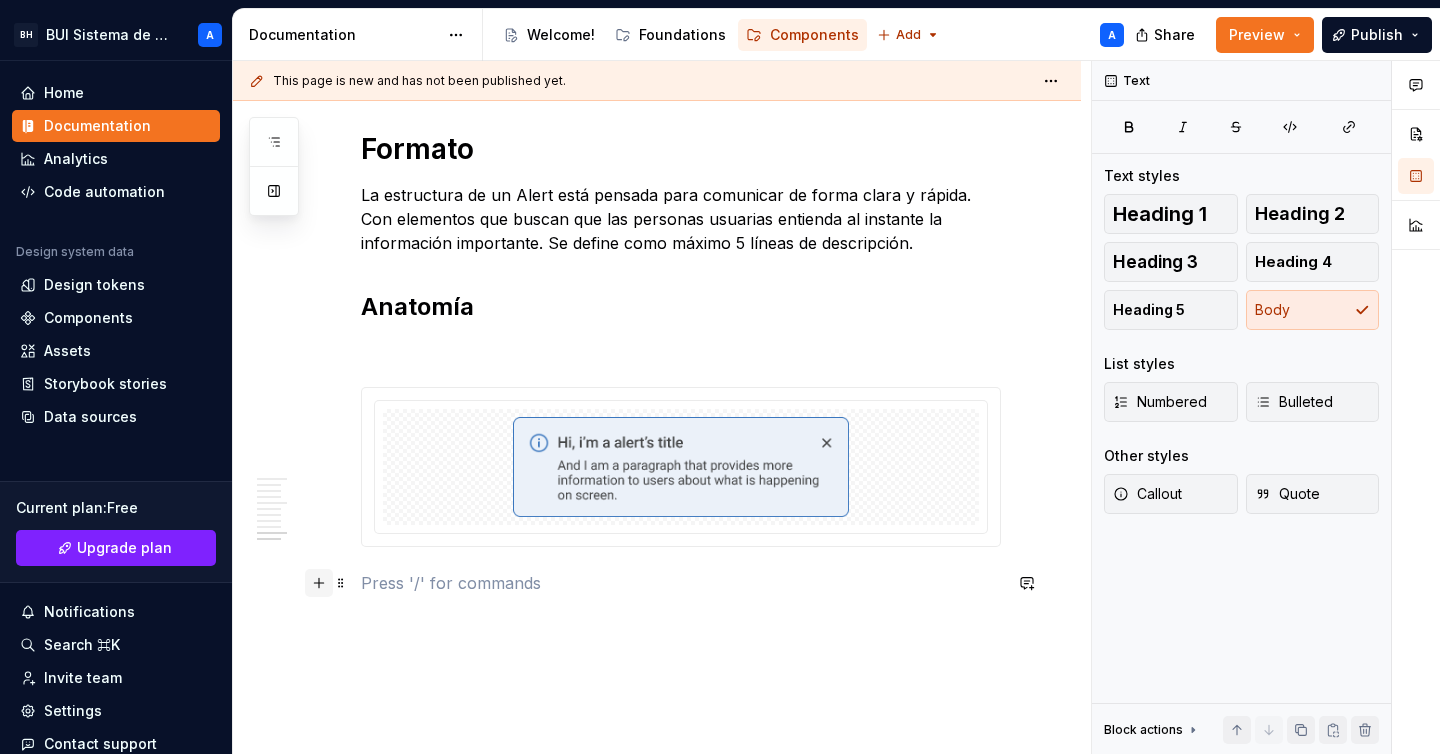click at bounding box center (319, 583) 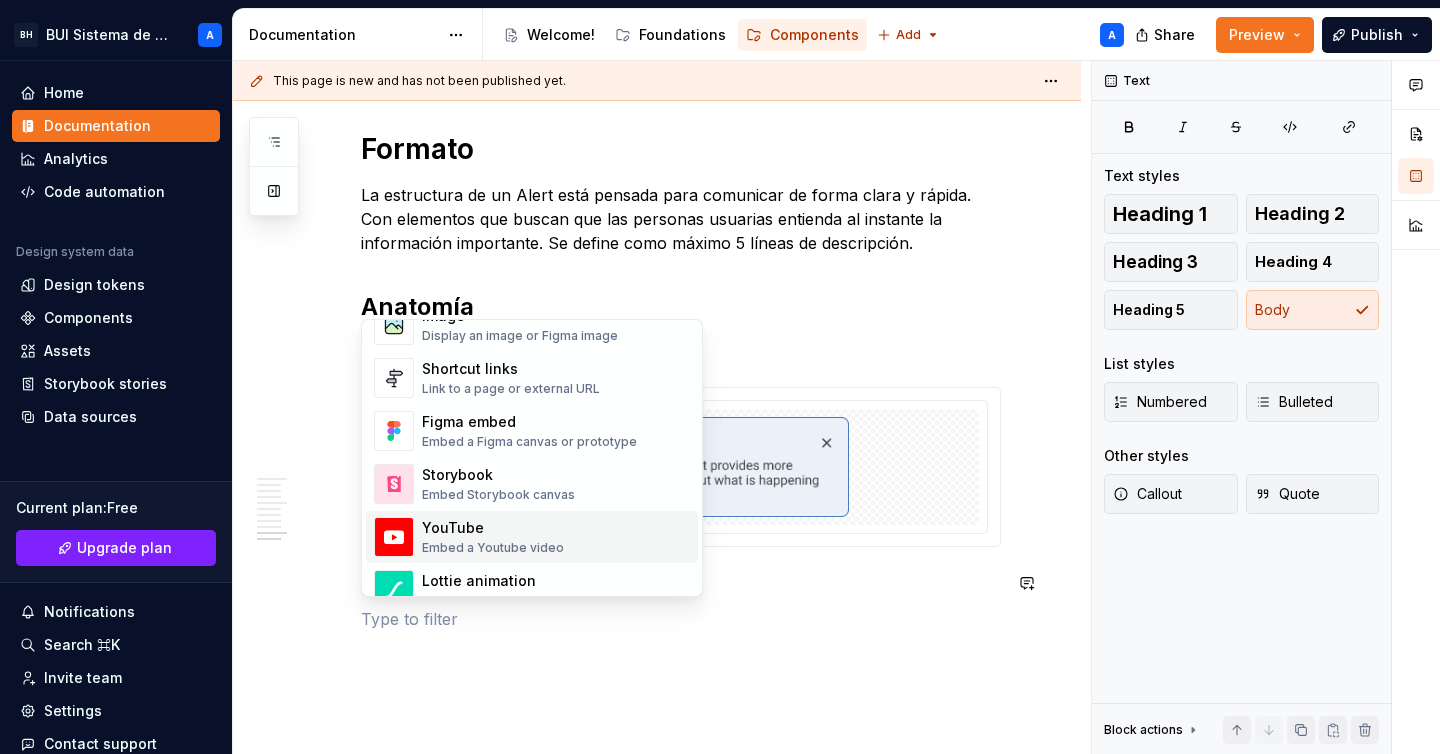 scroll, scrollTop: 902, scrollLeft: 0, axis: vertical 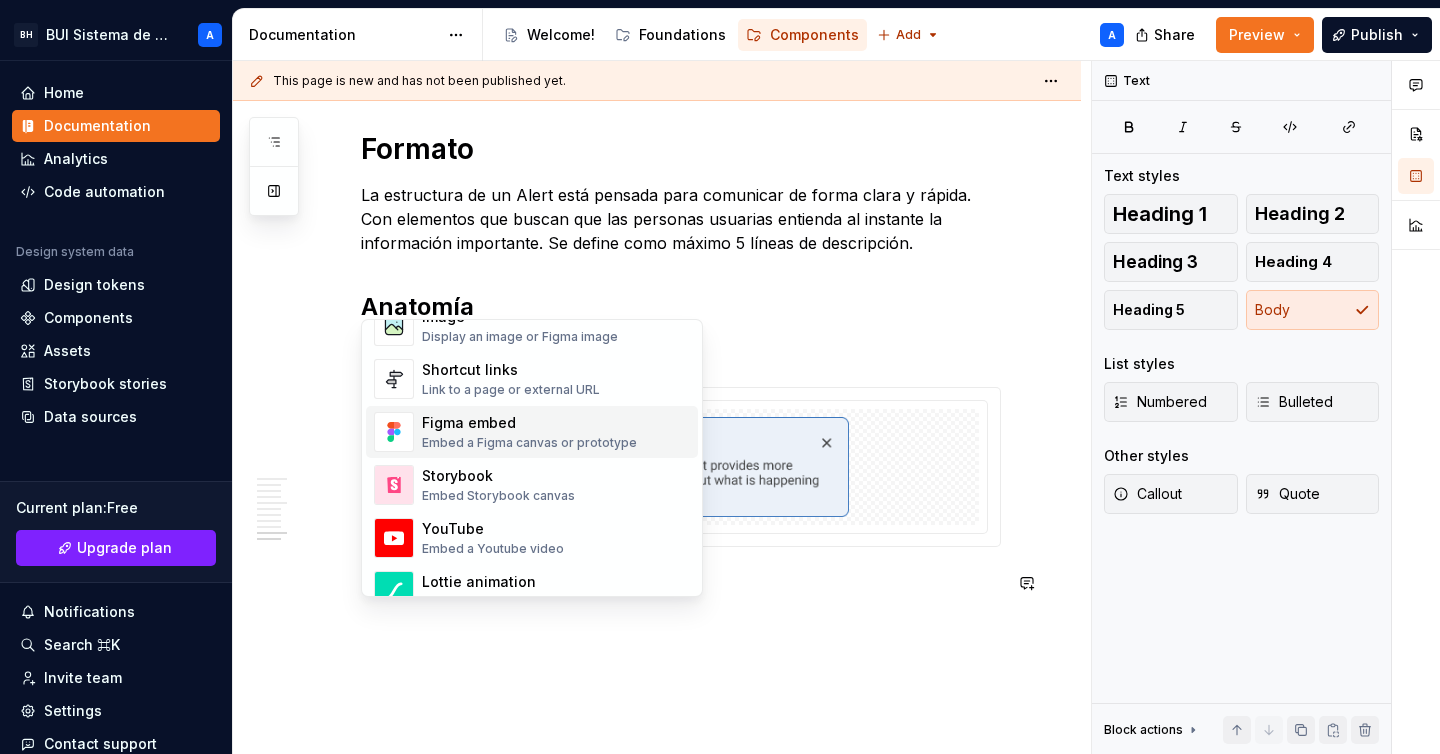 click on "Figma embed" at bounding box center [529, 423] 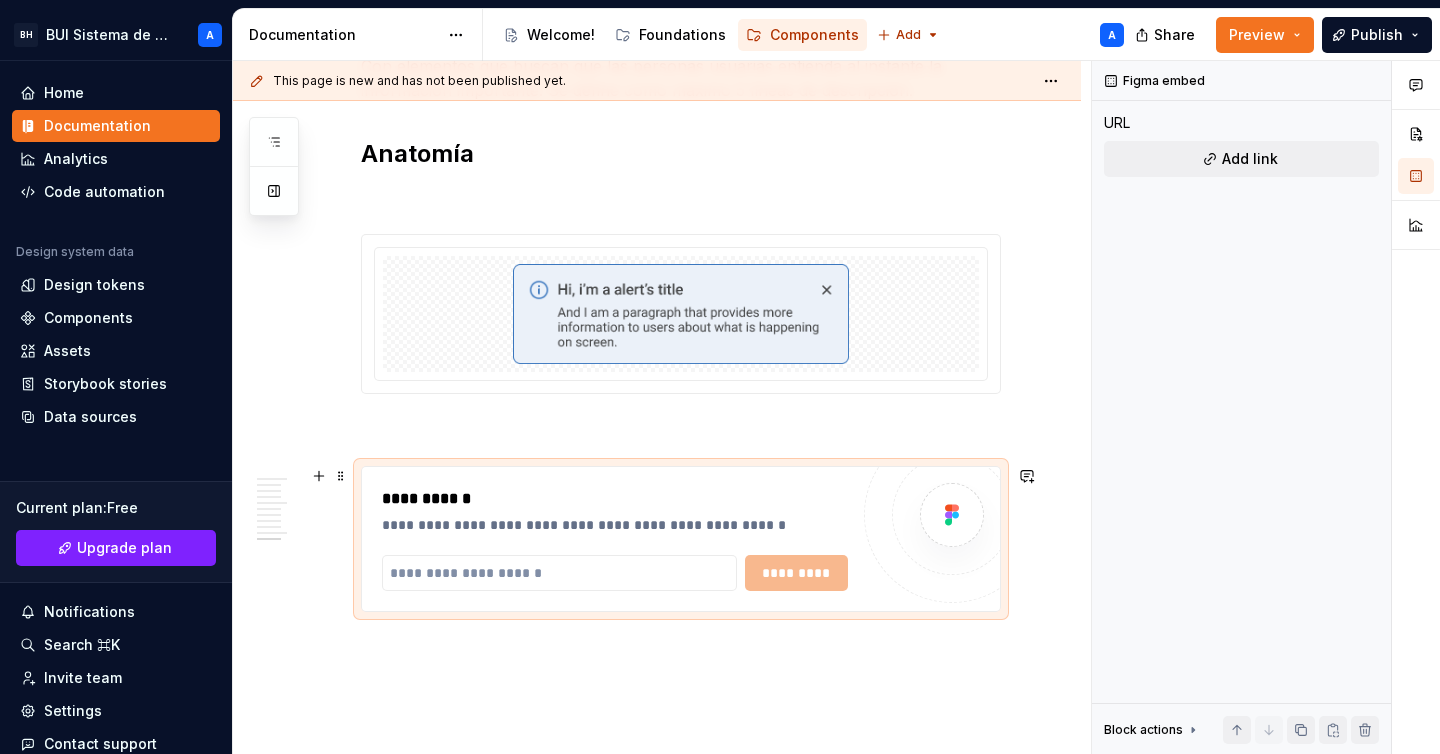 scroll, scrollTop: 2753, scrollLeft: 0, axis: vertical 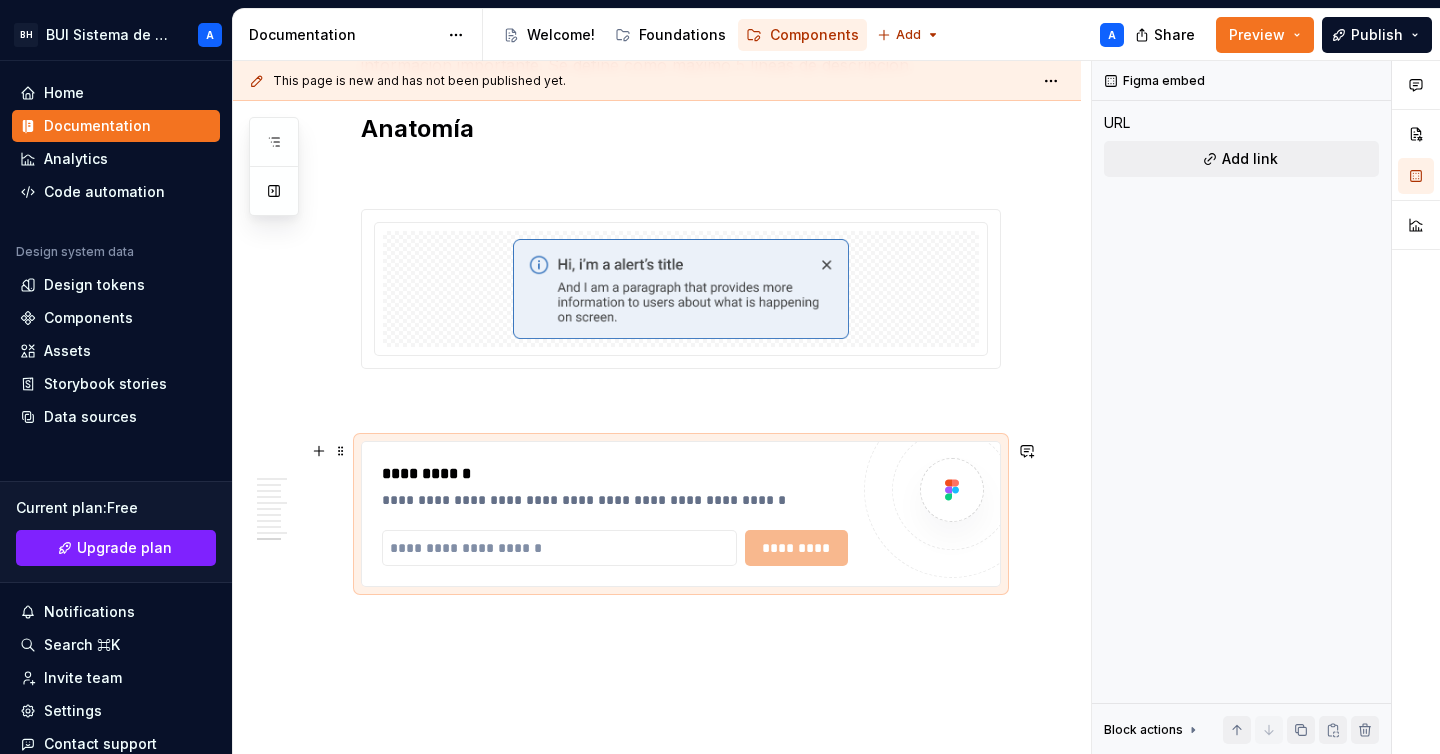 type on "*" 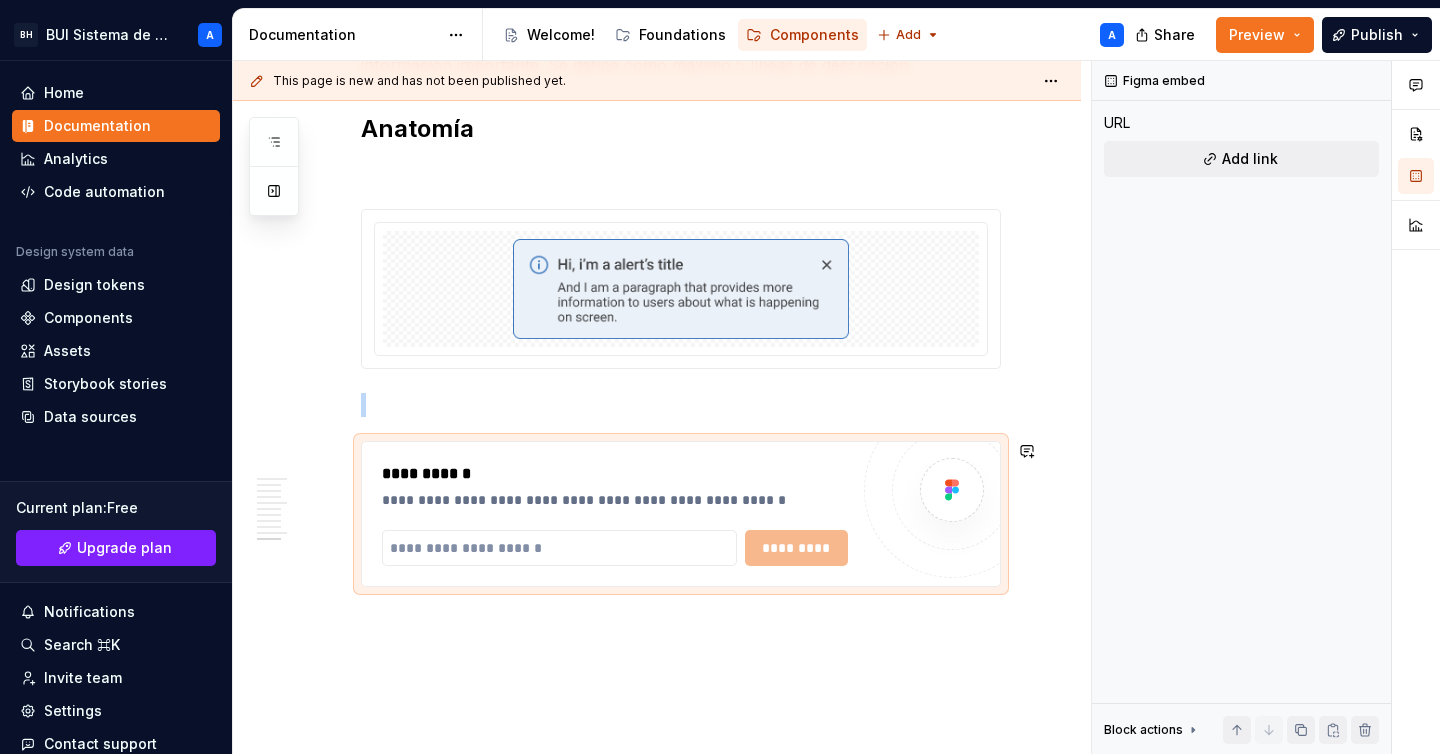 click on "Uso Se usa principalmente para comunicar errores, advertencias o información importante que la persona usuaria debe tener en cuenta. Cuando usar Mensajes críticos o urgentes:  Cuando es necesario que la persona usuaria preste atención inmediata, como errores en un formulario. Advertencias importantes:  Cuando la persona usuaria debe ser alertada sobre algo que puede tener consecuencias. Información importante:  Información que la persona usuaria debe conocer, pero que no es urgente o critica. Cuando evitar usar Cuando el mensaje sea temporal, como una notificación que confirma una acción realizada, el componente Alert puede ser innecesario, ya que puede interrumpir la experiencia de la persona usuaria, en estos casos es recomendable usar el componente  Toast. Normas de uso Posición visible pero no intrusiva:  Deben estar en un lugar destacado pero no interrumpir el contenido principal. Ubicación según urgencia: Alertas fijas:  Contenido: Tamaño: Variantes Info Success Warning Error Formato" at bounding box center [657, -763] 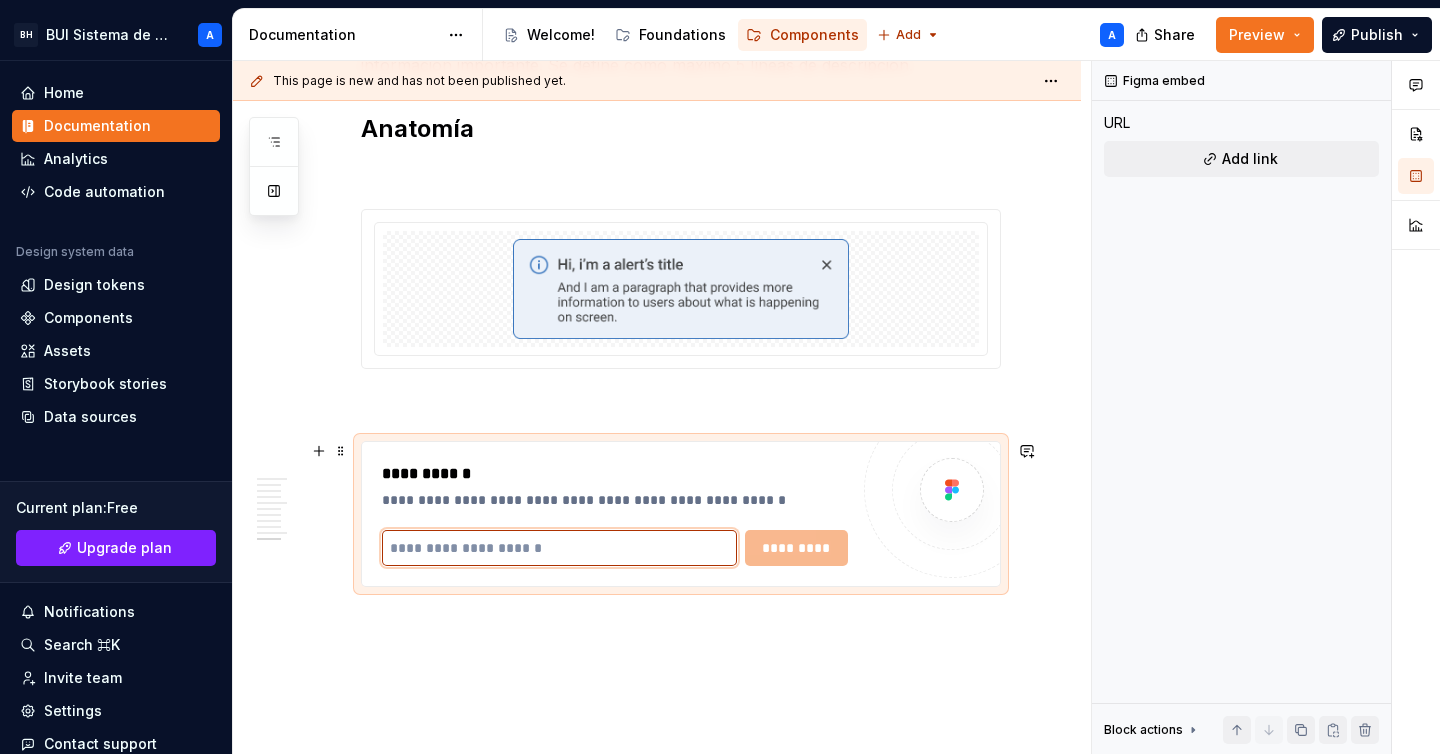 click at bounding box center (559, 548) 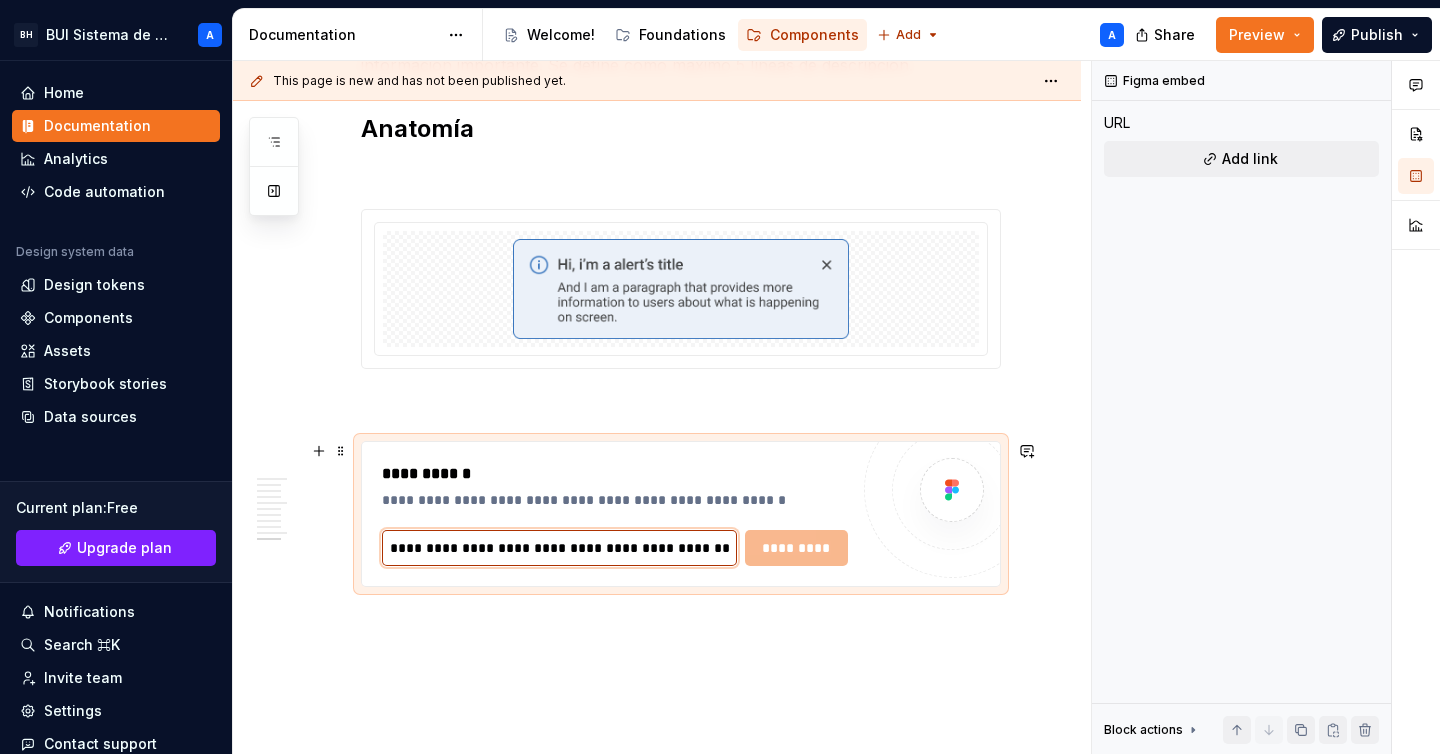 scroll, scrollTop: 0, scrollLeft: 655, axis: horizontal 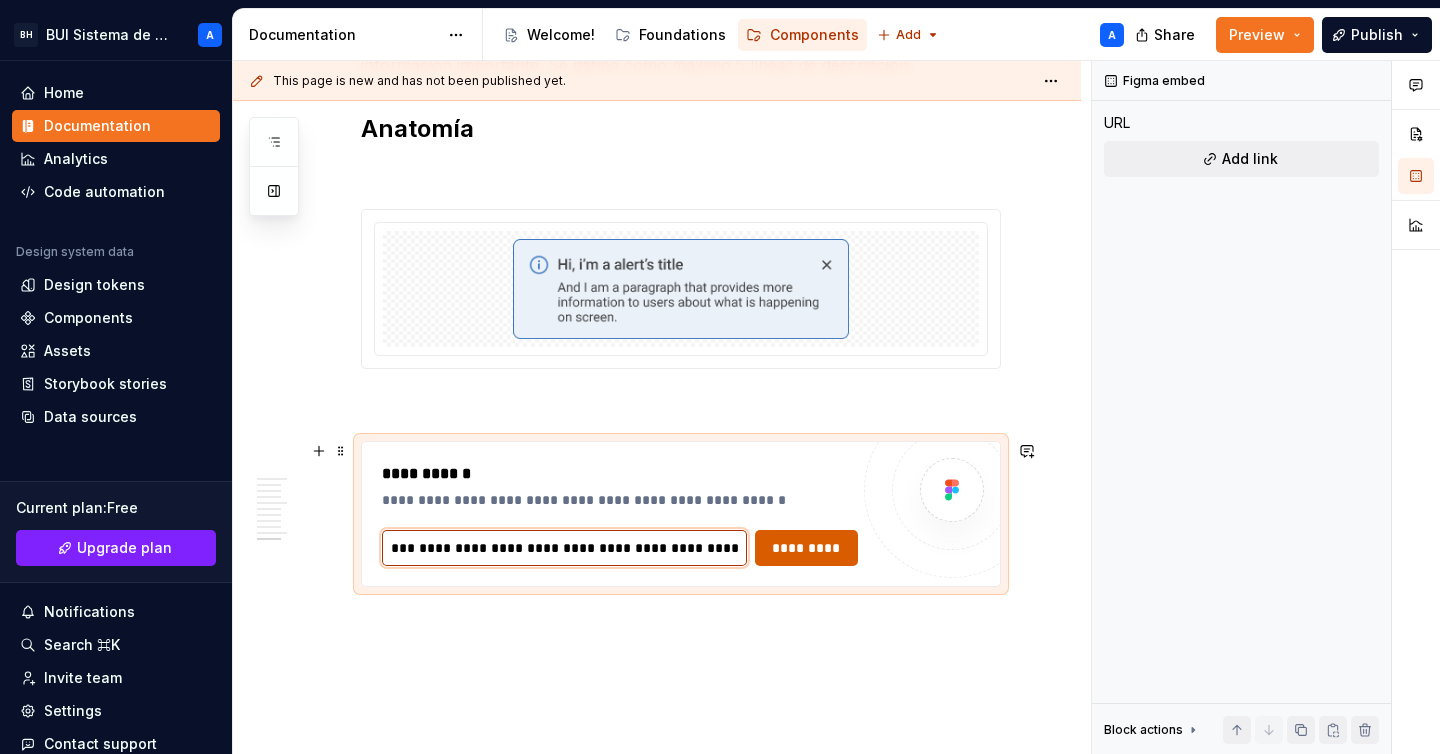 type on "**********" 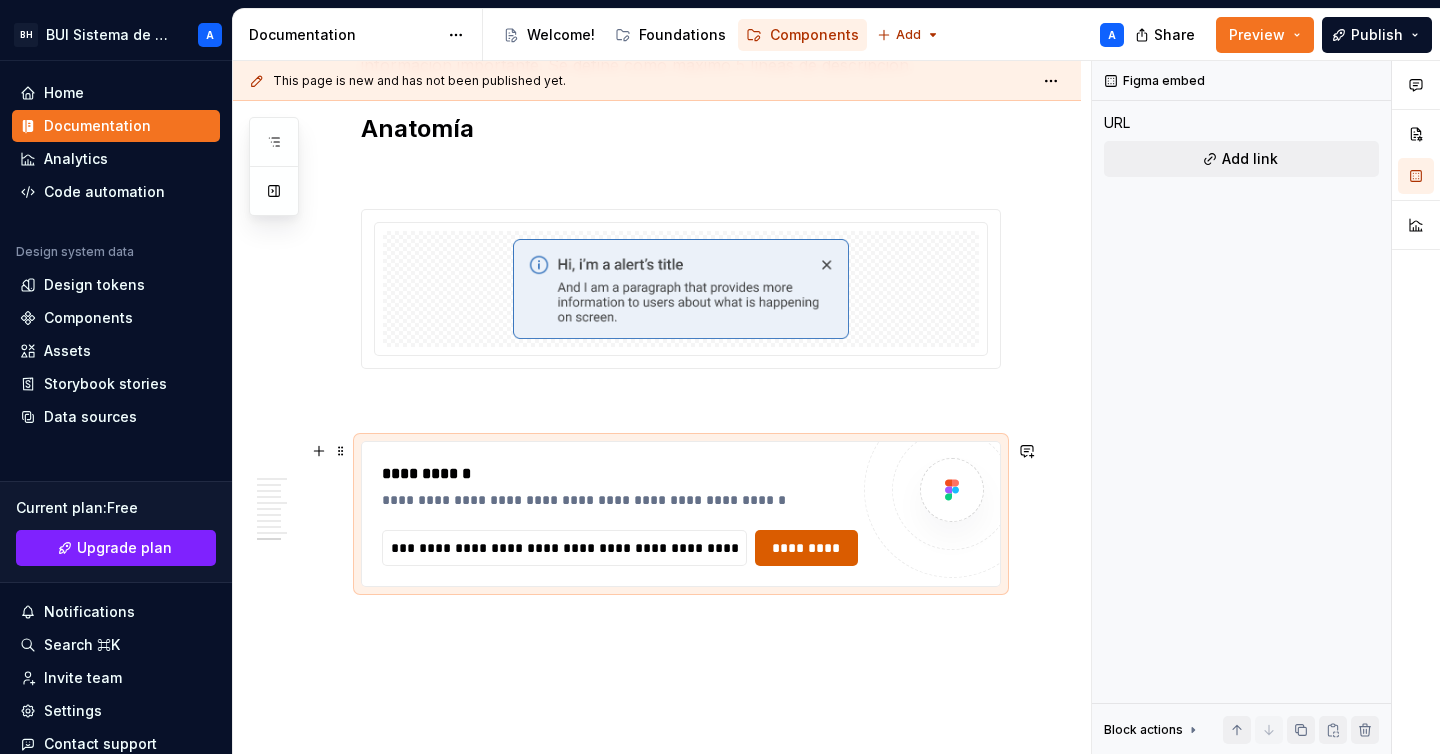 click on "*********" at bounding box center (806, 548) 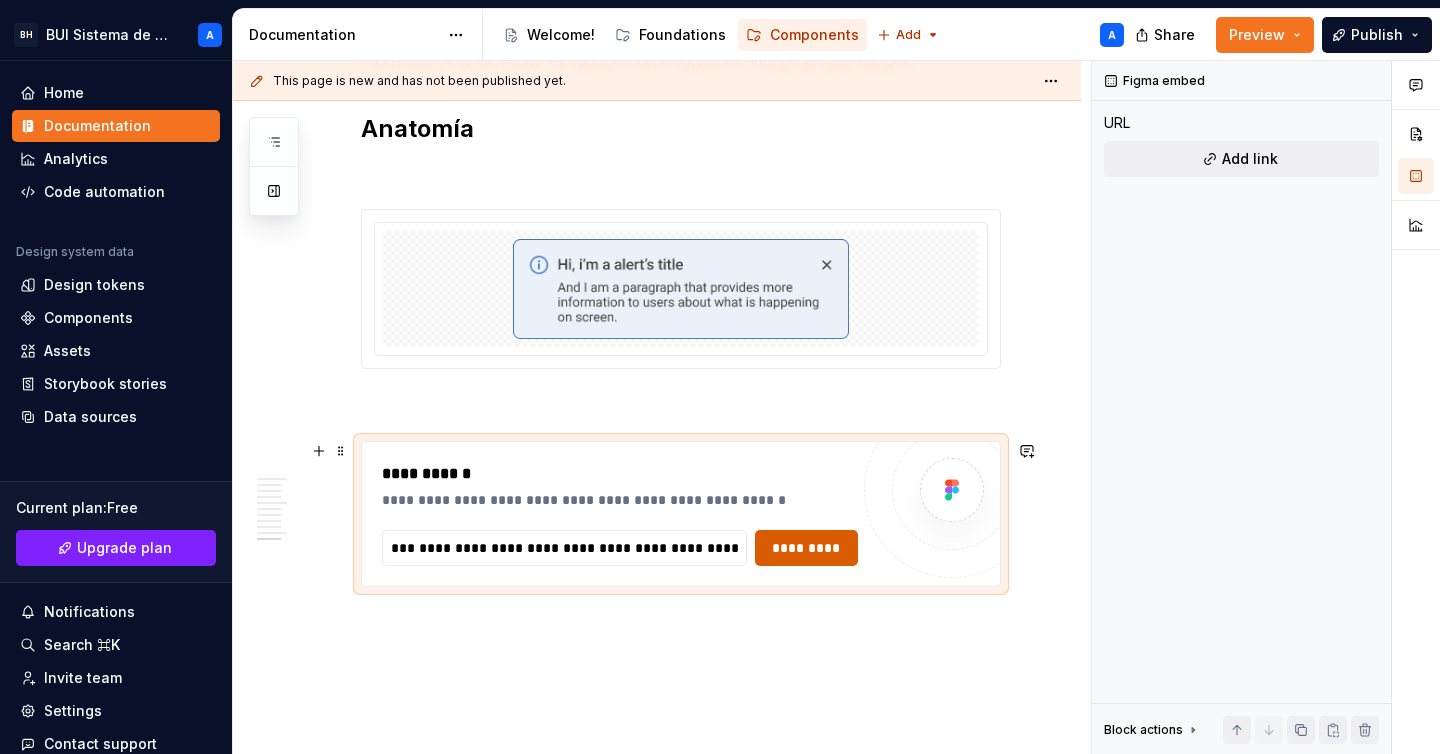 scroll, scrollTop: 0, scrollLeft: 0, axis: both 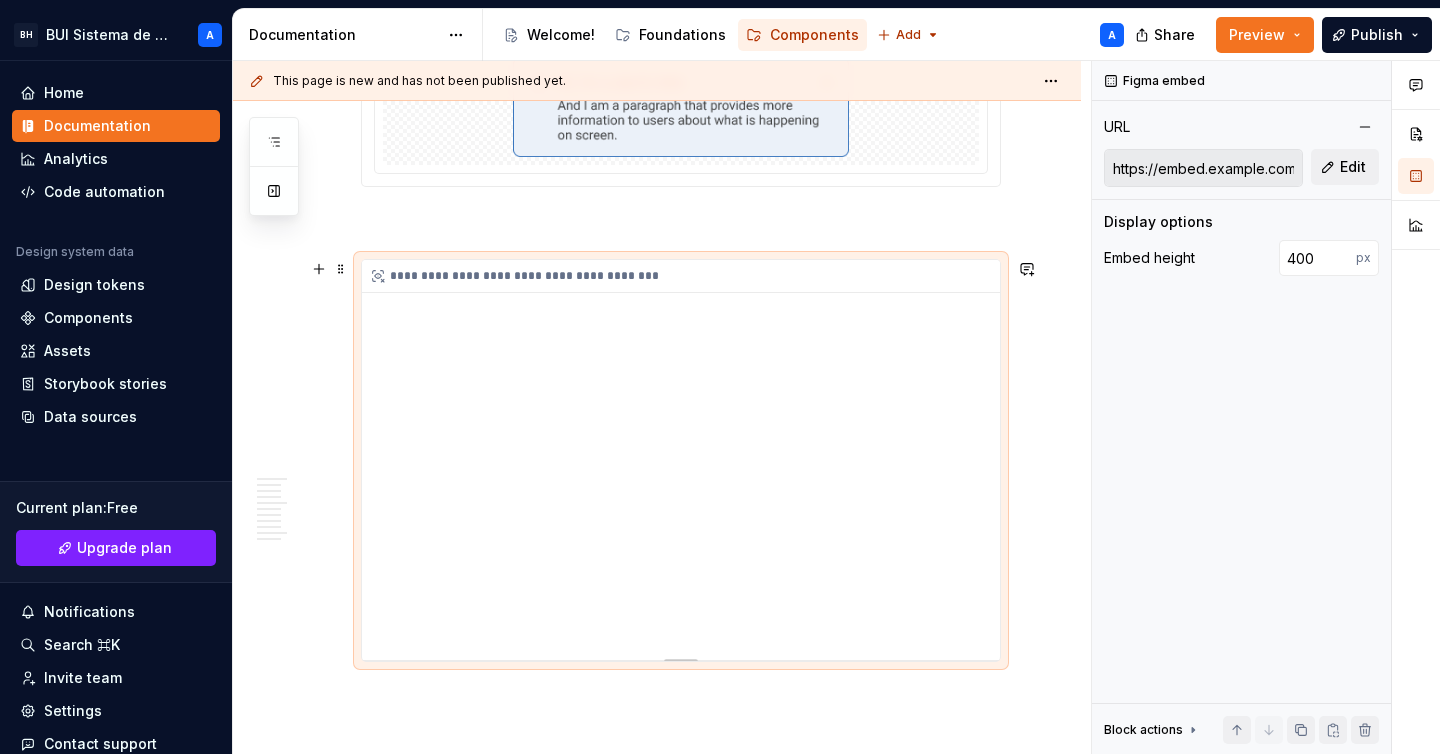 click on "**********" at bounding box center [681, 460] 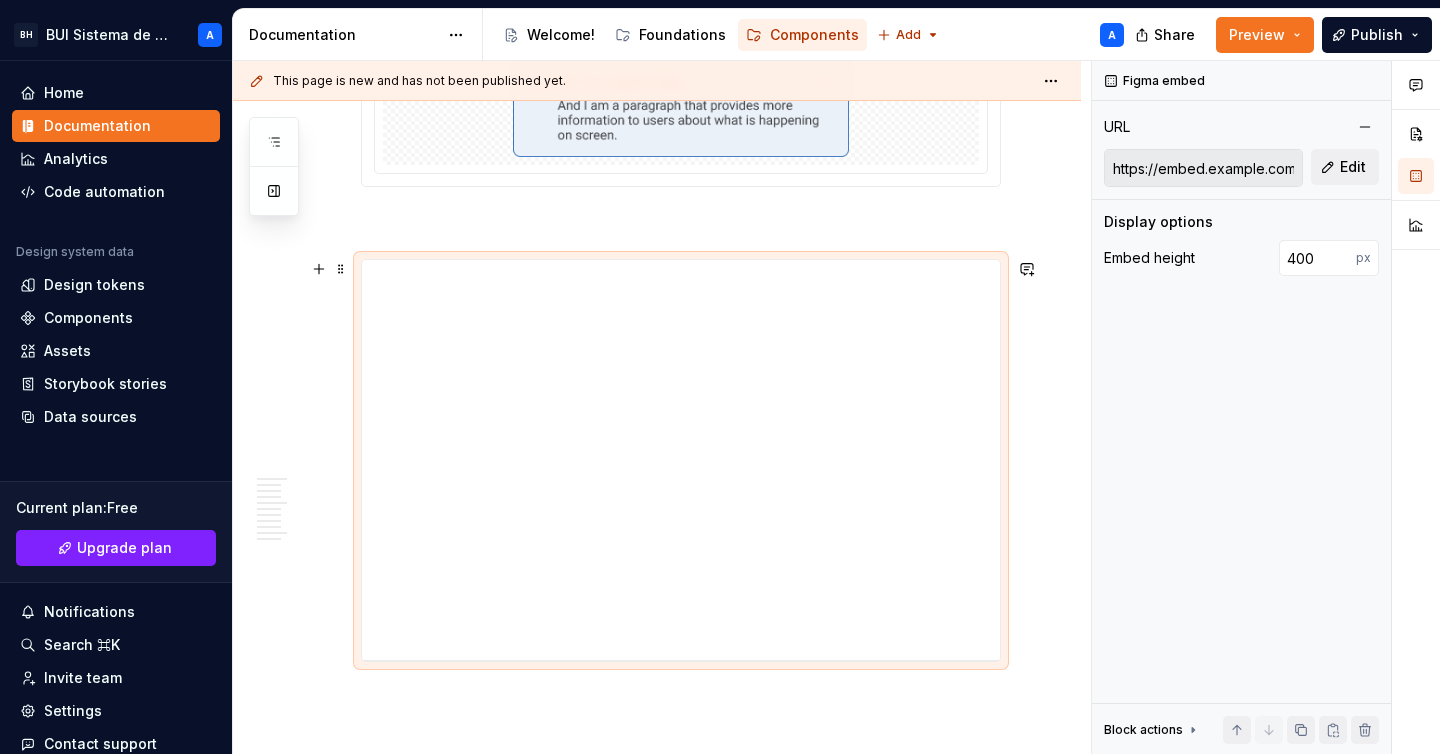 click on "Uso Se usa principalmente para comunicar errores, advertencias o información importante que la persona usuaria debe tener en cuenta. Cuando usar Mensajes críticos o urgentes:  Cuando es necesario que la persona usuaria preste atención inmediata, como errores en un formulario. Advertencias importantes:  Cuando la persona usuaria debe ser alertada sobre algo que puede tener consecuencias. Información importante:  Información que la persona usuaria debe conocer, pero que no es urgente o critica. Cuando evitar usar Cuando el mensaje sea temporal, como una notificación que confirma una acción realizada, el componente Alert puede ser innecesario, ya que puede interrumpir la experiencia de la persona usuaria, en estos casos es recomendable usar el componente  Toast. Normas de uso Posición visible pero no intrusiva:  Deben estar en un lugar destacado pero no interrumpir el contenido principal. Ubicación según urgencia: Alertas fijas:  Contenido: Tamaño: Variantes Info Success Warning Error Formato" at bounding box center [657, -817] 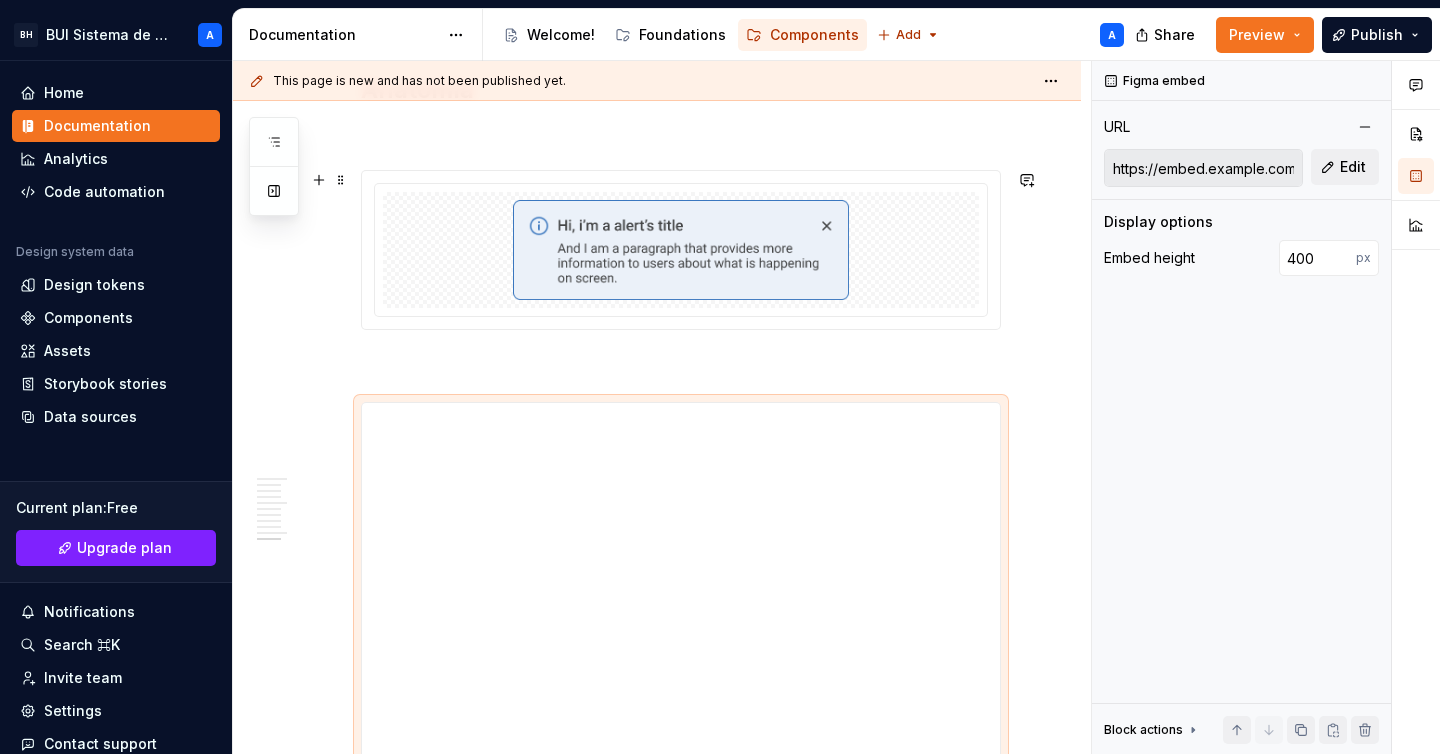scroll, scrollTop: 2791, scrollLeft: 0, axis: vertical 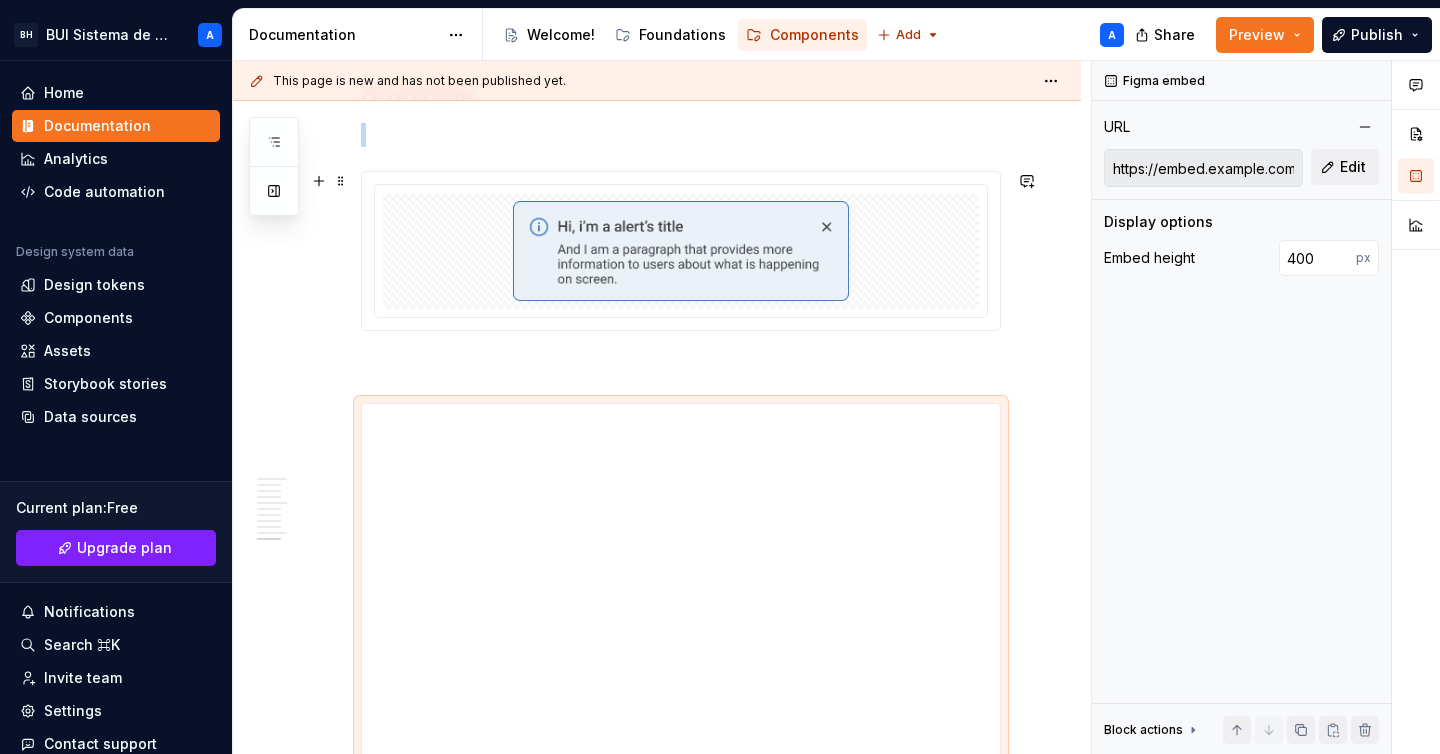 click at bounding box center [681, 251] 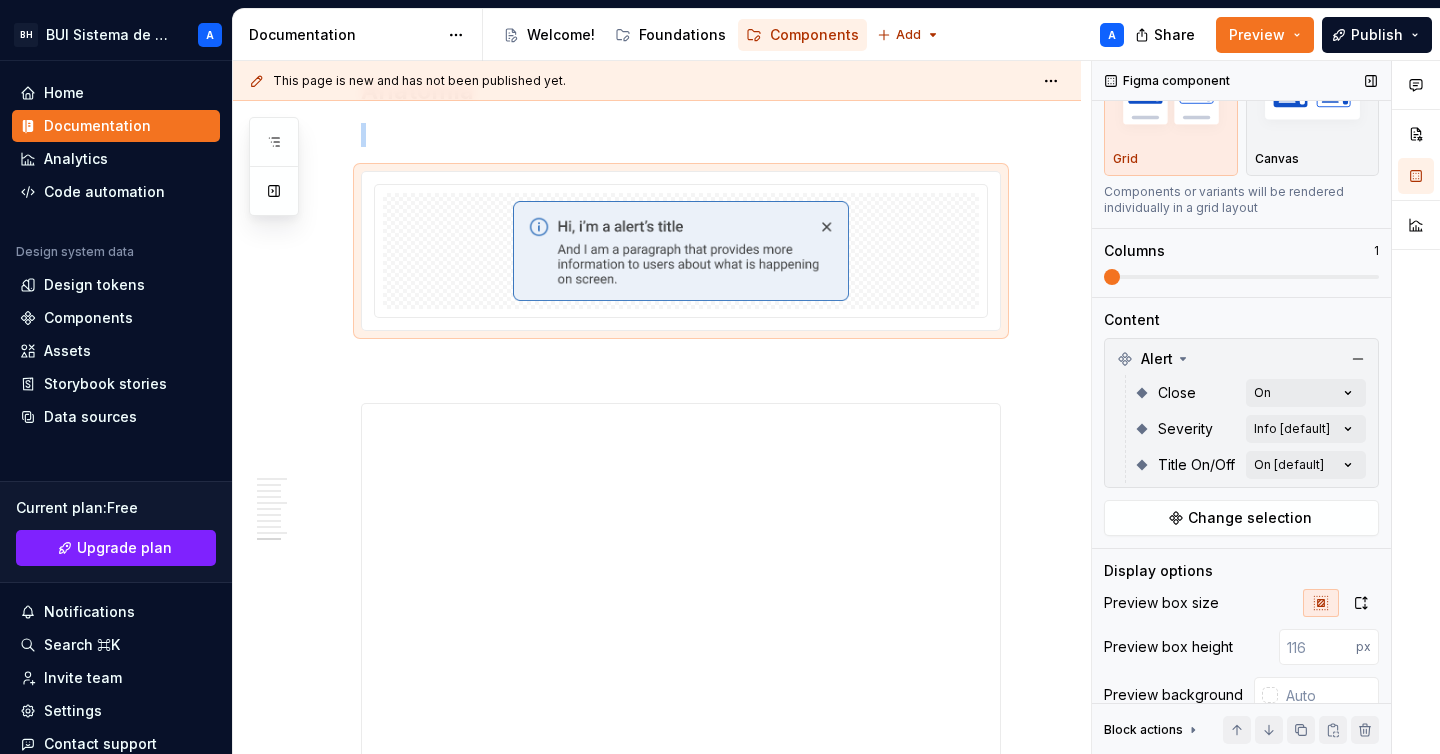 scroll, scrollTop: 231, scrollLeft: 0, axis: vertical 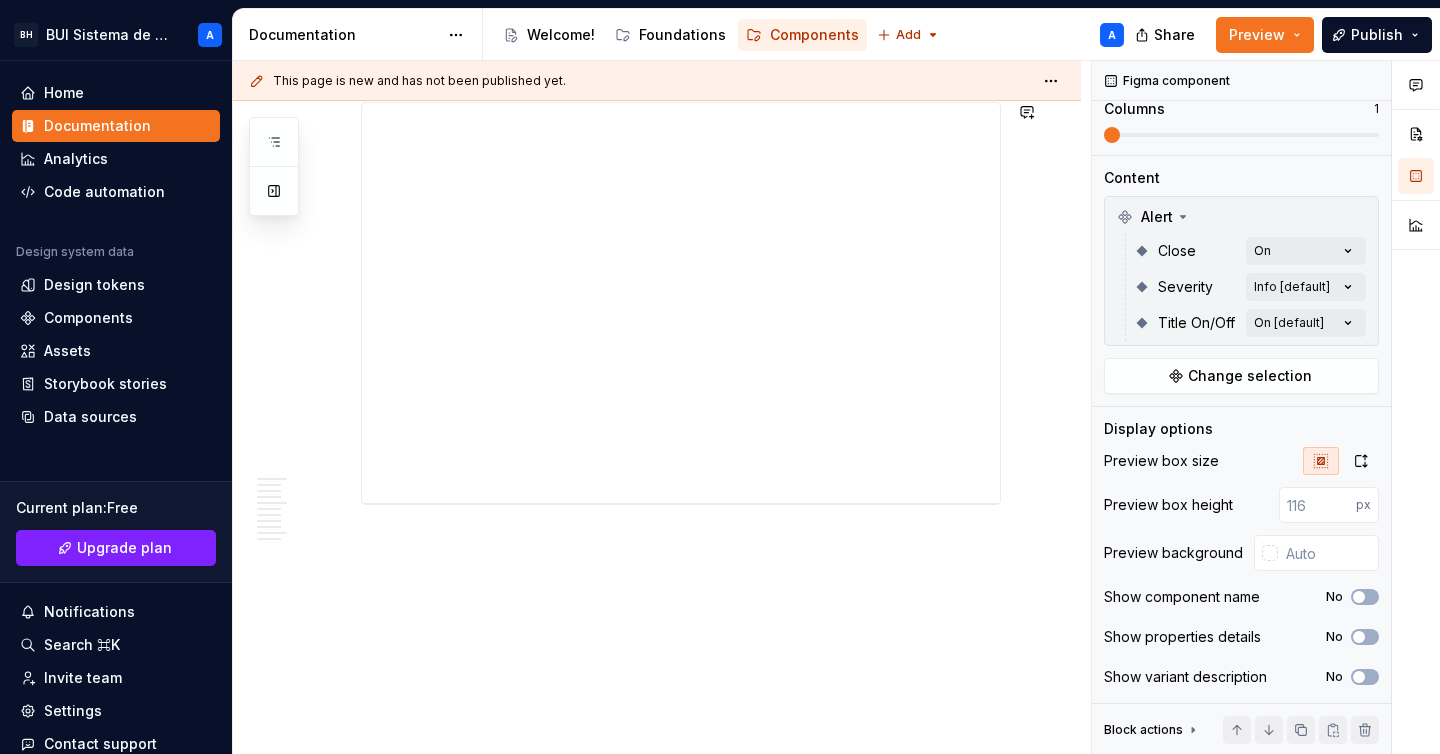 click on "Uso Se usa principalmente para comunicar errores, advertencias o información importante que la persona usuaria debe tener en cuenta. Cuando usar Mensajes críticos o urgentes:  Cuando es necesario que la persona usuaria preste atención inmediata, como errores en un formulario. Advertencias importantes:  Cuando la persona usuaria debe ser alertada sobre algo que puede tener consecuencias. Información importante:  Información que la persona usuaria debe conocer, pero que no es urgente o critica. Cuando evitar usar Cuando el mensaje sea temporal, como una notificación que confirma una acción realizada, el componente Alert puede ser innecesario, ya que puede interrumpir la experiencia de la persona usuaria, en estos casos es recomendable usar el componente  Toast. Normas de uso Posición visible pero no intrusiva:  Deben estar en un lugar destacado pero no interrumpir el contenido principal. Ubicación según urgencia: Alertas fijas:  Contenido: Tamaño: Variantes Info Success Warning Error Formato" at bounding box center (657, -974) 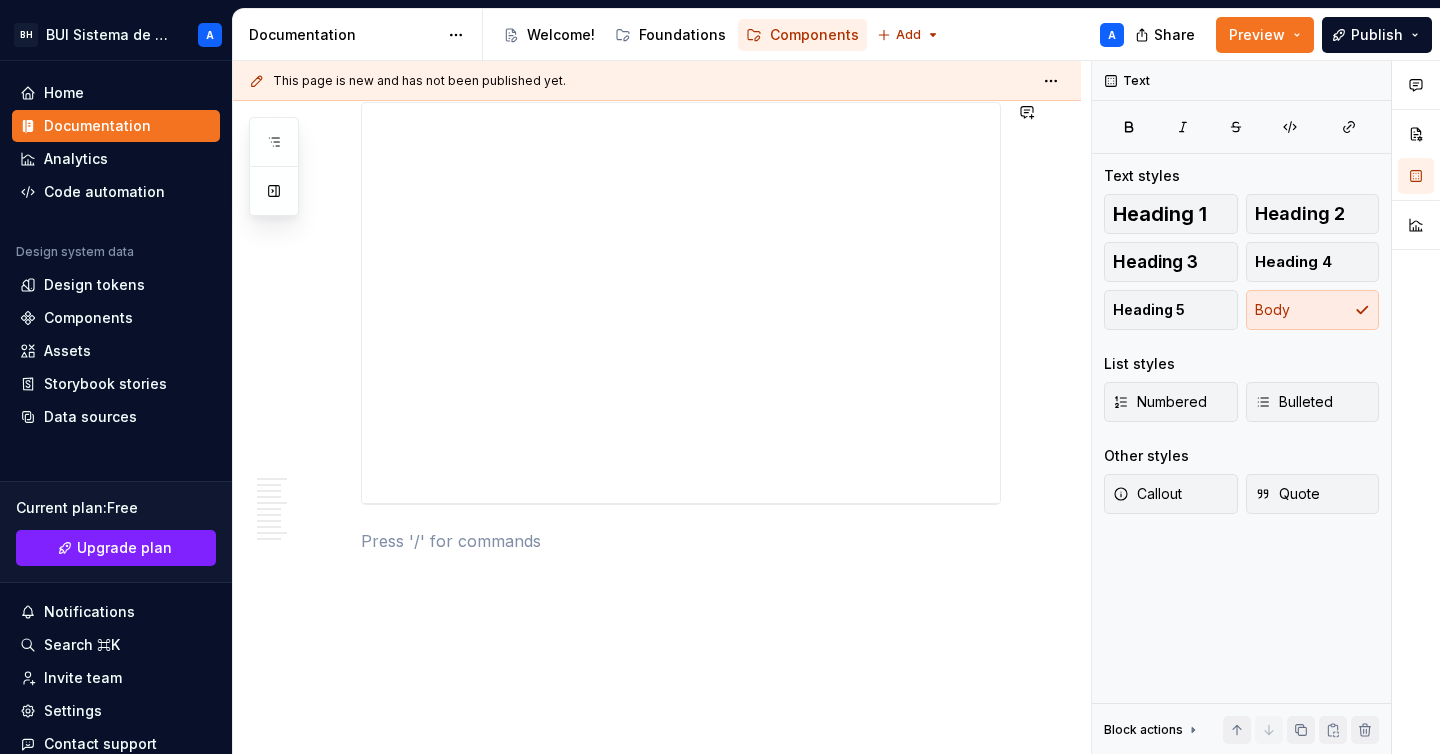 scroll, scrollTop: 0, scrollLeft: 0, axis: both 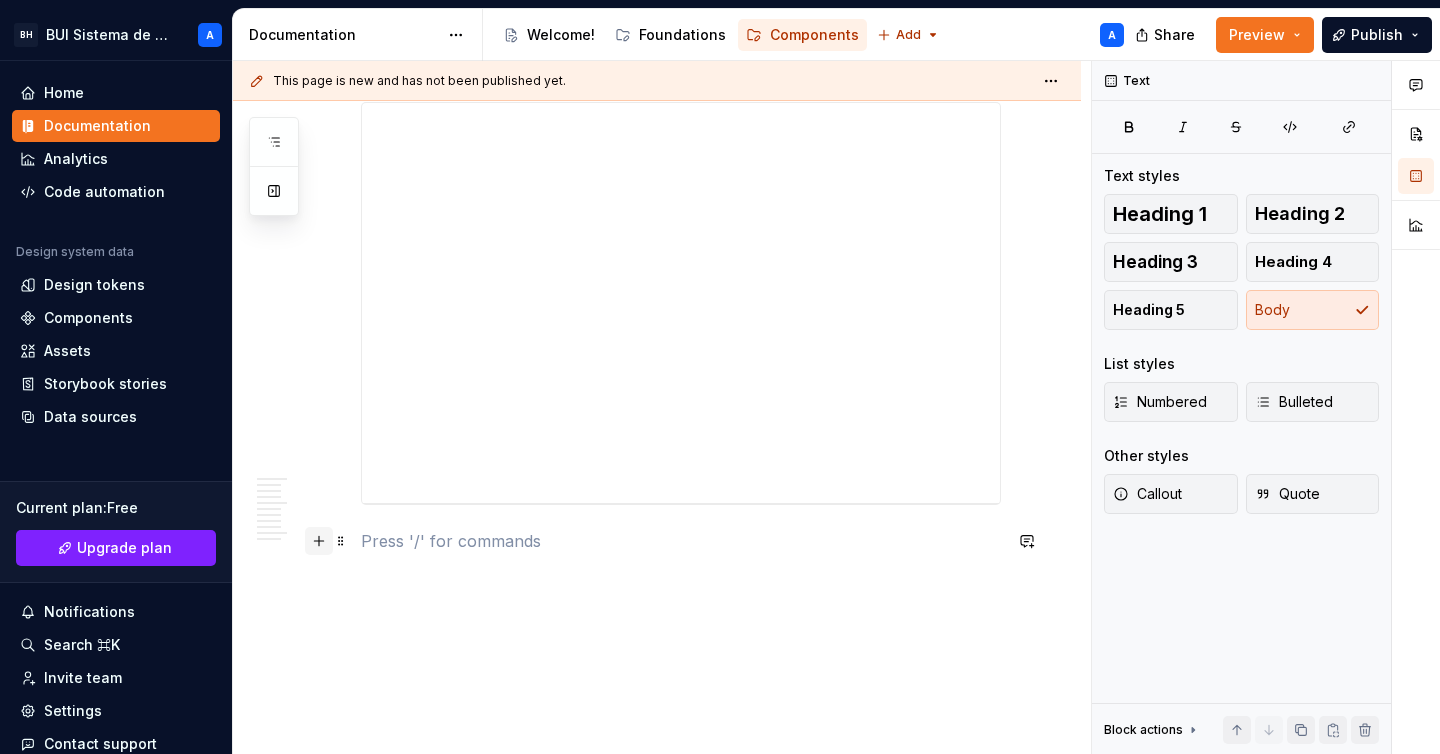 click at bounding box center (319, 541) 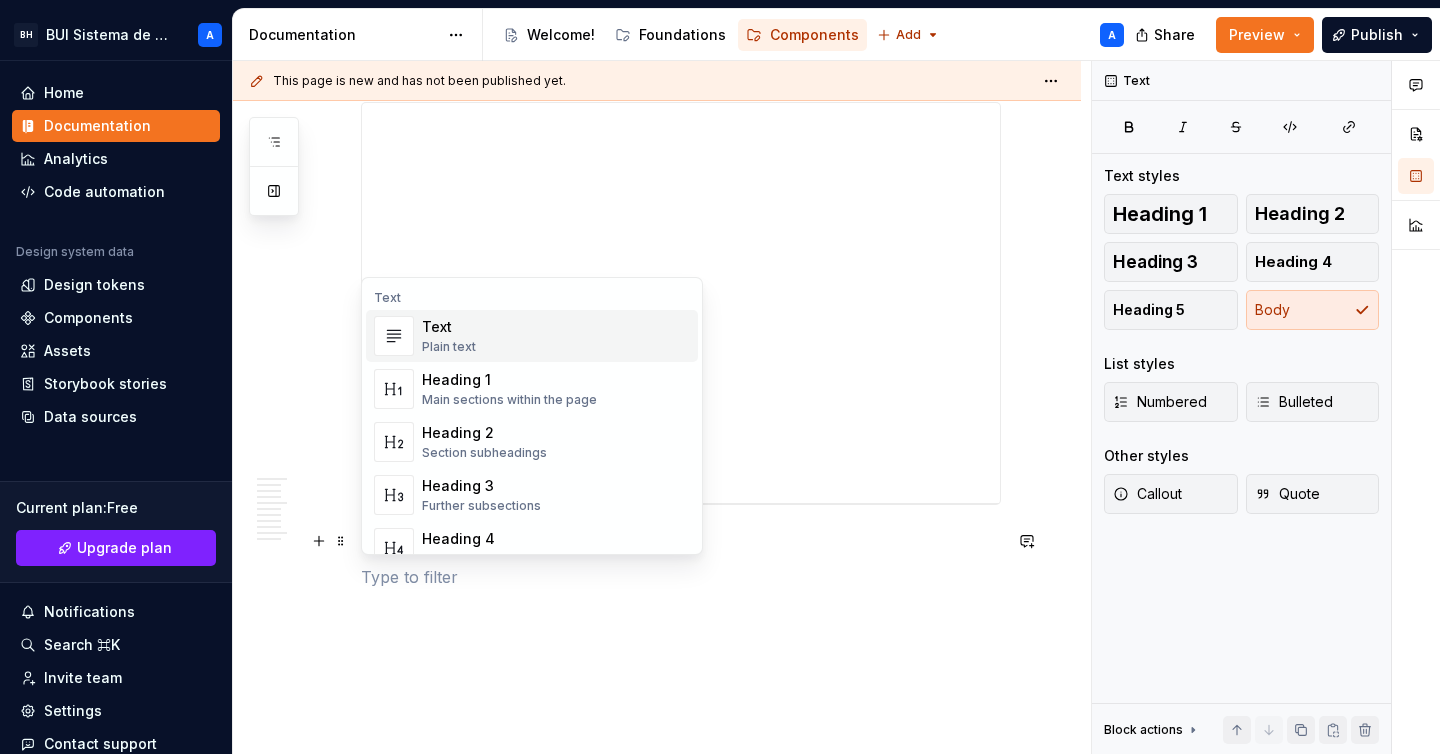 scroll, scrollTop: 3176, scrollLeft: 0, axis: vertical 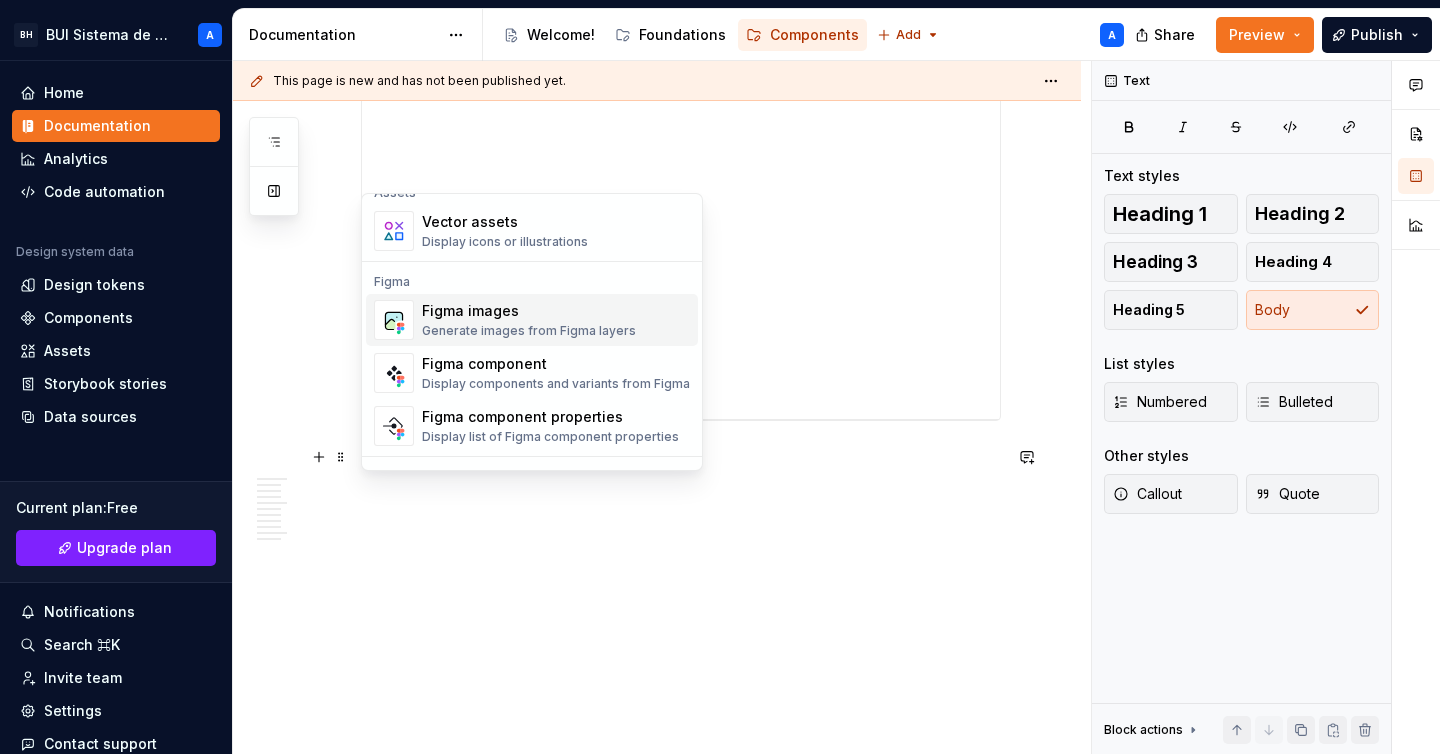 click on "Generate images from Figma layers" at bounding box center [529, 331] 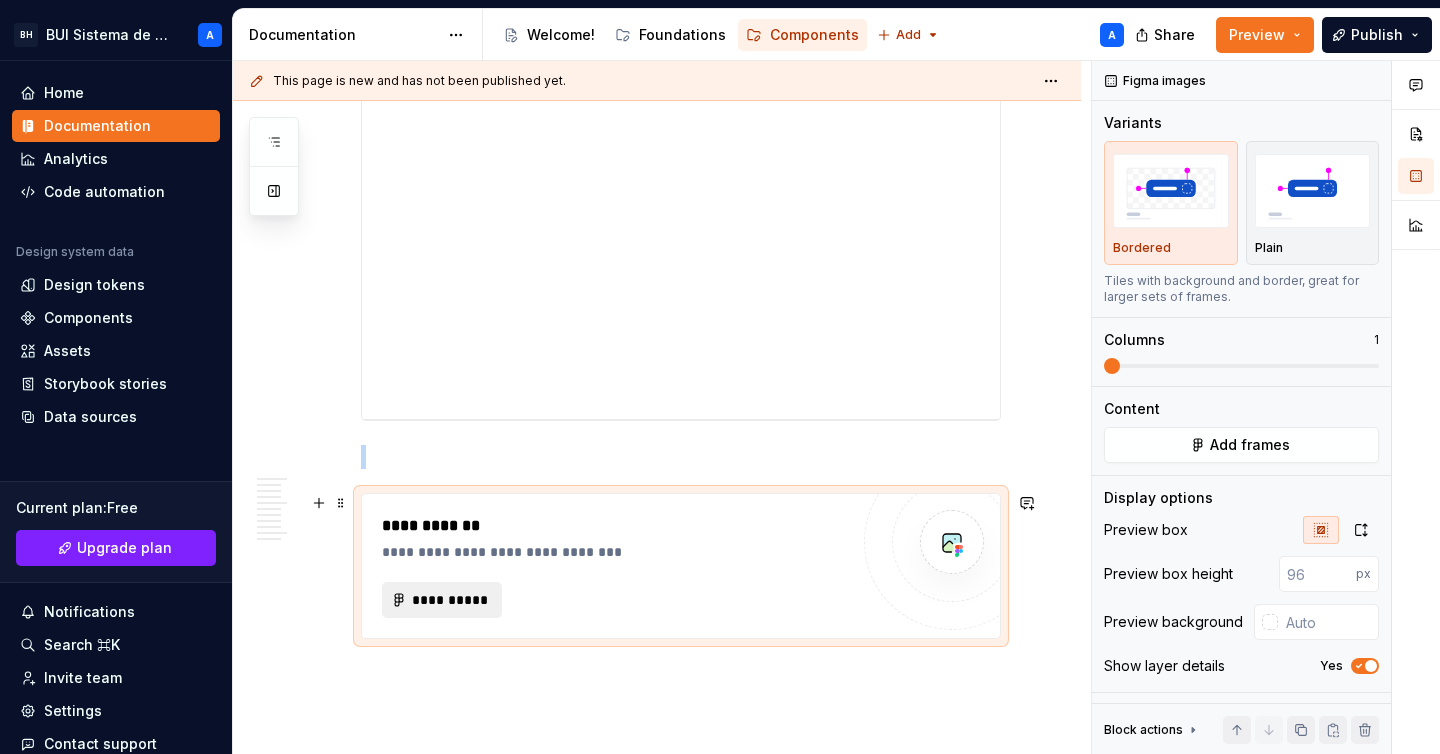 click on "**********" at bounding box center (450, 600) 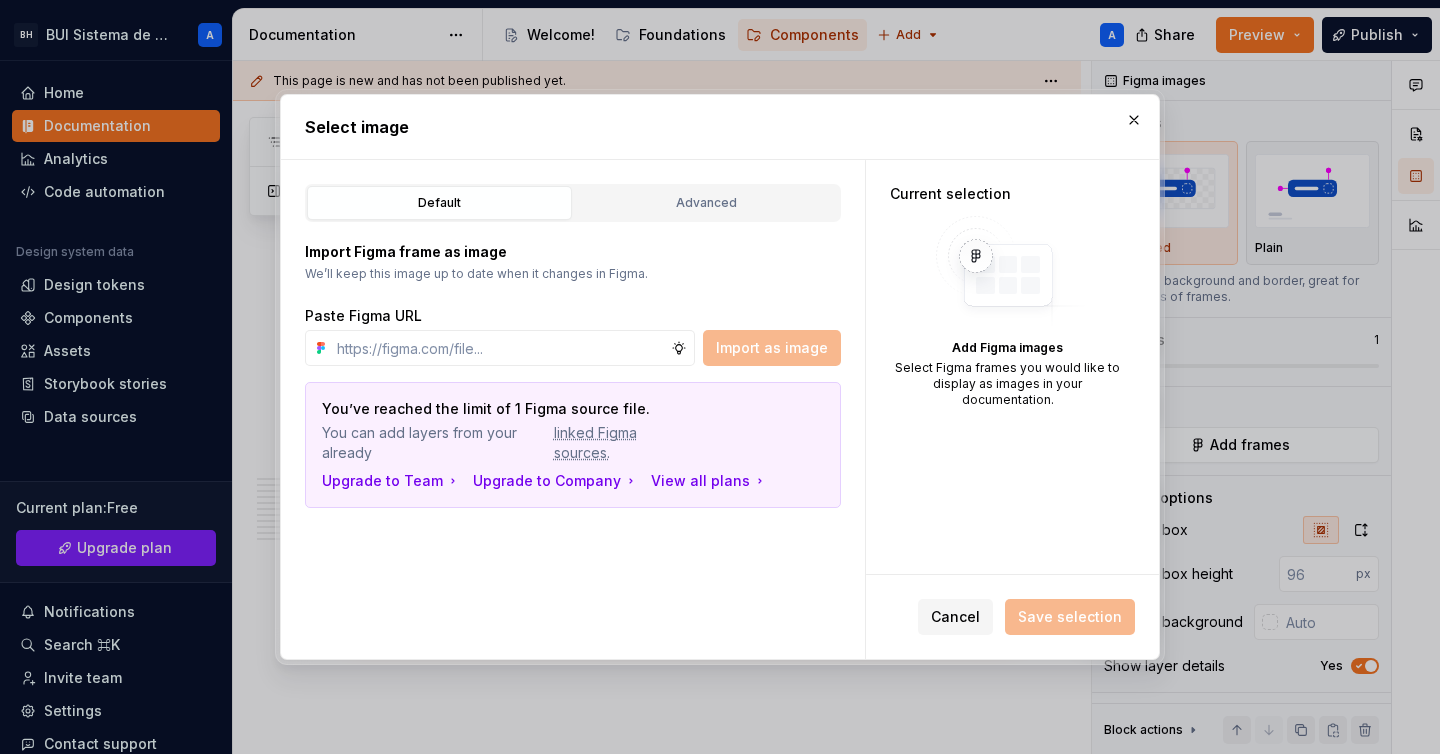 type on "*" 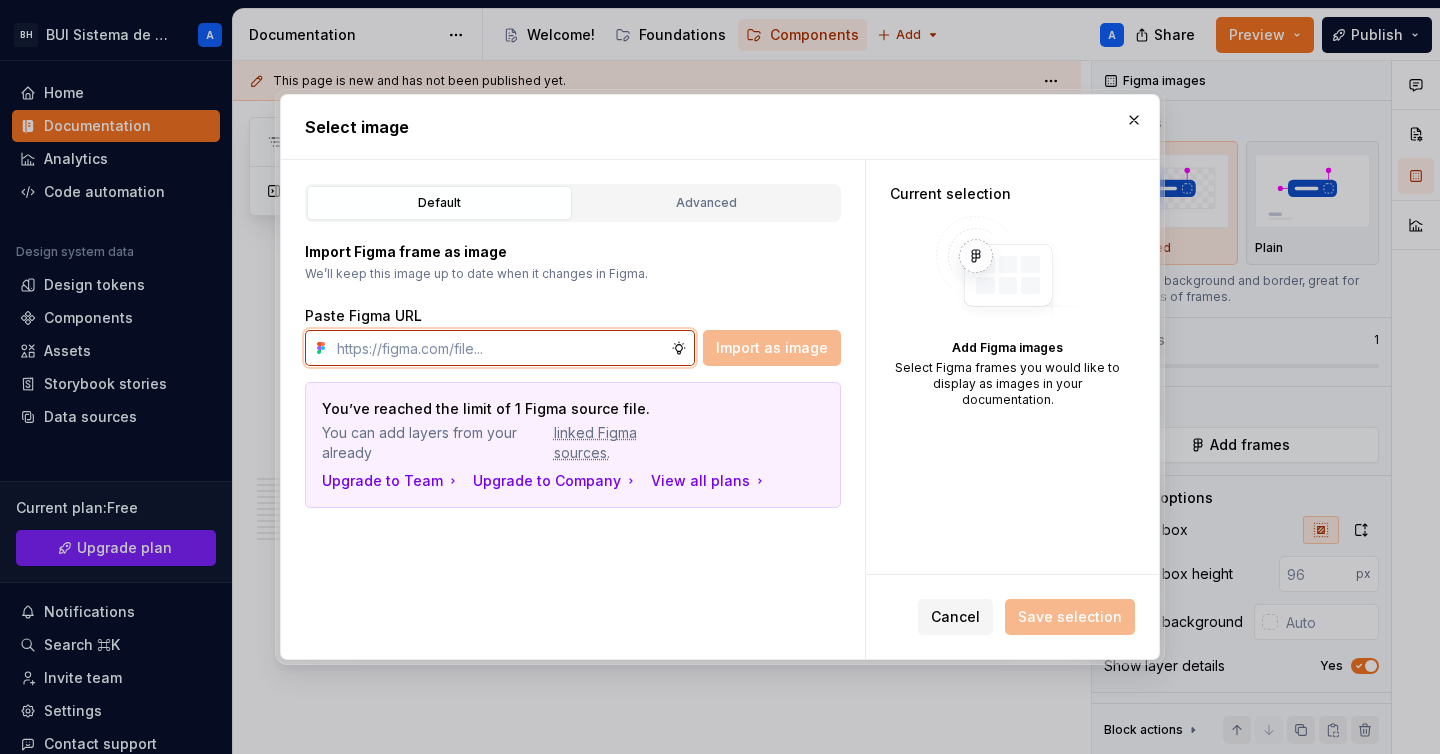 paste on "https://www.example.com/design/viOjomXbszprUvdZ3DUo37/%E2%9C%B3%EF%B8%8F-BUI-Minorista?node-id=1170-15947&t=O80yw59qI9US8lWw-4" 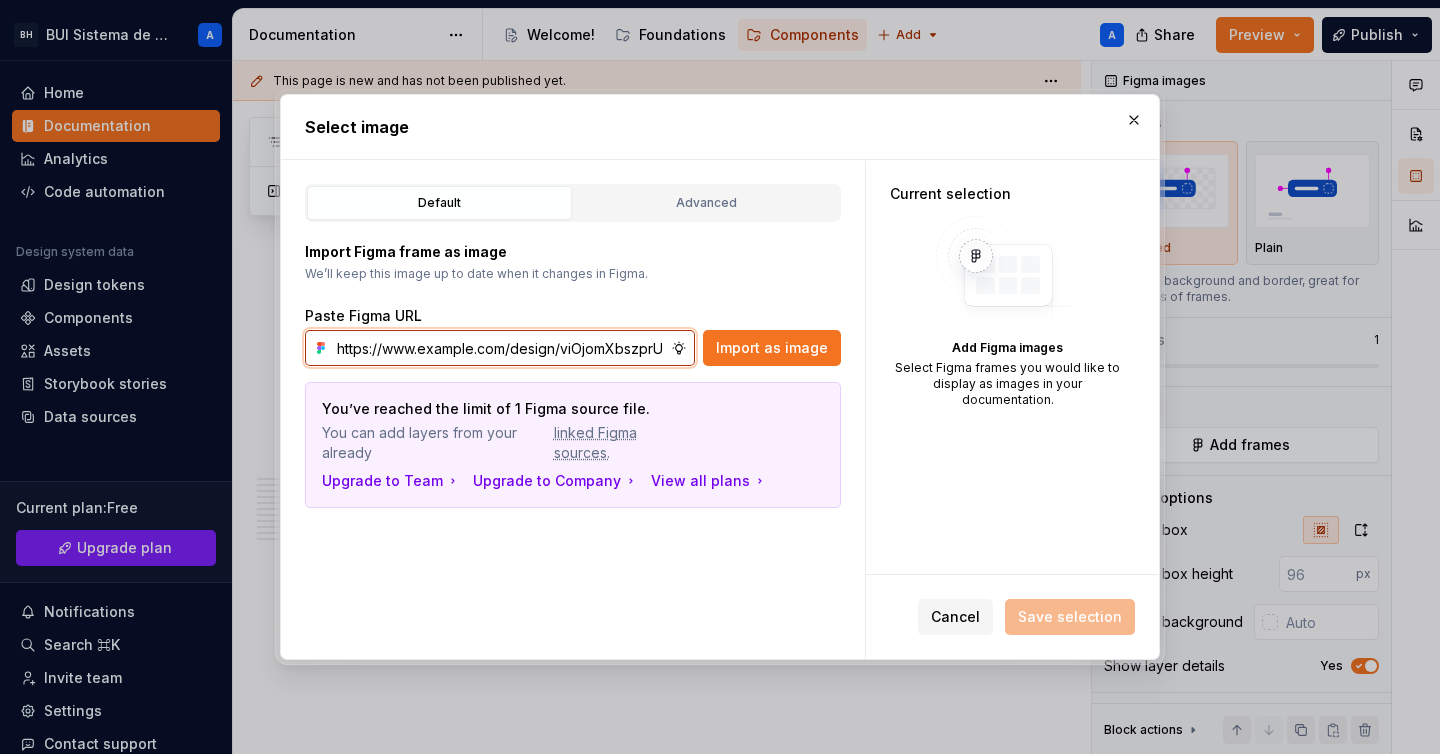 scroll, scrollTop: 0, scrollLeft: 673, axis: horizontal 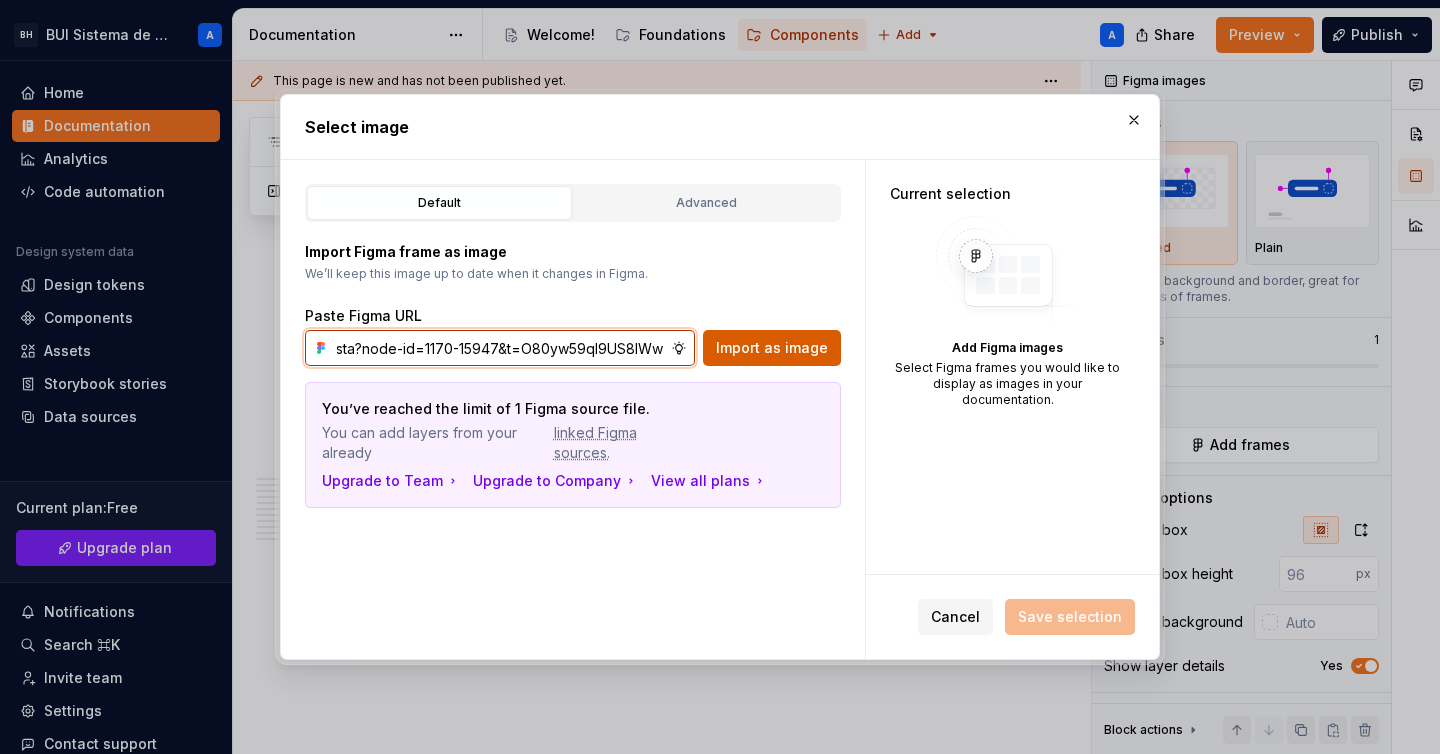type on "https://www.example.com/design/viOjomXbszprUvdZ3DUo37/%E2%9C%B3%EF%B8%8F-BUI-Minorista?node-id=1170-15947&t=O80yw59qI9US8lWw-4" 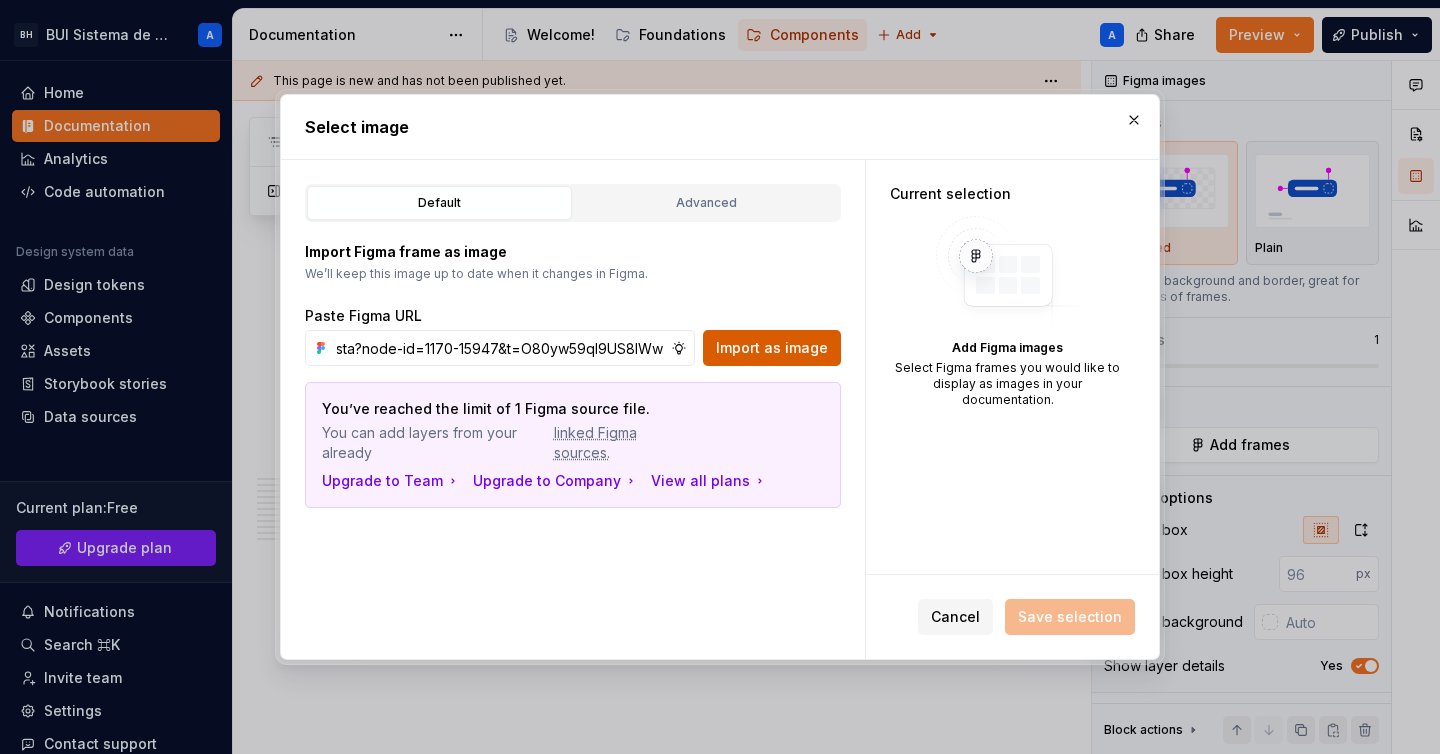 scroll, scrollTop: 0, scrollLeft: 0, axis: both 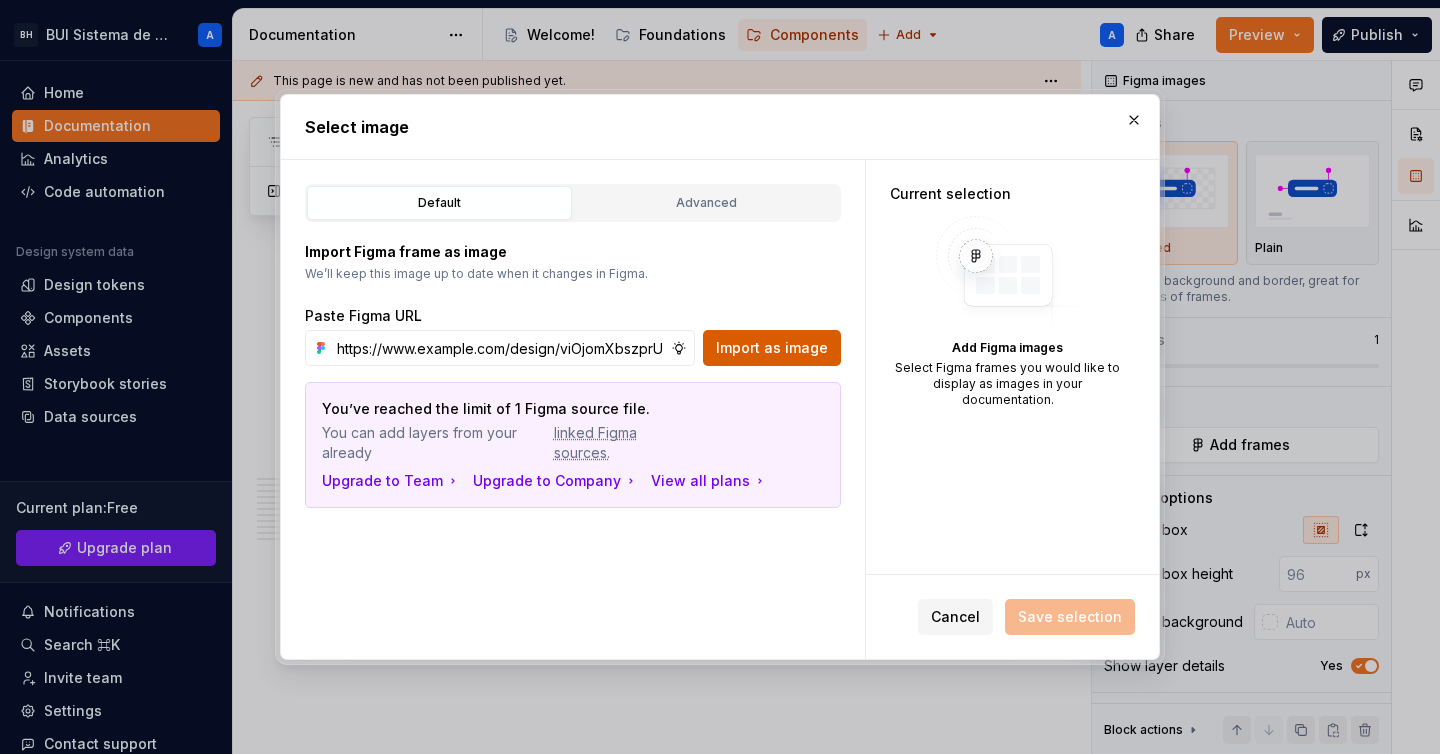 click on "Import as image" at bounding box center [772, 348] 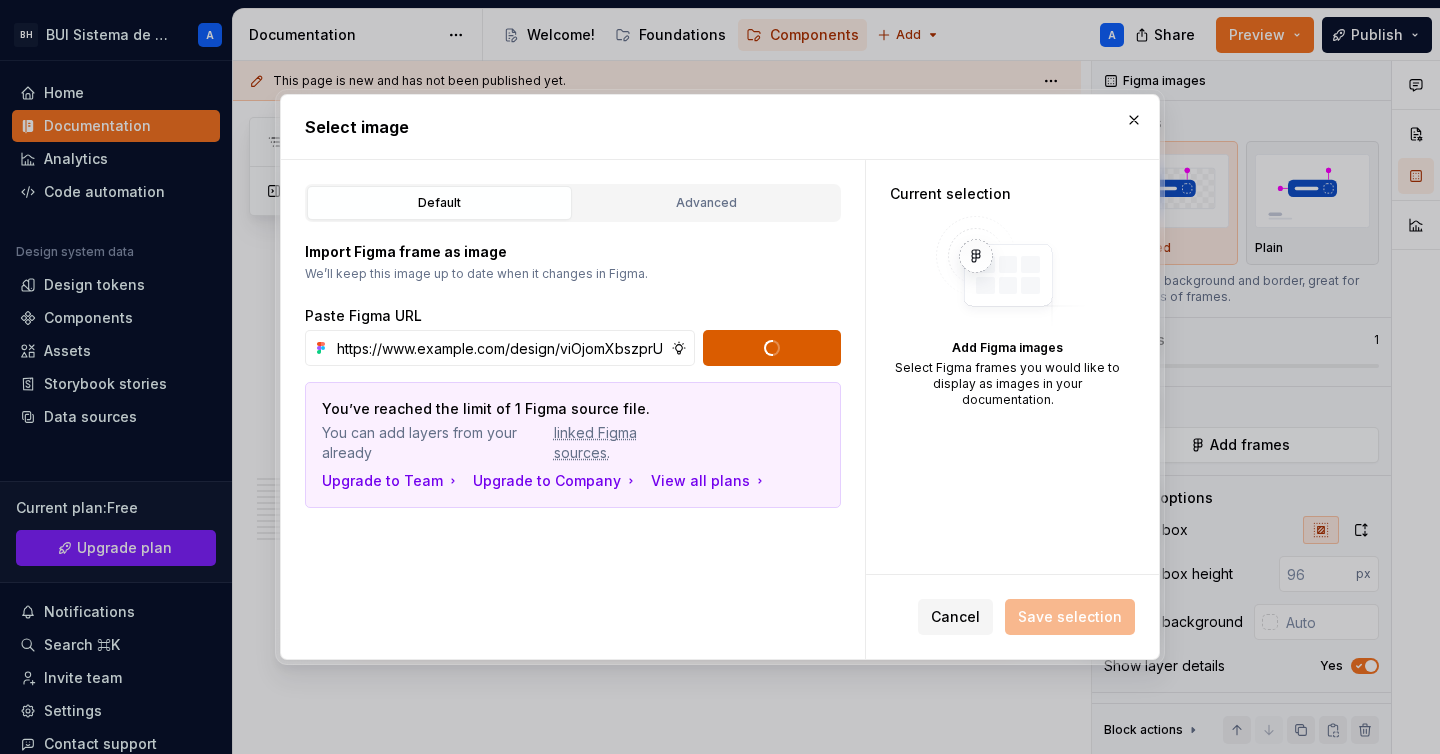 type 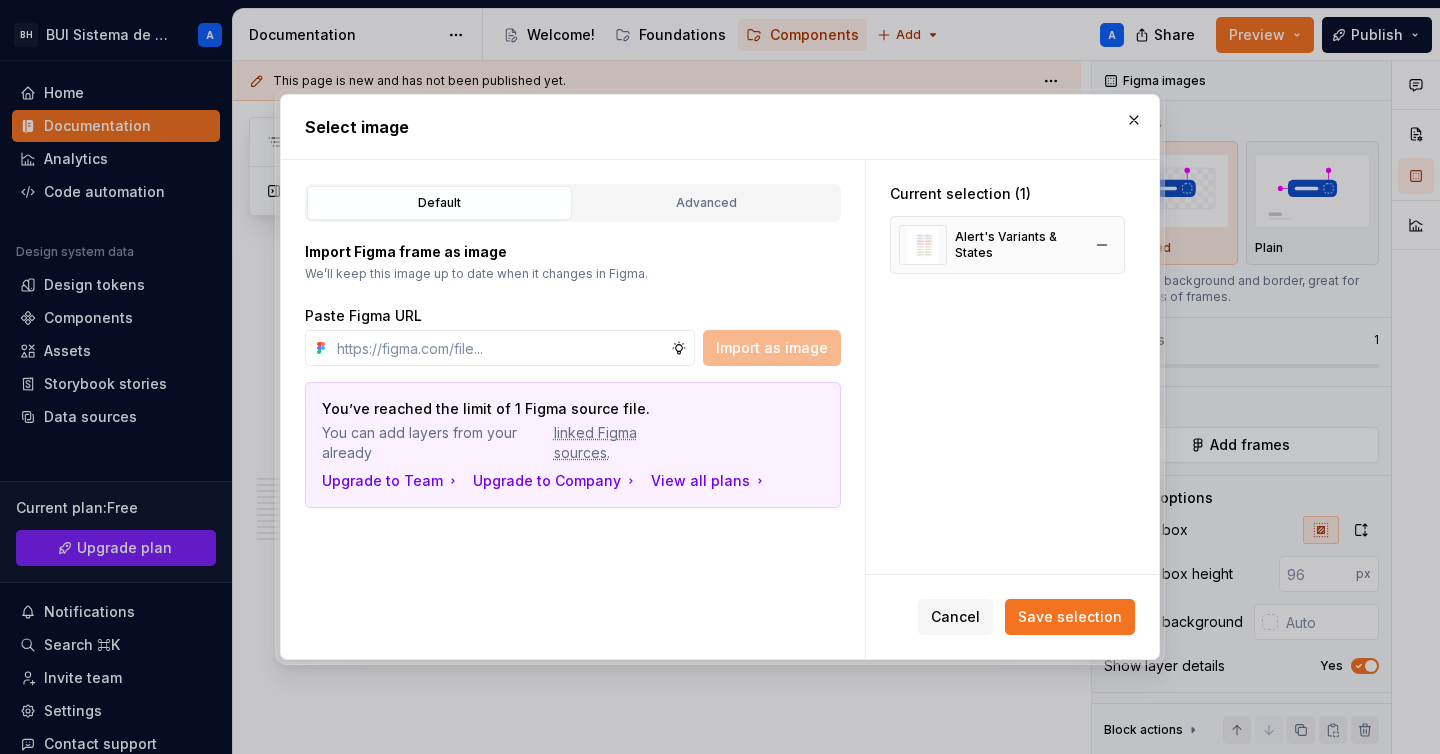 click on "Alert's Variants & States" at bounding box center (1017, 245) 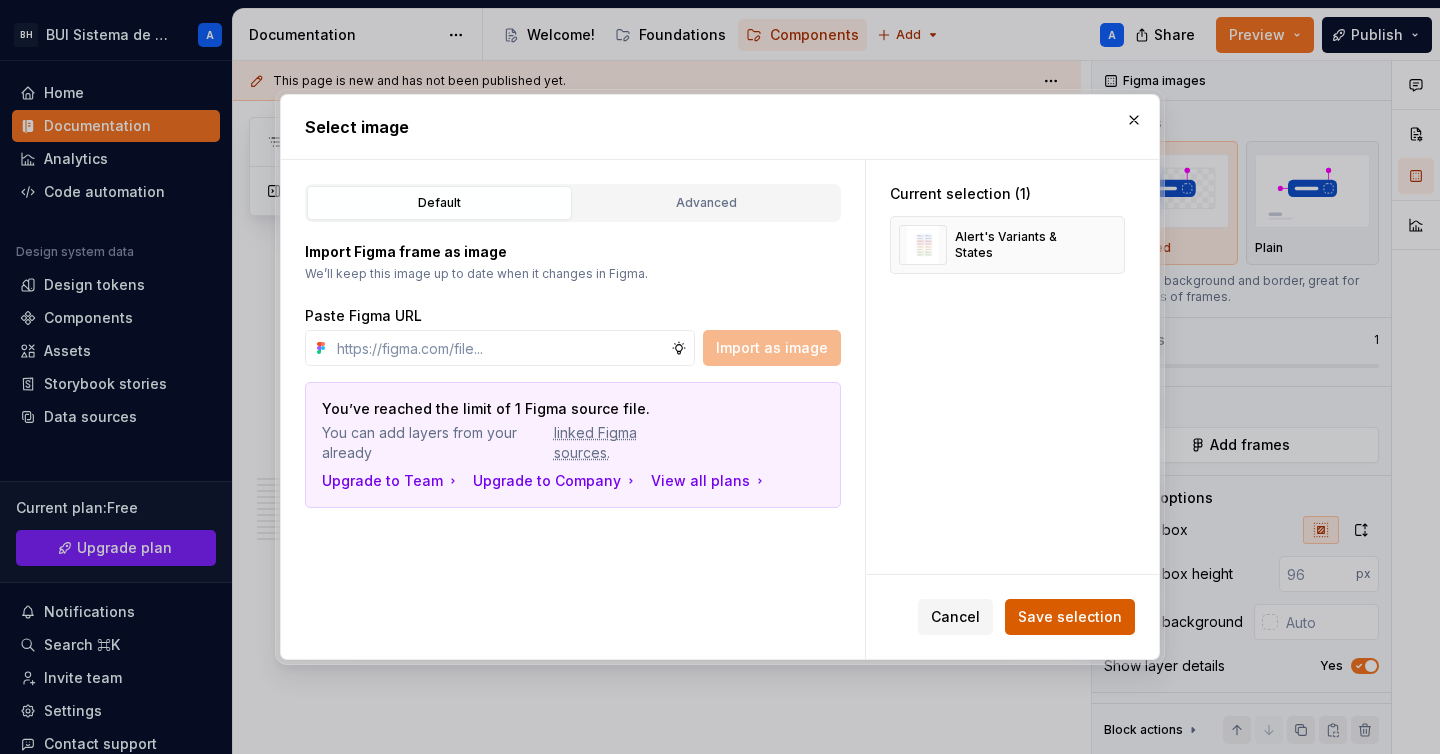 click on "Save selection" at bounding box center (1070, 617) 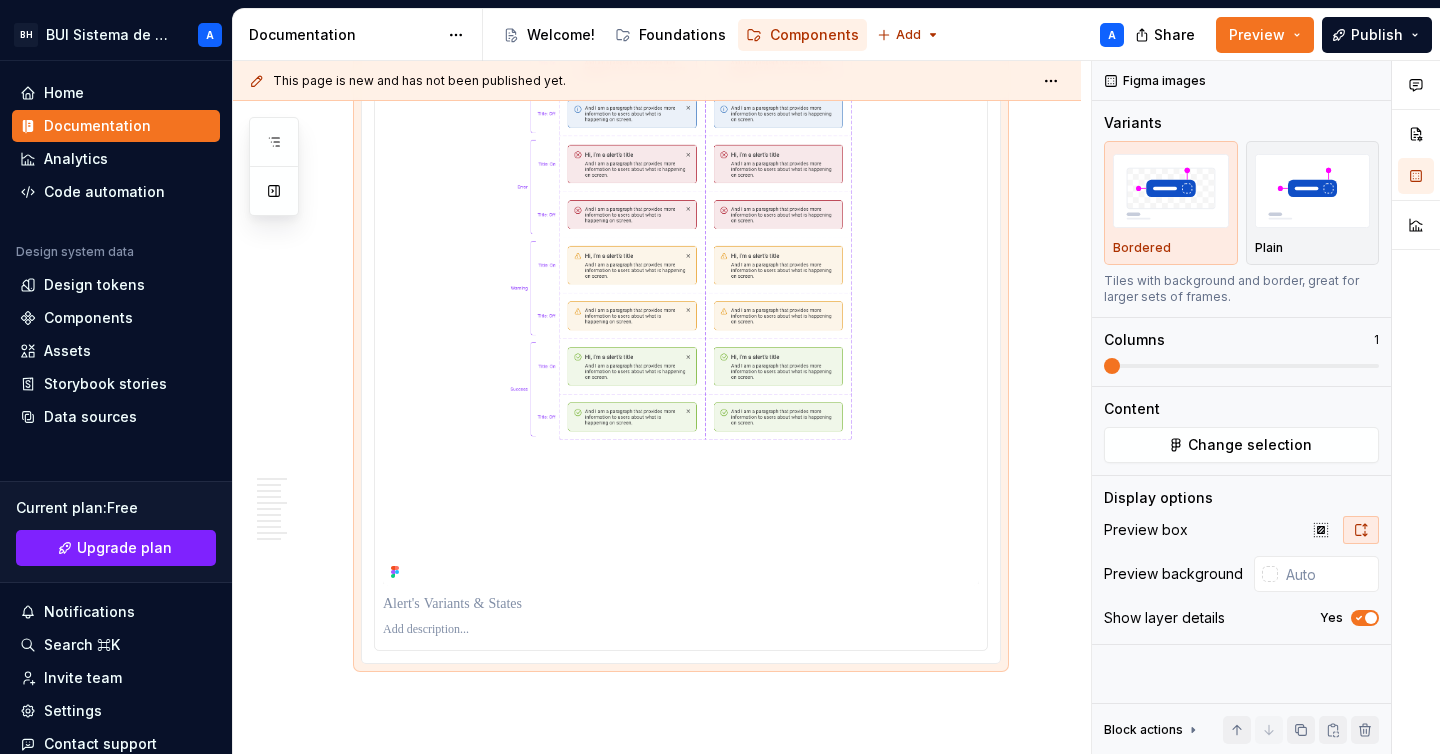scroll, scrollTop: 3809, scrollLeft: 0, axis: vertical 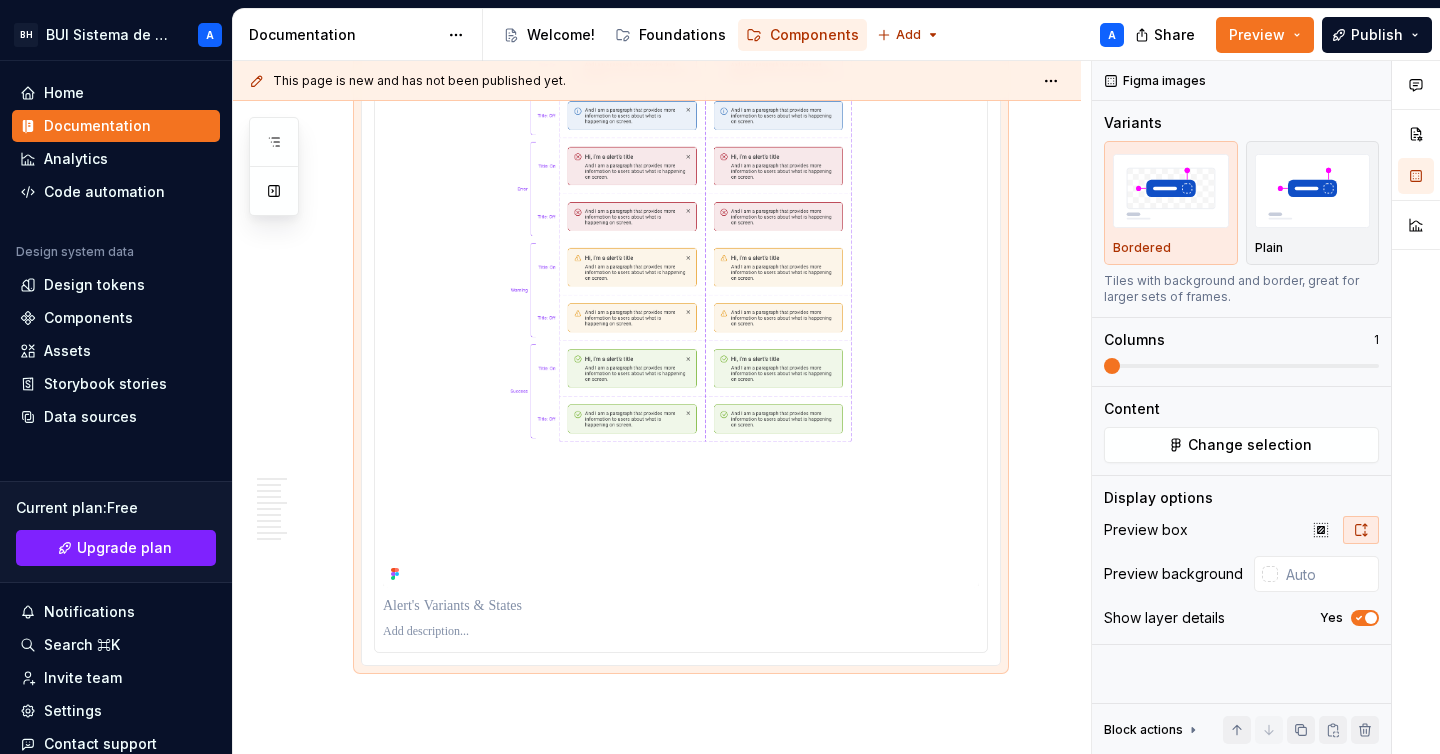 click at bounding box center [681, 606] 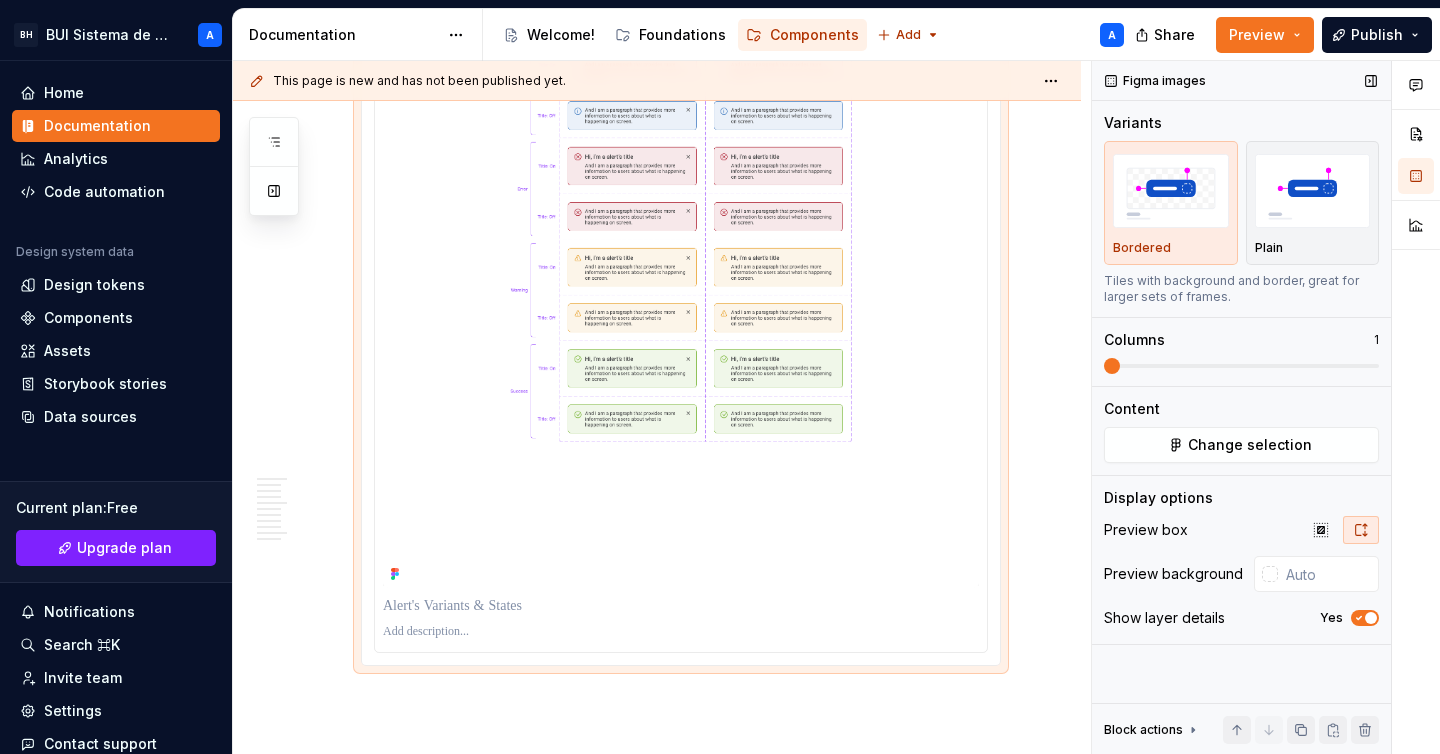 click 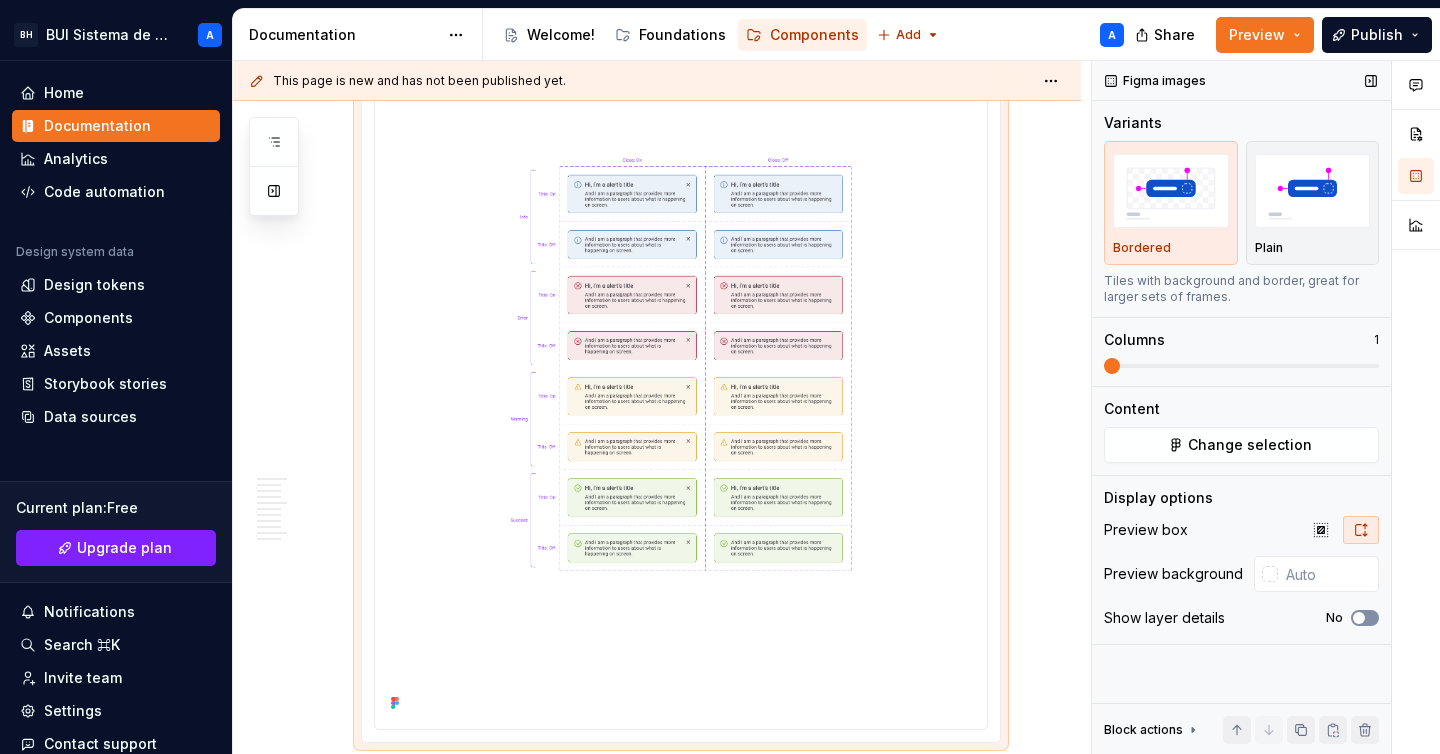 click at bounding box center (1359, 618) 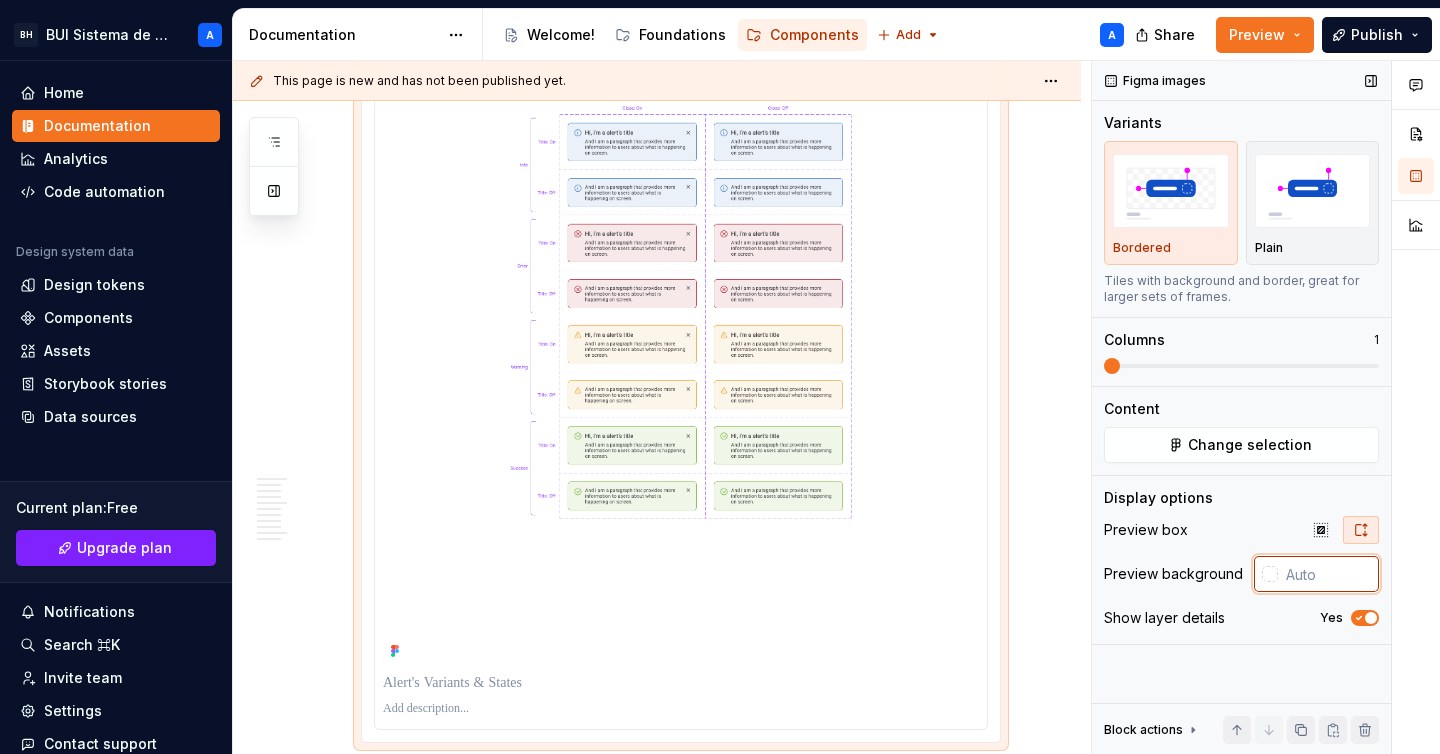 click at bounding box center (1328, 574) 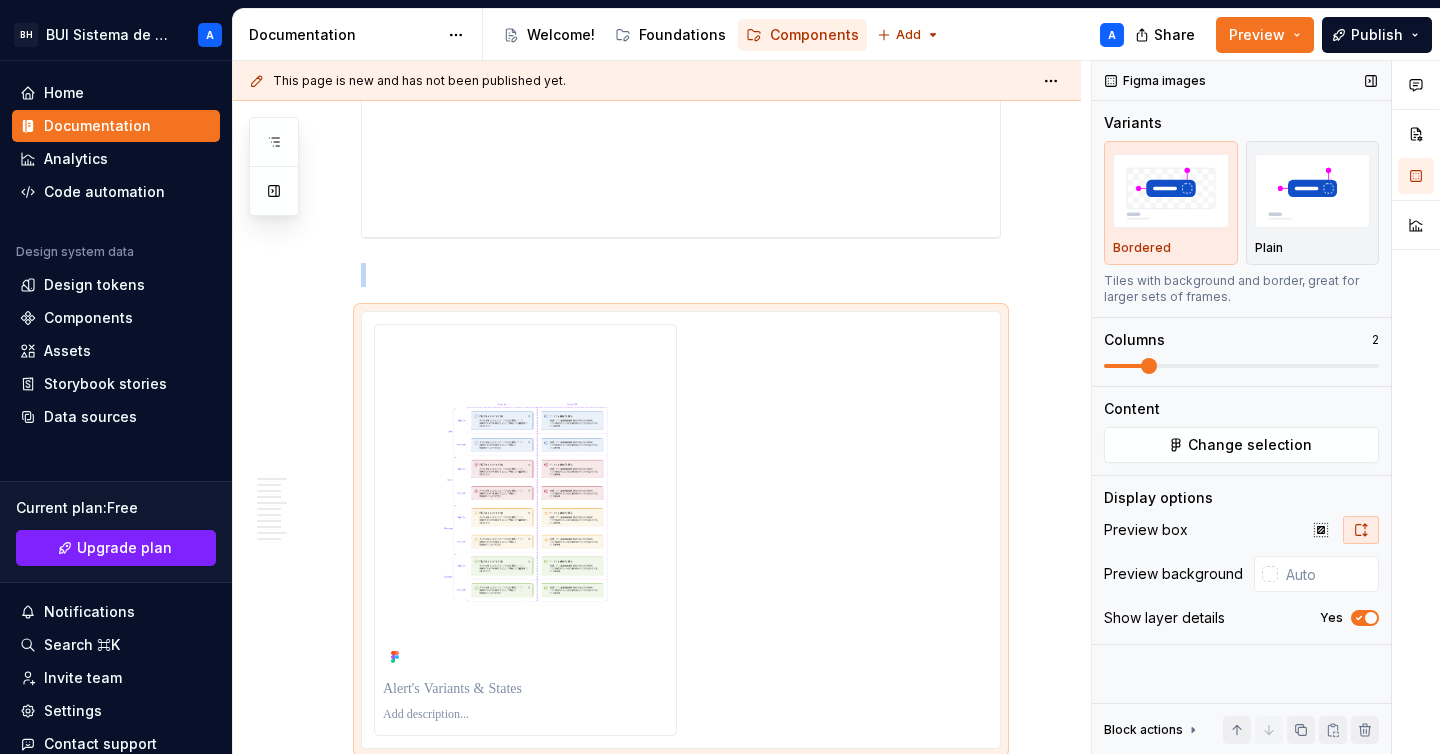 scroll, scrollTop: 3608, scrollLeft: 0, axis: vertical 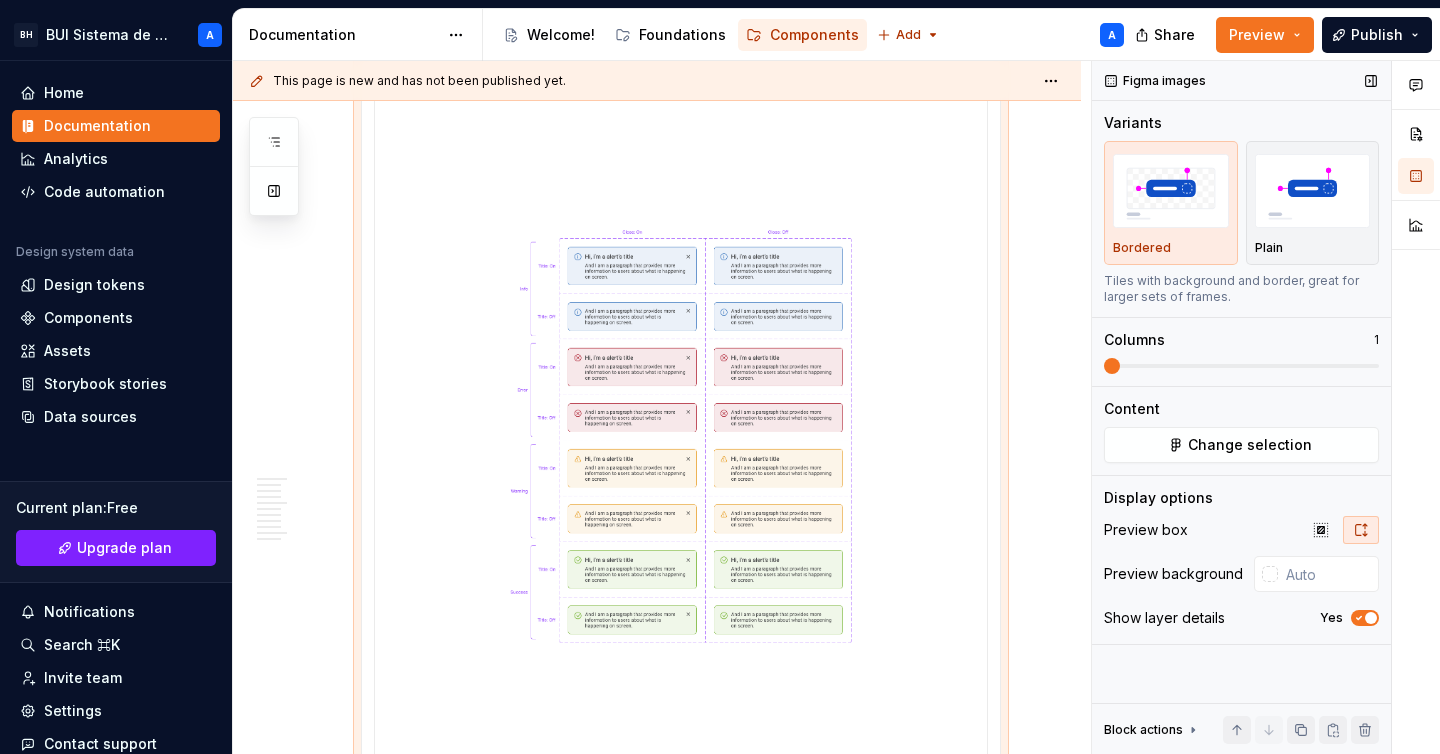 click at bounding box center [1112, 366] 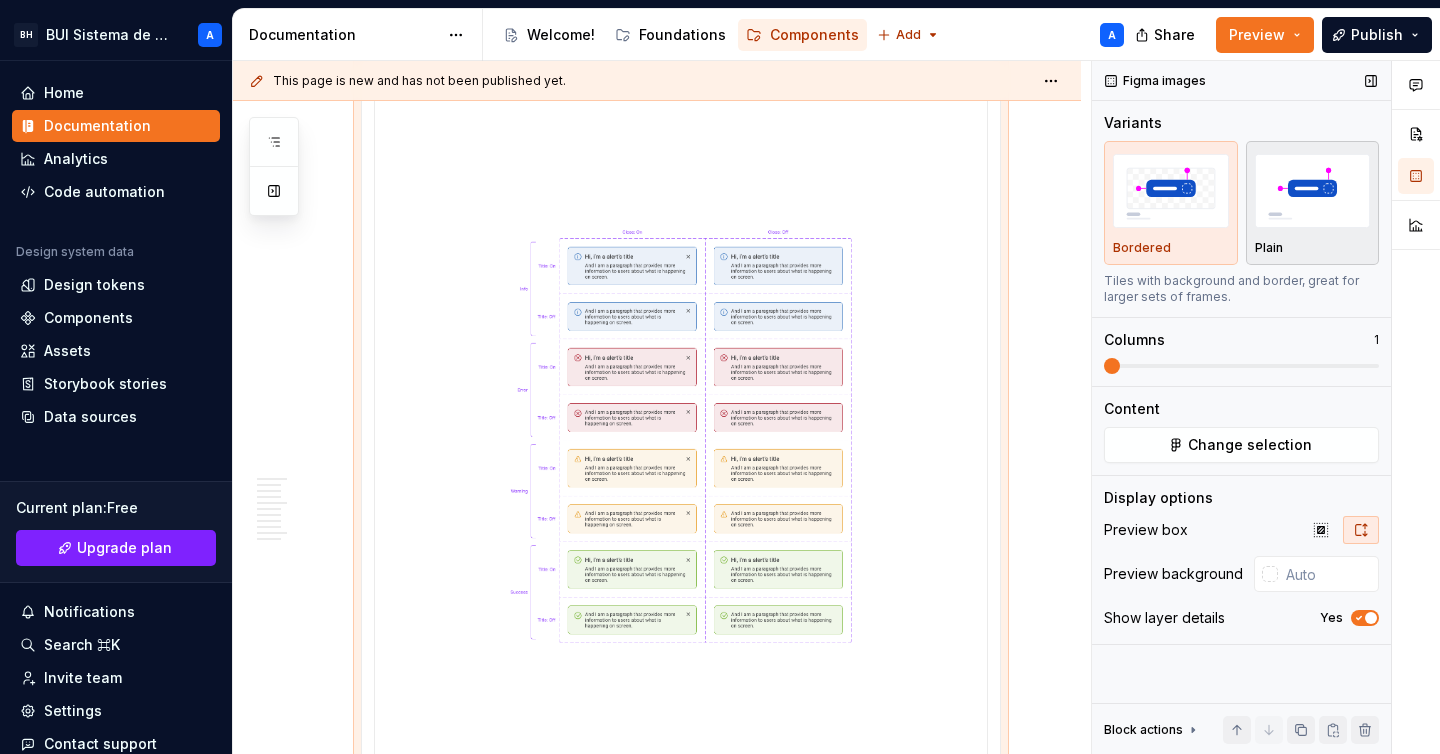 click at bounding box center (1313, 190) 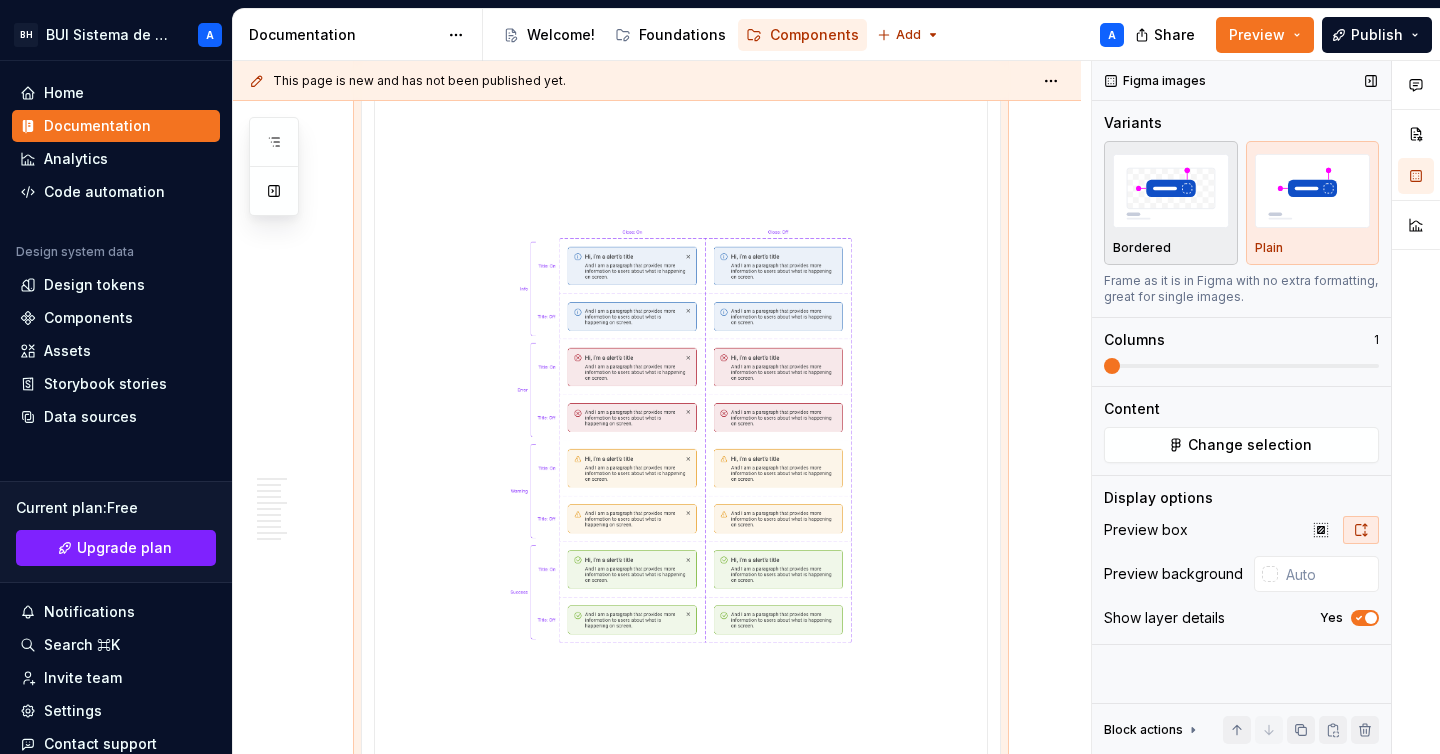 click at bounding box center (1171, 190) 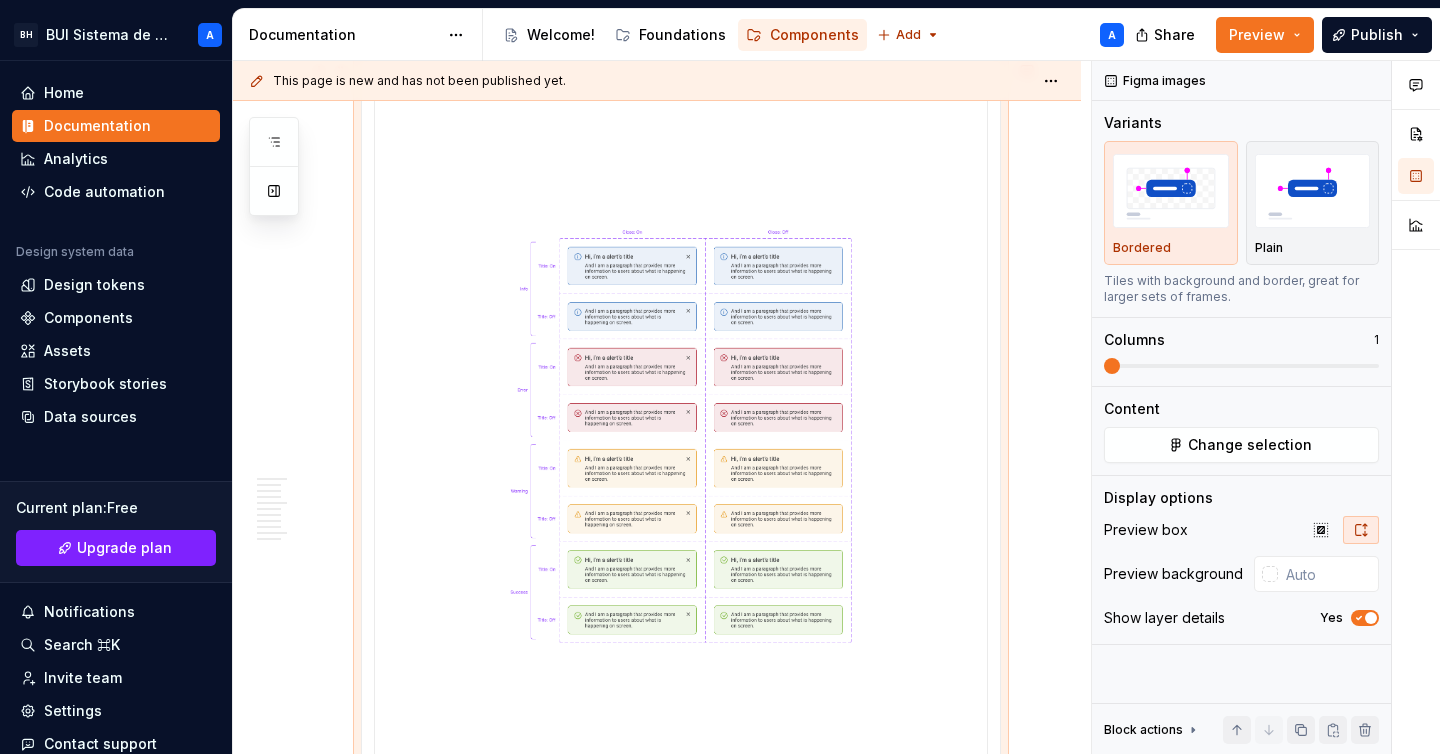 click at bounding box center [681, 436] 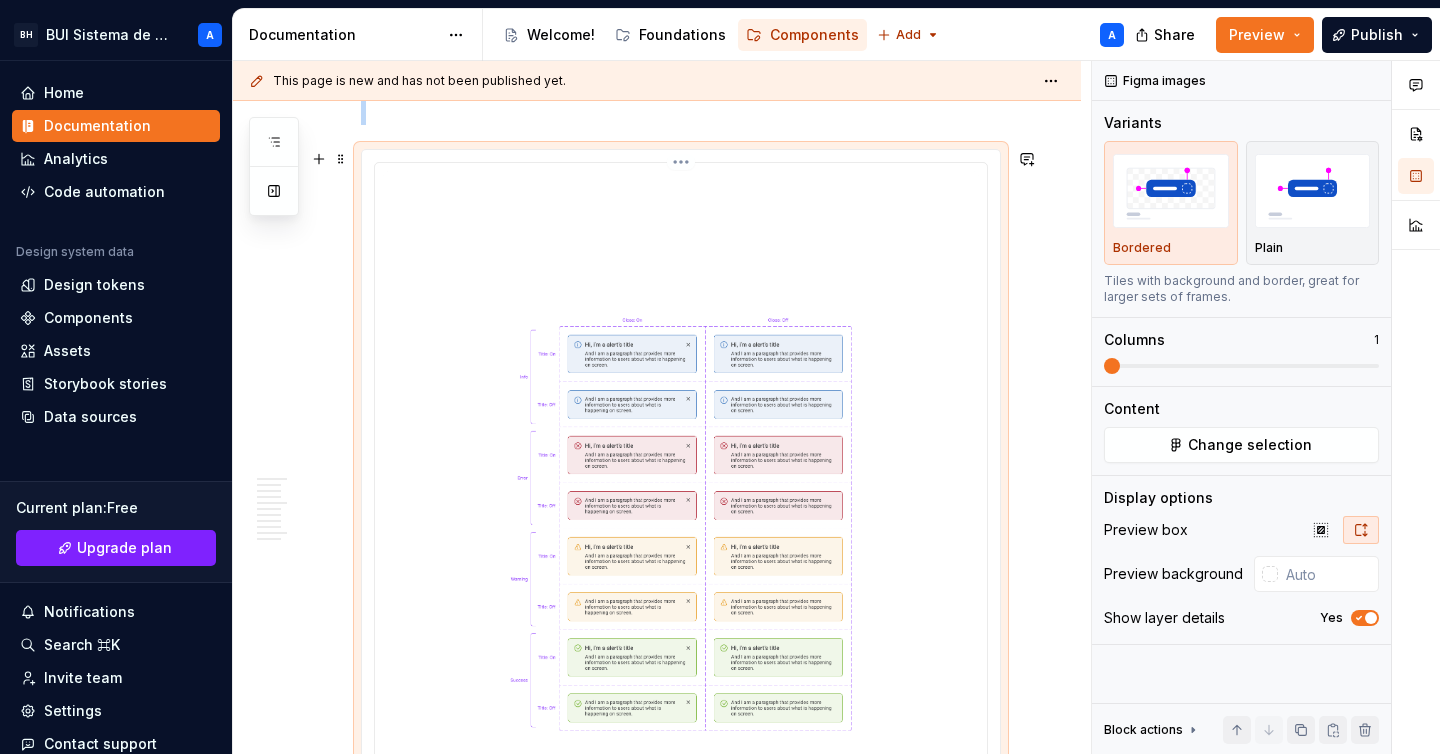 scroll, scrollTop: 3551, scrollLeft: 0, axis: vertical 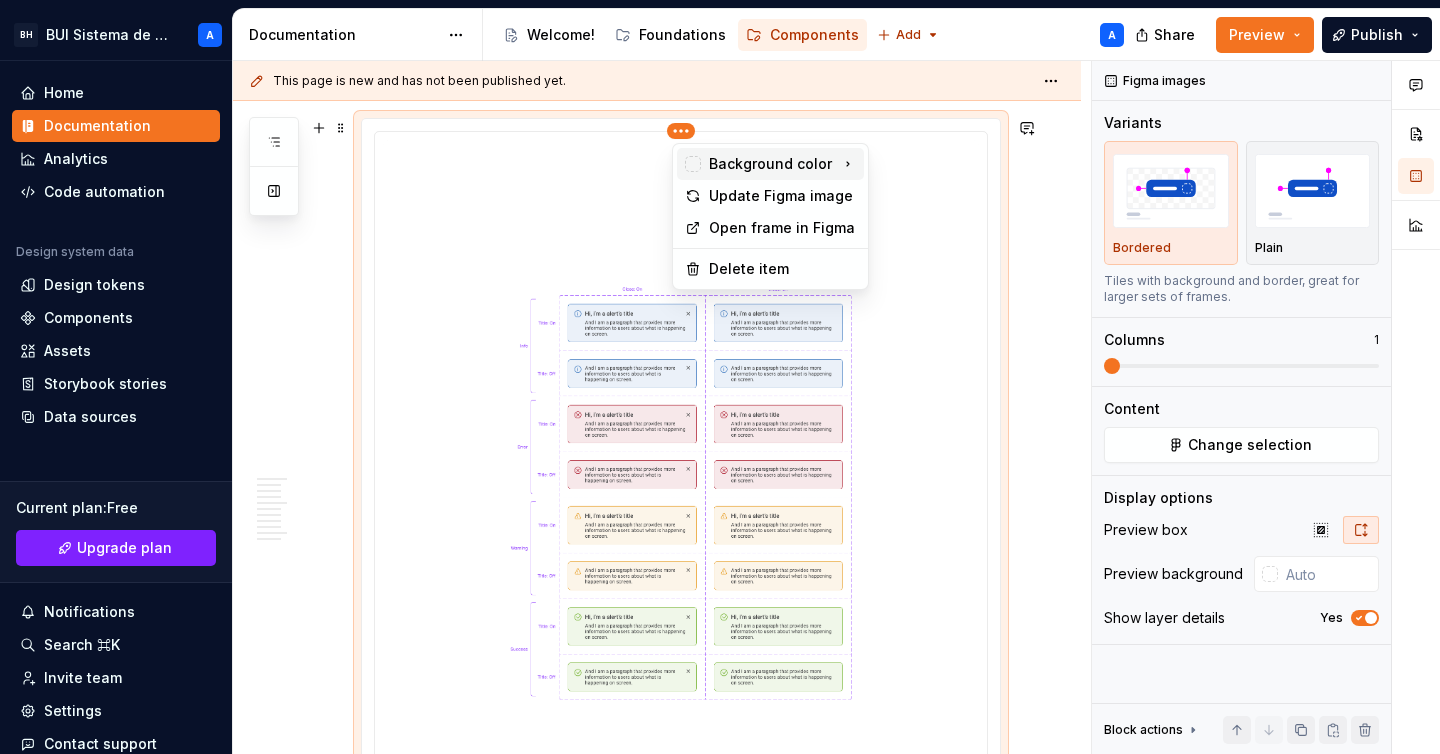 click on "BH BUI Sistema de Diseño A Home Documentation Analytics Code automation Design system data Design tokens Components Assets Storybook stories Data sources Current plan : Free Upgrade plan Notifications Search ⌘K Invite team Settings Contact support Help Documentation
Accessibility guide for tree Page tree.
Navigate the tree with the arrow keys. Common tree hotkeys apply. Further keybindings are available:
enter to execute primary action on focused item
f2 to start renaming the focused item
escape to abort renaming an item
control+d to start dragging selected items
Alert A 1" at bounding box center [720, 377] 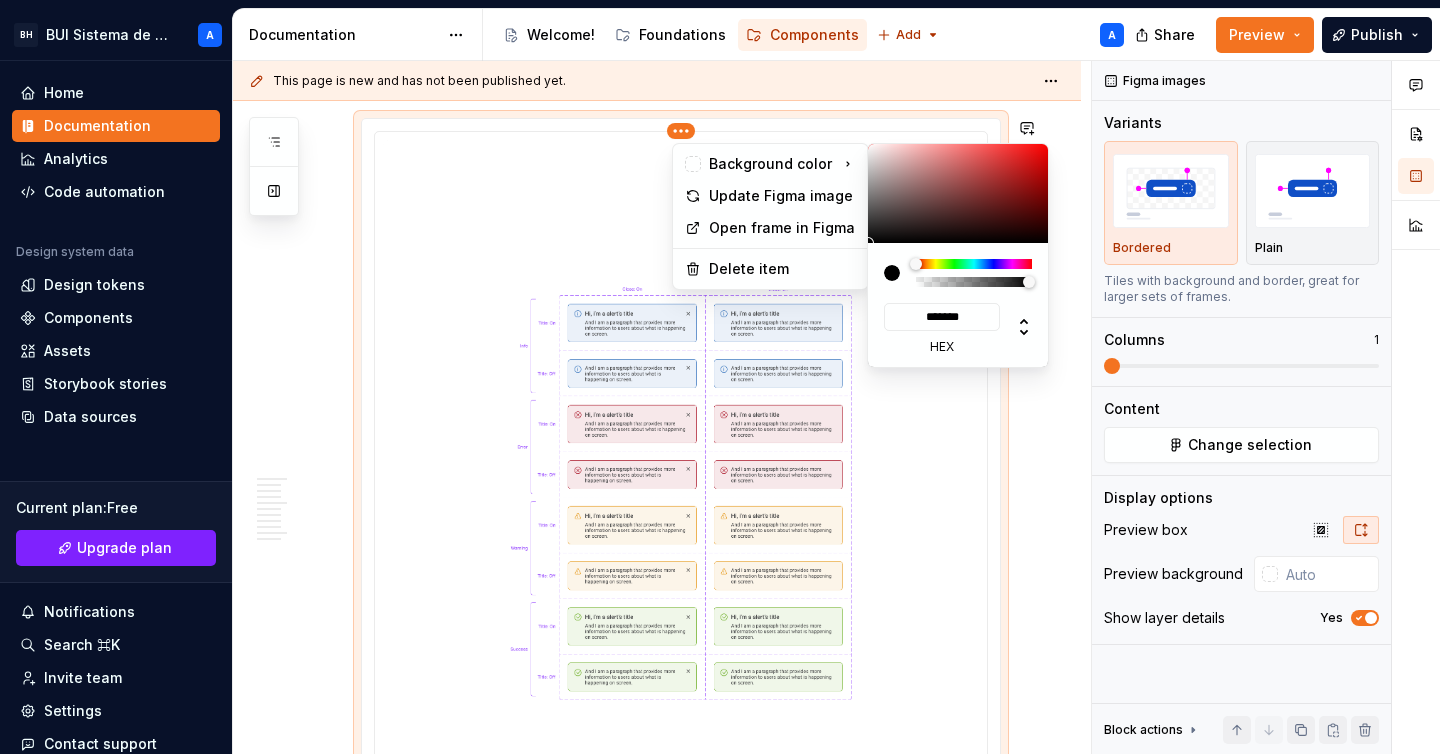 click on "BH BUI Sistema de Diseño A Home Documentation Analytics Code automation Design system data Design tokens Components Assets Storybook stories Data sources Current plan : Free Upgrade plan Notifications Search ⌘K Invite team Settings Contact support Help Documentation
Accessibility guide for tree Page tree.
Navigate the tree with the arrow keys. Common tree hotkeys apply. Further keybindings are available:
enter to execute primary action on focused item
f2 to start renaming the focused item
escape to abort renaming an item
control+d to start dragging selected items
Alert A 1" at bounding box center (720, 377) 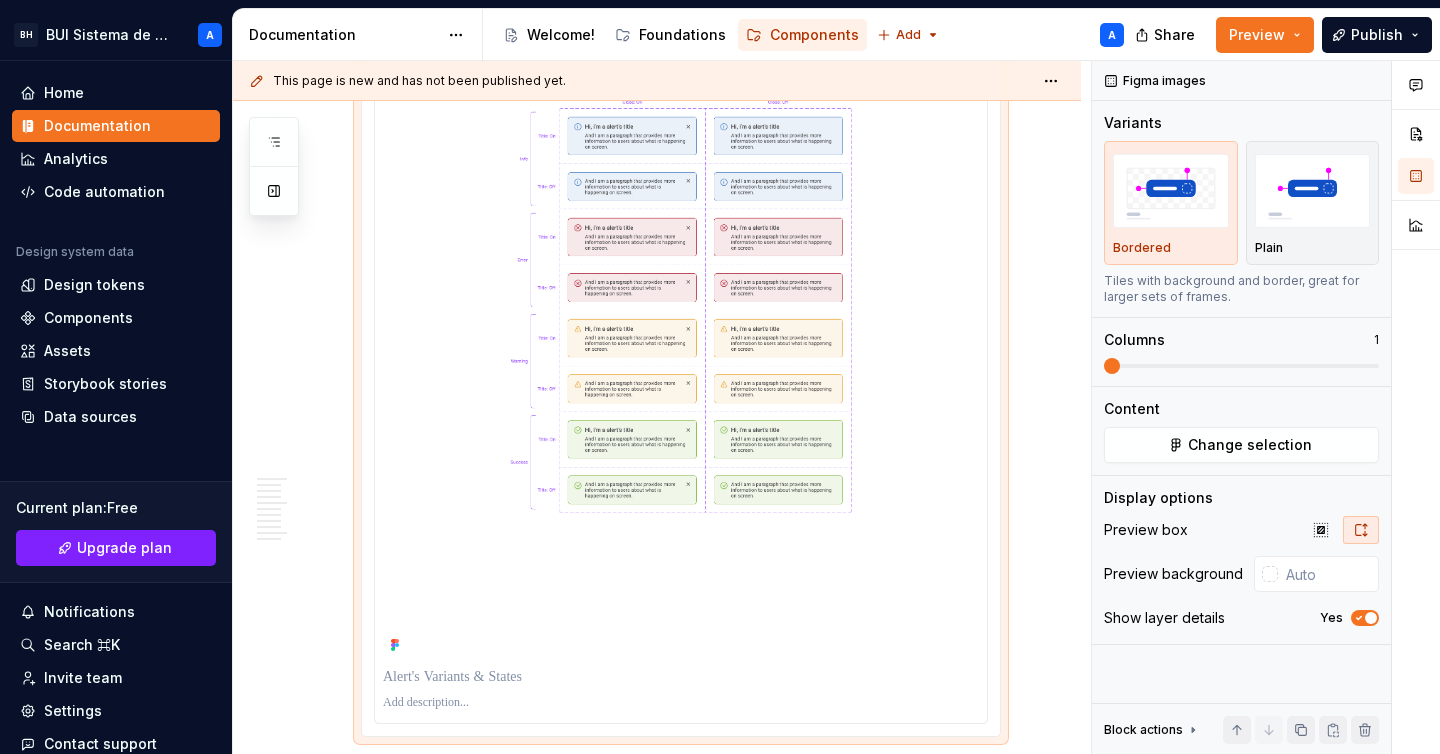 scroll, scrollTop: 3982, scrollLeft: 0, axis: vertical 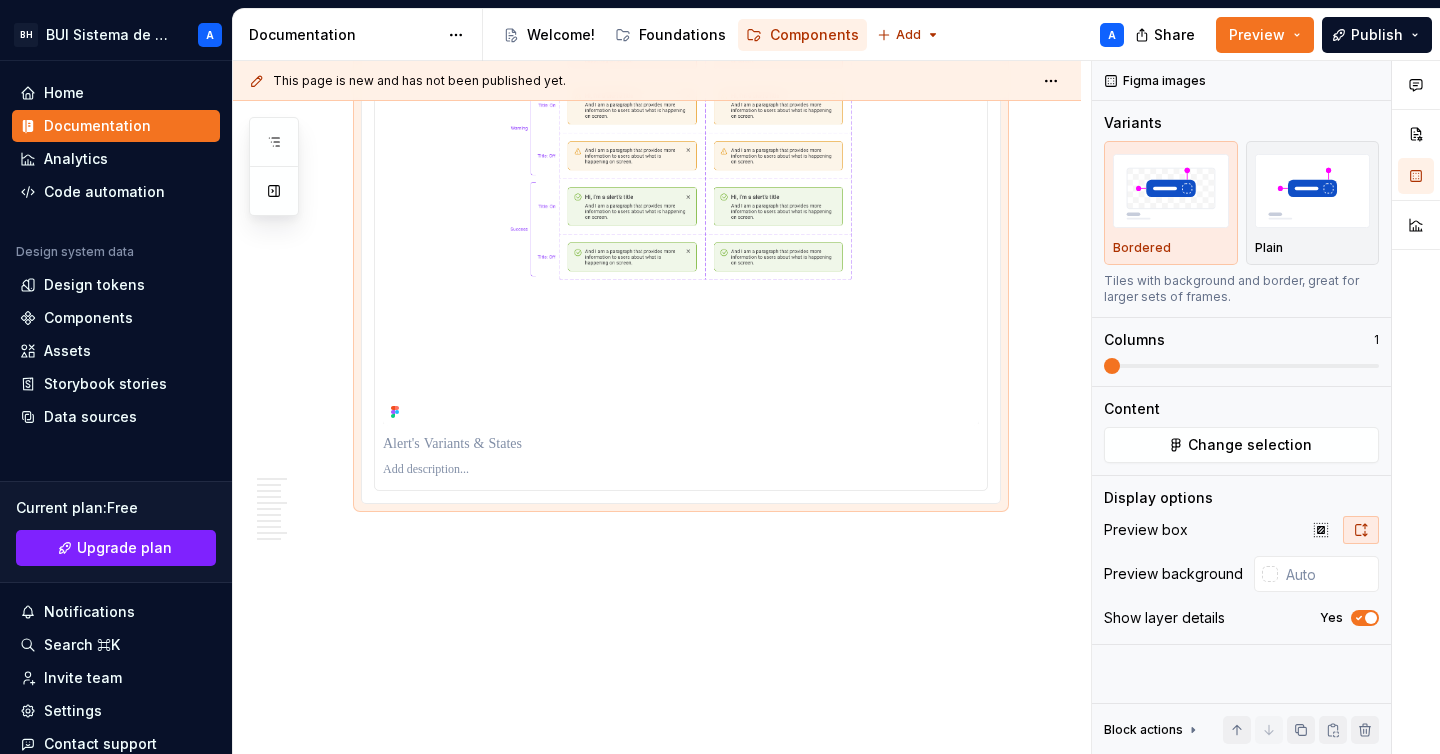 click on "Uso Se usa principalmente para comunicar errores, advertencias o información importante que la persona usuaria debe tener en cuenta. Cuando usar Mensajes críticos o urgentes:  Cuando es necesario que la persona usuaria preste atención inmediata, como errores en un formulario. Advertencias importantes:  Cuando la persona usuaria debe ser alertada sobre algo que puede tener consecuencias. Información importante:  Información que la persona usuaria debe conocer, pero que no es urgente o critica. Cuando evitar usar Cuando el mensaje sea temporal, como una notificación que confirma una acción realizada, el componente Alert puede ser innecesario, ya que puede interrumpir la experiencia de la persona usuaria, en estos casos es recomendable usar el componente  Toast. Normas de uso Posición visible pero no intrusiva:  Deben estar en un lugar destacado pero no interrumpir el contenido principal. Ubicación según urgencia: Alertas fijas:  Contenido: Tamaño: Variantes Info Success Warning Error Formato" at bounding box center [657, -1413] 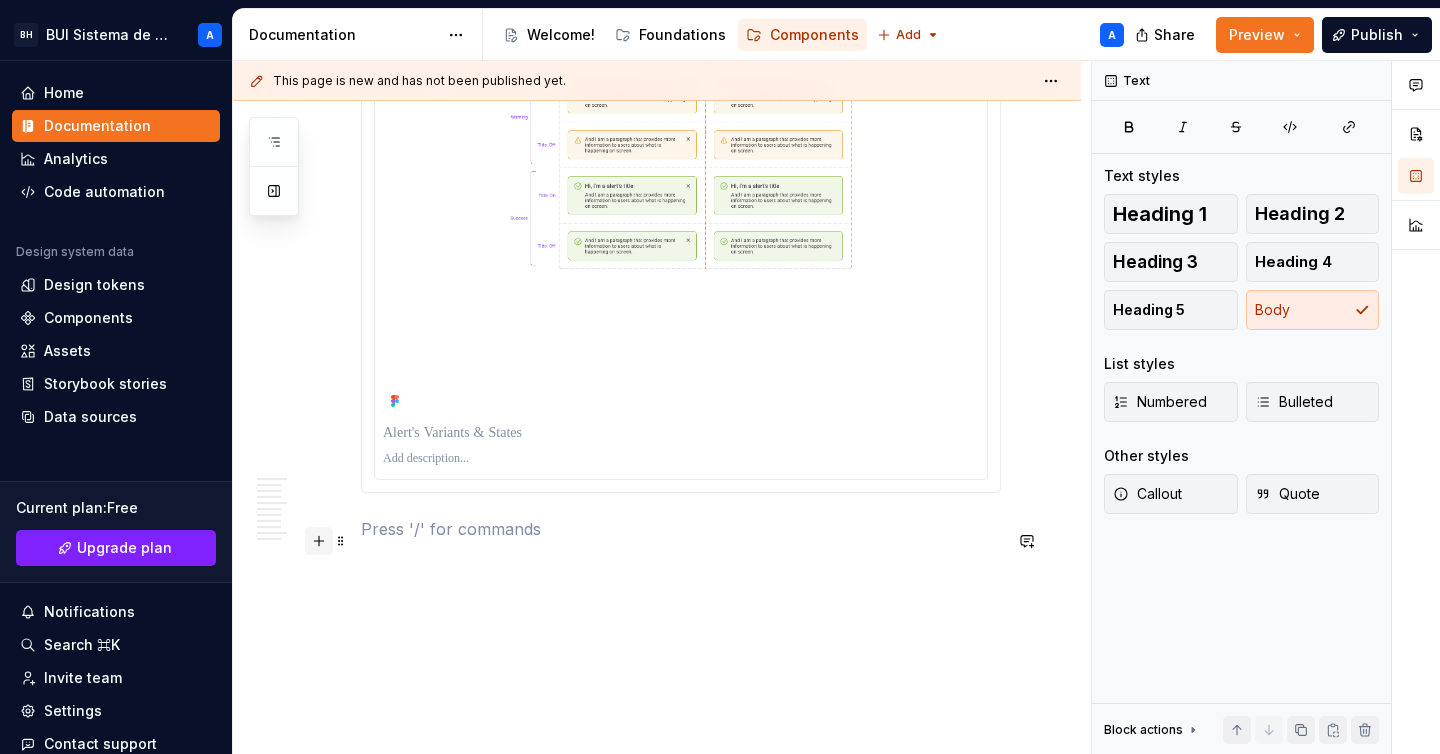 click at bounding box center [319, 541] 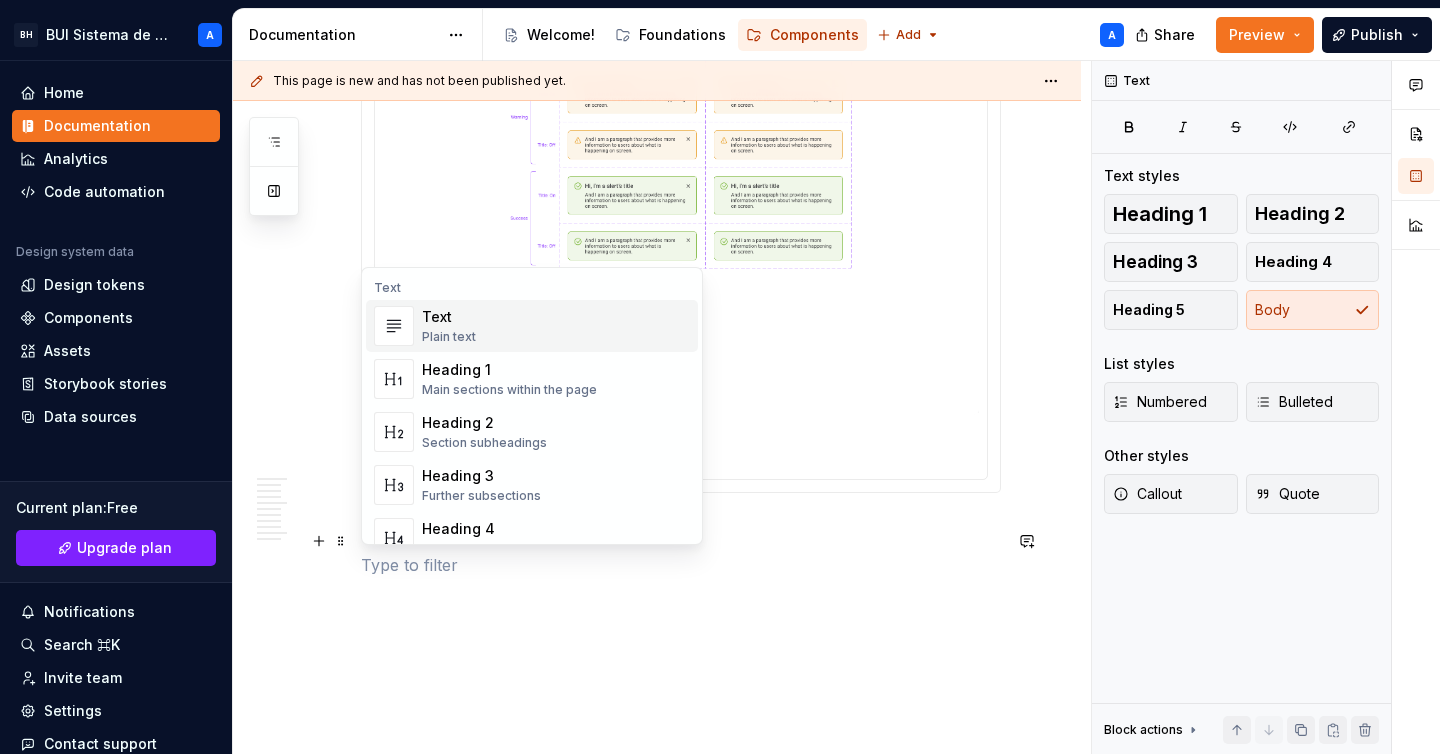 scroll, scrollTop: 4066, scrollLeft: 0, axis: vertical 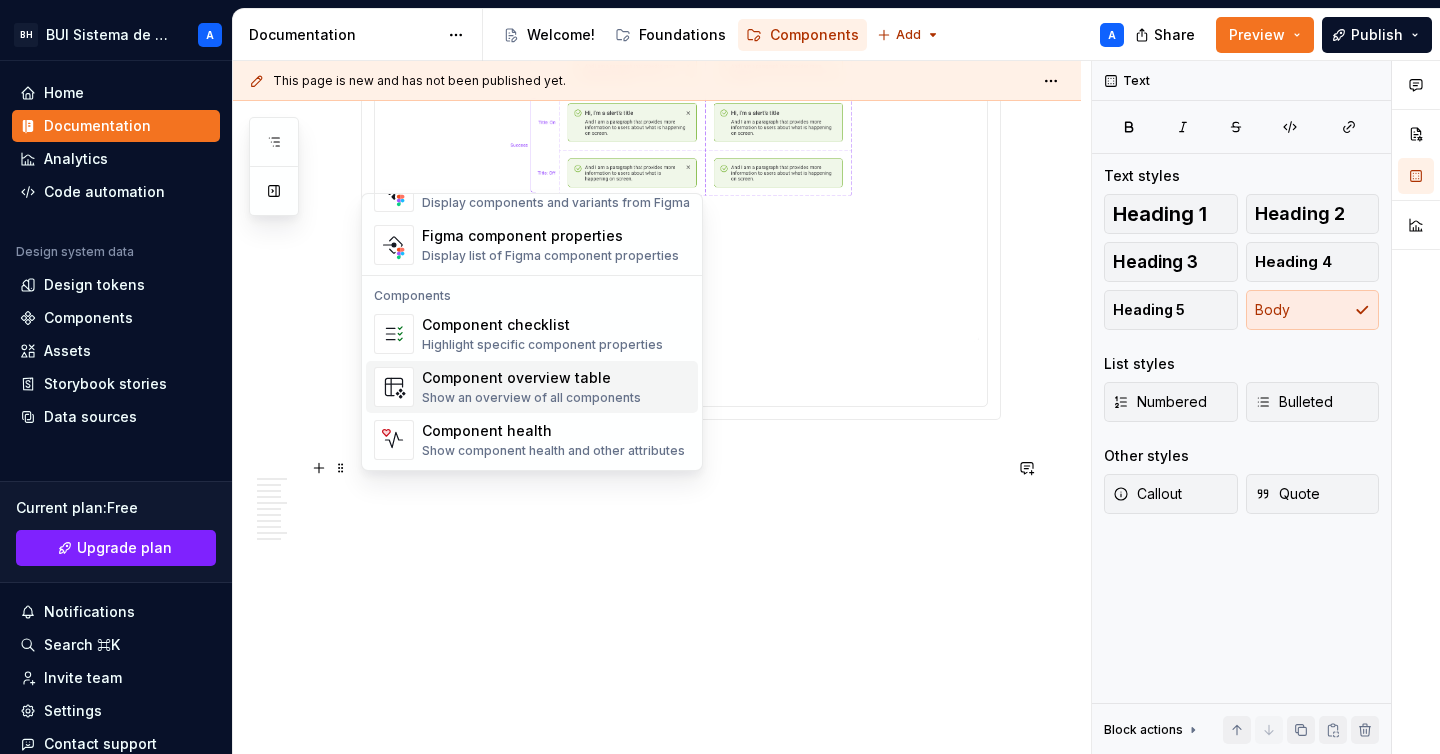click on "Component overview table" at bounding box center (531, 378) 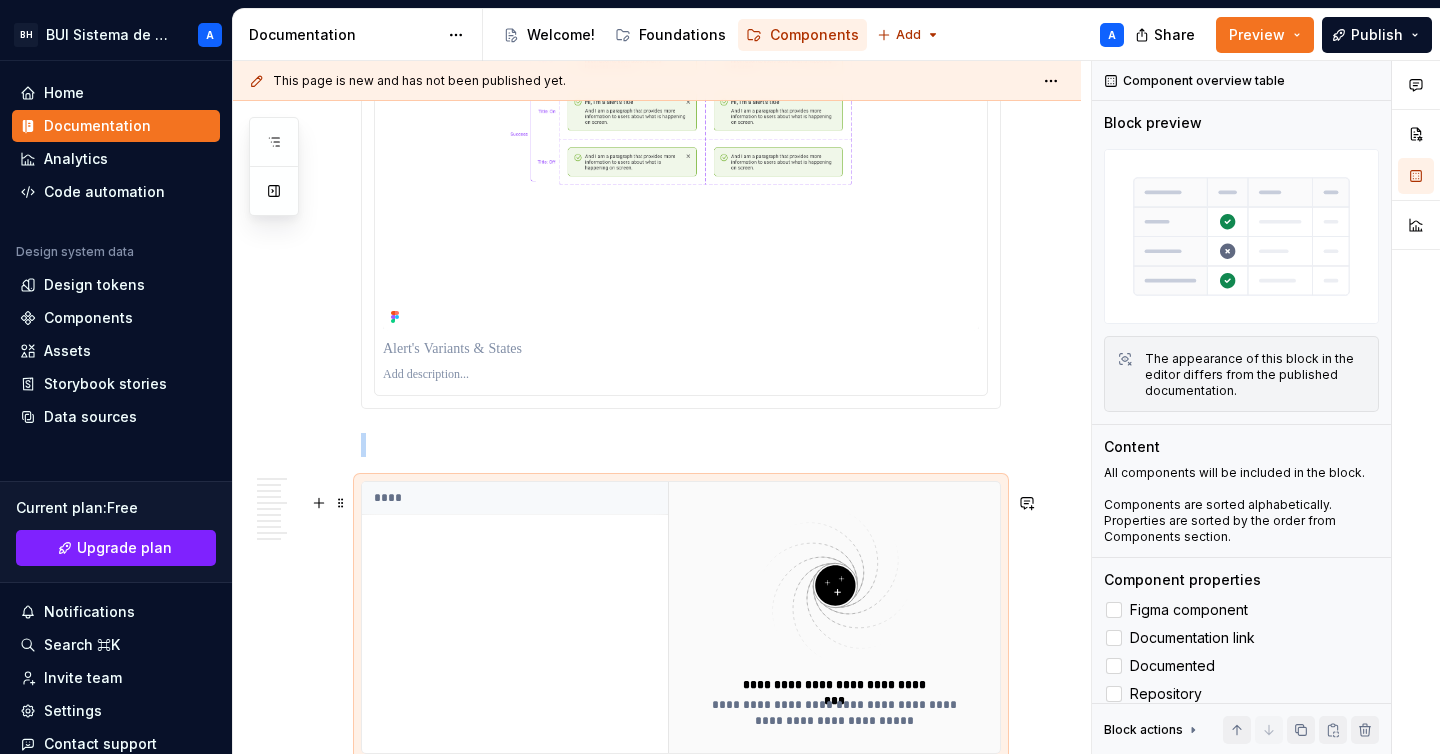 scroll, scrollTop: 4327, scrollLeft: 0, axis: vertical 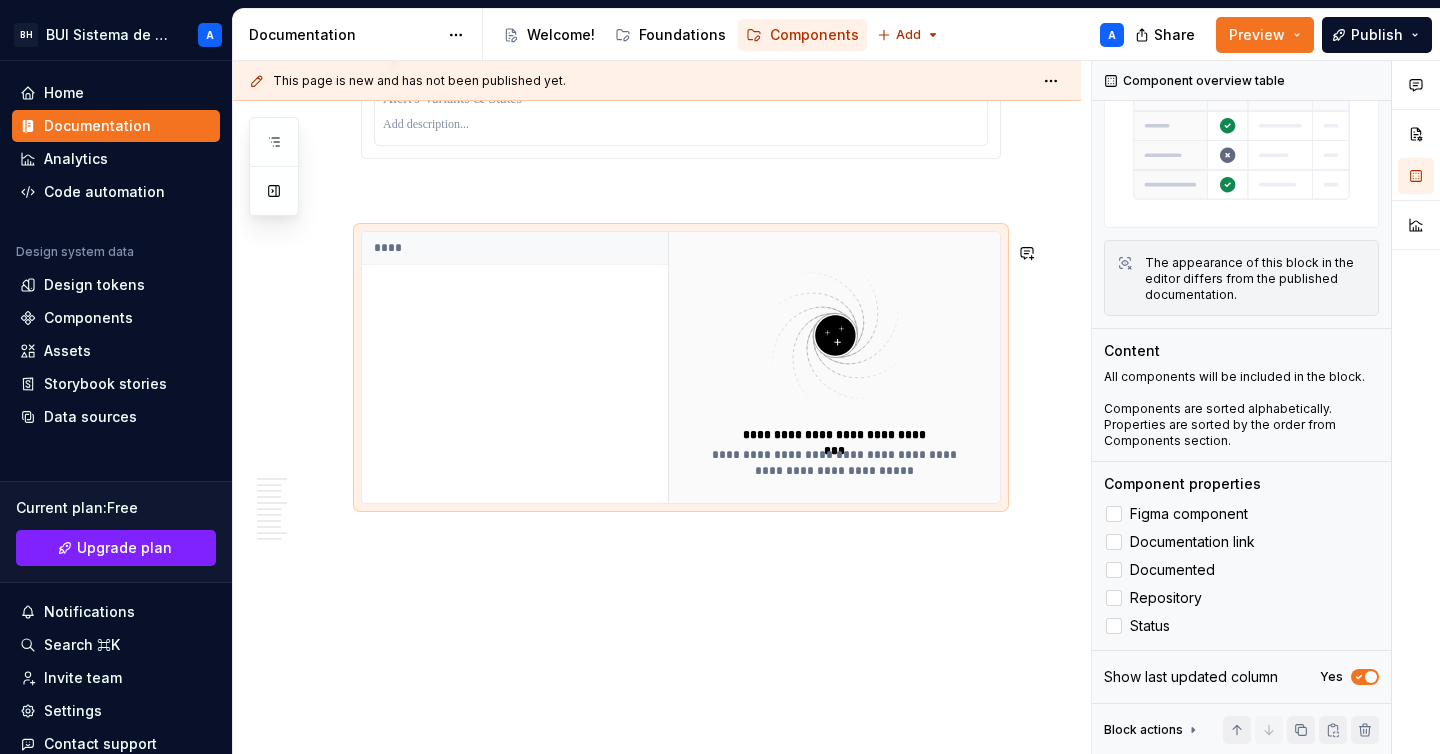 click on "Uso Se usa principalmente para comunicar errores, advertencias o información importante que la persona usuaria debe tener en cuenta. Cuando usar Mensajes críticos o urgentes:  Cuando es necesario que la persona usuaria preste atención inmediata, como errores en un formulario. Advertencias importantes:  Cuando la persona usuaria debe ser alertada sobre algo que puede tener consecuencias. Información importante:  Información que la persona usuaria debe conocer, pero que no es urgente o critica. Cuando evitar usar Cuando el mensaje sea temporal, como una notificación que confirma una acción realizada, el componente Alert puede ser innecesario, ya que puede interrumpir la experiencia de la persona usuaria, en estos casos es recomendable usar el componente  Toast. Normas de uso Posición visible pero no intrusiva:  Deben estar en un lugar destacado pero no interrumpir el contenido principal. Ubicación según urgencia: Alertas fijas:  Contenido: Tamaño: Variantes Info Success Warning Error Formato ****" at bounding box center (681, -1675) 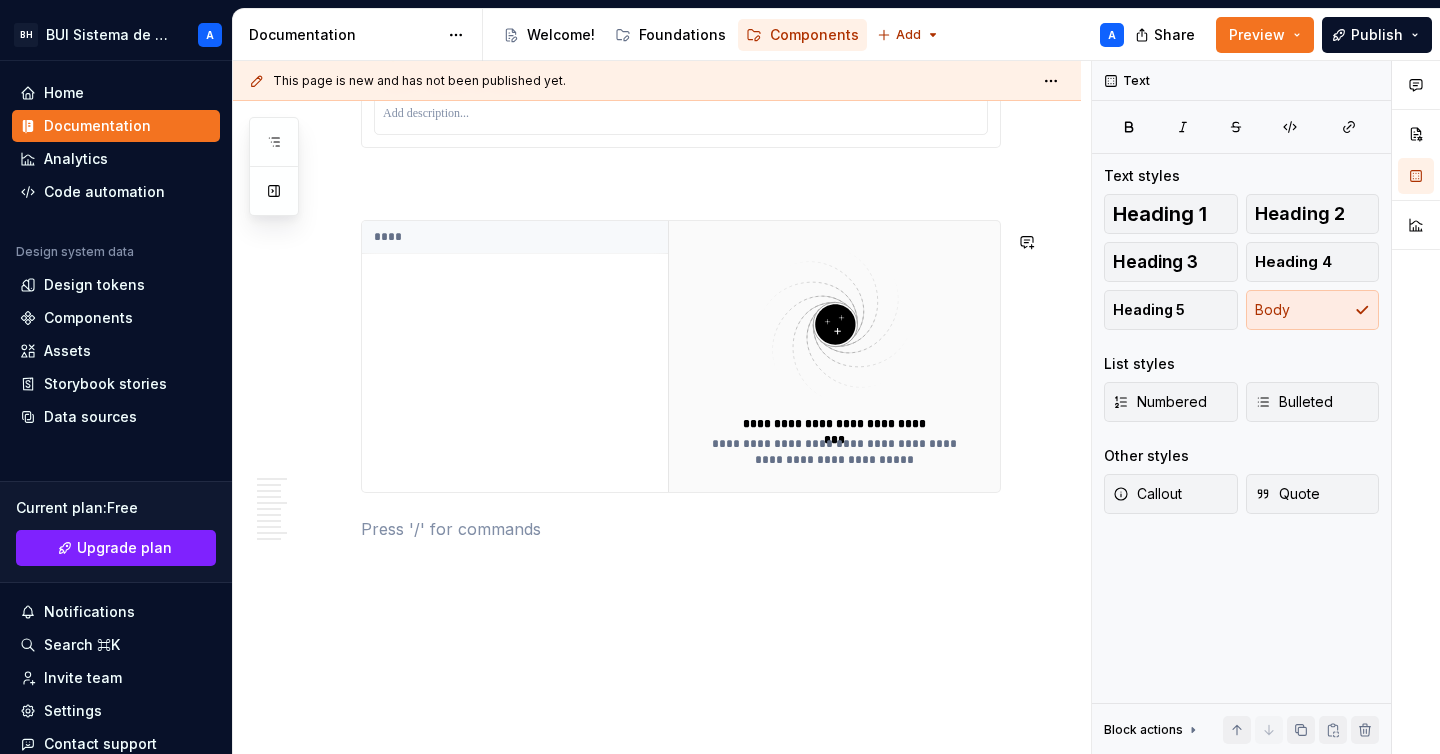 scroll, scrollTop: 0, scrollLeft: 0, axis: both 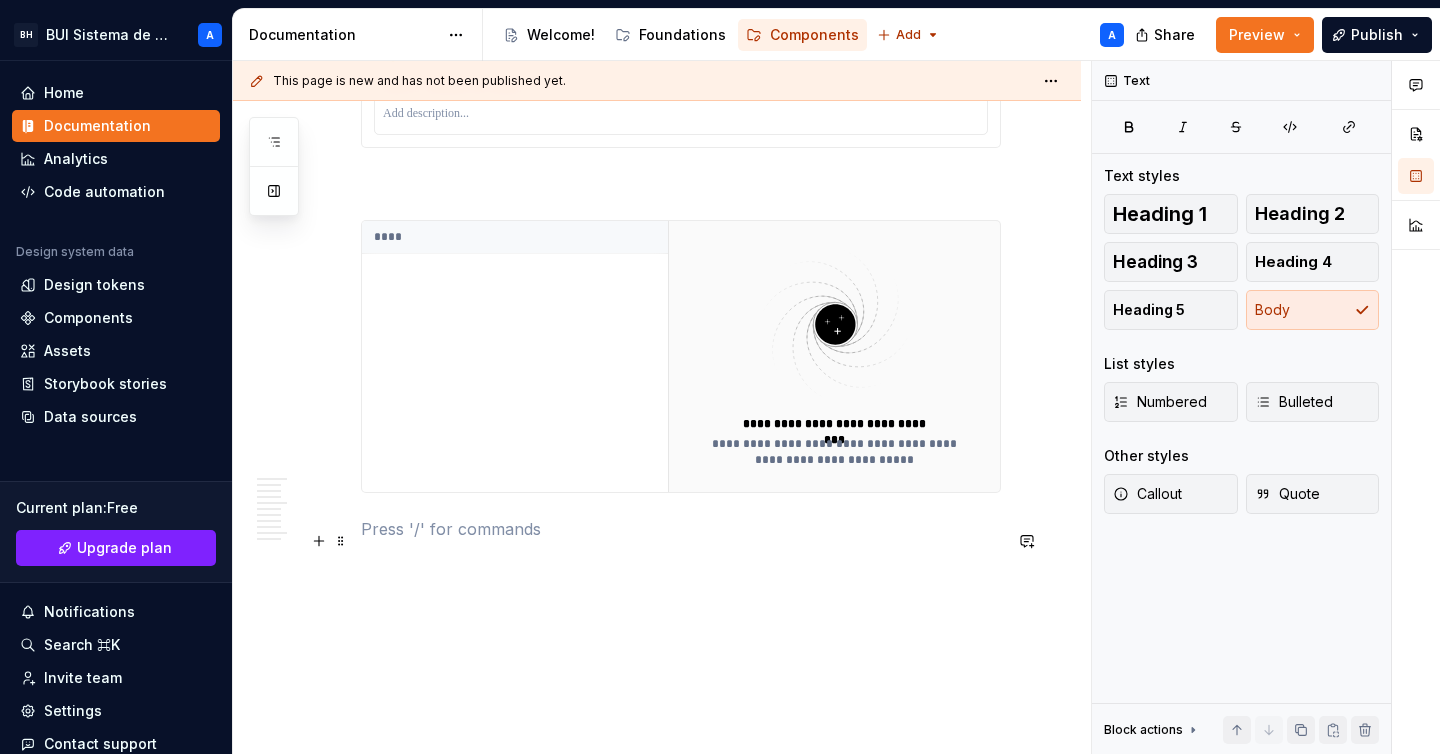 click at bounding box center [681, 529] 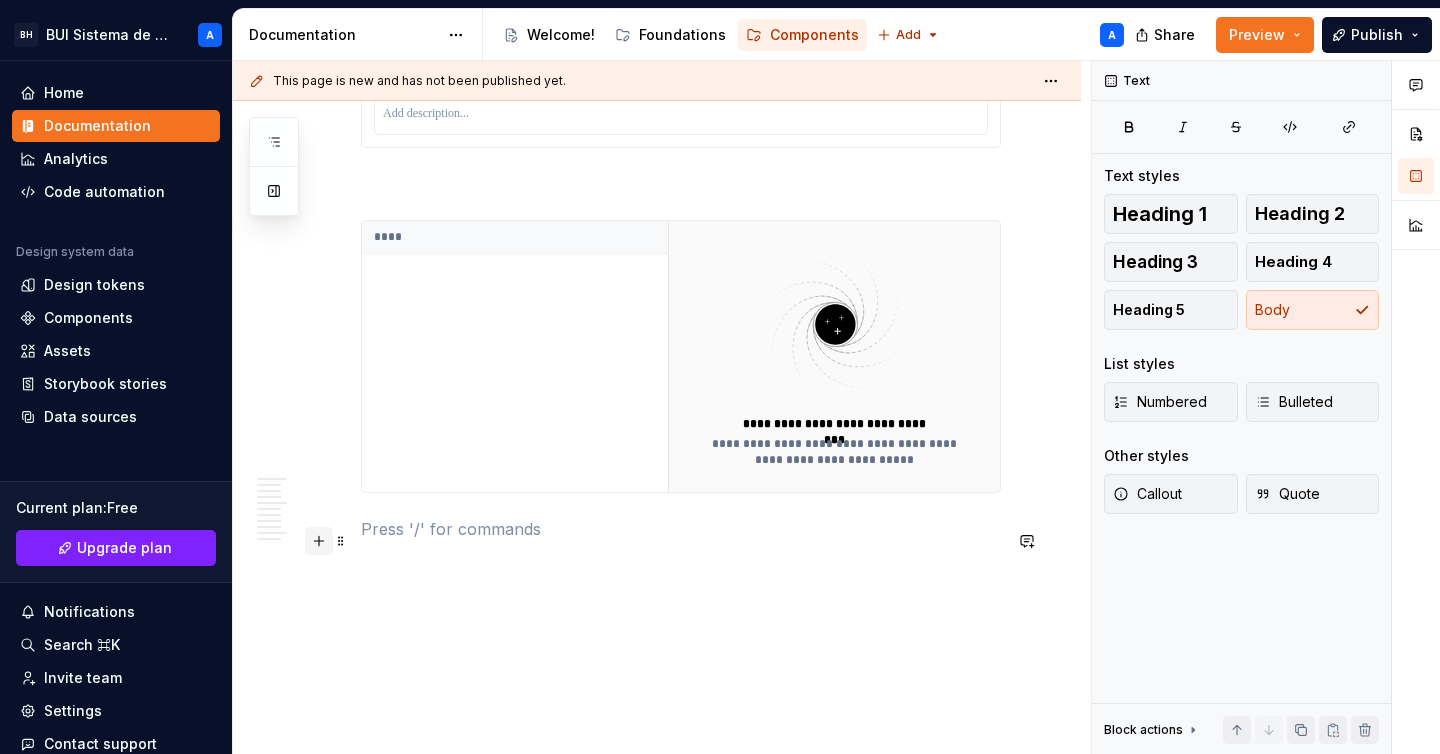 click at bounding box center [319, 541] 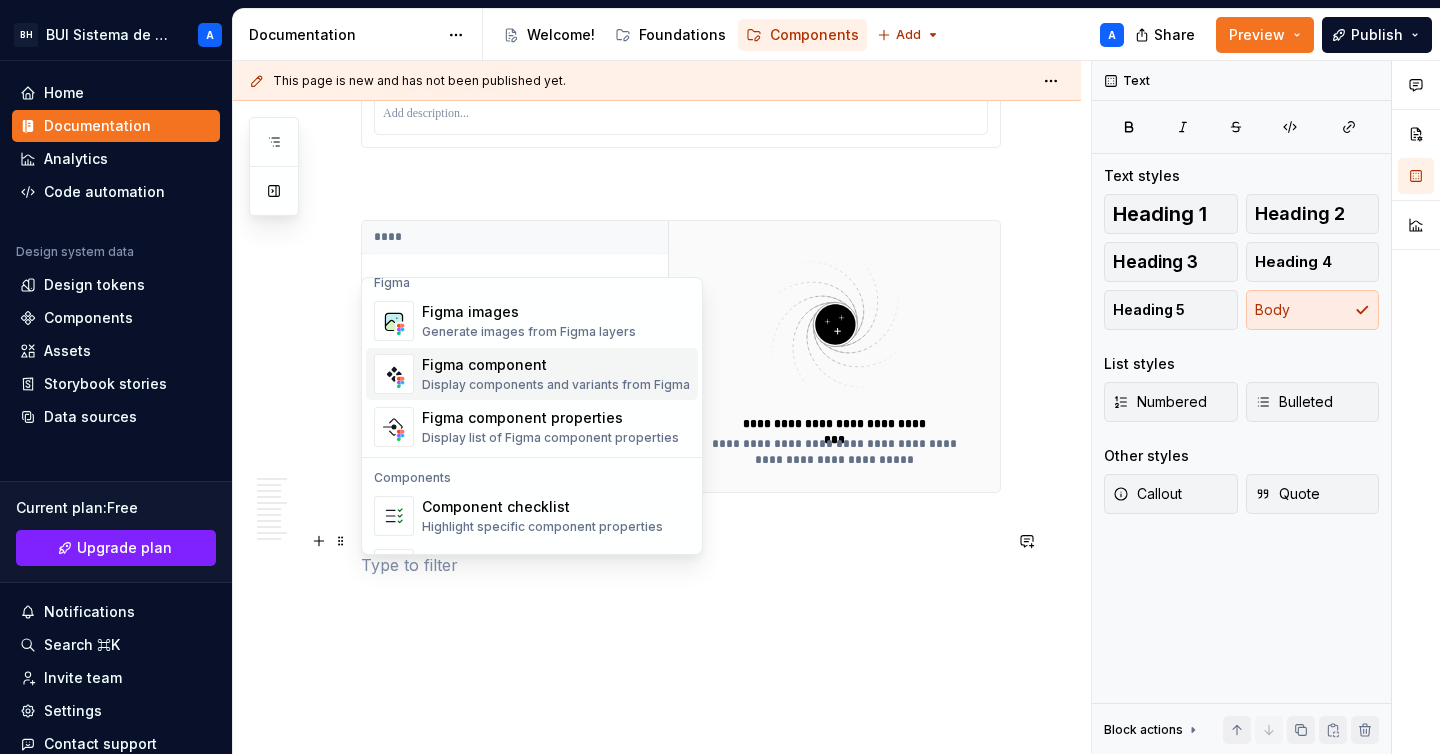 scroll, scrollTop: 1868, scrollLeft: 0, axis: vertical 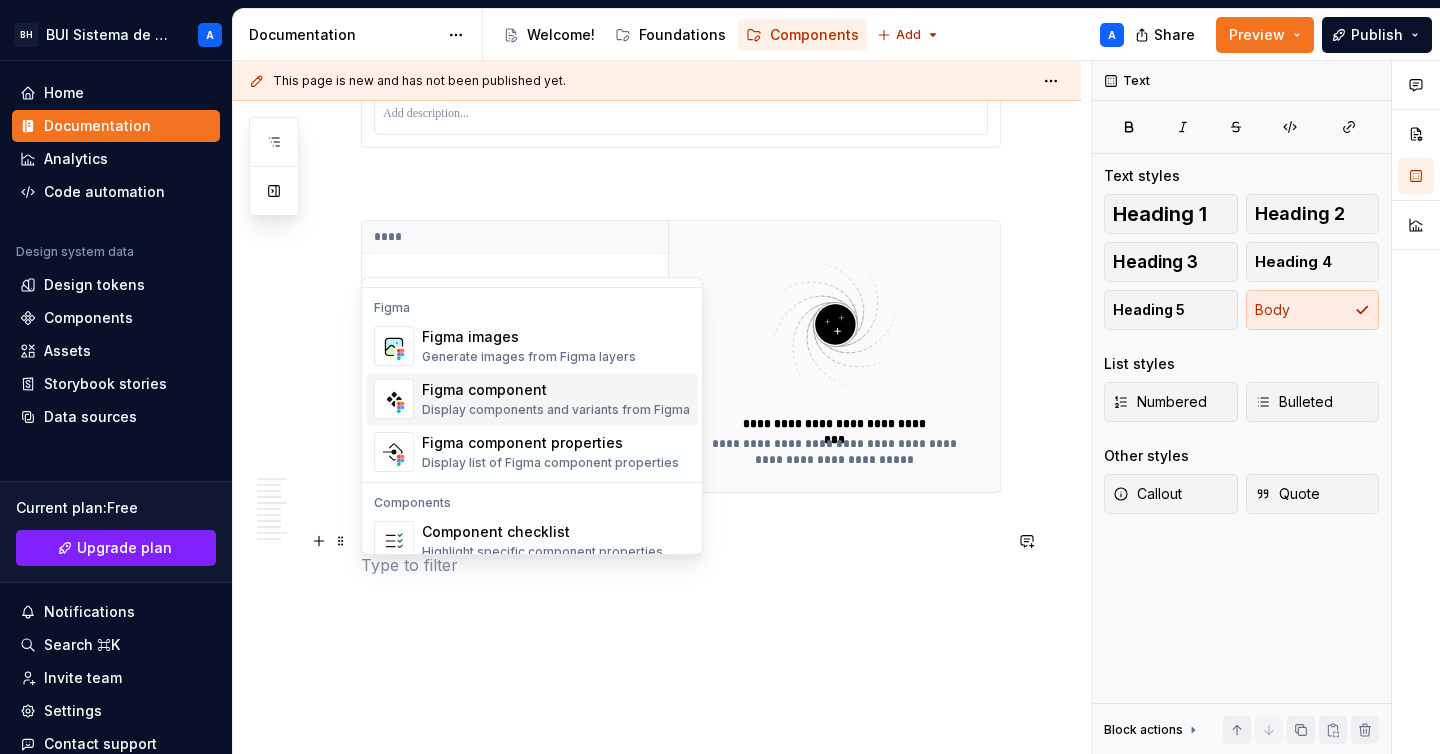 click at bounding box center [681, 565] 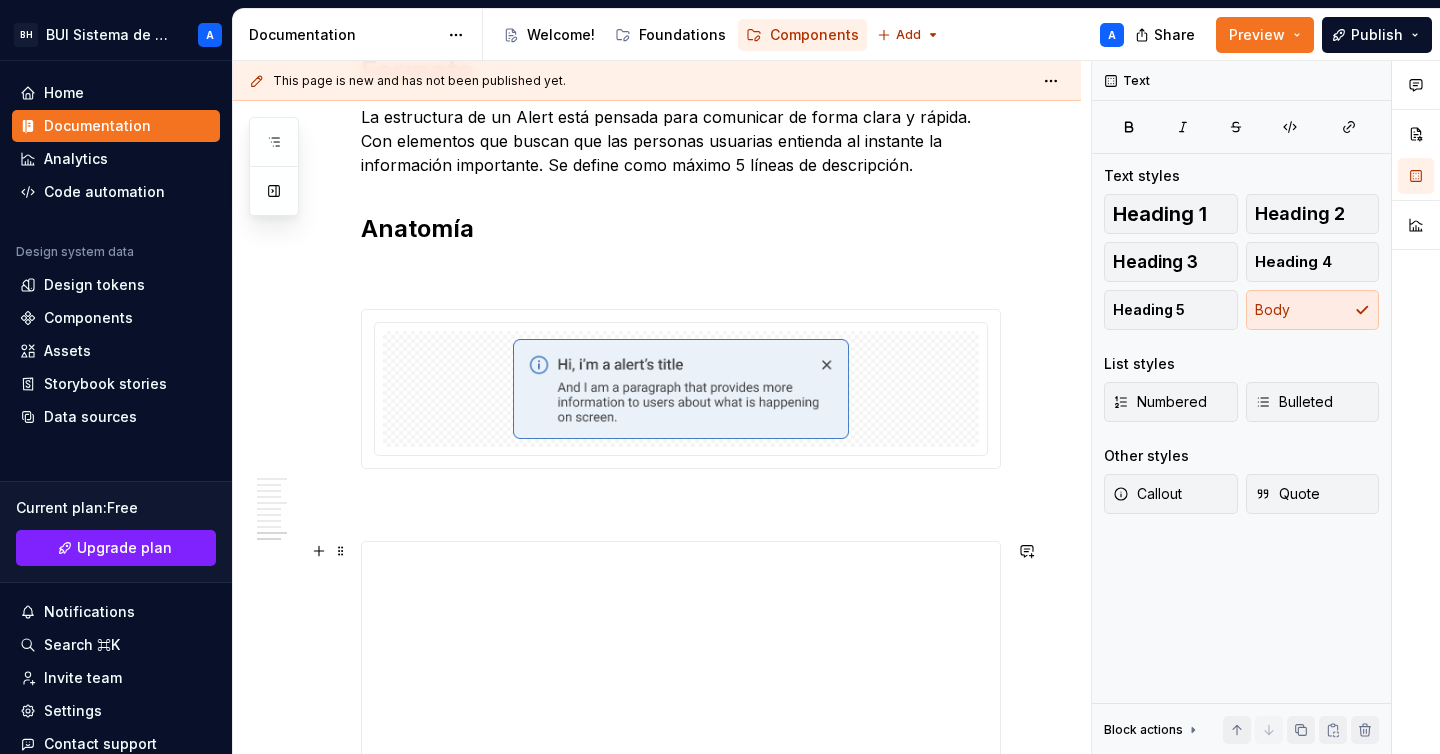 scroll, scrollTop: 2471, scrollLeft: 0, axis: vertical 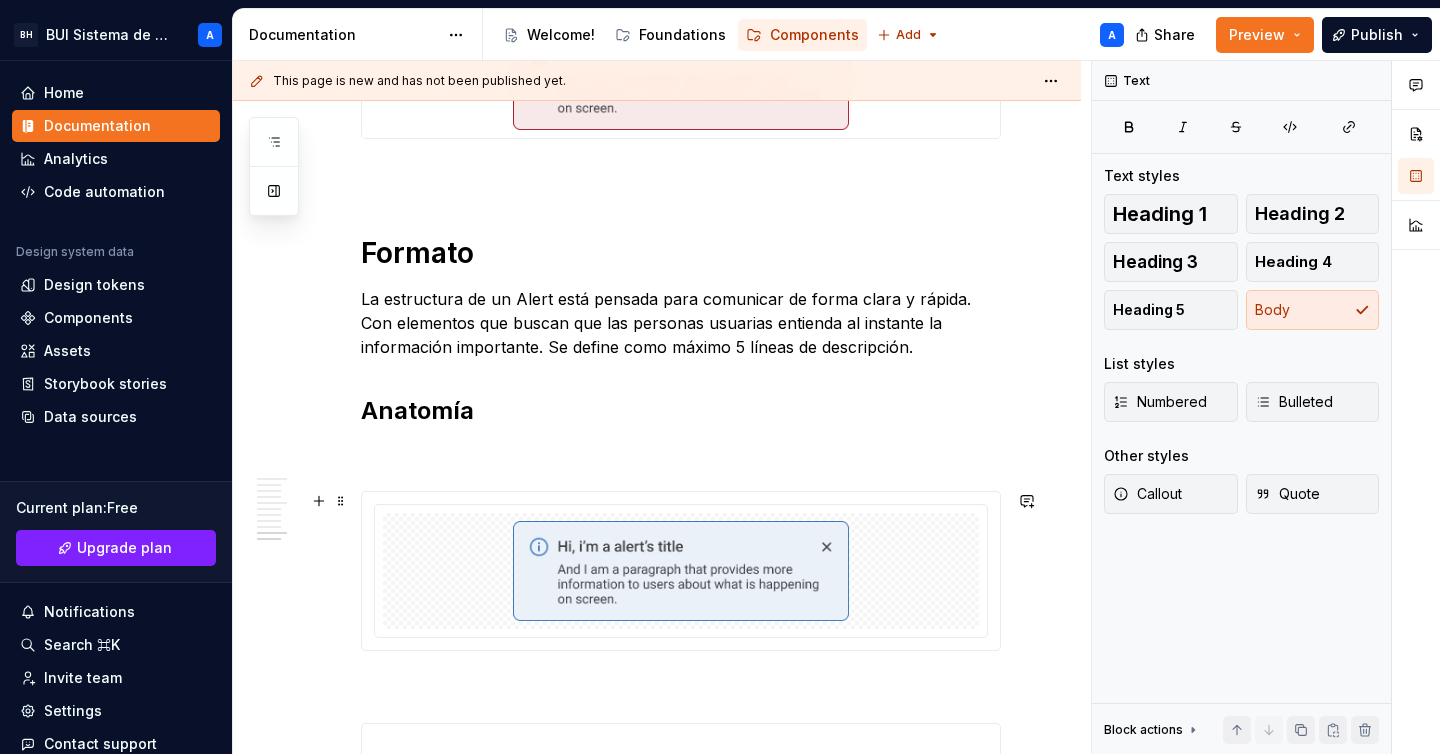 click at bounding box center (681, 571) 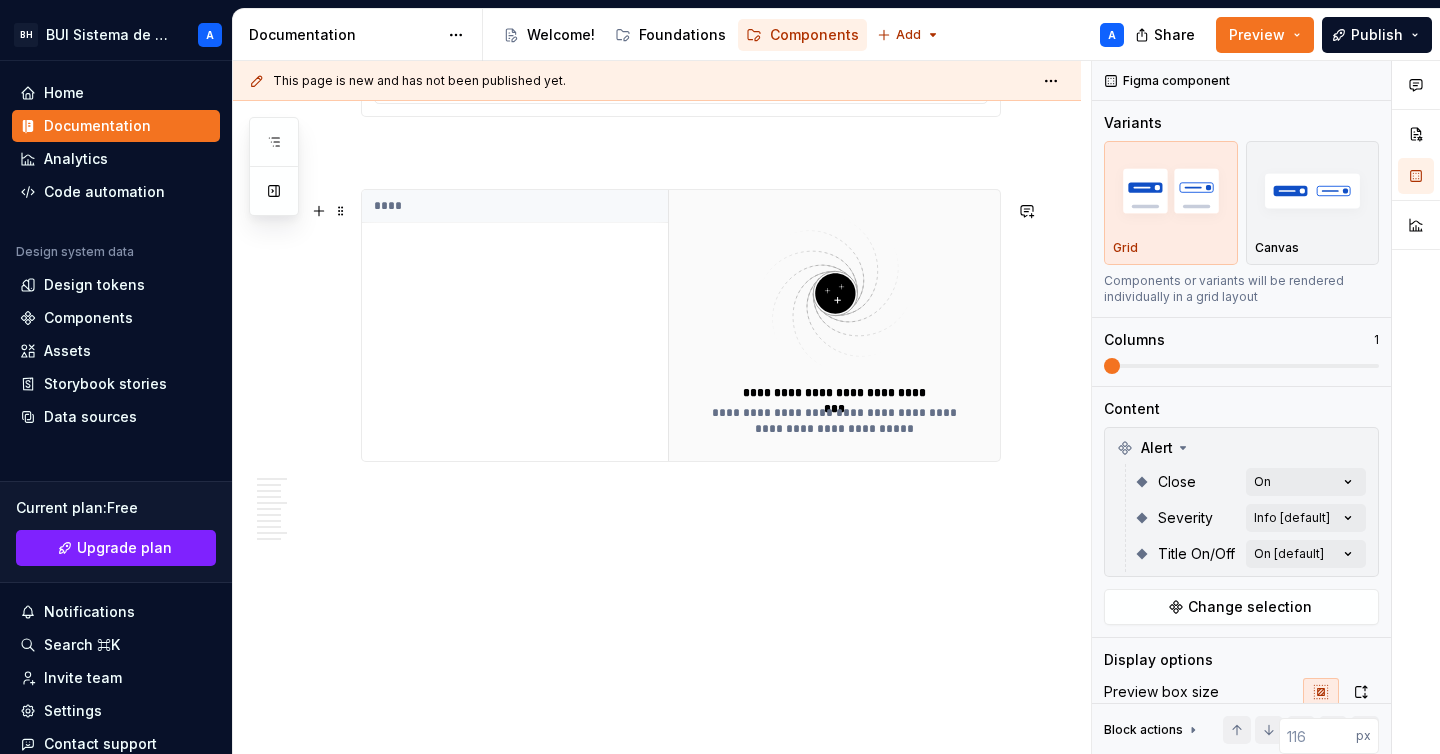 scroll, scrollTop: 4379, scrollLeft: 0, axis: vertical 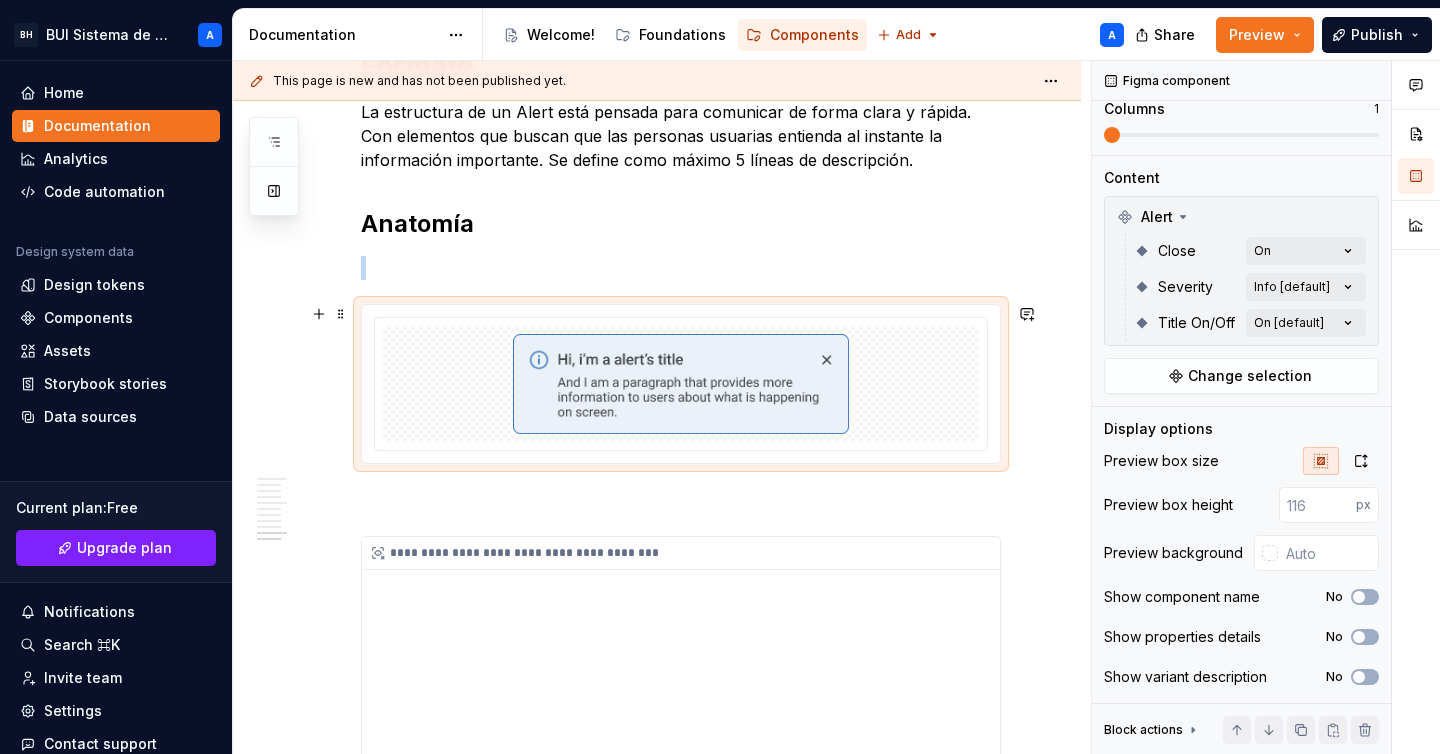 click at bounding box center (681, 384) 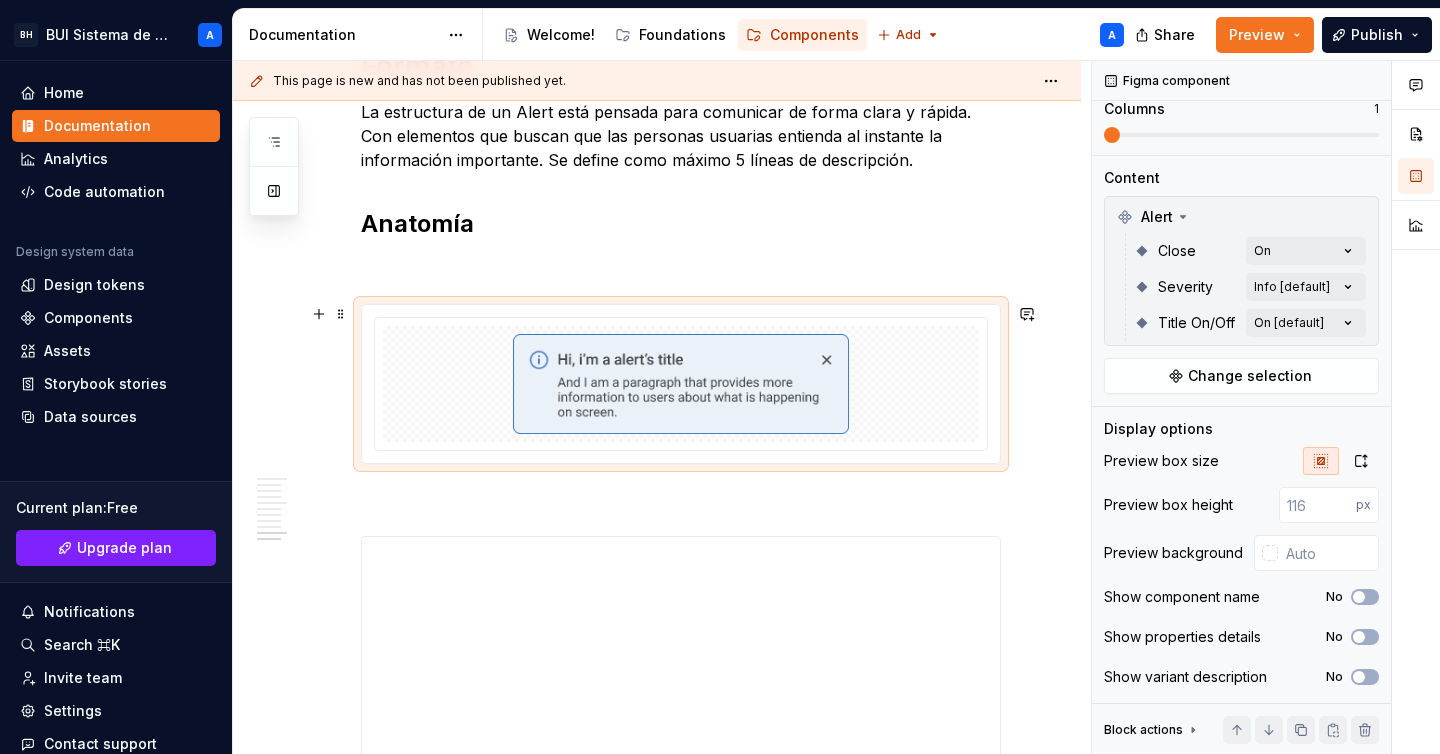 click at bounding box center (681, 384) 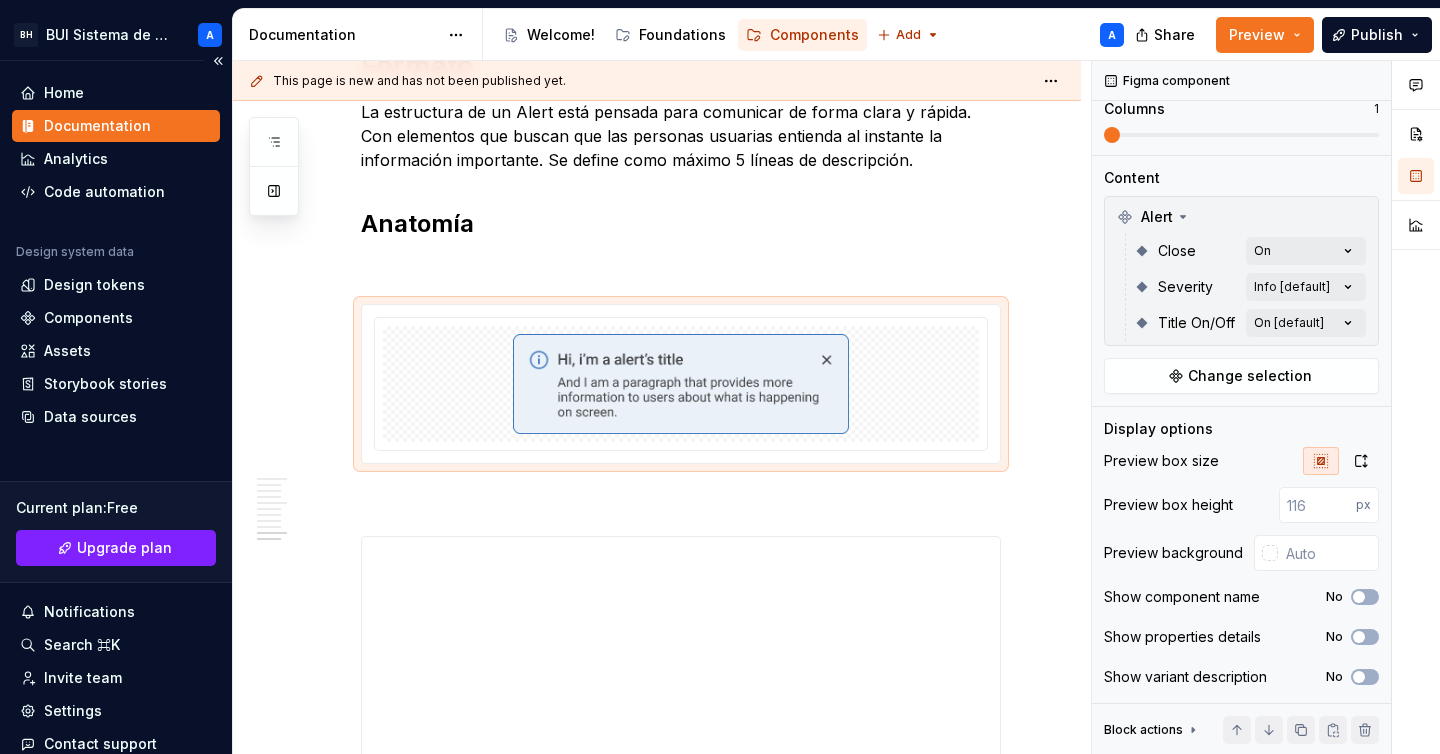 scroll, scrollTop: 108, scrollLeft: 0, axis: vertical 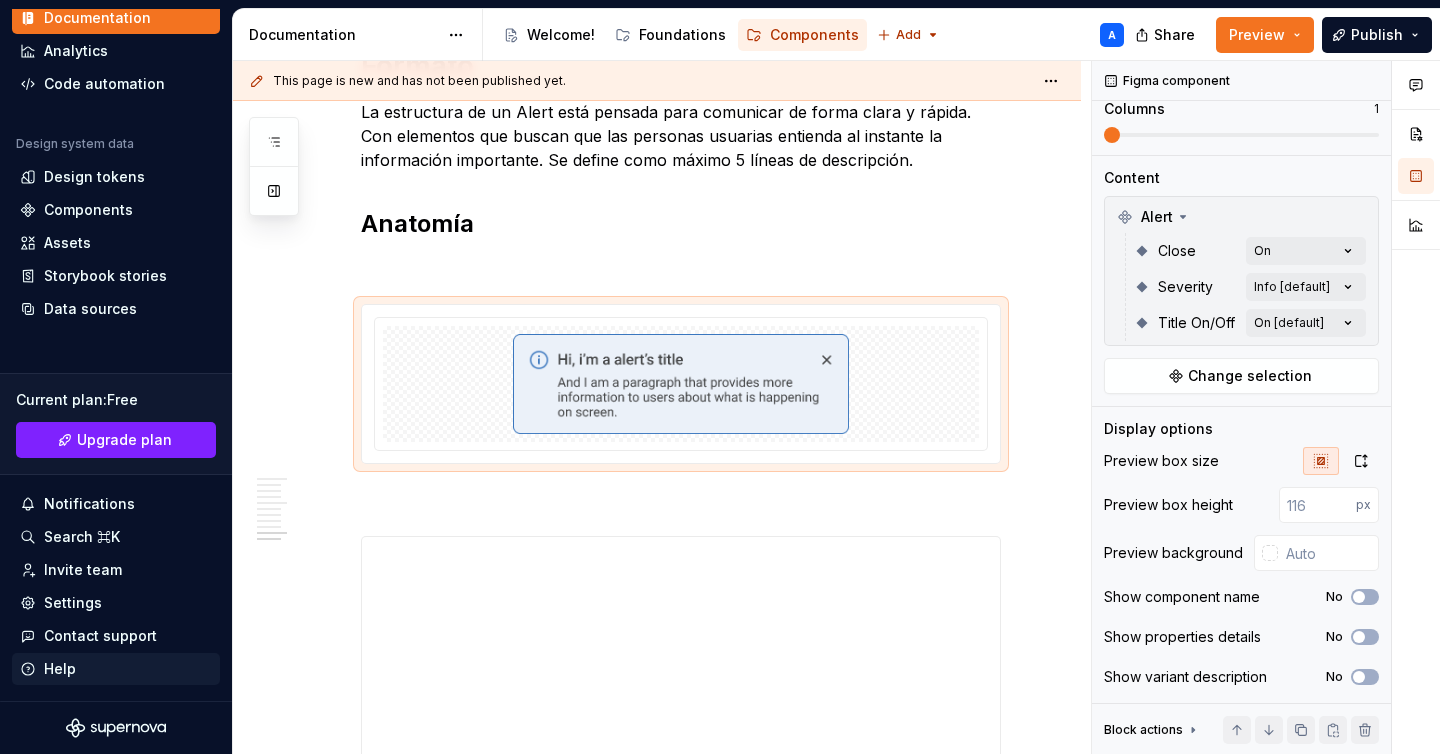 click on "Help" at bounding box center [60, 669] 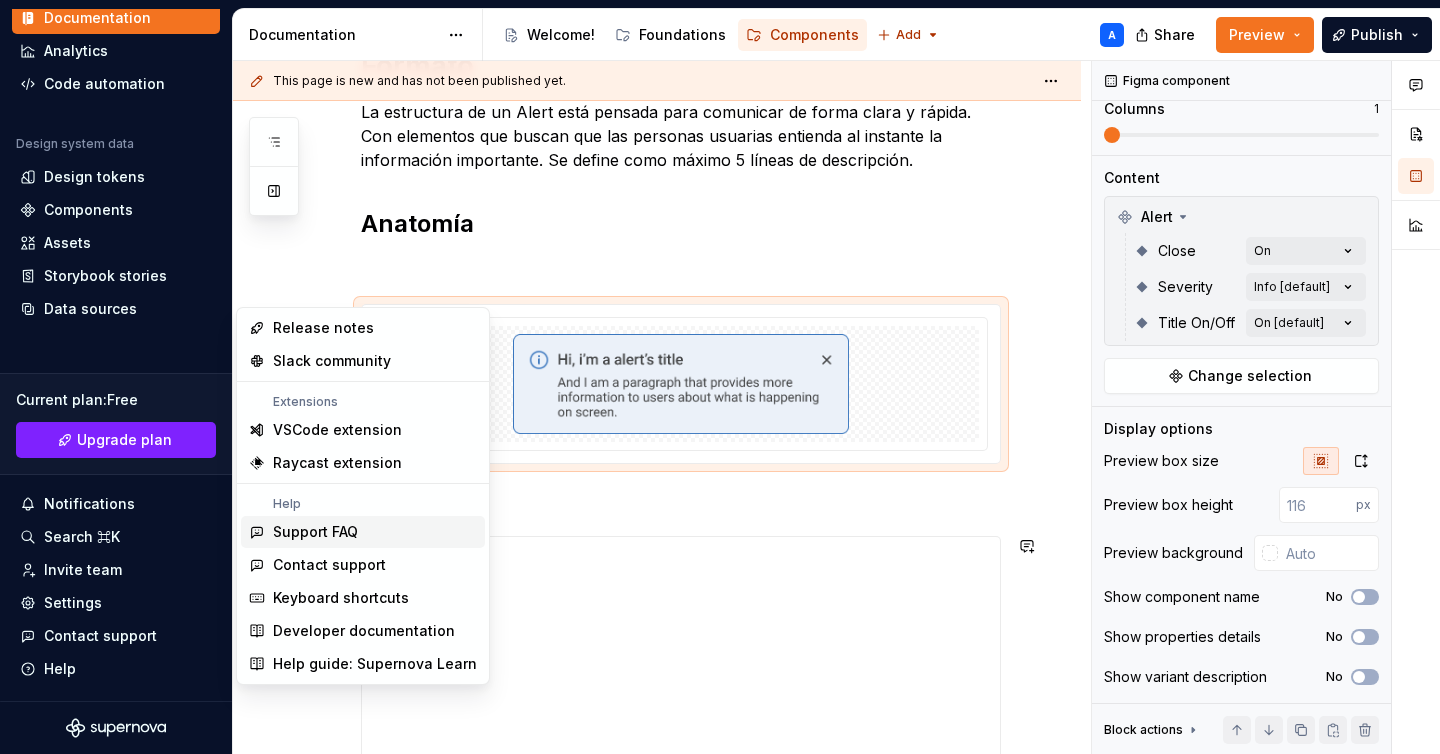 click on "Support FAQ" at bounding box center (315, 532) 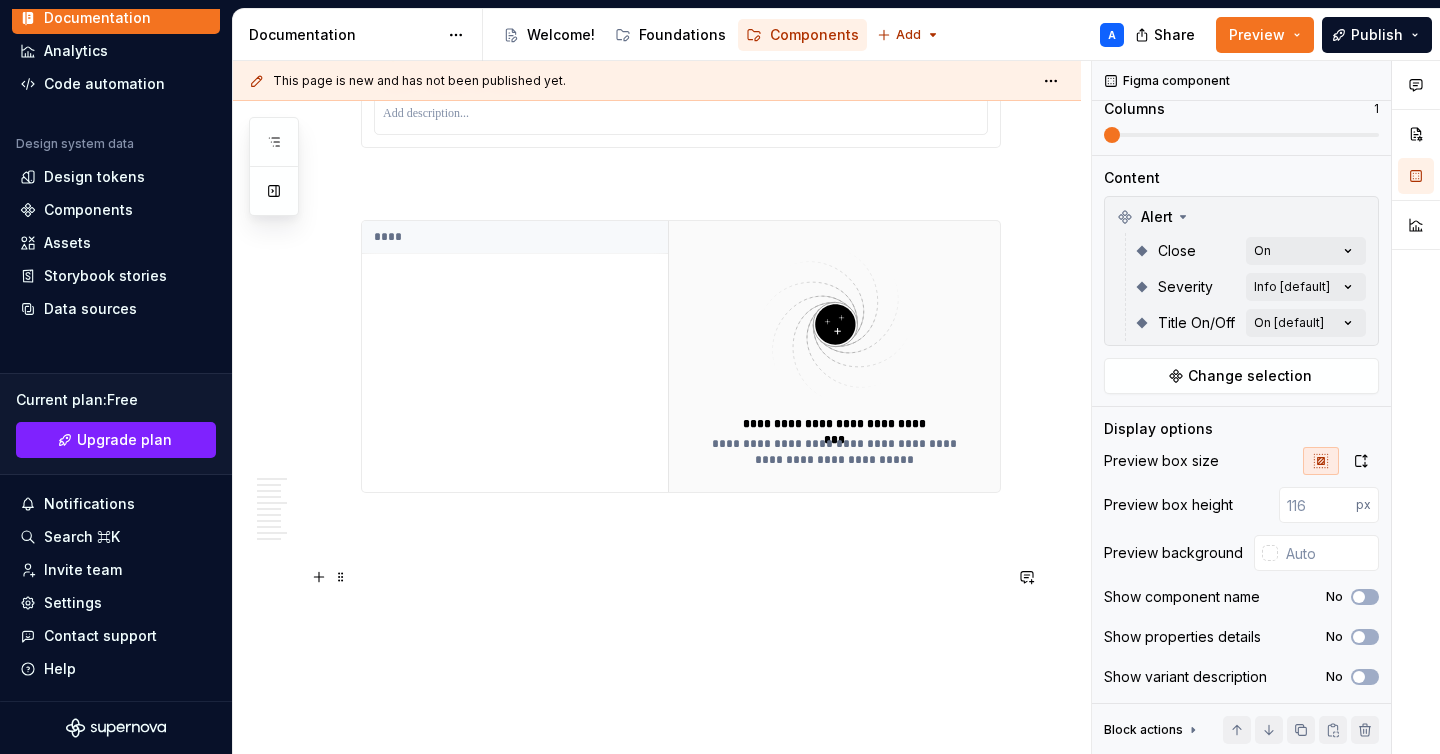 scroll, scrollTop: 4411, scrollLeft: 0, axis: vertical 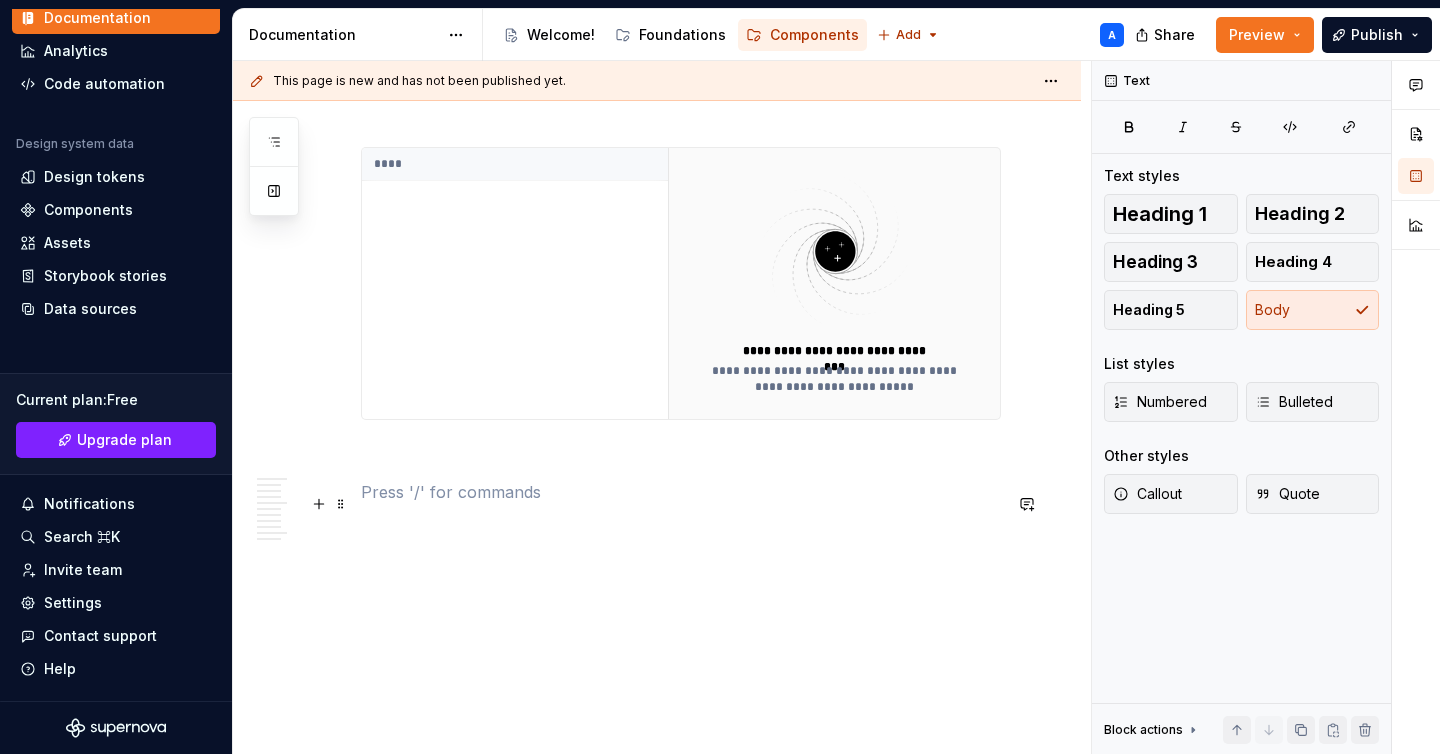 click at bounding box center [681, 492] 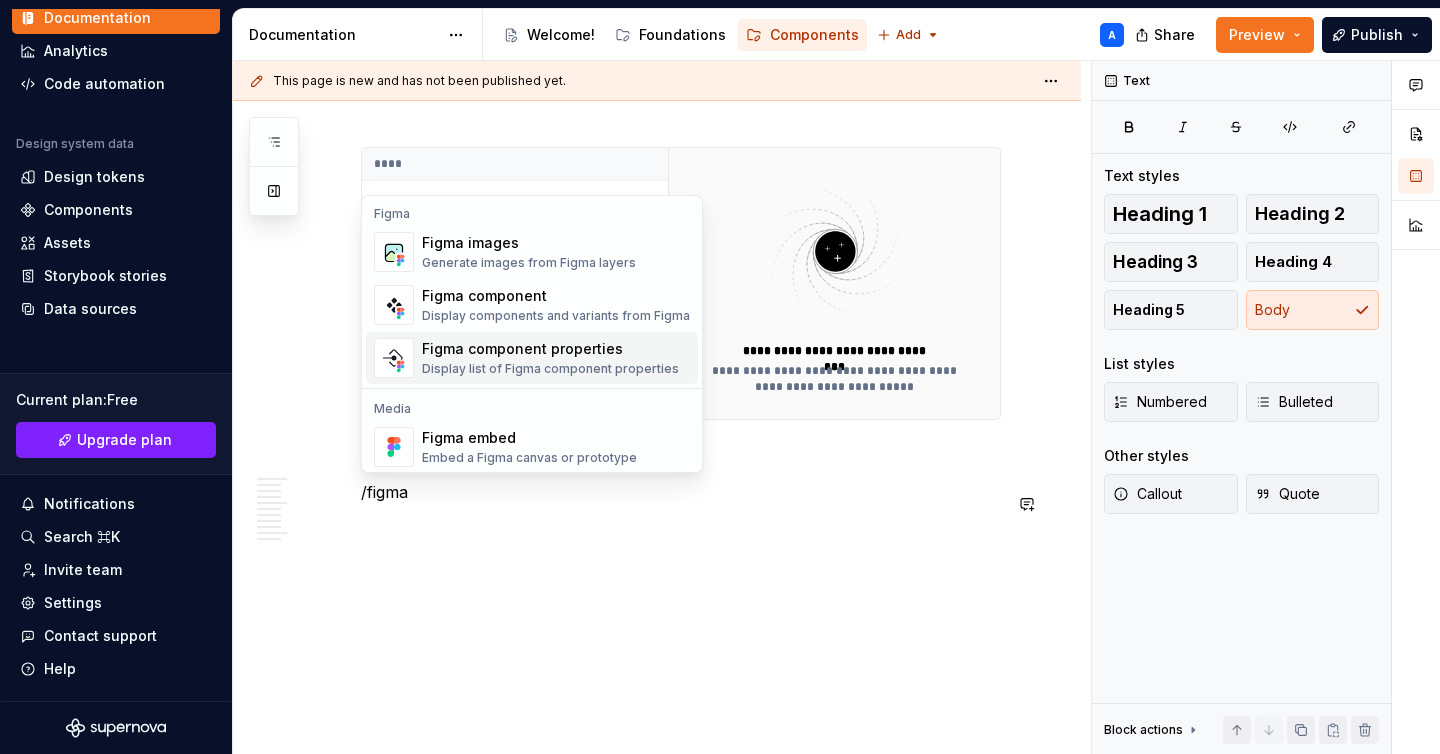 scroll, scrollTop: 0, scrollLeft: 0, axis: both 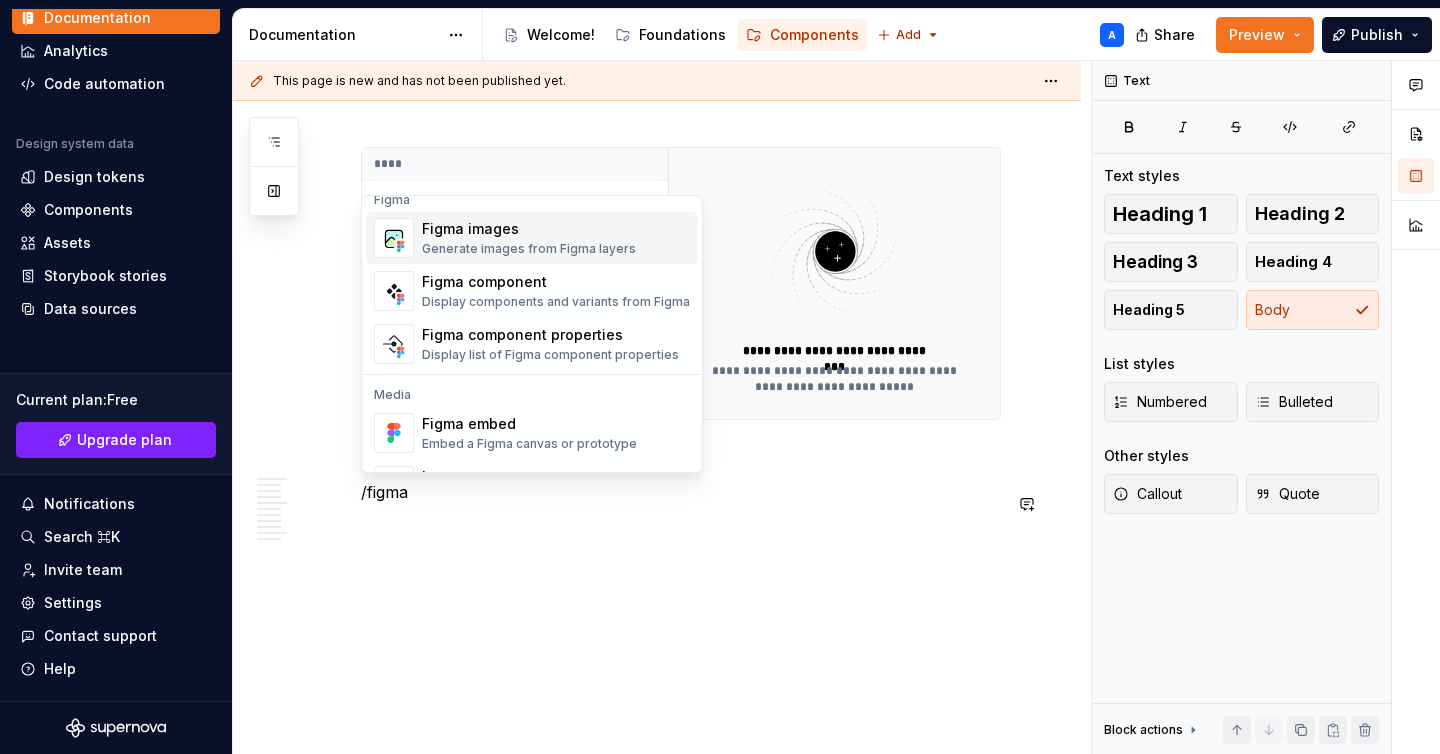 click on "Generate images from Figma layers" at bounding box center [529, 249] 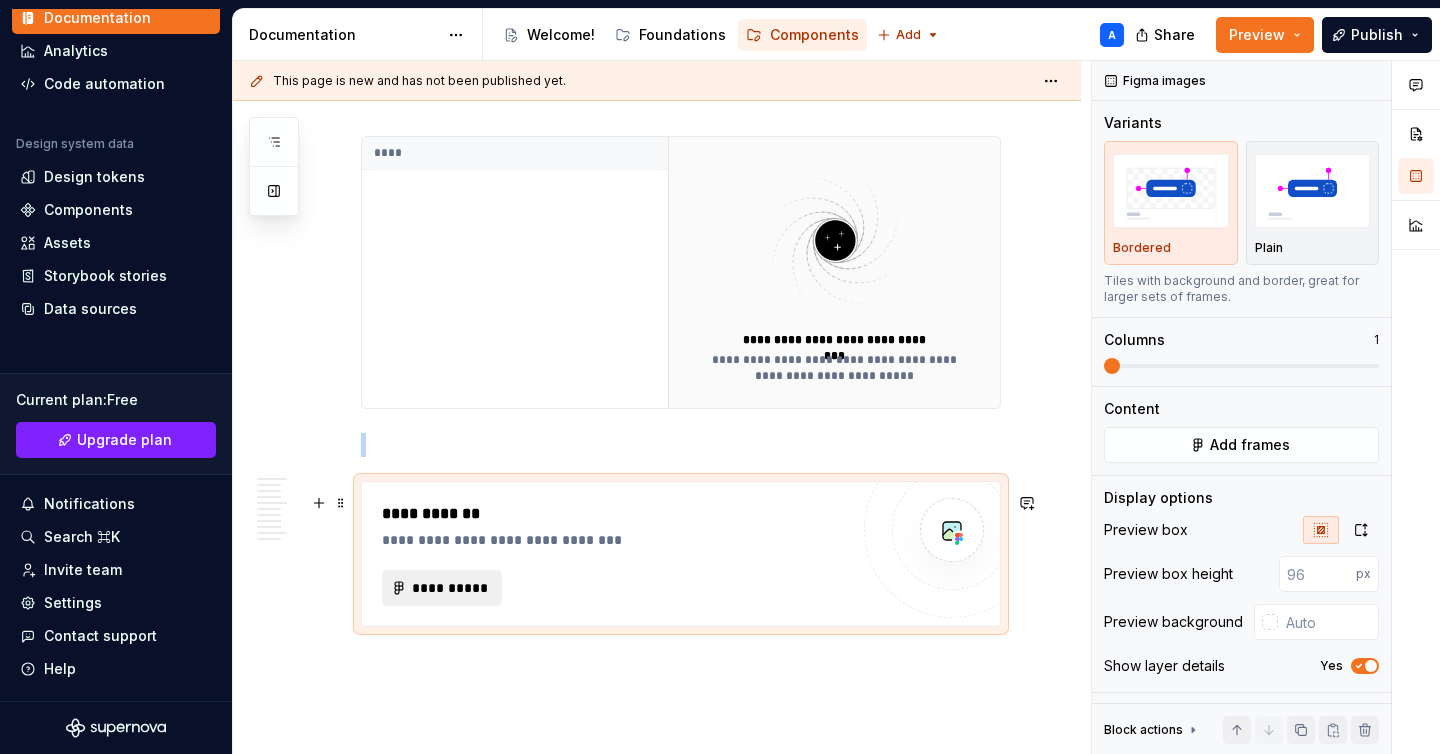 click on "**********" at bounding box center [450, 588] 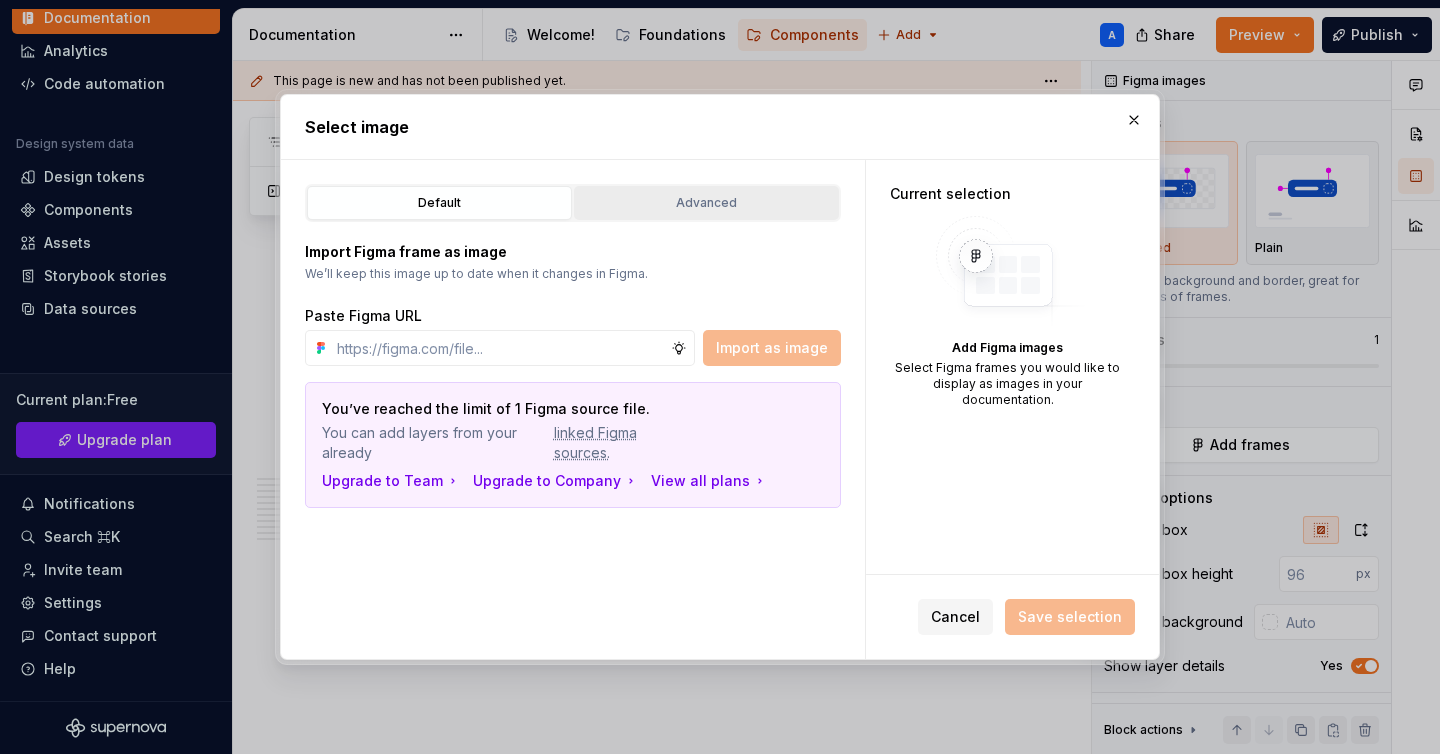 click on "Advanced" at bounding box center (706, 203) 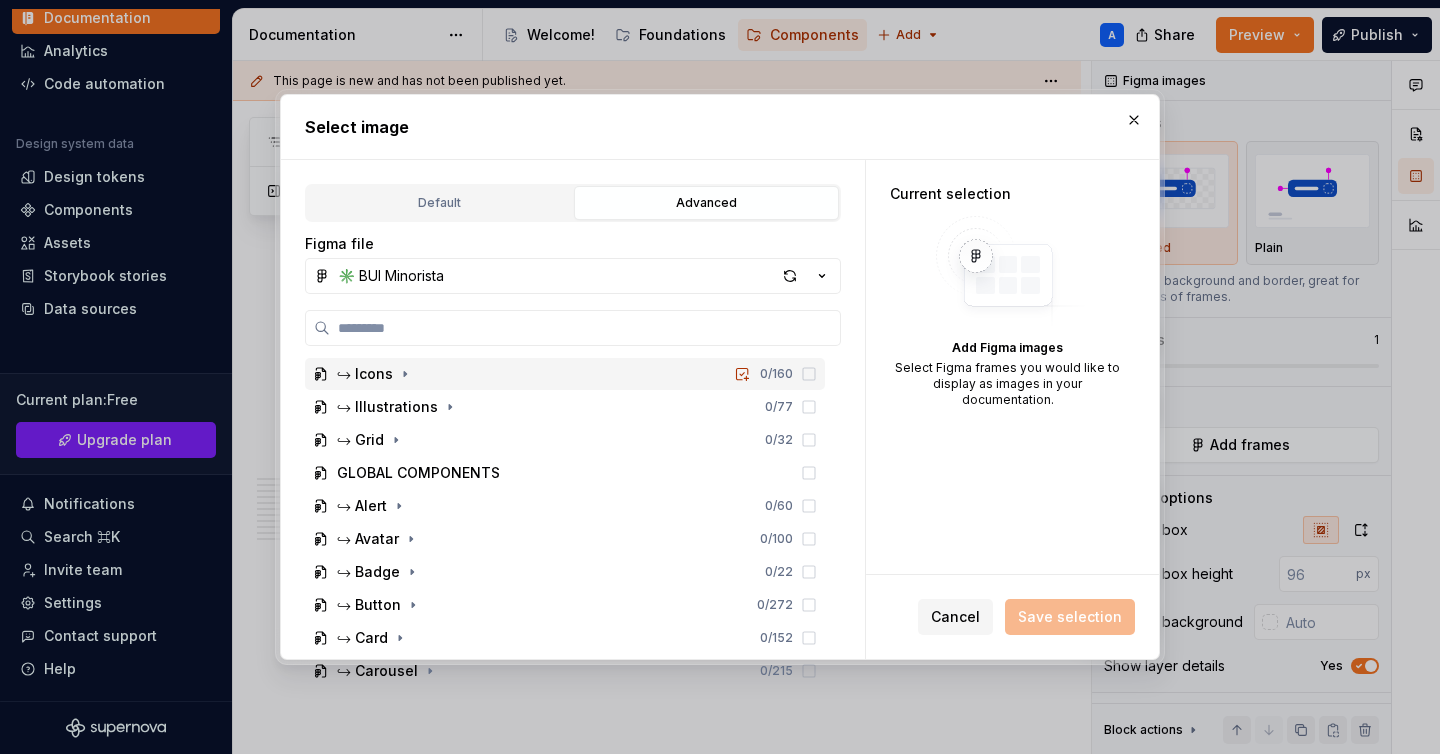 scroll, scrollTop: 68, scrollLeft: 0, axis: vertical 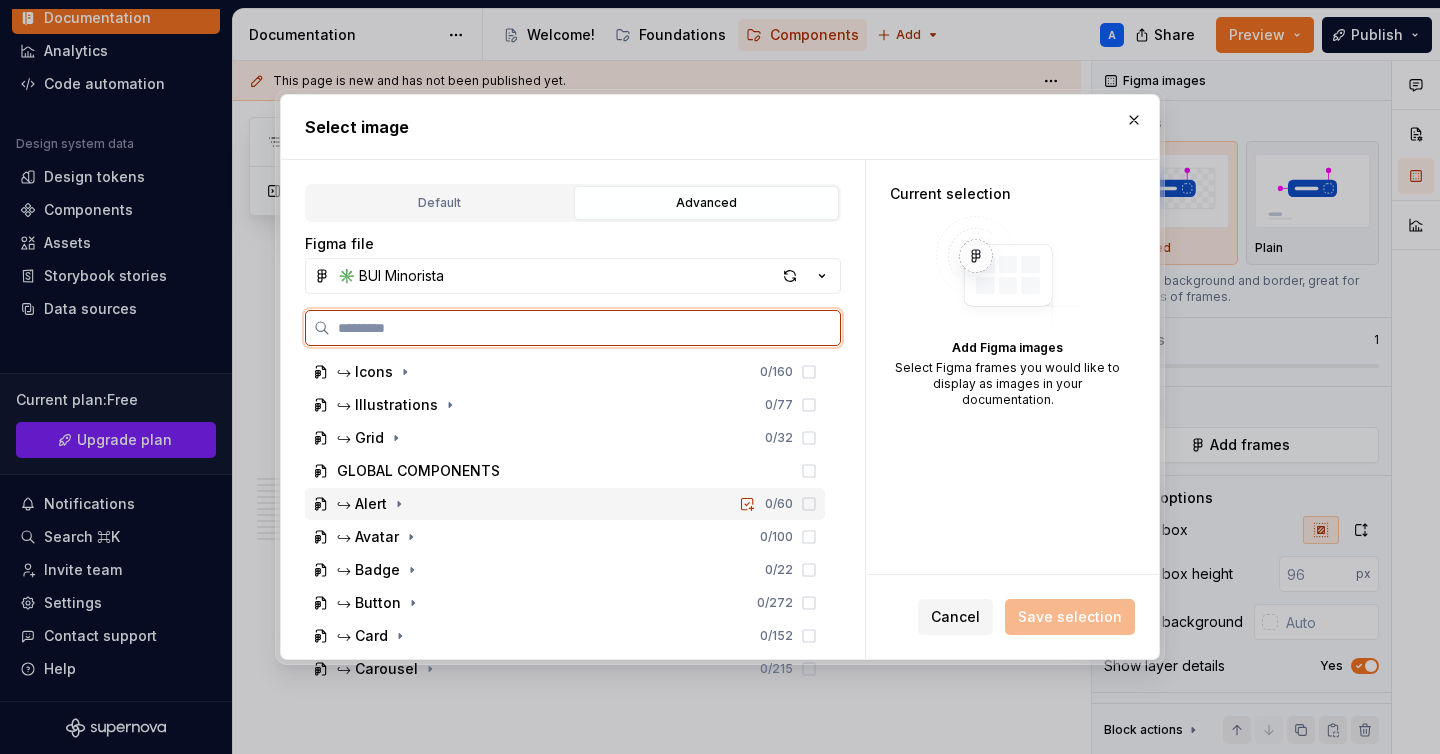 click on "↪ Alert" at bounding box center [362, 504] 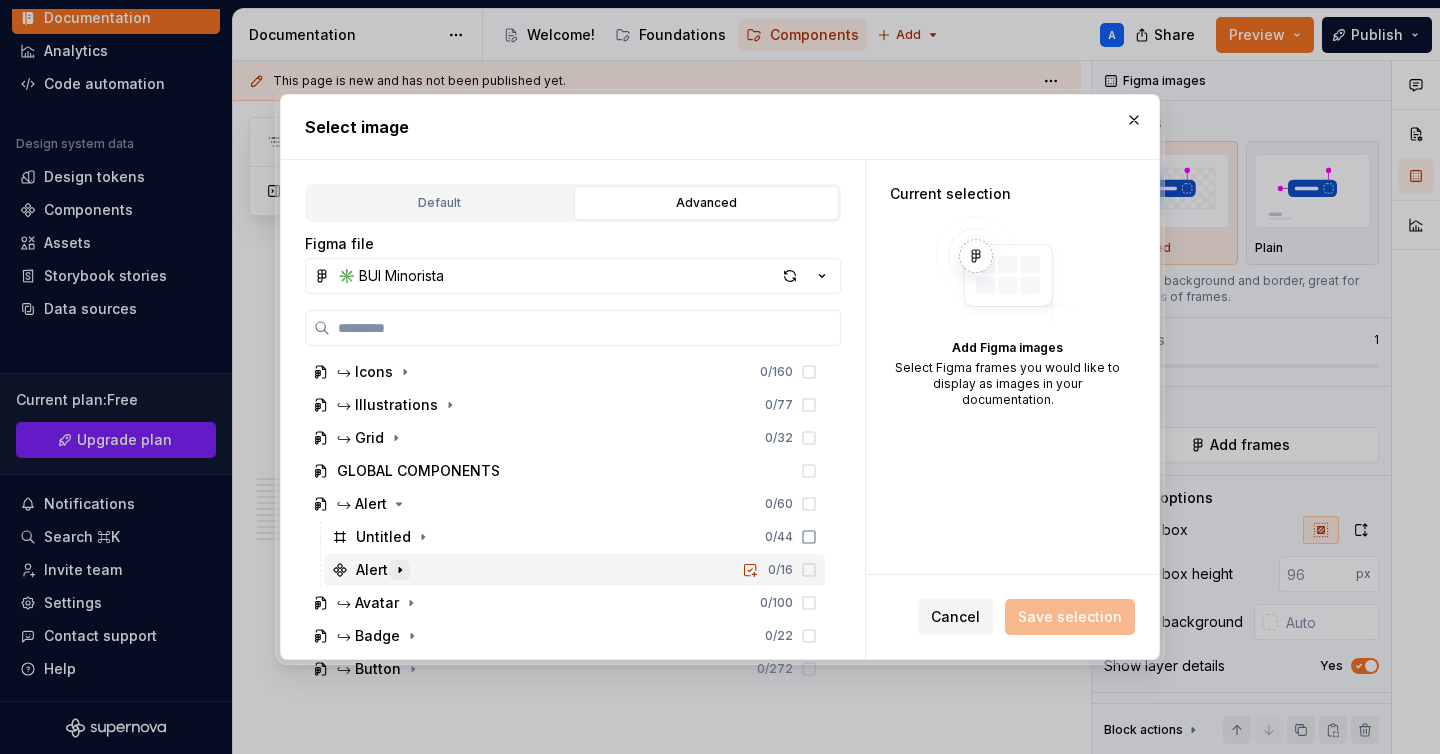 click 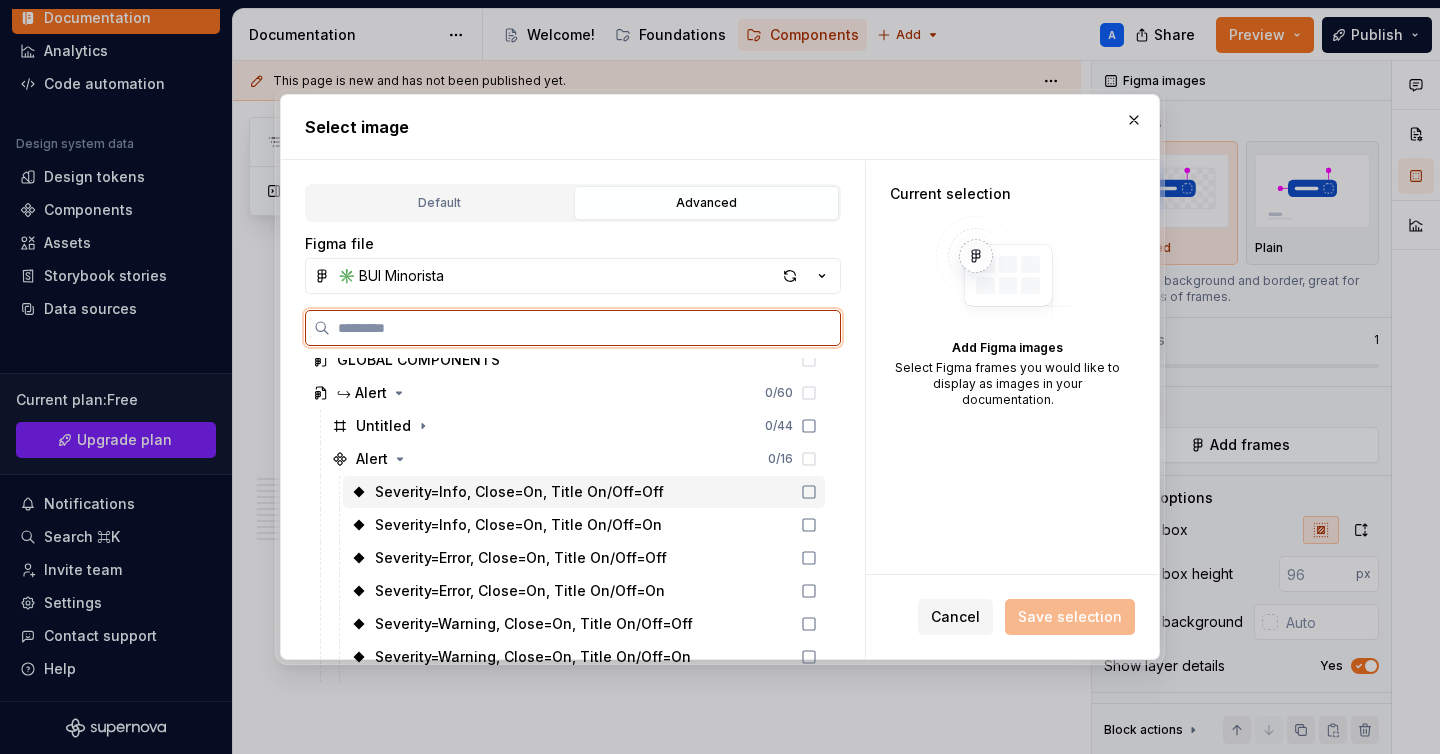 scroll, scrollTop: 178, scrollLeft: 0, axis: vertical 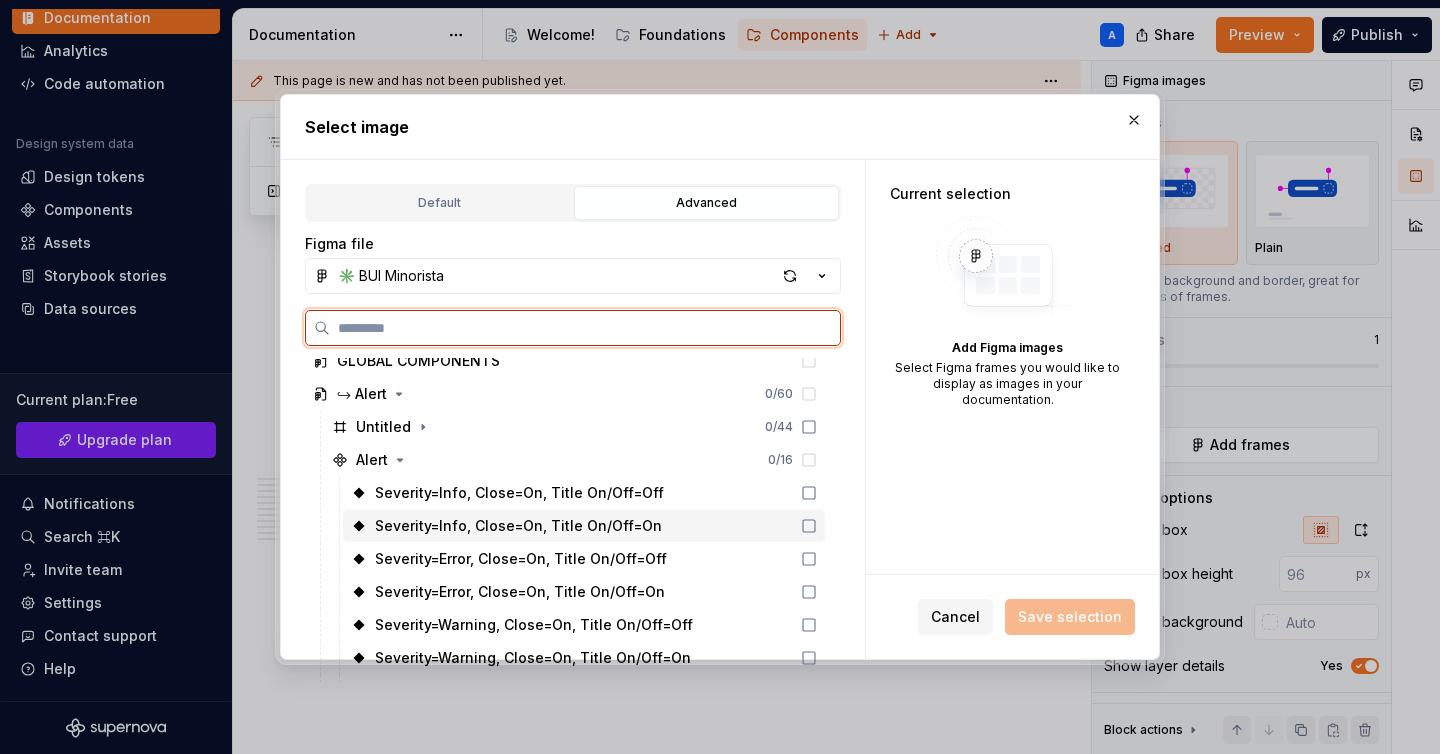 click 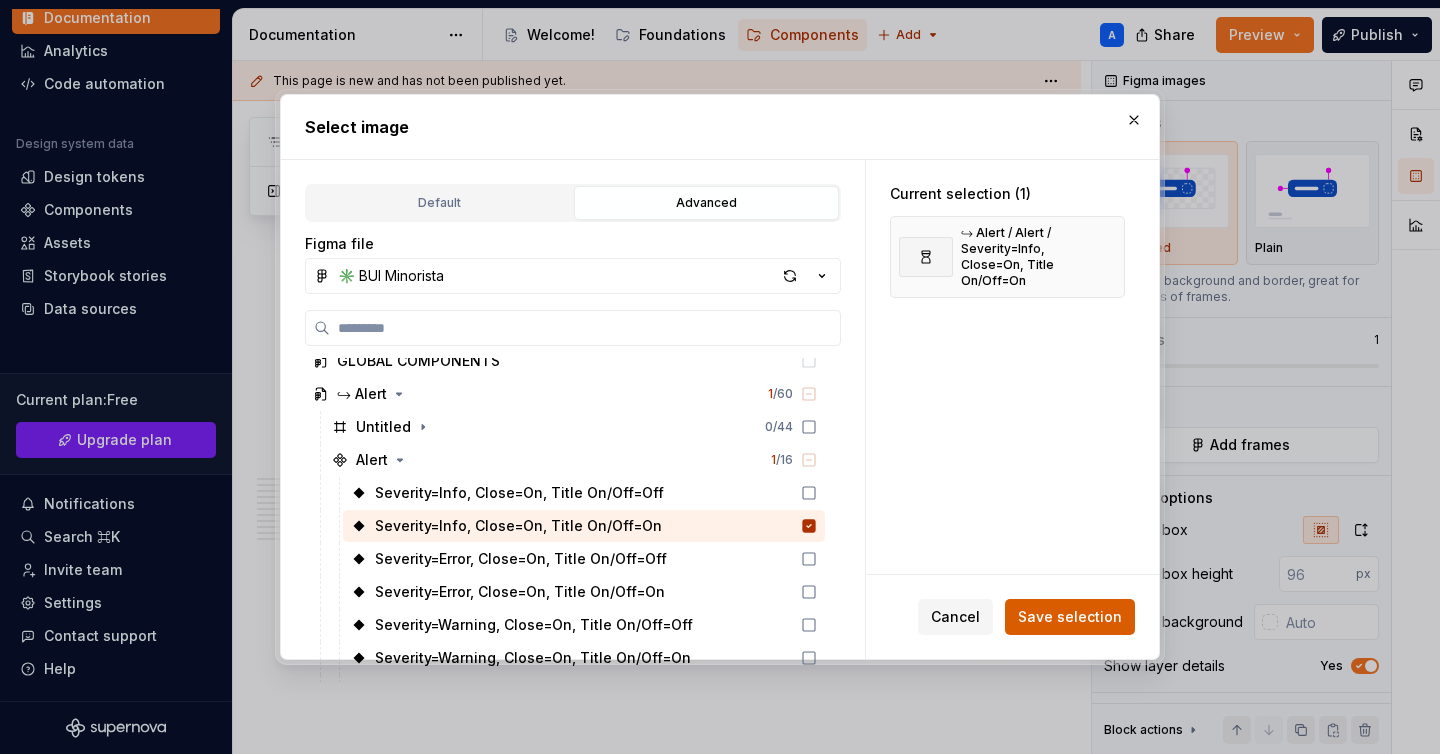 click on "Save selection" at bounding box center [1070, 617] 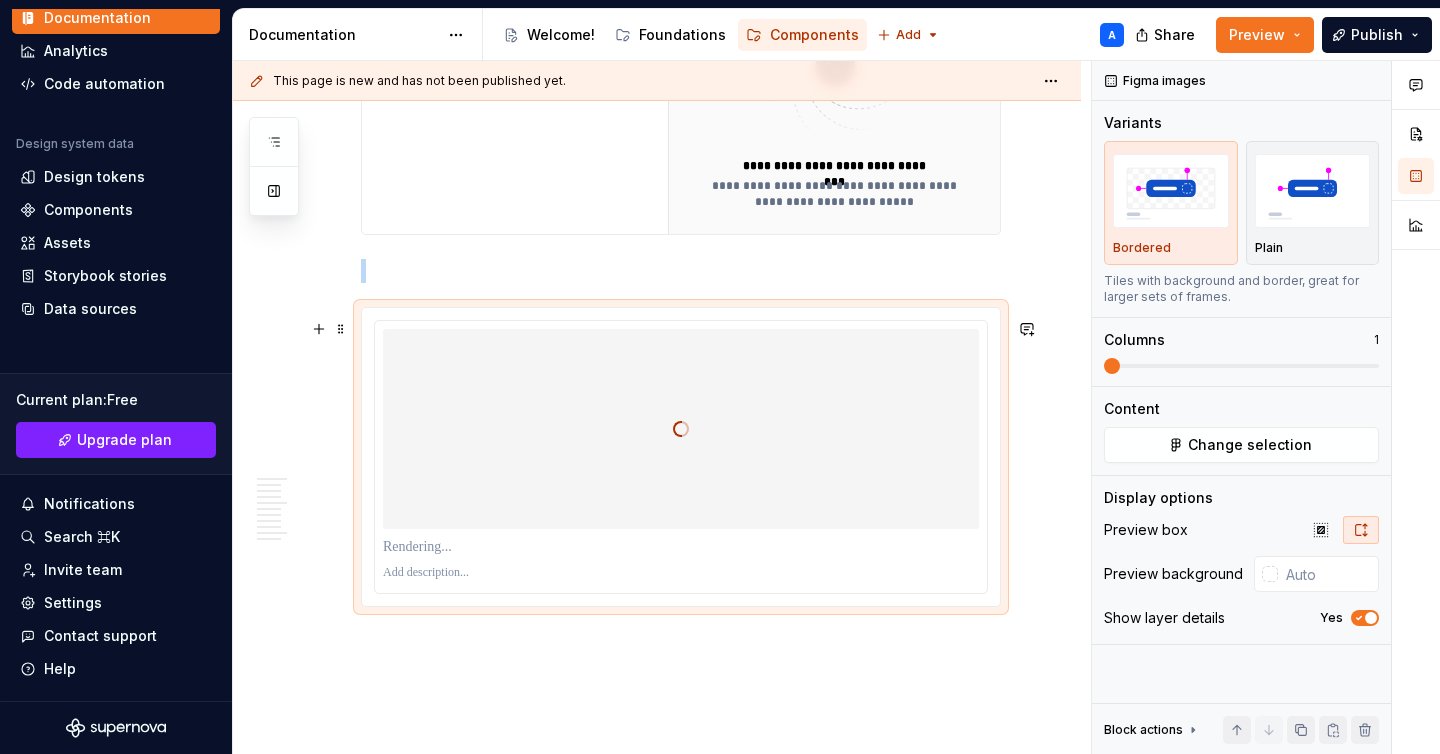scroll, scrollTop: 4586, scrollLeft: 0, axis: vertical 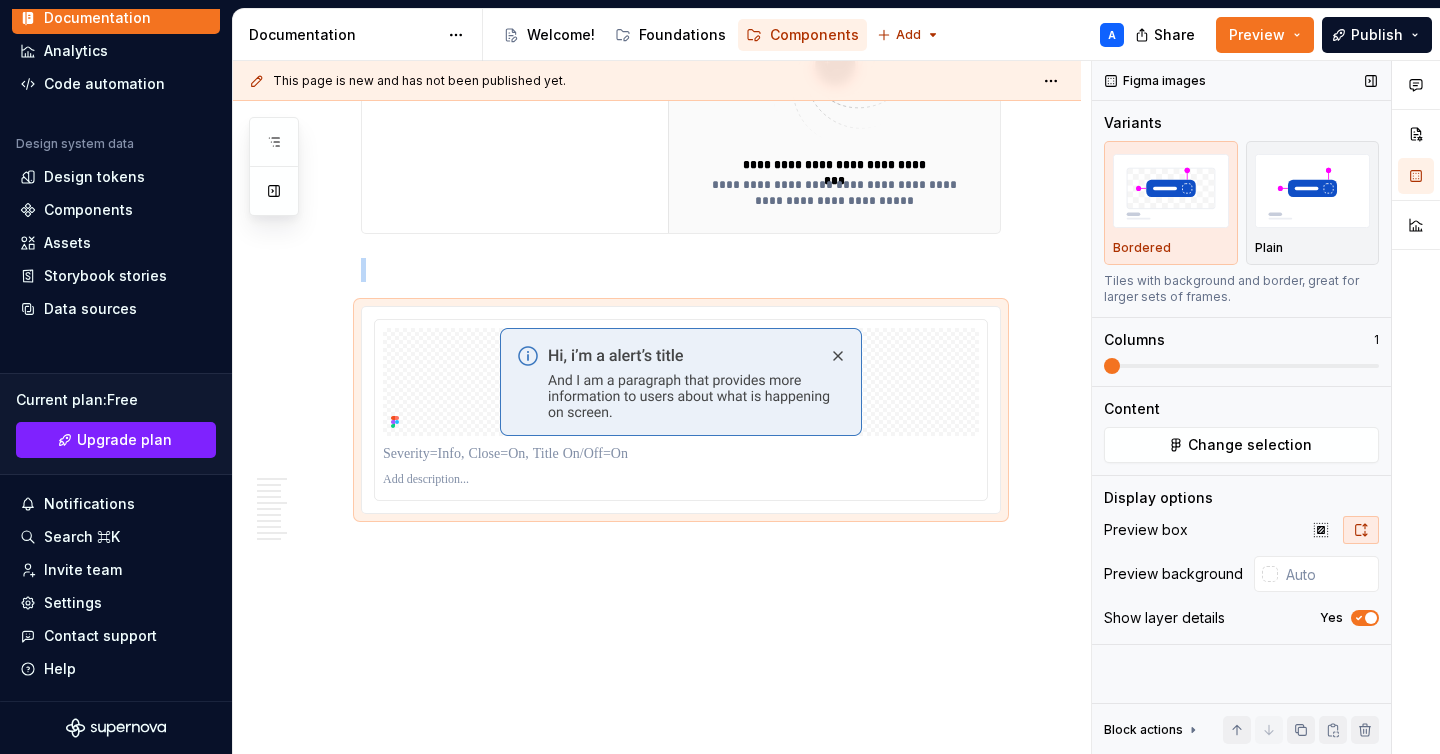 click 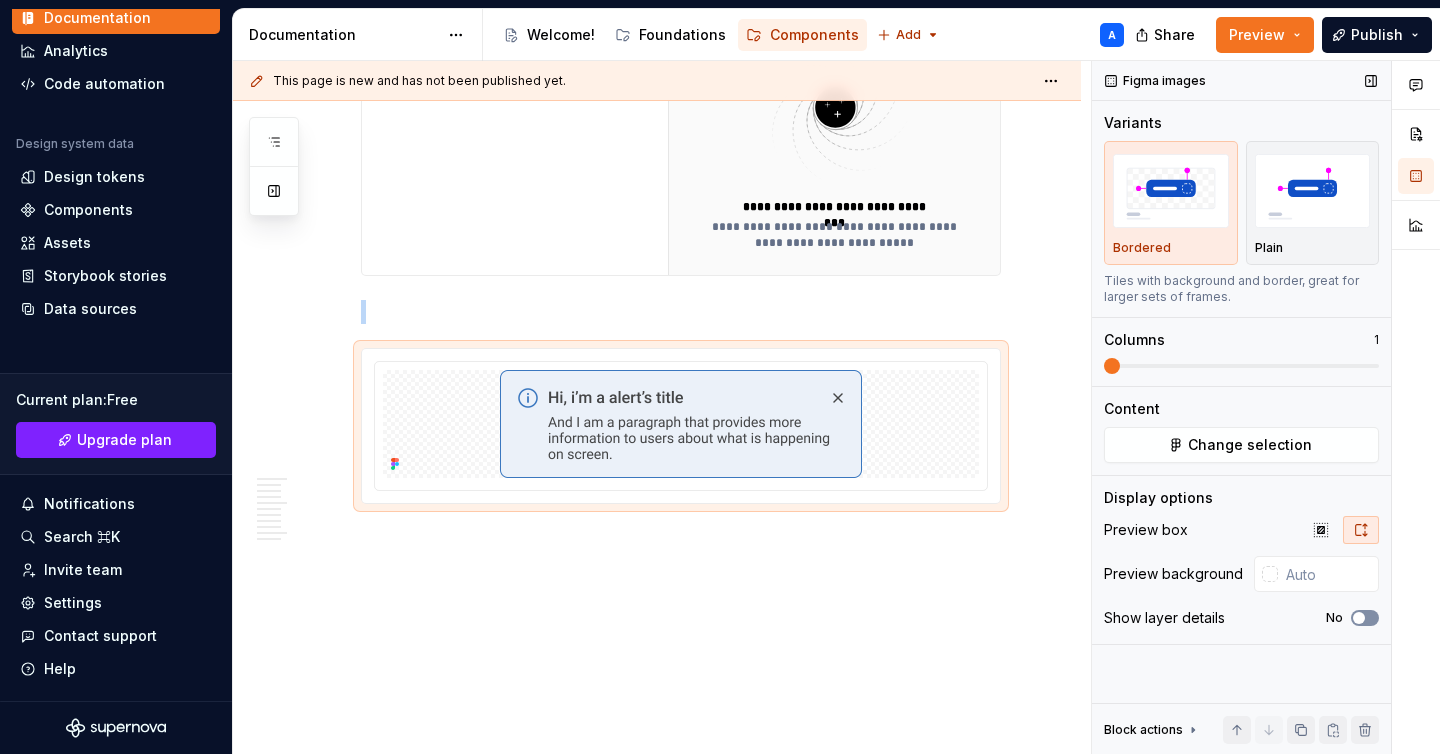scroll, scrollTop: 4555, scrollLeft: 0, axis: vertical 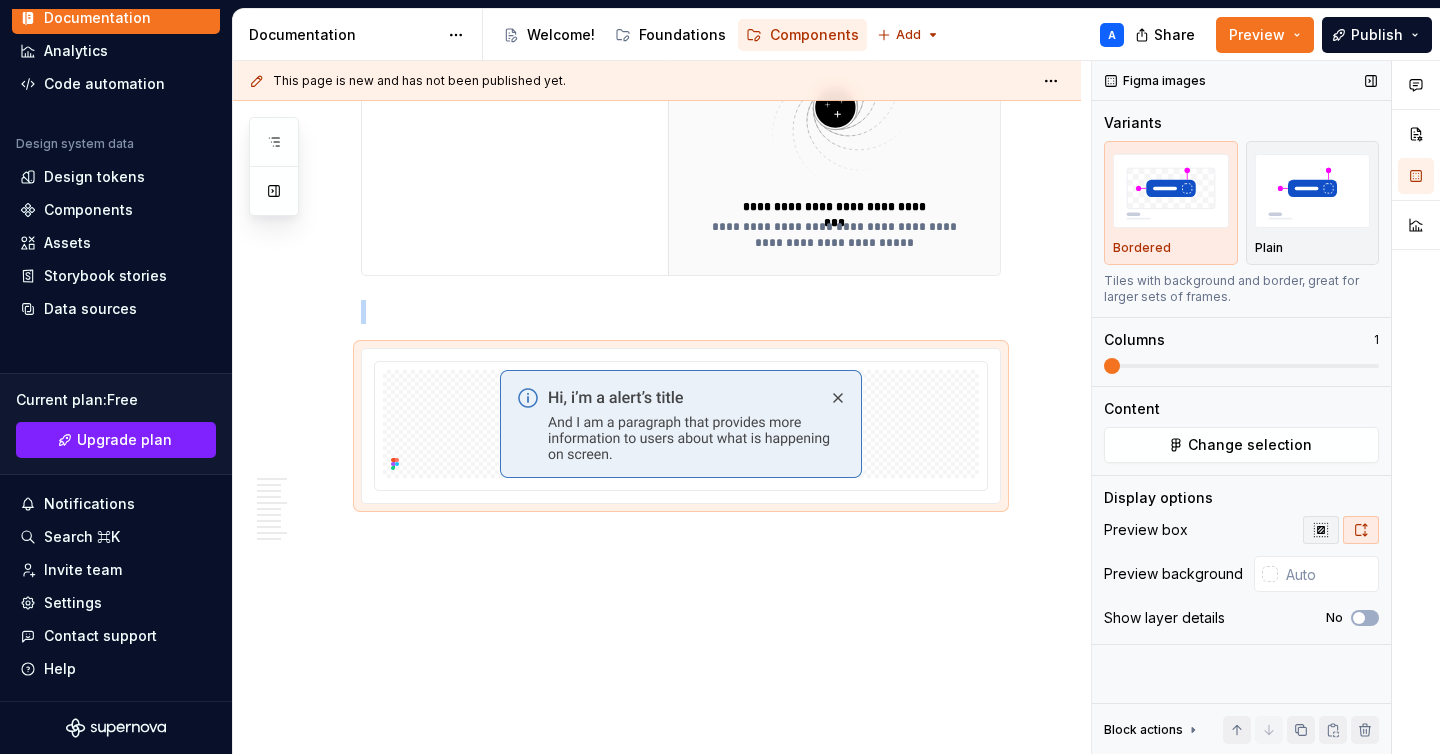 click 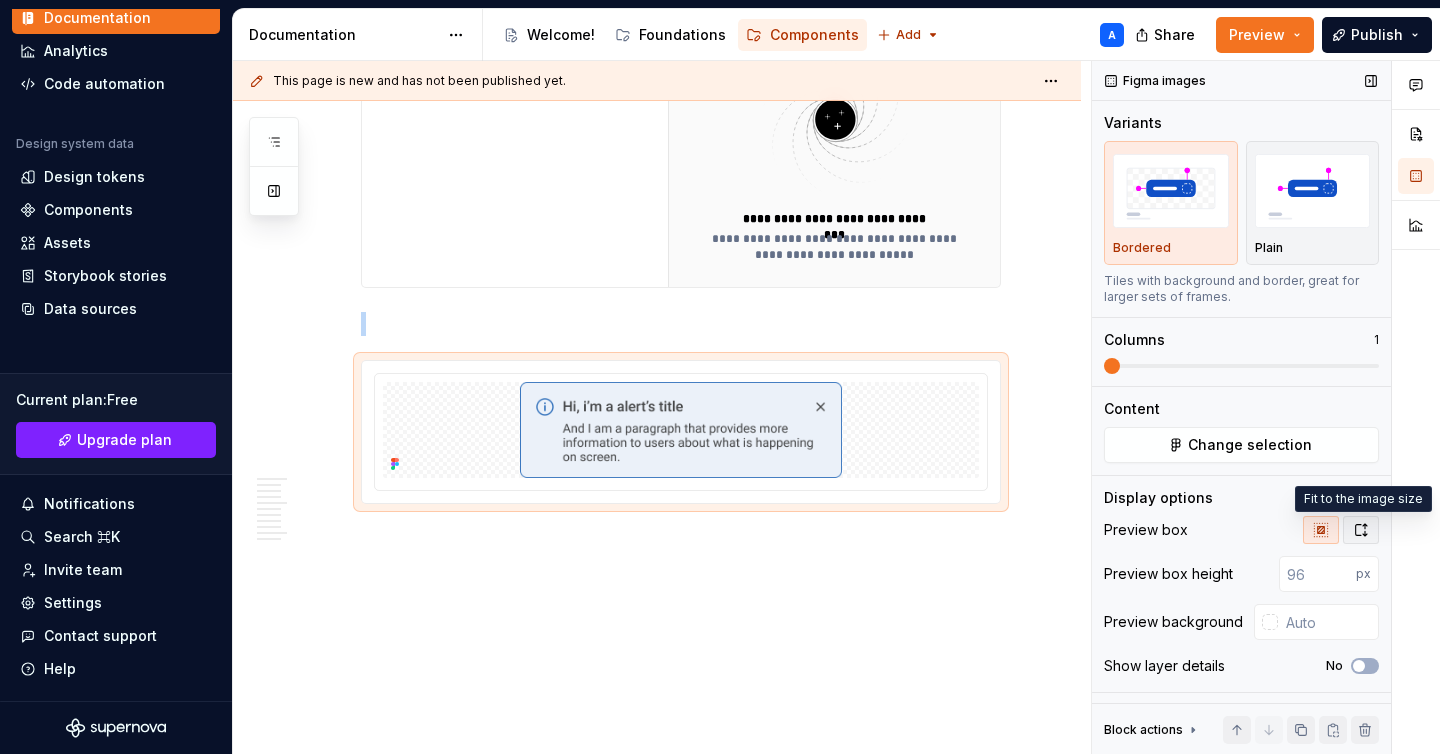 click at bounding box center [1361, 530] 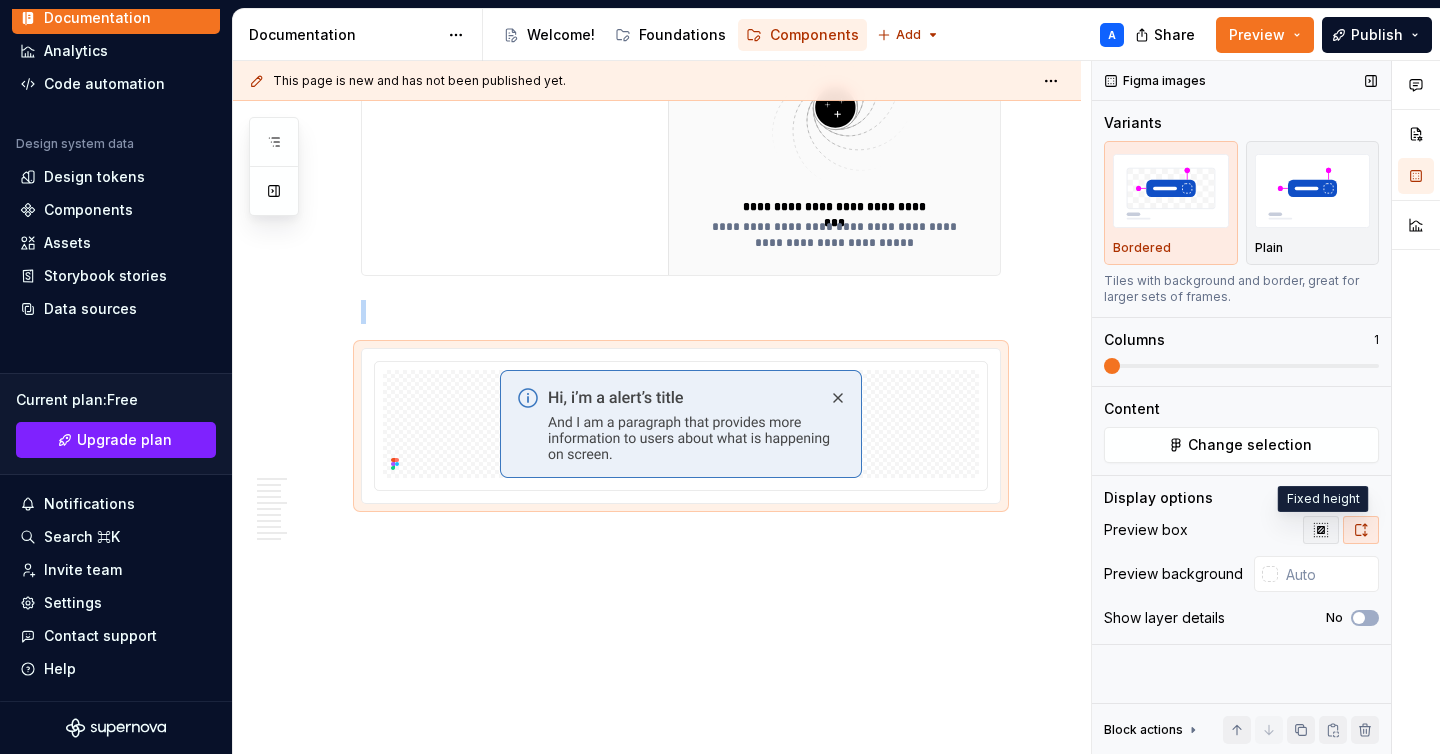 click 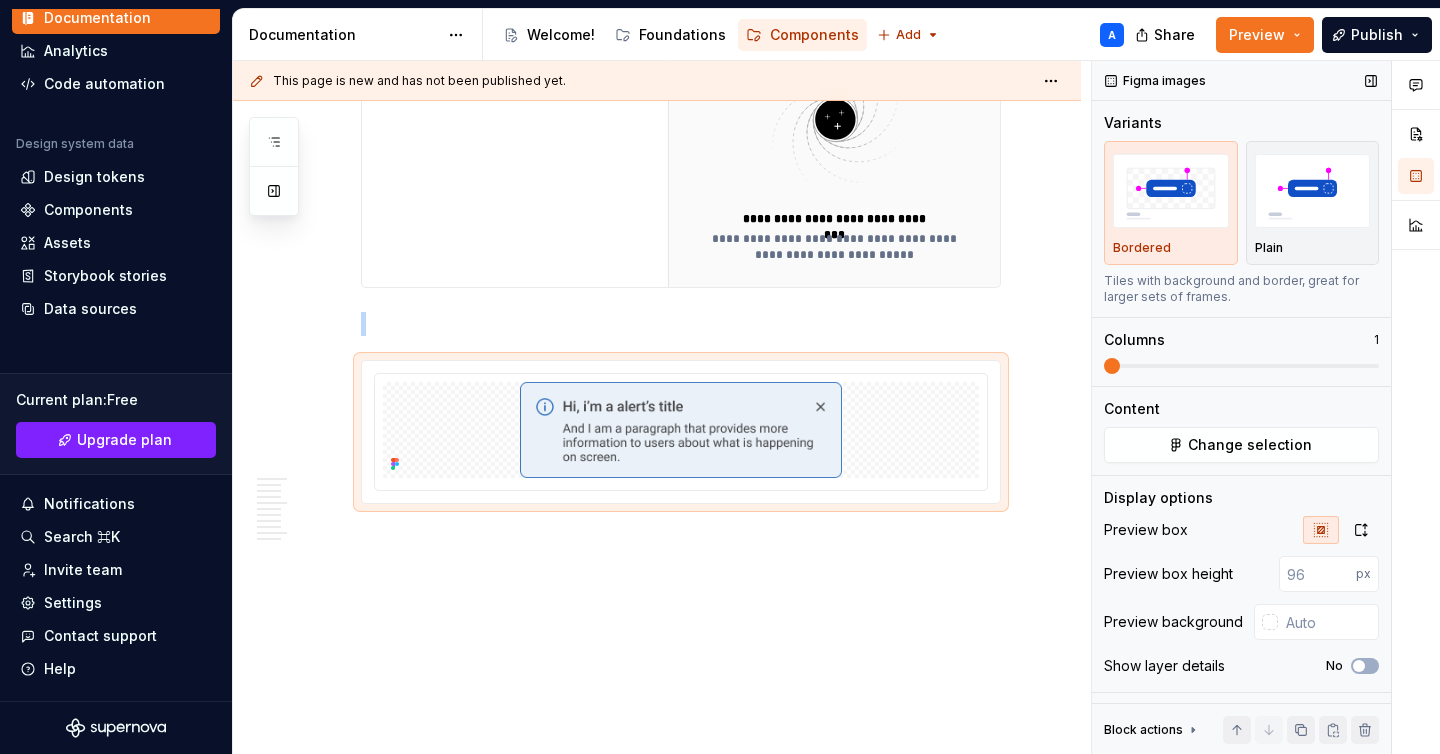 scroll, scrollTop: 4543, scrollLeft: 0, axis: vertical 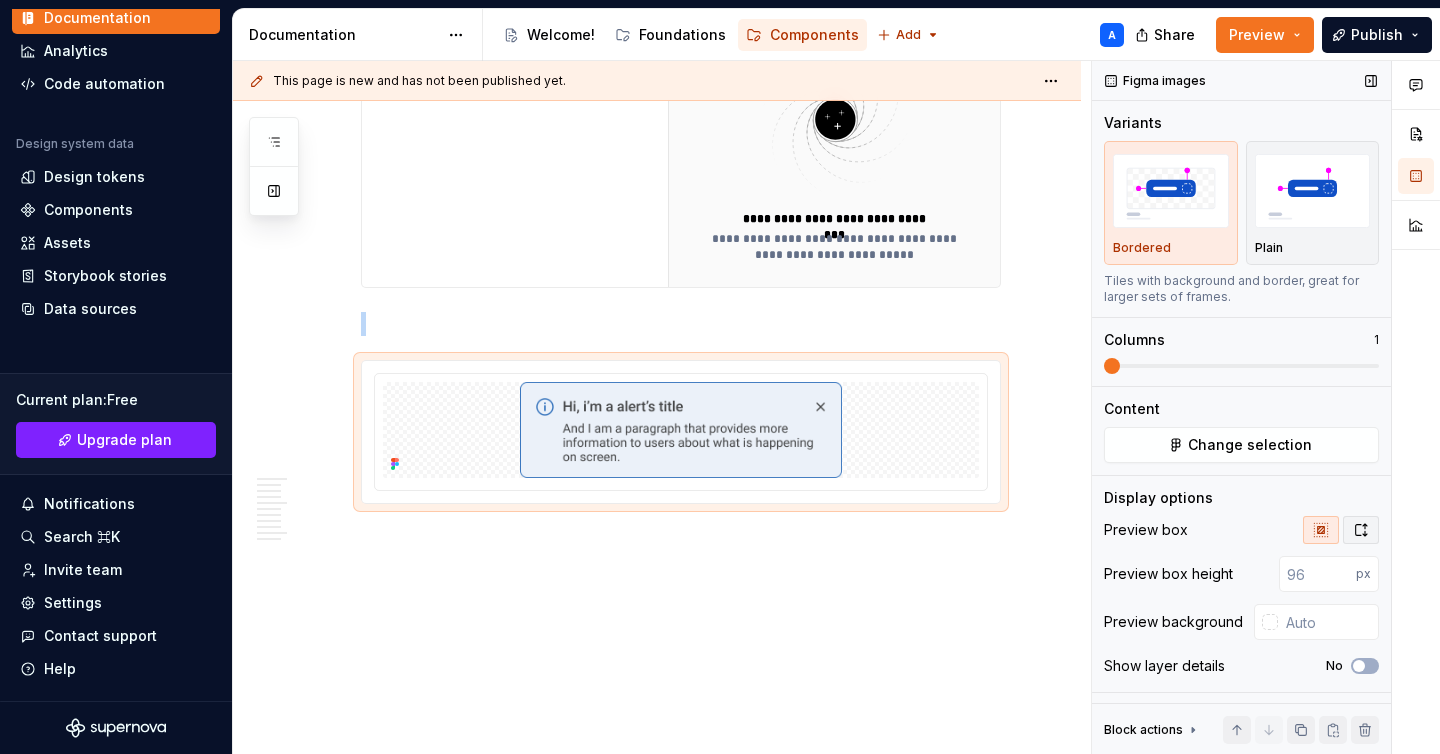 click 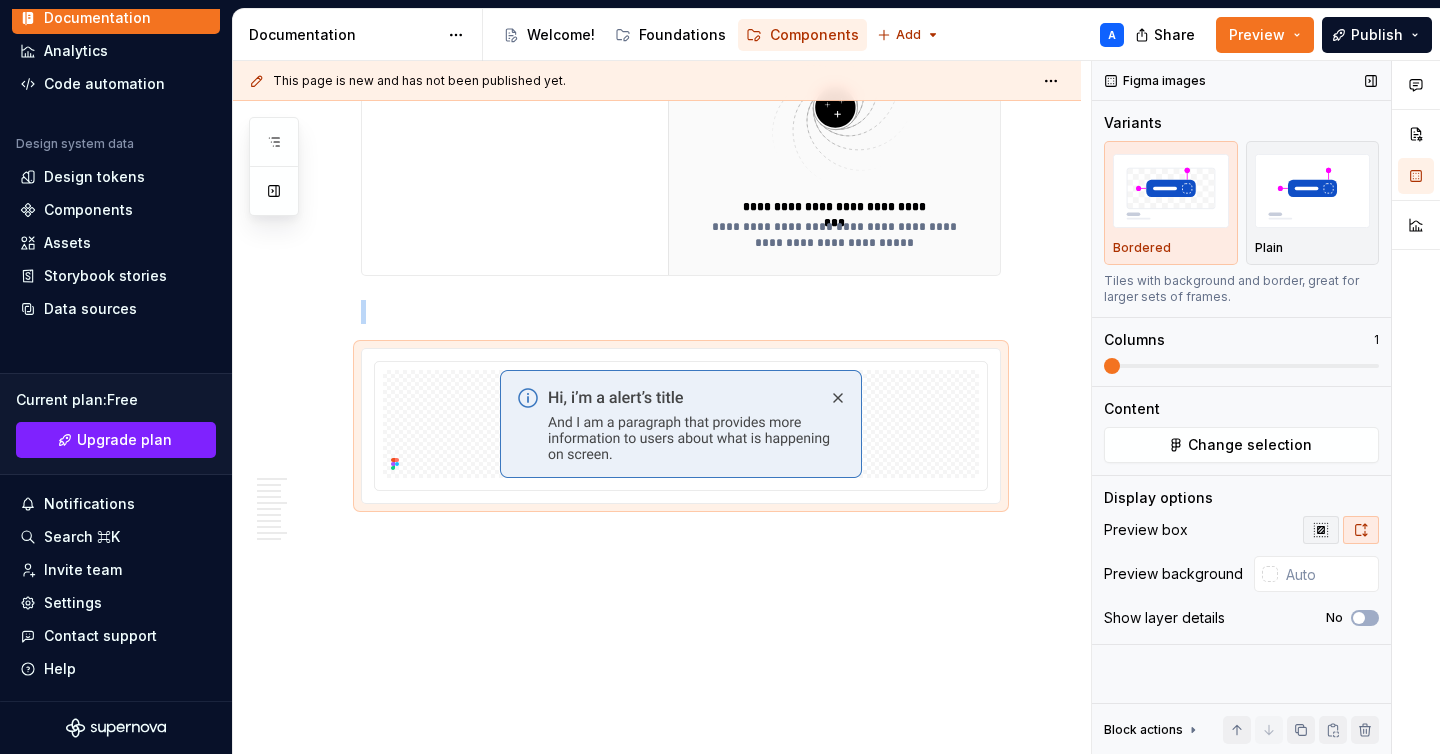 click at bounding box center (1321, 530) 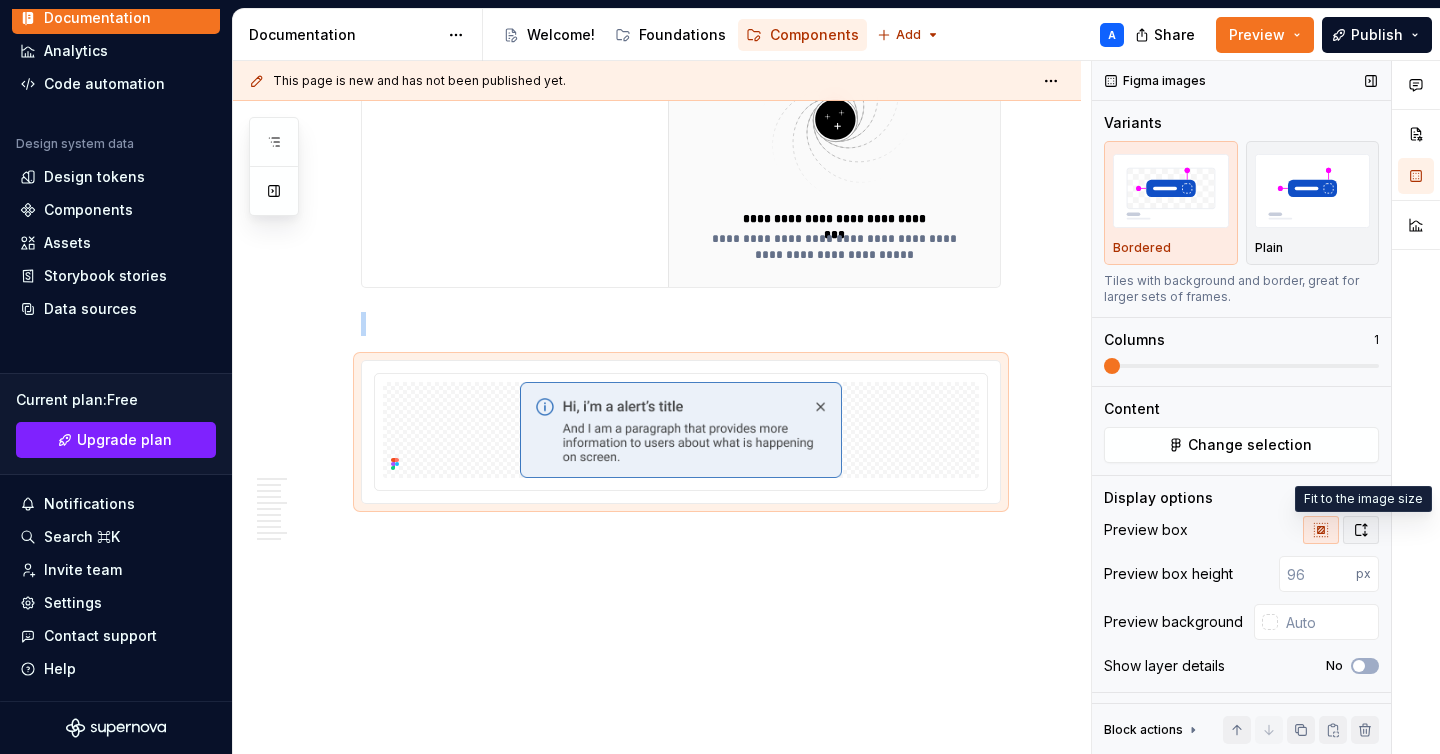 click 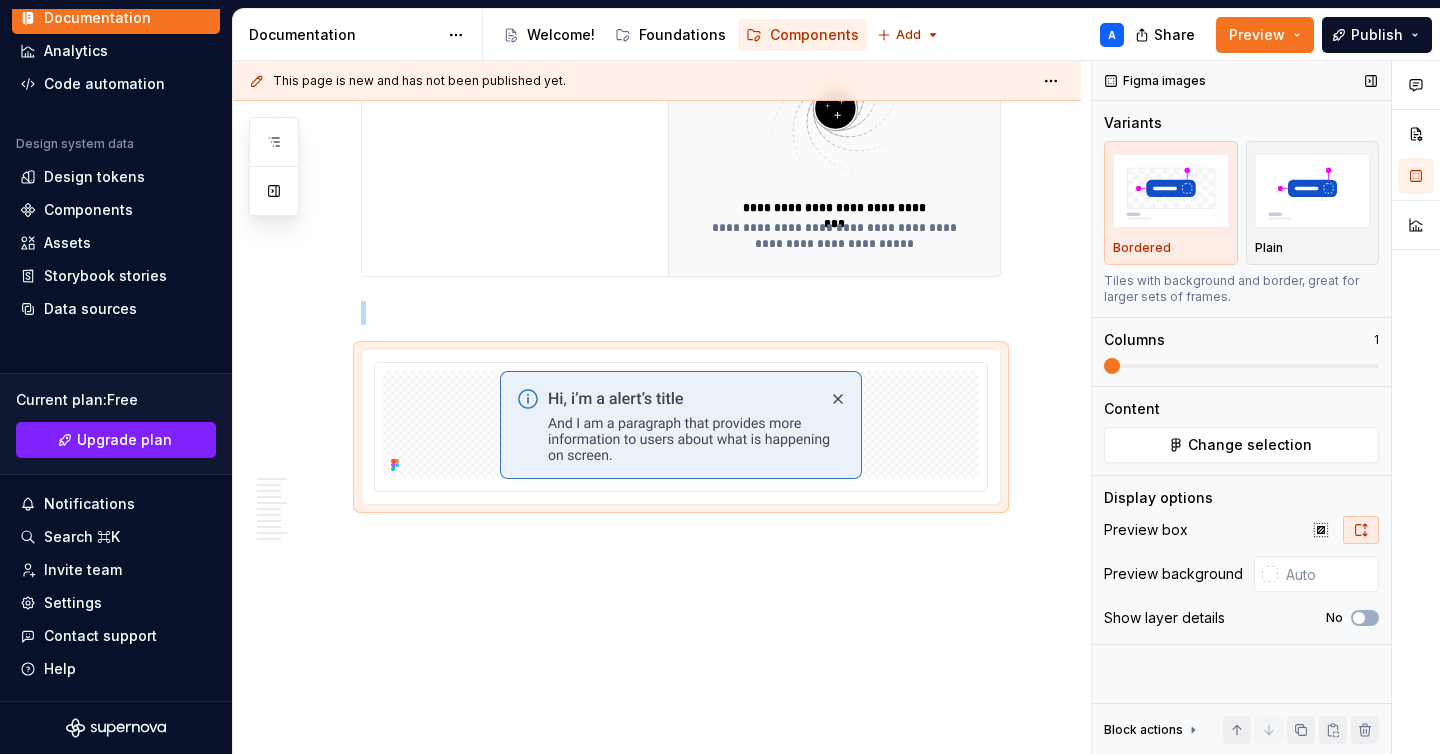 scroll, scrollTop: 4555, scrollLeft: 0, axis: vertical 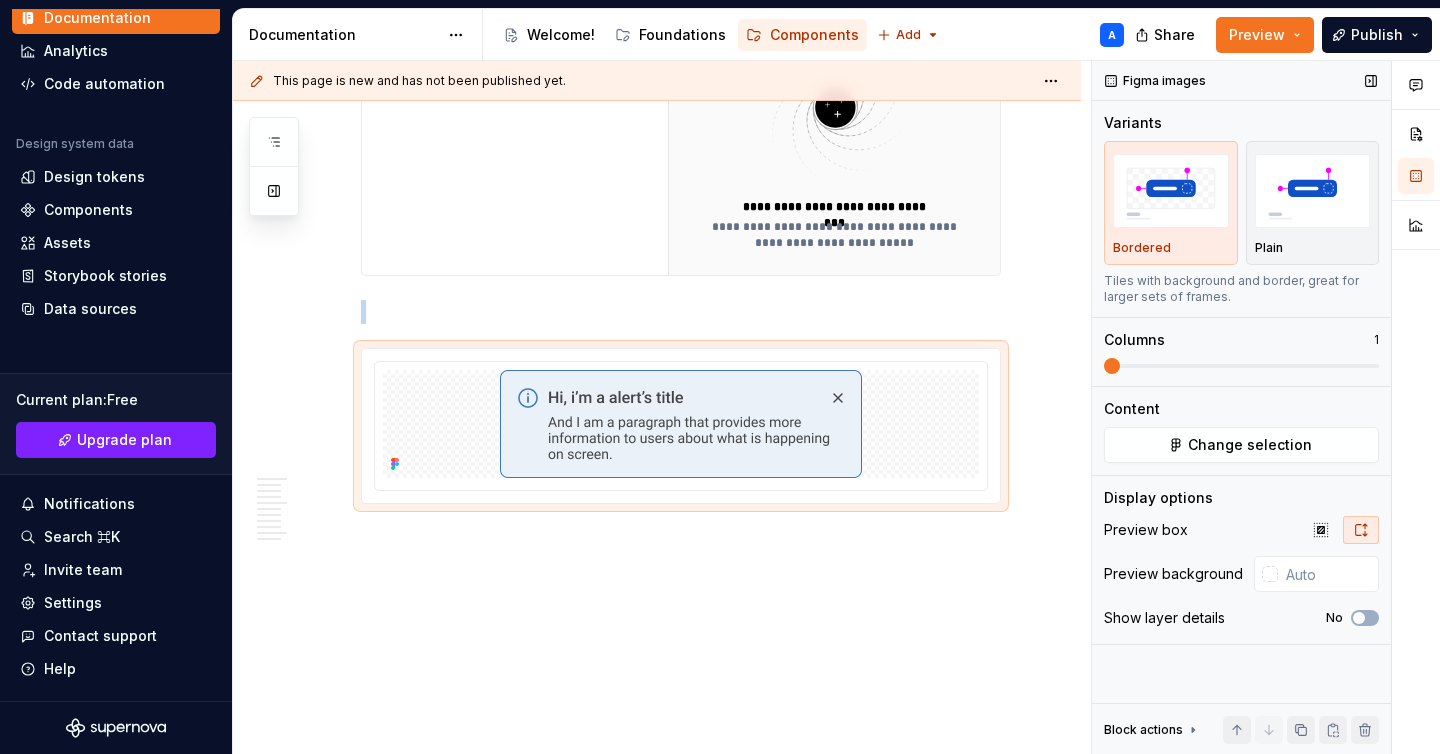 click on "Bordered" at bounding box center (1171, 248) 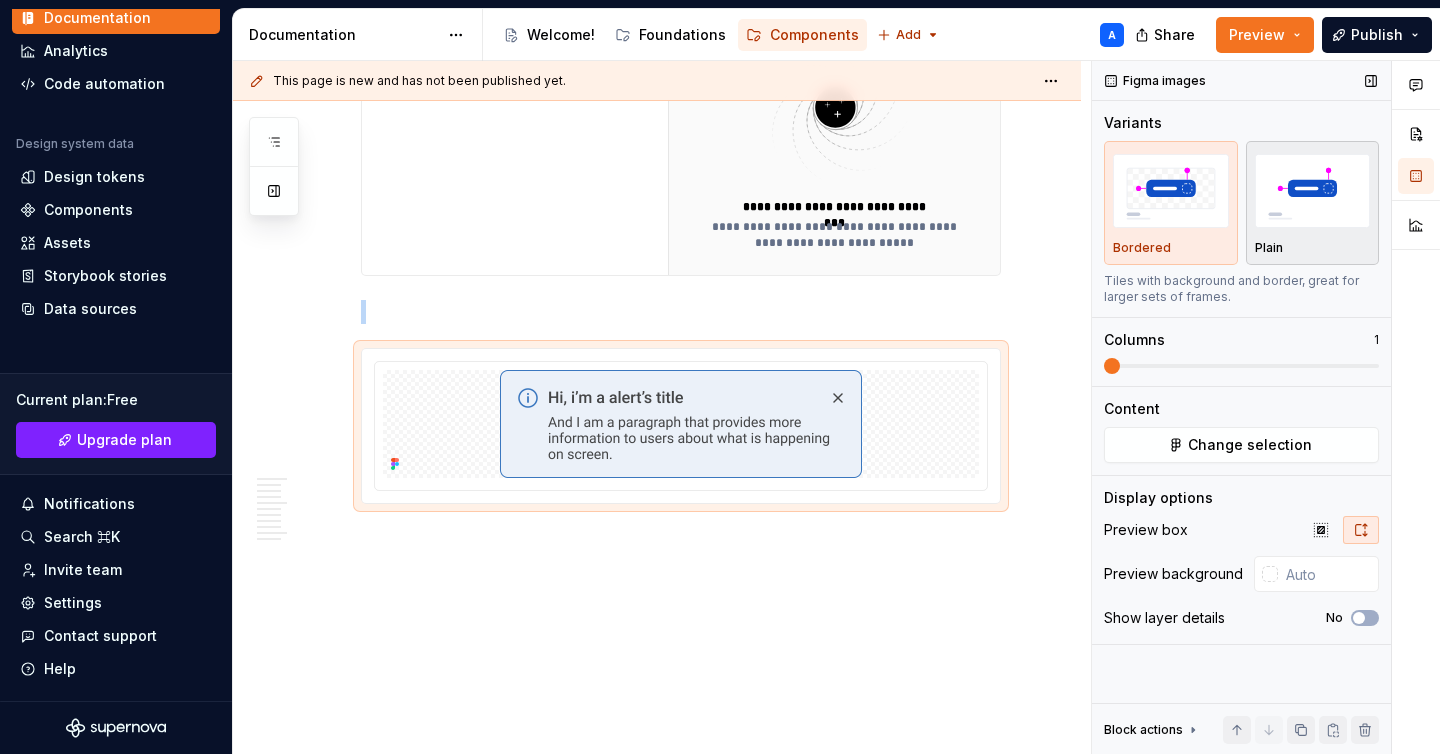 click on "Plain" at bounding box center (1313, 203) 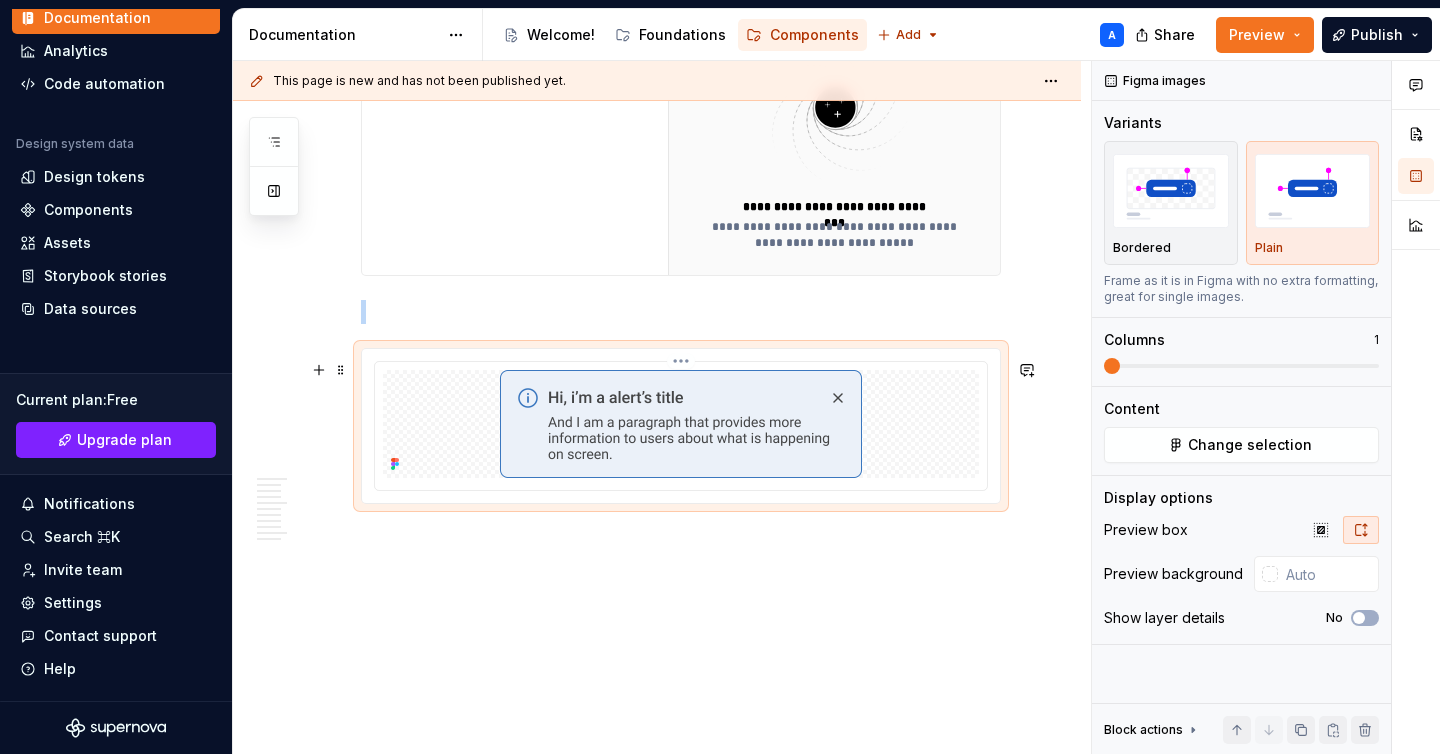 click at bounding box center (681, 424) 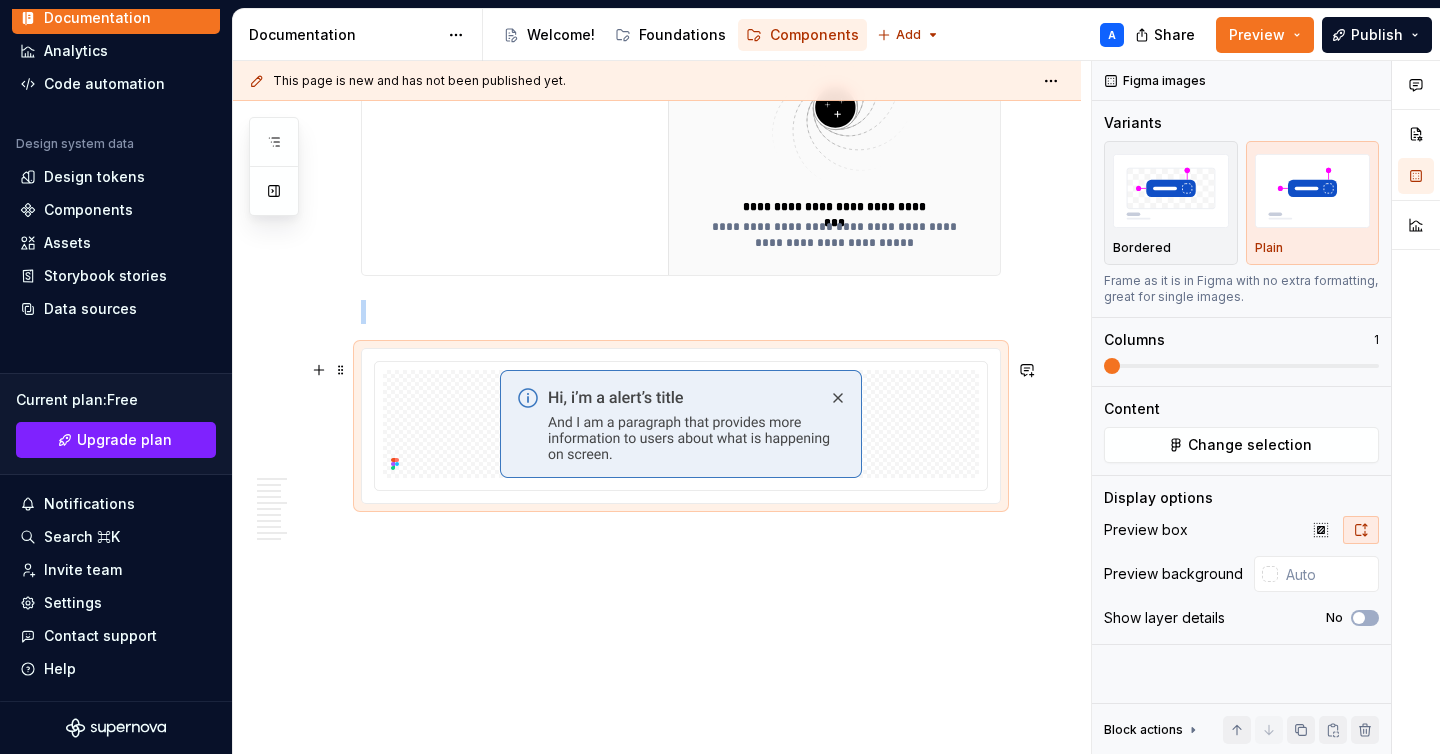 type on "*" 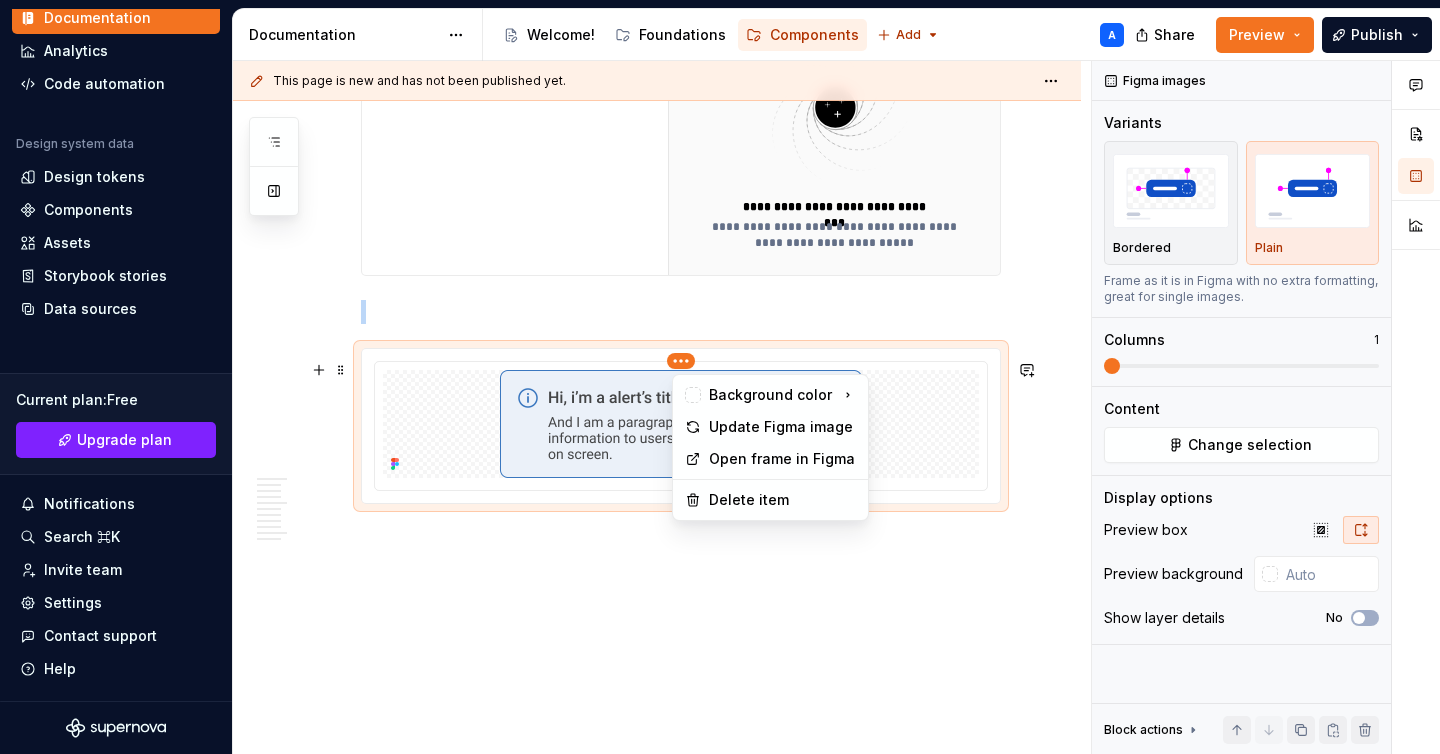 click on "BH BUI Sistema de Diseño A Home Documentation Analytics Code automation Design system data Design tokens Components Assets Storybook stories Data sources Current plan : Free Upgrade plan Notifications Search ⌘K Invite team Settings Contact support Help Documentation
Accessibility guide for tree Page tree.
Navigate the tree with the arrow keys. Common tree hotkeys apply. Further keybindings are available:
enter to execute primary action on focused item
f2 to start renaming the focused item
escape to abort renaming an item
control+d to start dragging selected items
Alert A 1" at bounding box center (720, 377) 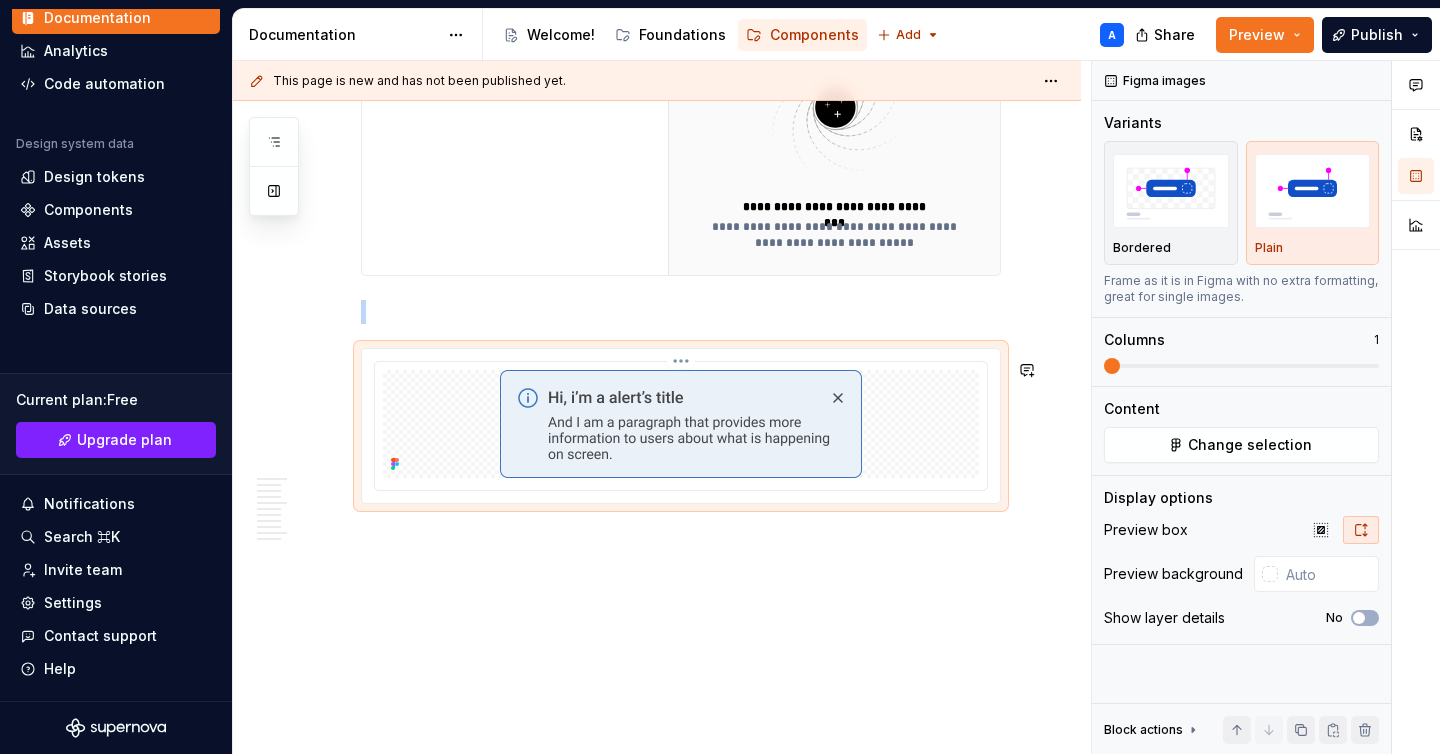 click on "BH BUI Sistema de Diseño A Home Documentation Analytics Code automation Design system data Design tokens Components Assets Storybook stories Data sources Current plan : Free Upgrade plan Notifications Search ⌘K Invite team Settings Contact support Help Documentation
Accessibility guide for tree Page tree.
Navigate the tree with the arrow keys. Common tree hotkeys apply. Further keybindings are available:
enter to execute primary action on focused item
f2 to start renaming the focused item
escape to abort renaming an item
control+d to start dragging selected items
Alert A 1" at bounding box center [720, 377] 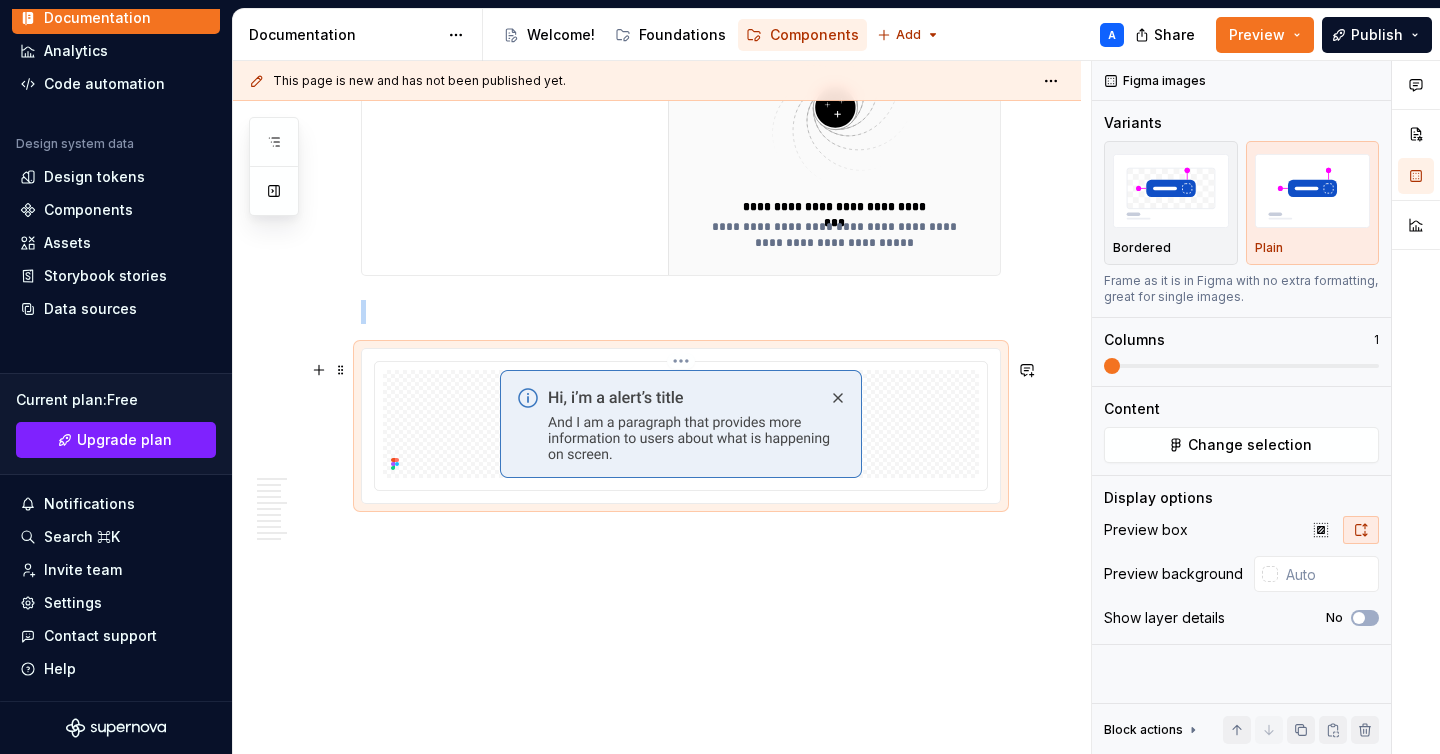 click at bounding box center (681, 424) 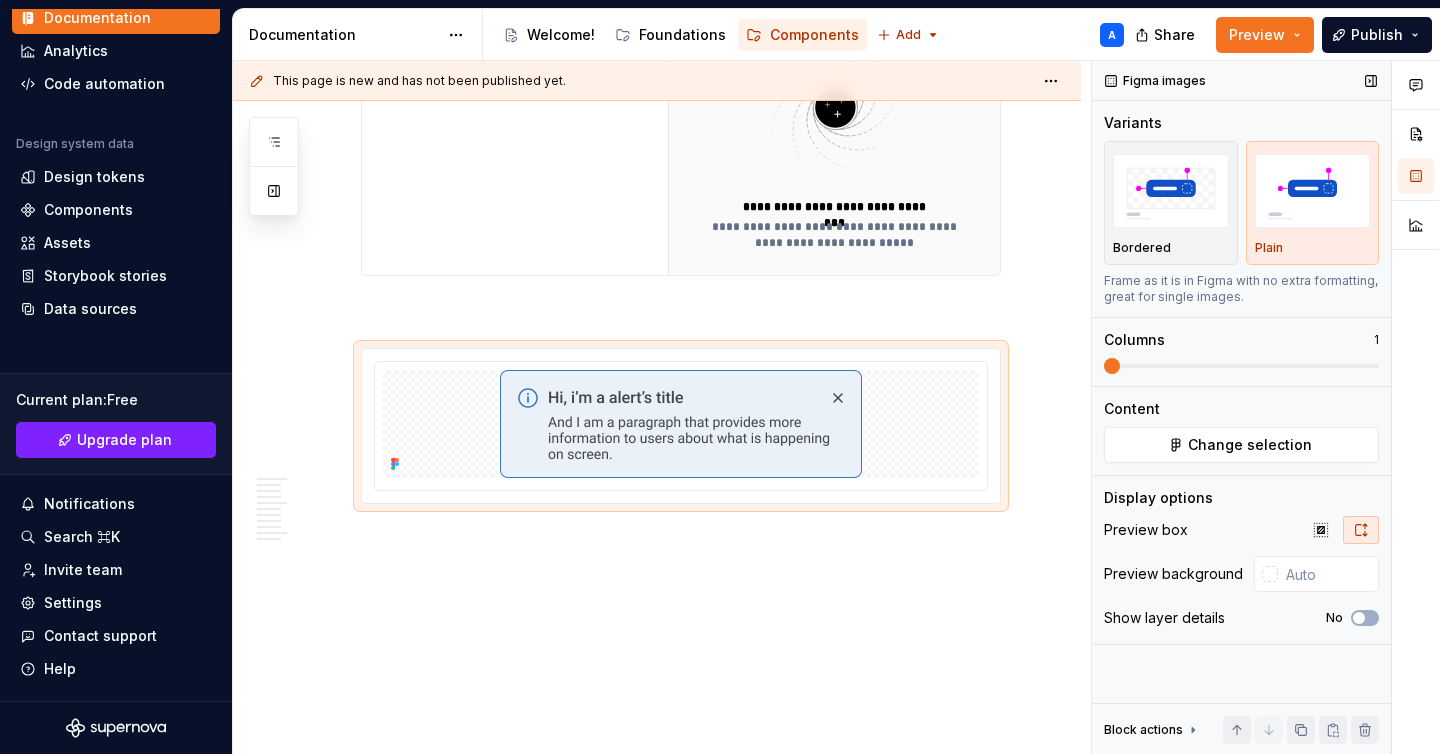 click on "Display options" at bounding box center [1158, 498] 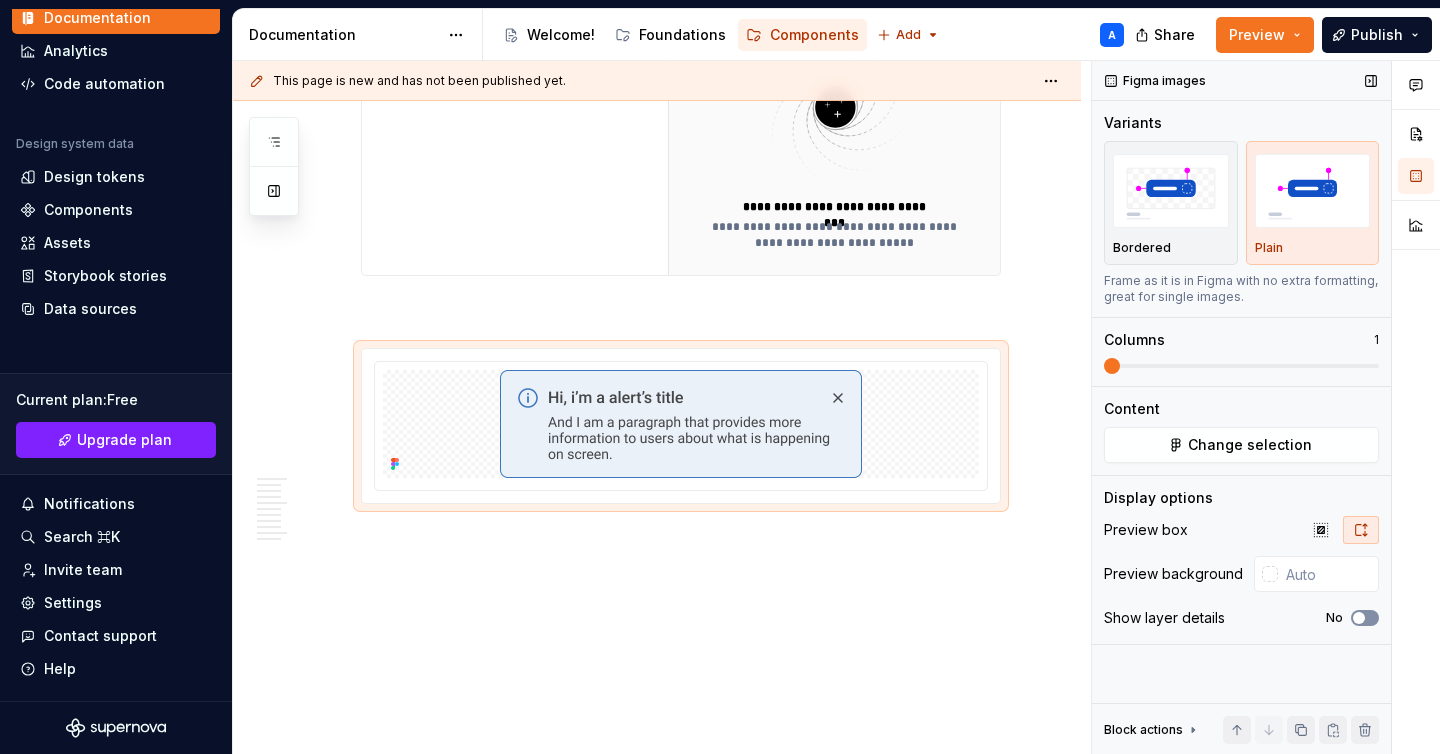 click at bounding box center [1359, 618] 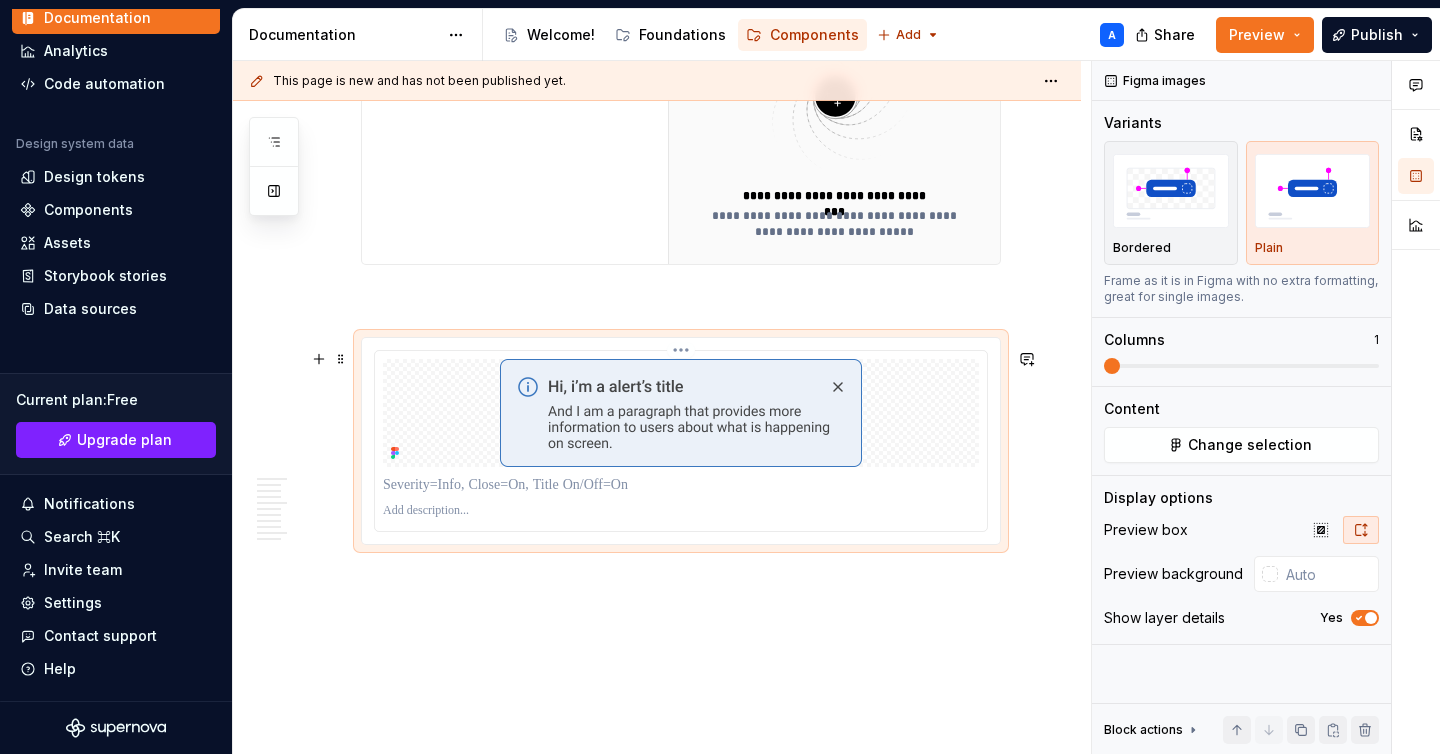 click at bounding box center [681, 511] 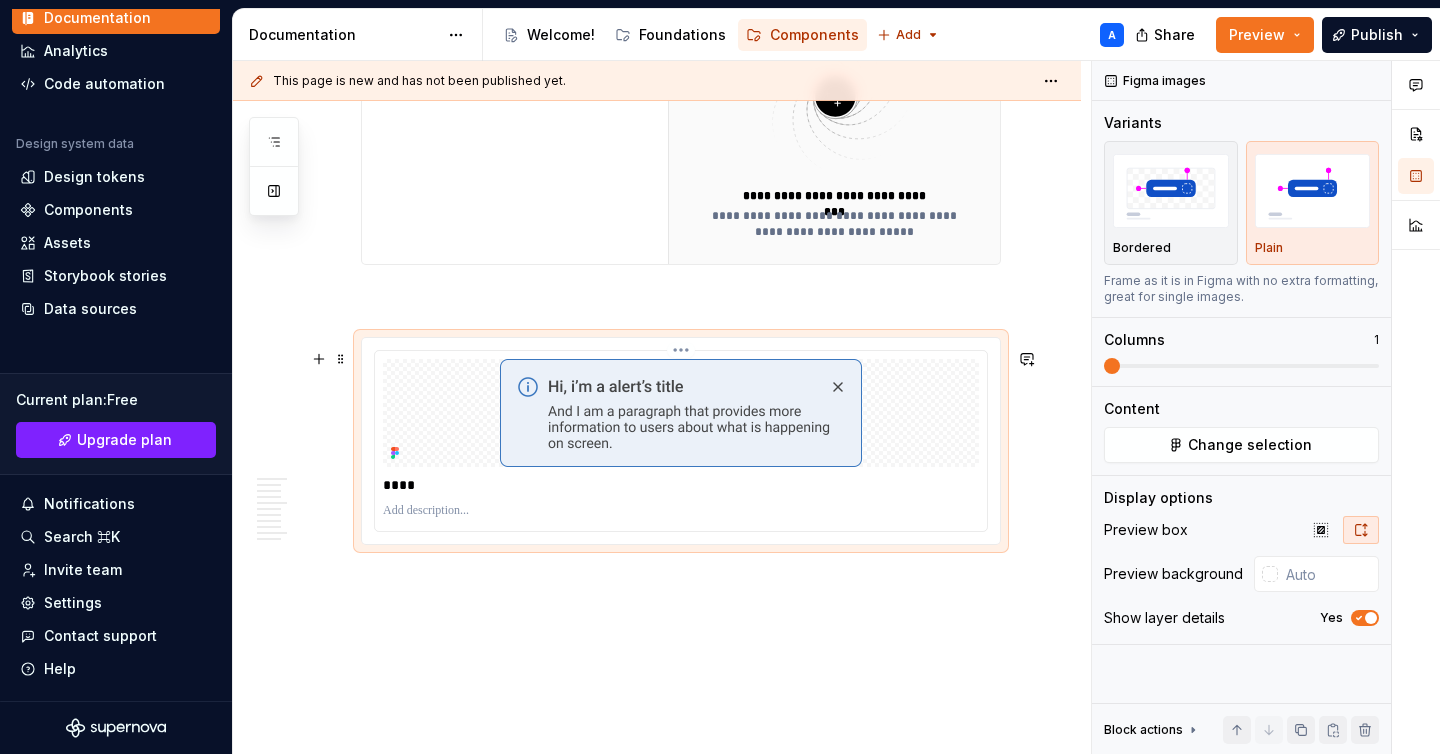 click at bounding box center [681, 511] 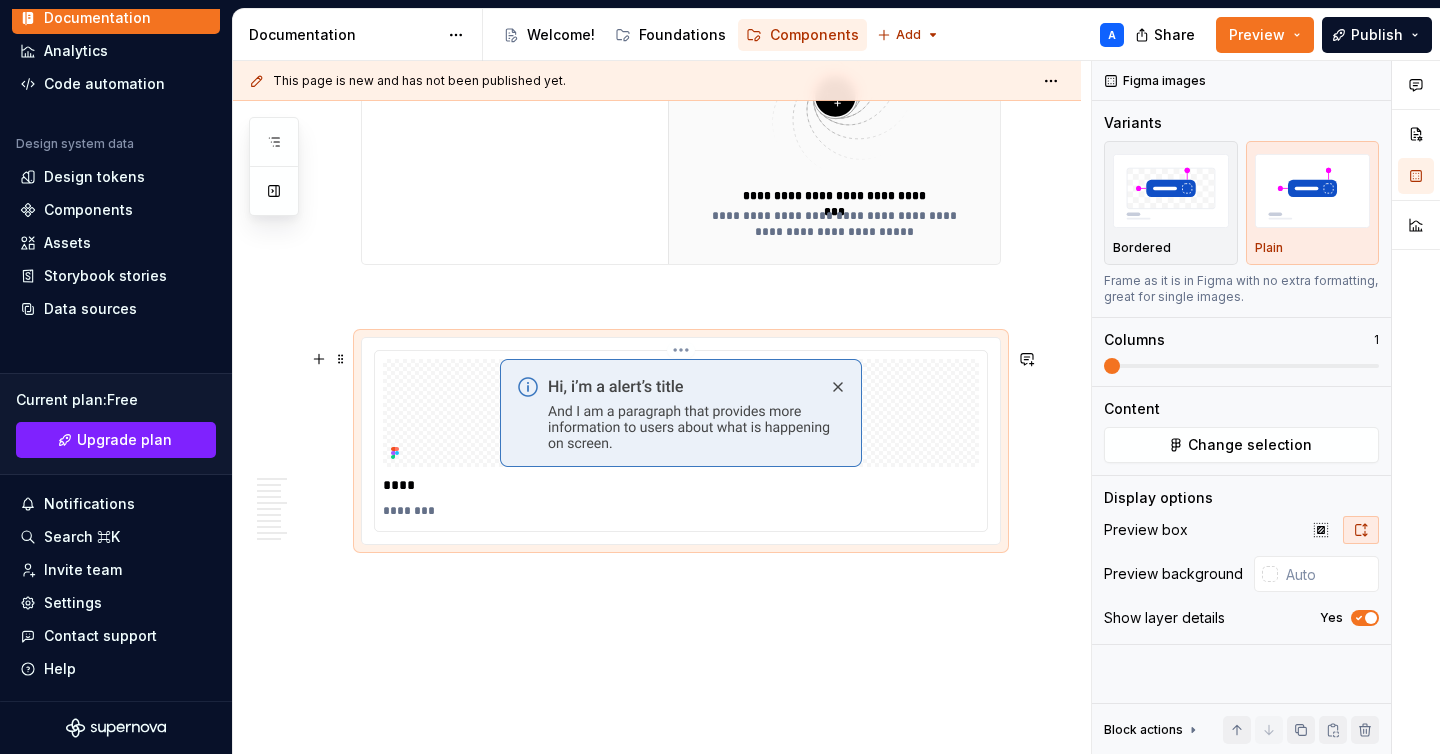 click at bounding box center [681, 413] 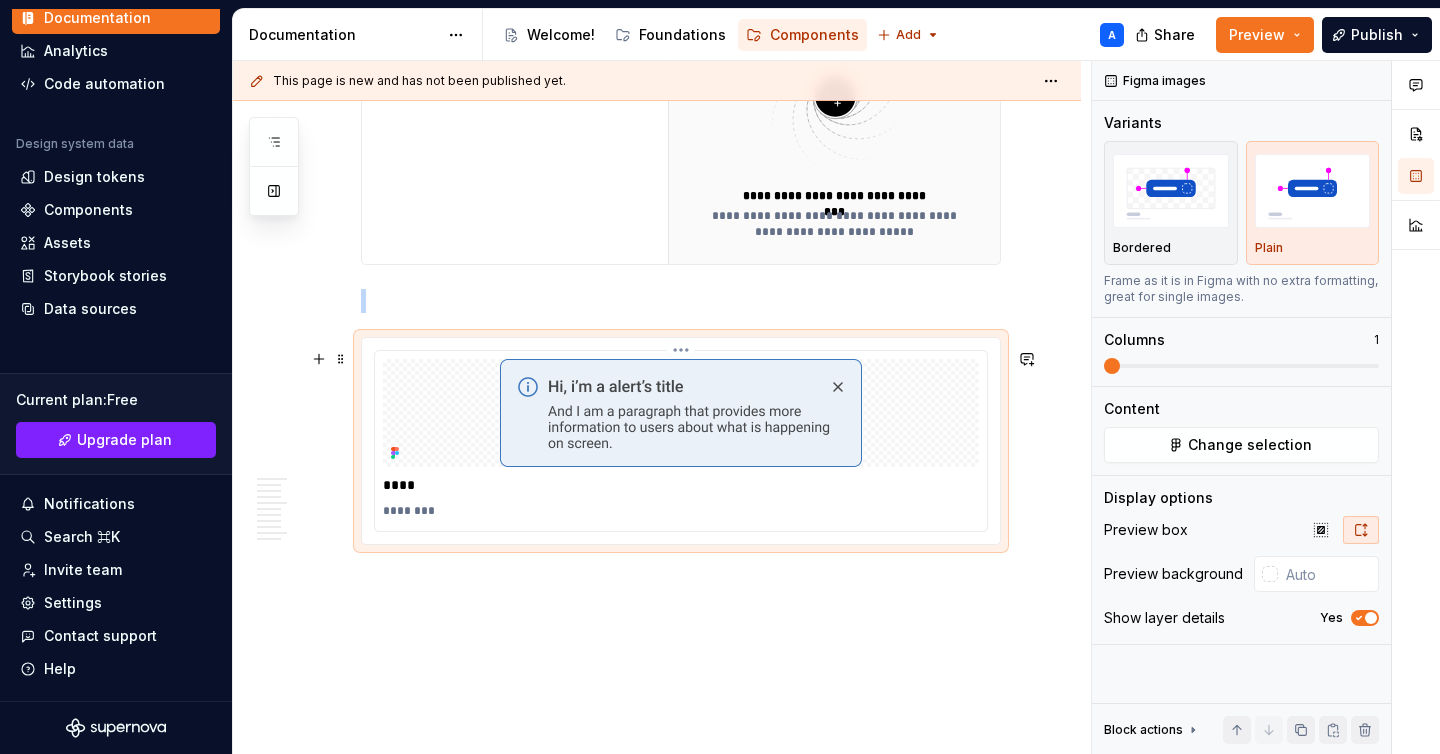 click at bounding box center [681, 413] 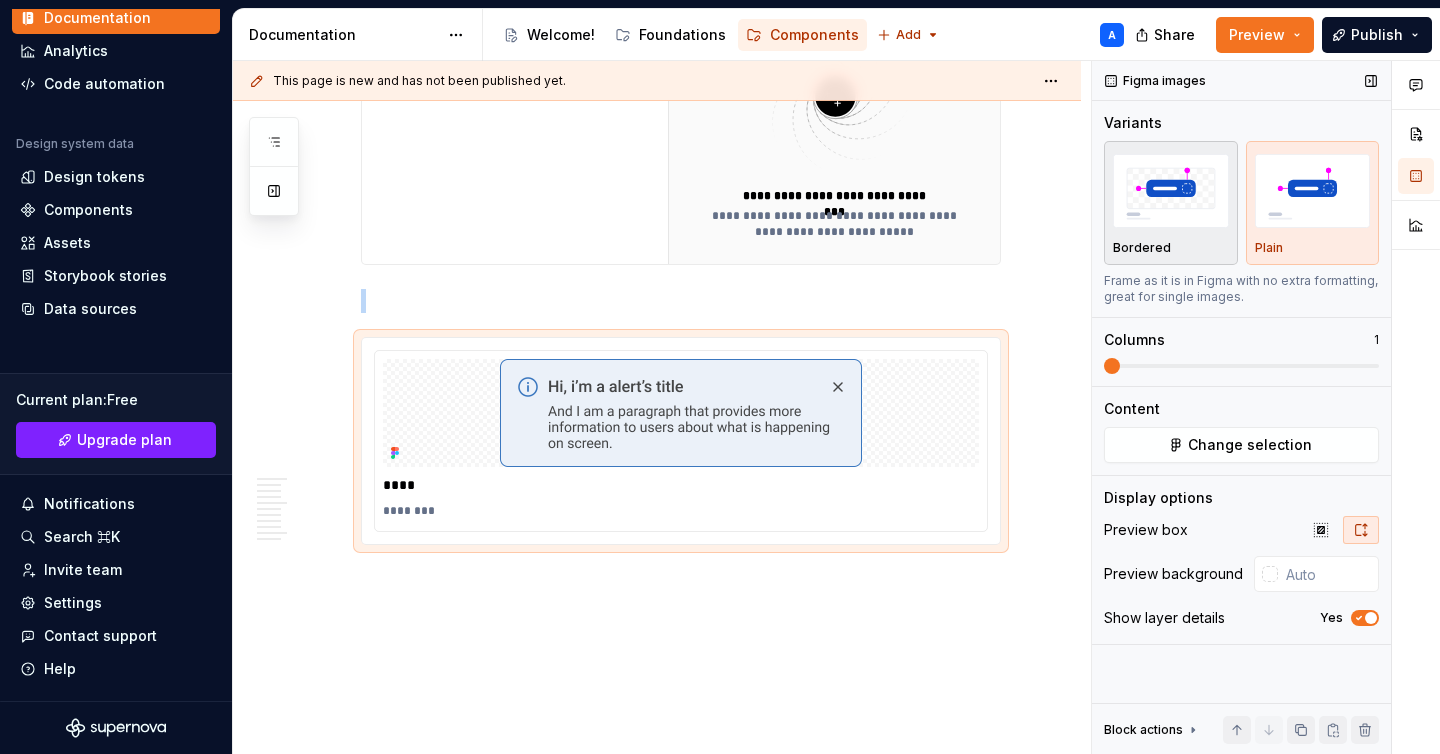 click at bounding box center (1171, 190) 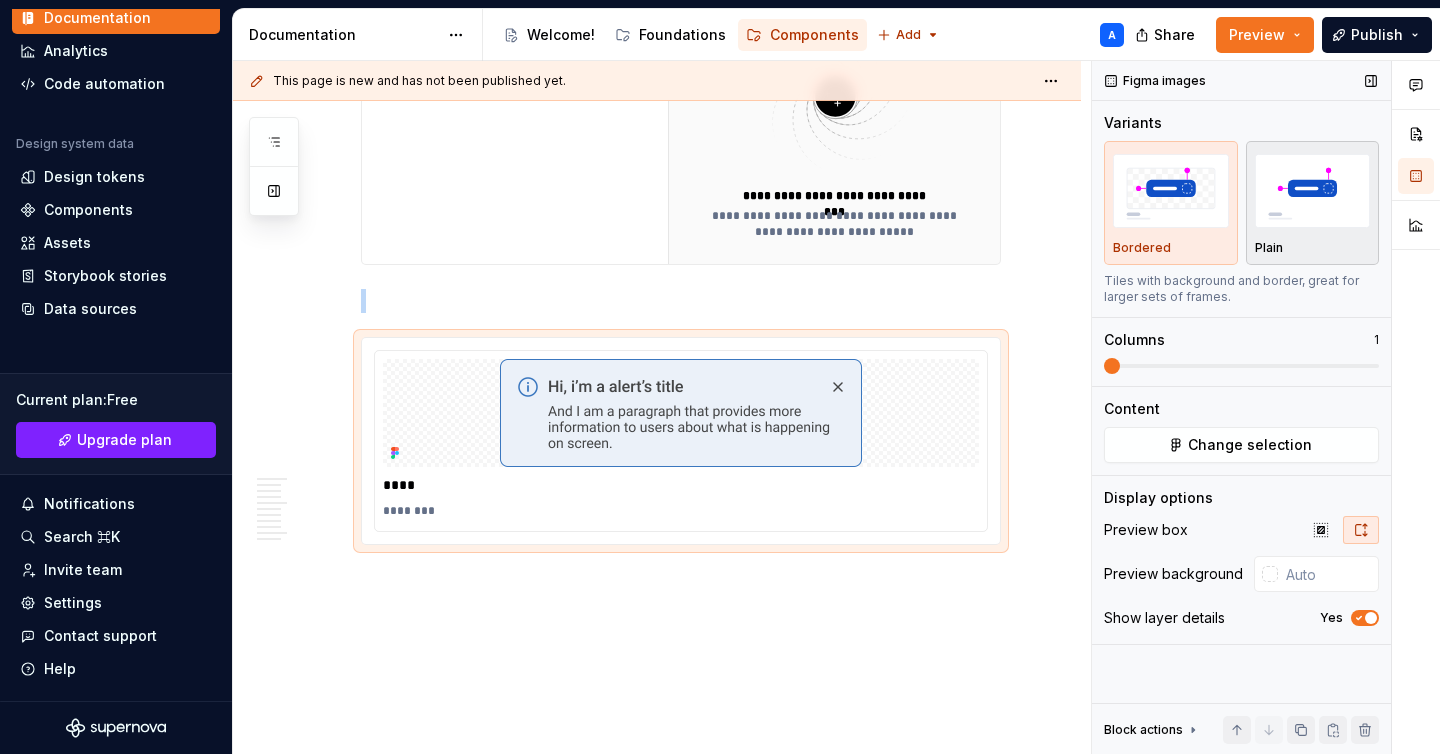 click at bounding box center [1313, 190] 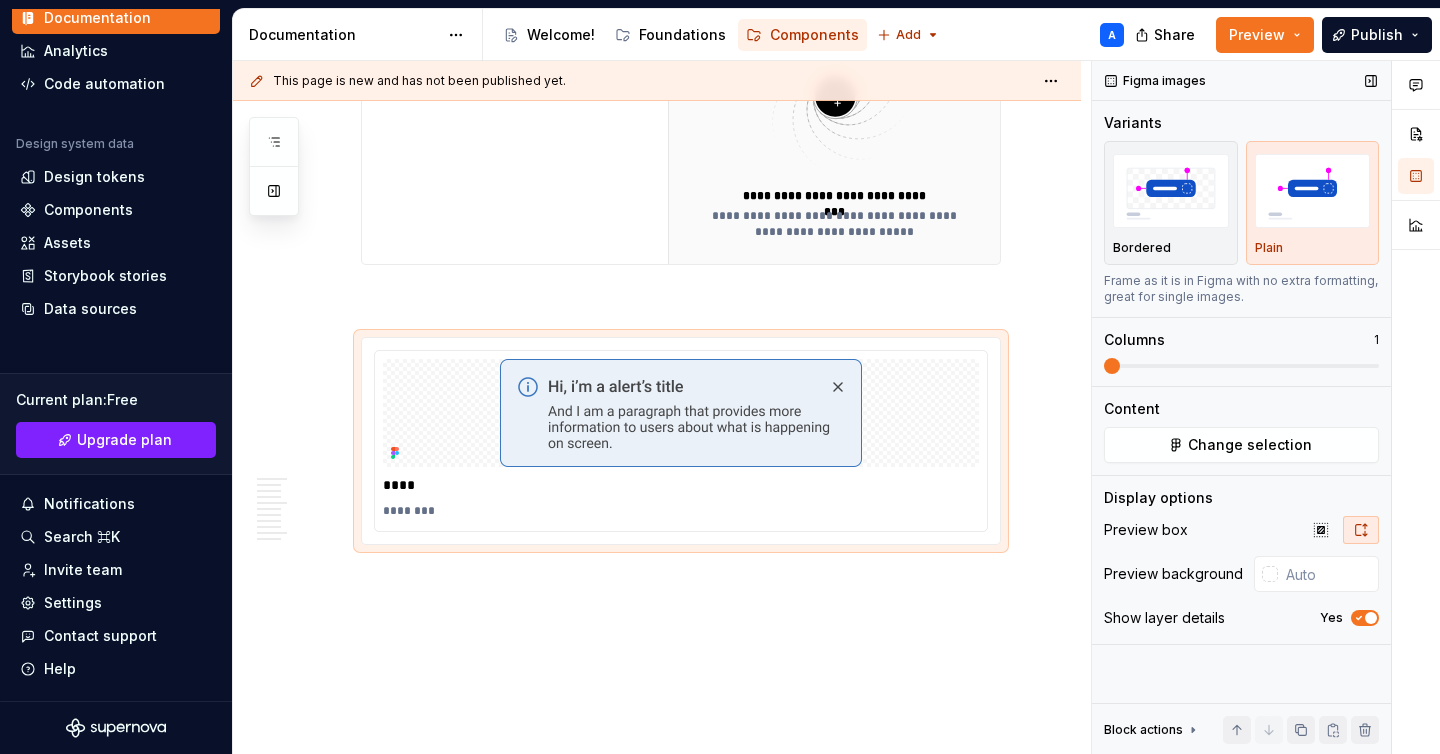 click on "Frame as it is in Figma with no extra formatting, great for single images." at bounding box center [1241, 289] 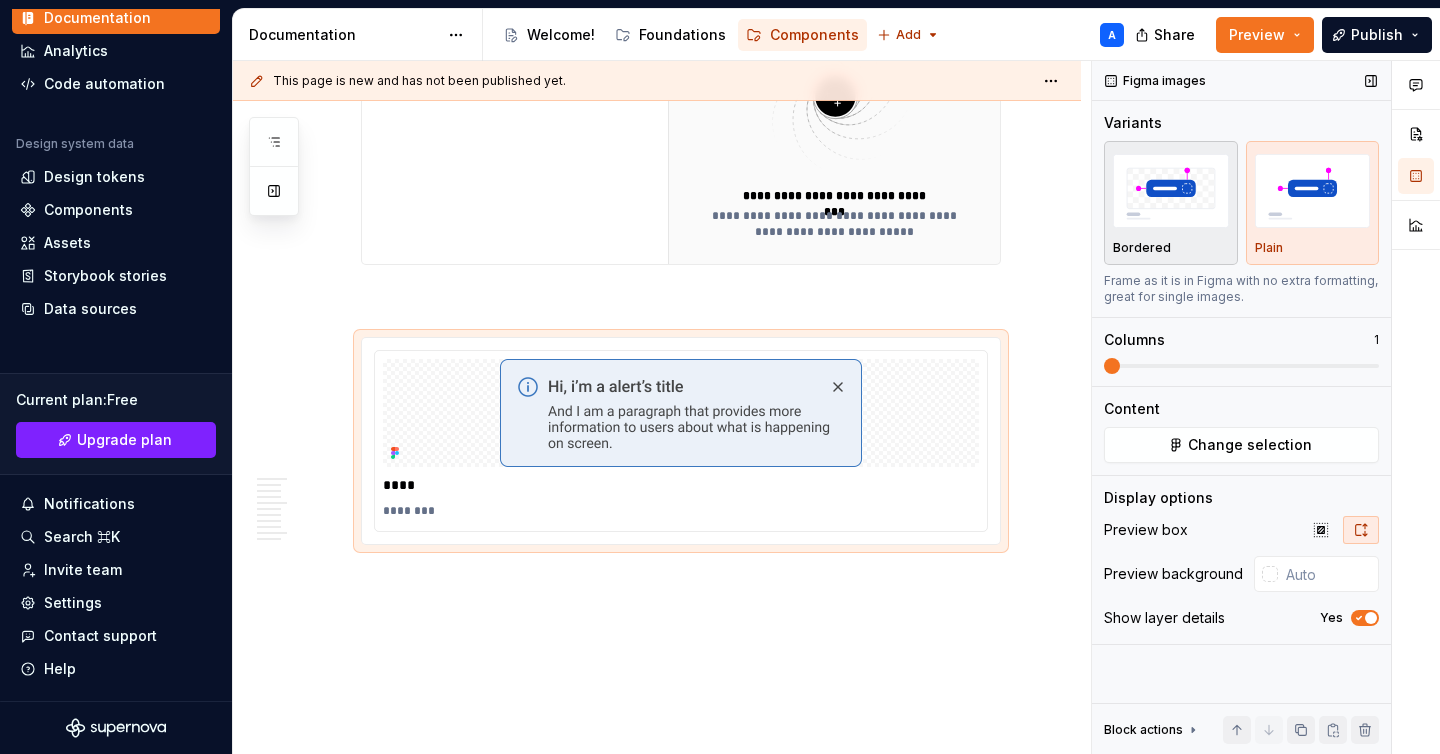 click on "Bordered" at bounding box center (1171, 203) 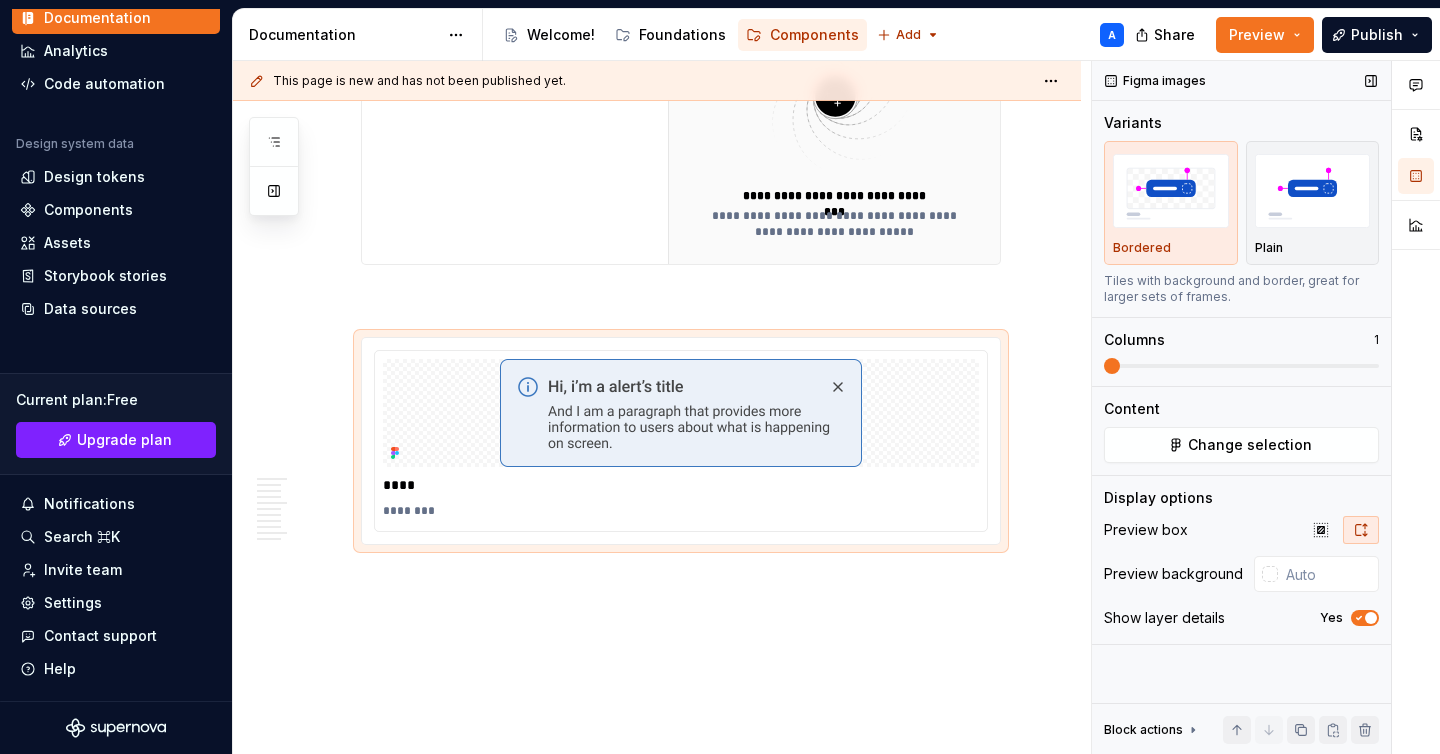 click on "Bordered Plain Tiles with background and border, great for larger sets of frames." at bounding box center [1241, 223] 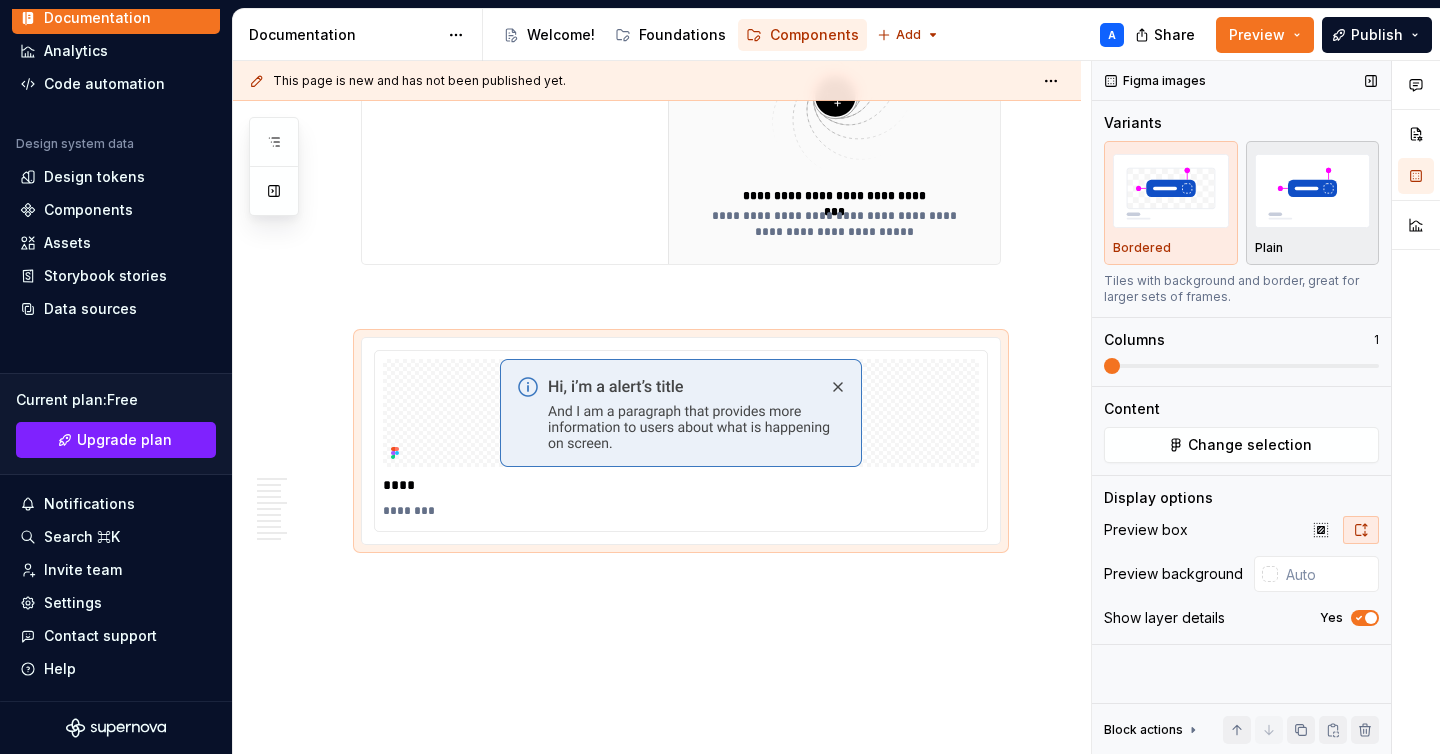 click at bounding box center (1313, 190) 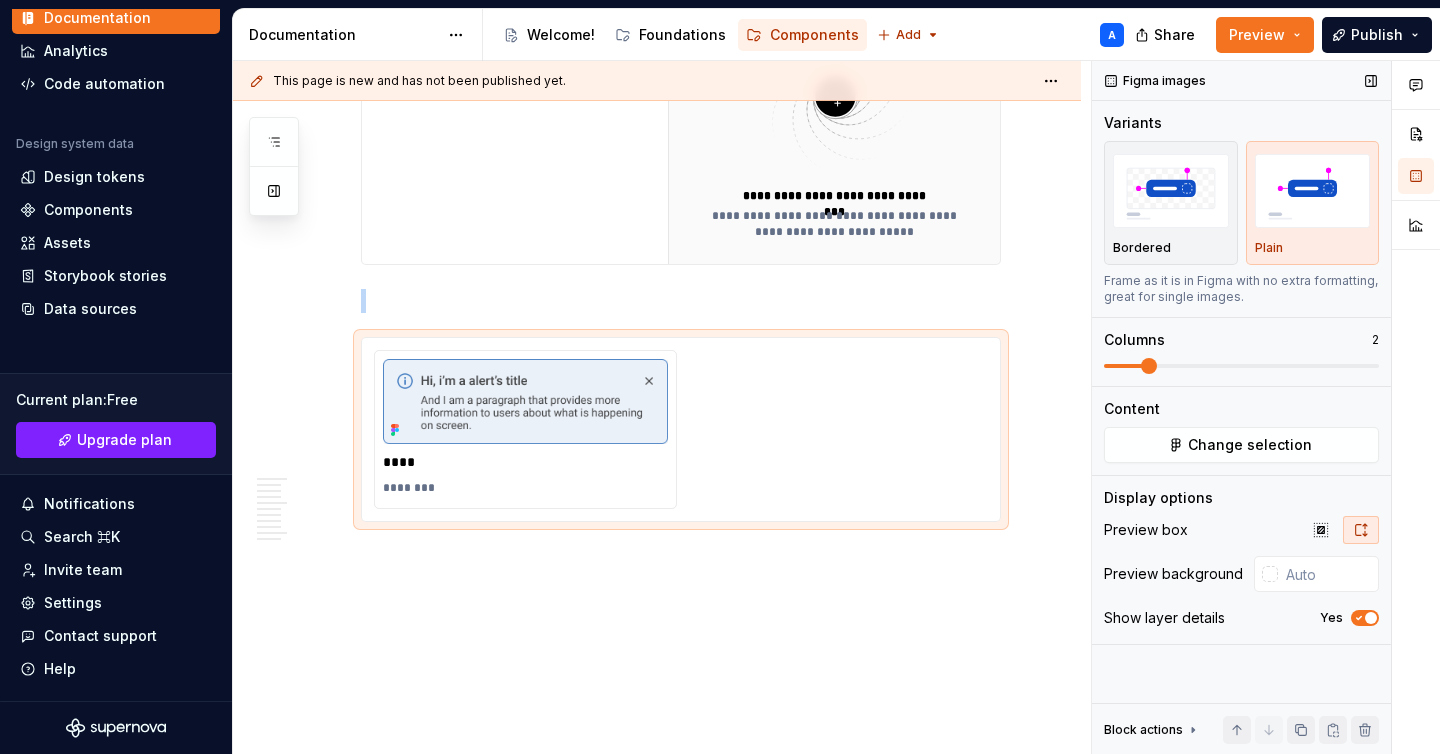 click at bounding box center (1149, 366) 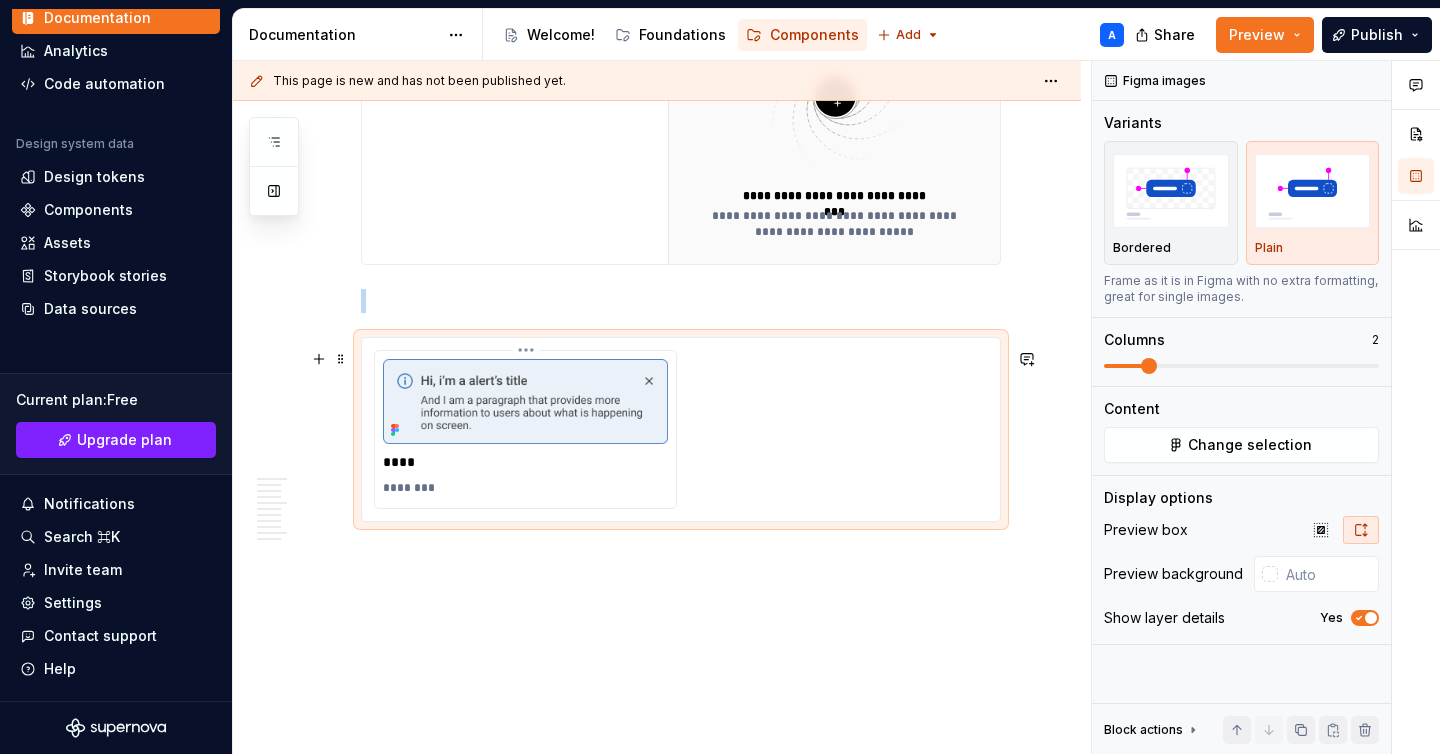 click at bounding box center (525, 401) 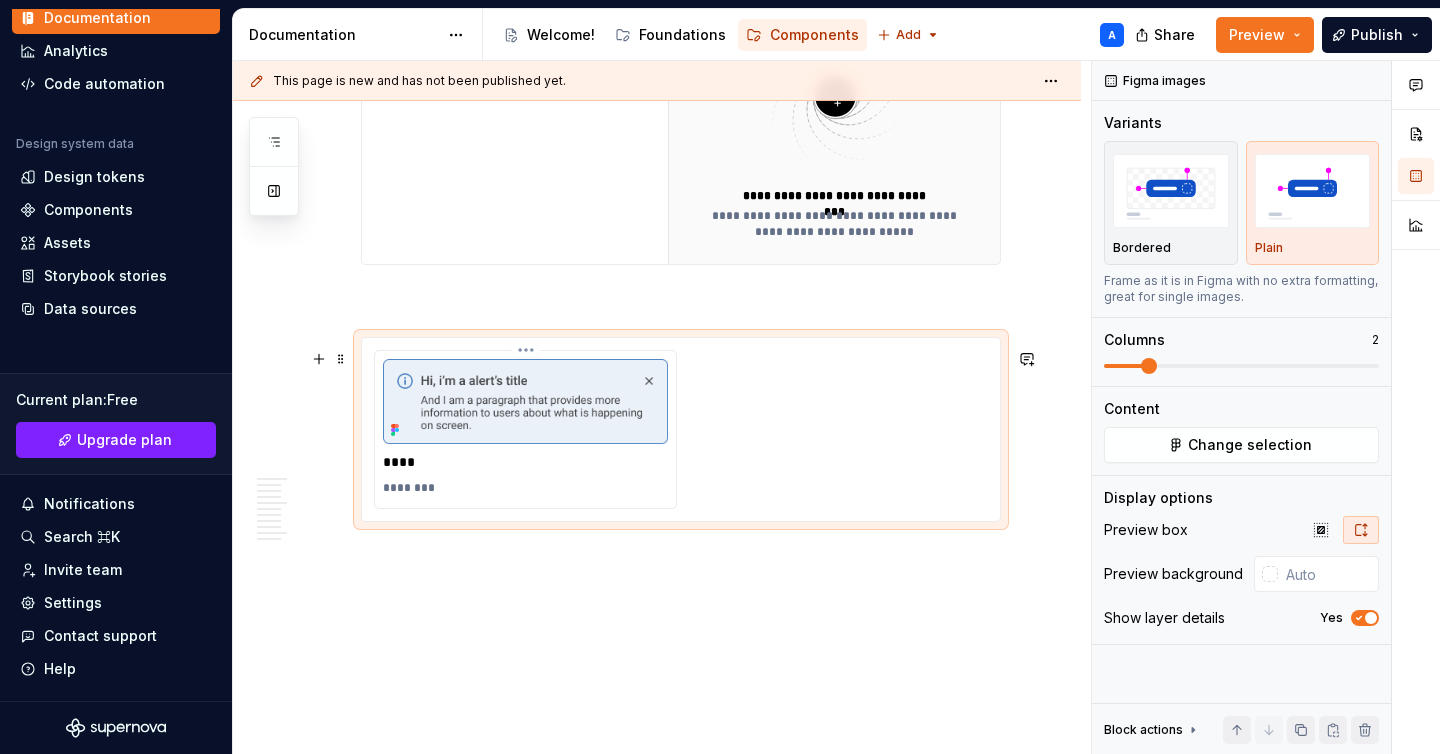click on "****" at bounding box center (528, 462) 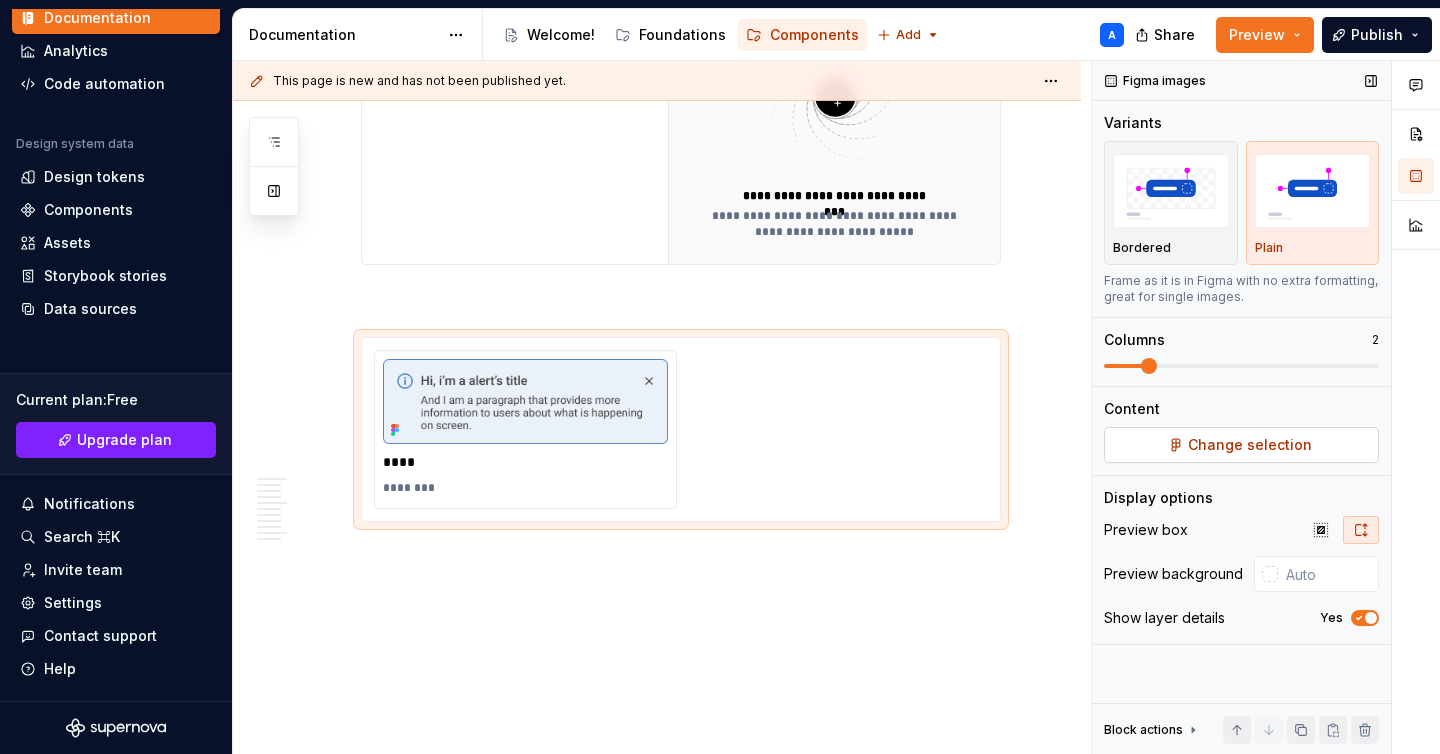click on "Change selection" at bounding box center [1250, 445] 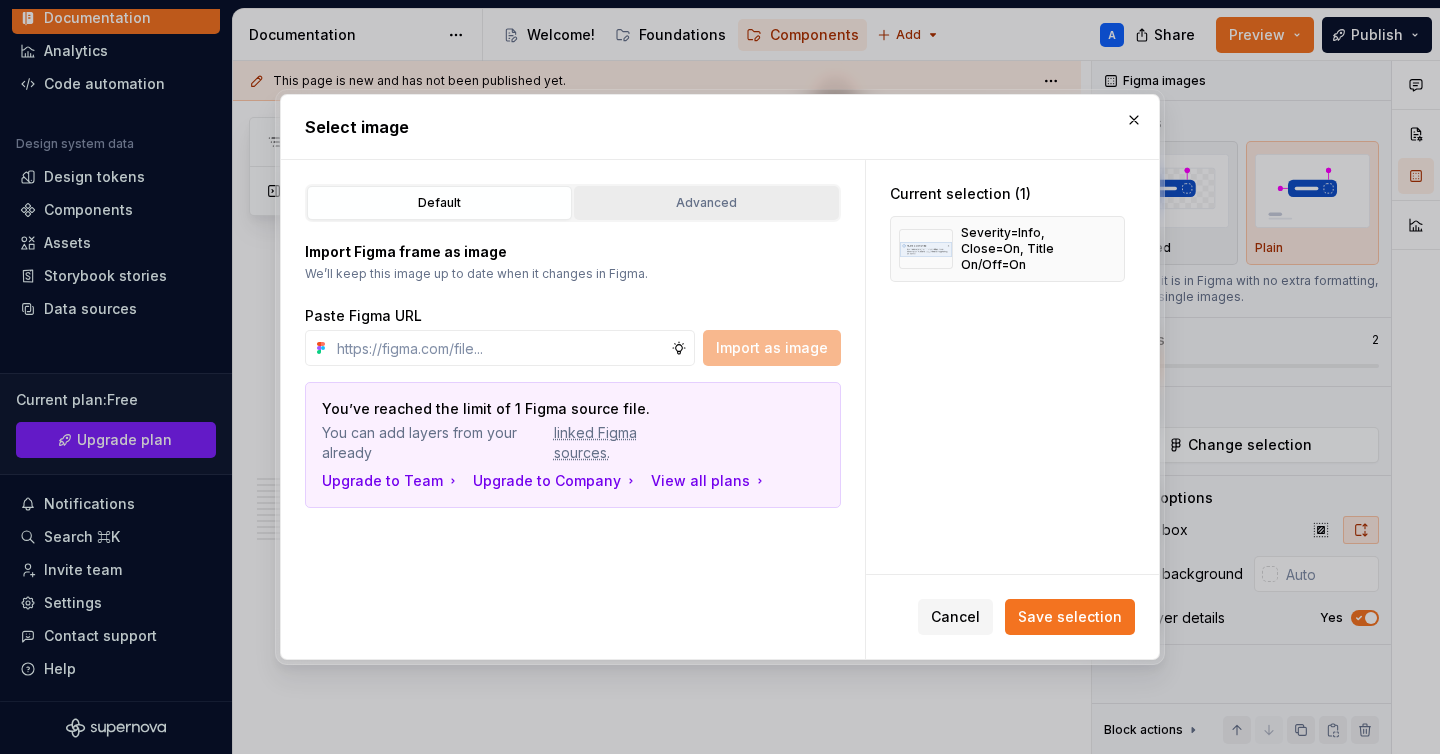 click on "Advanced" at bounding box center [706, 203] 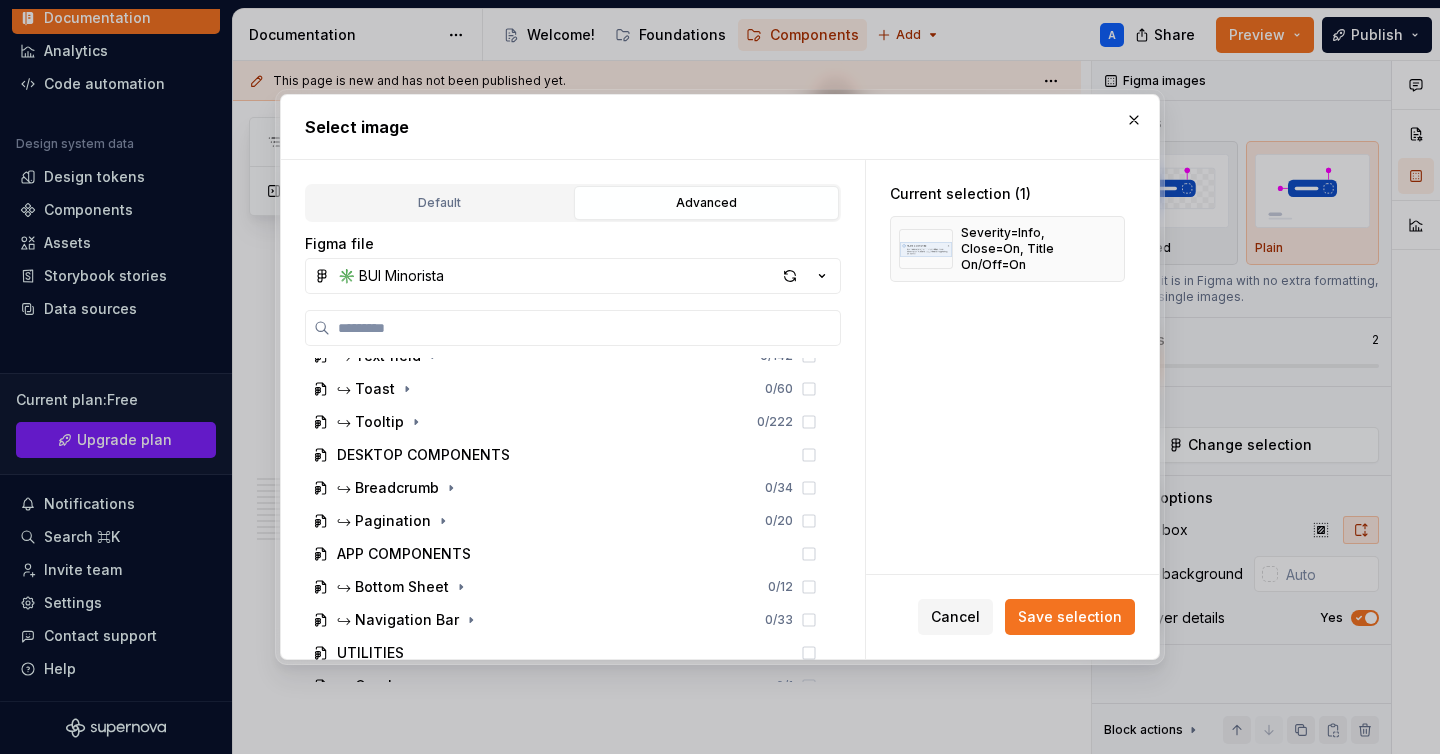 scroll, scrollTop: 0, scrollLeft: 0, axis: both 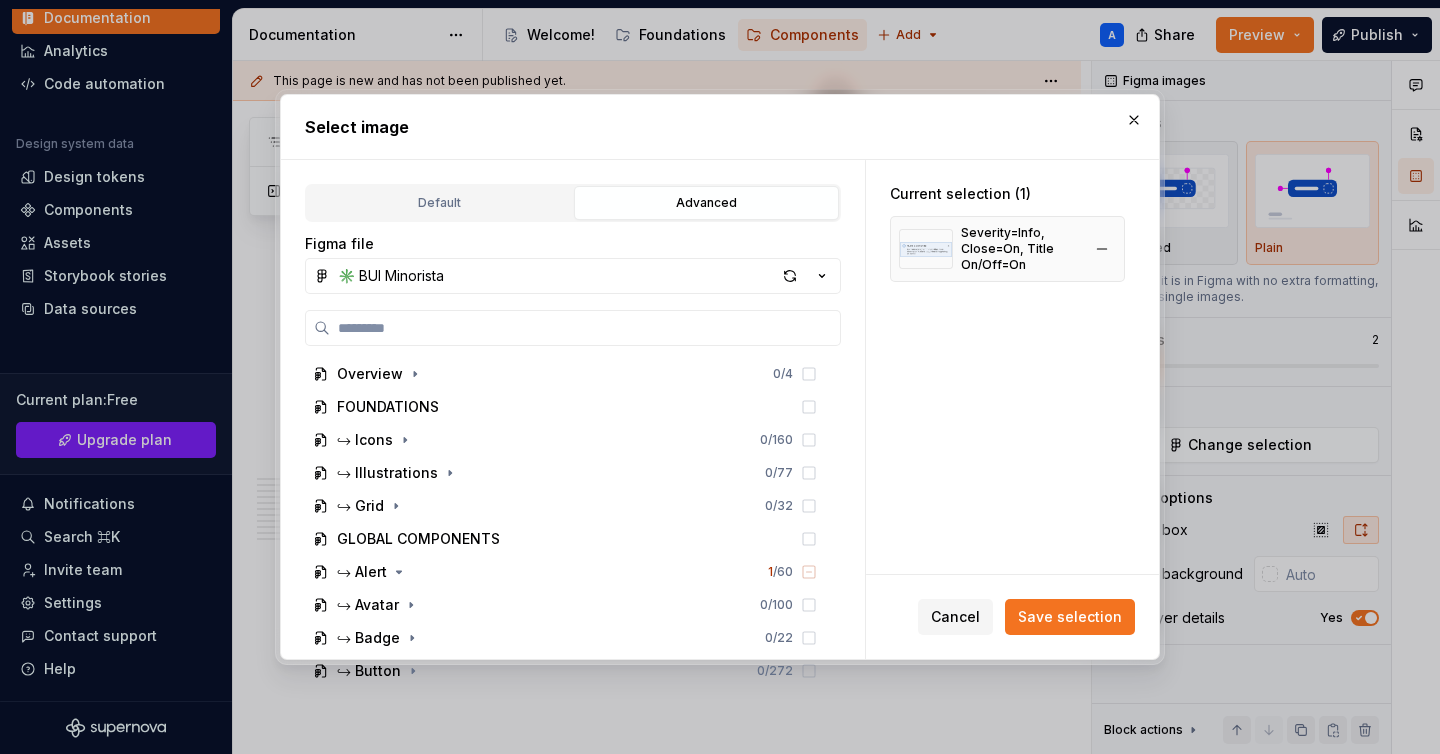 click at bounding box center (926, 249) 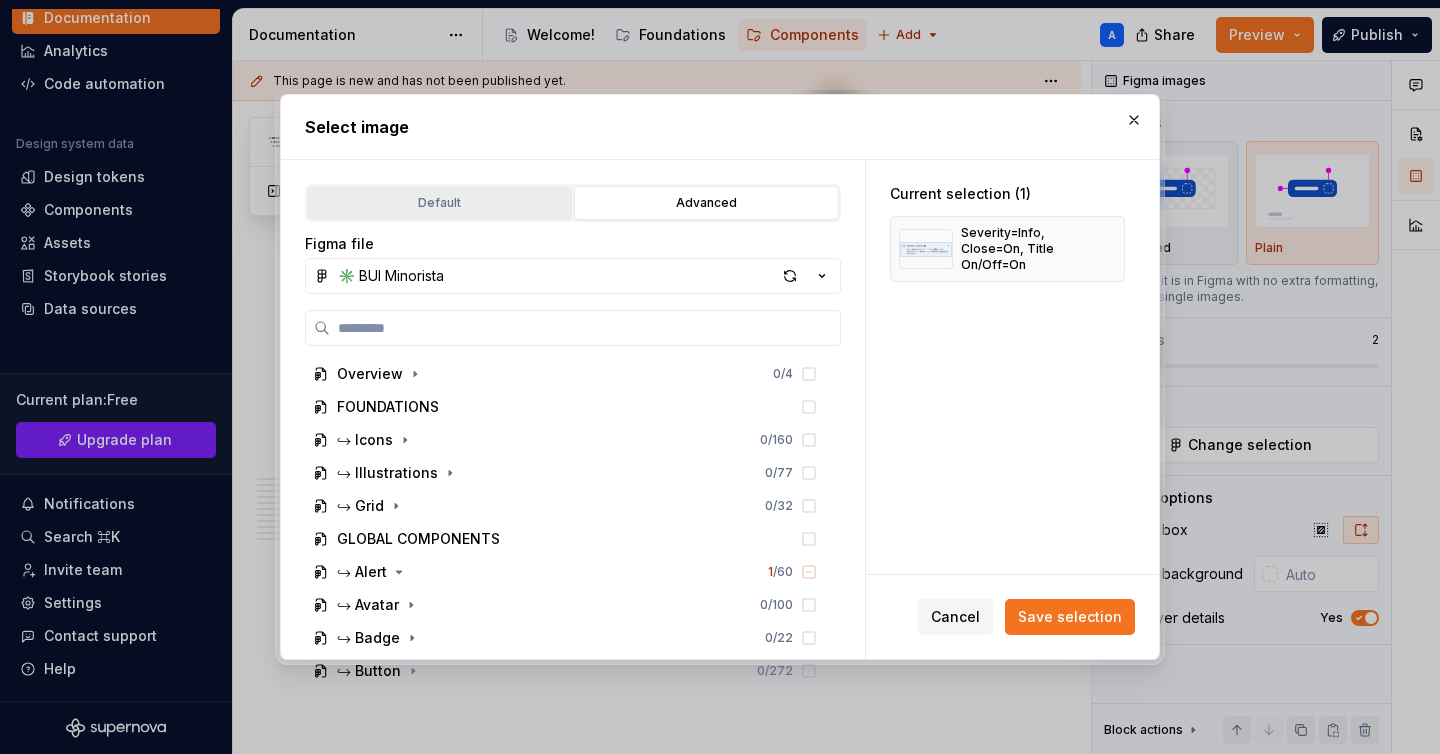 click on "Default" at bounding box center (439, 203) 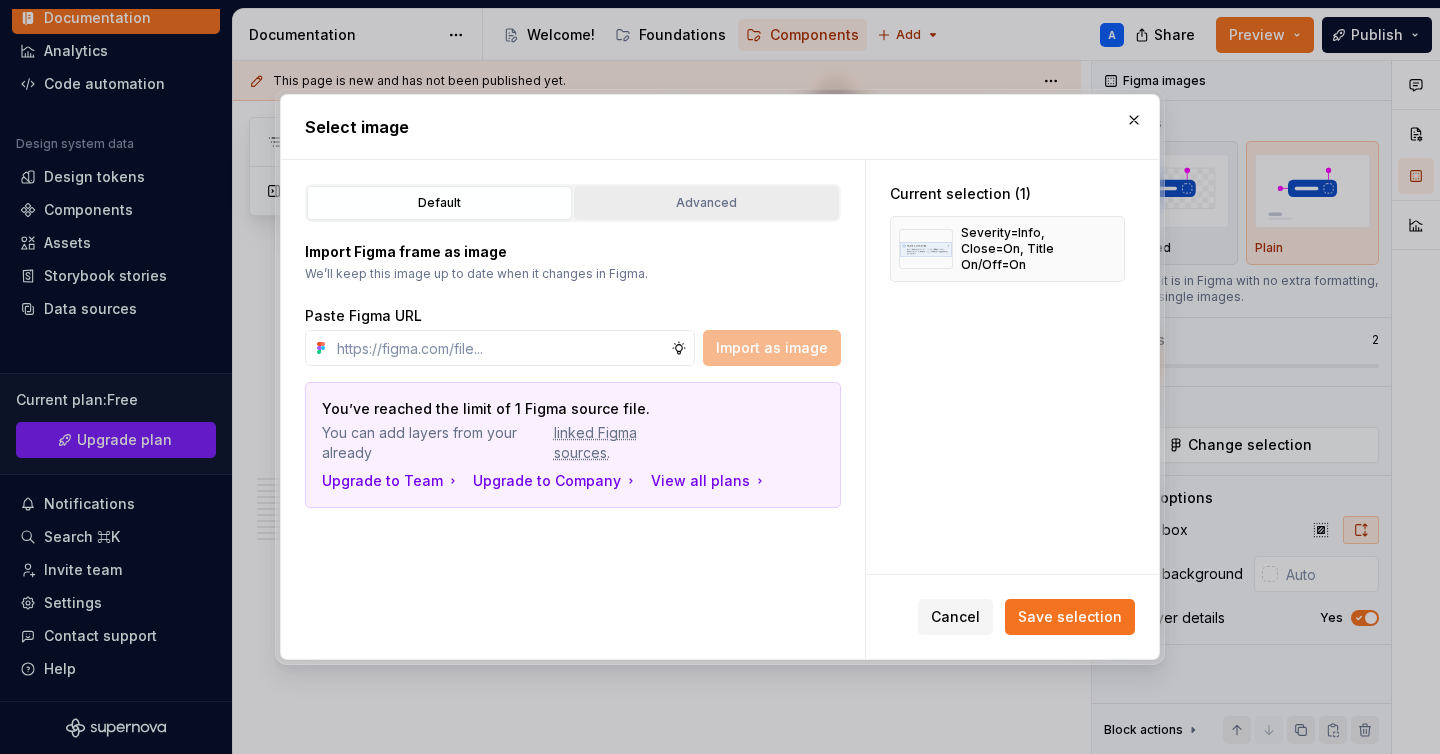 click on "Advanced" at bounding box center (706, 203) 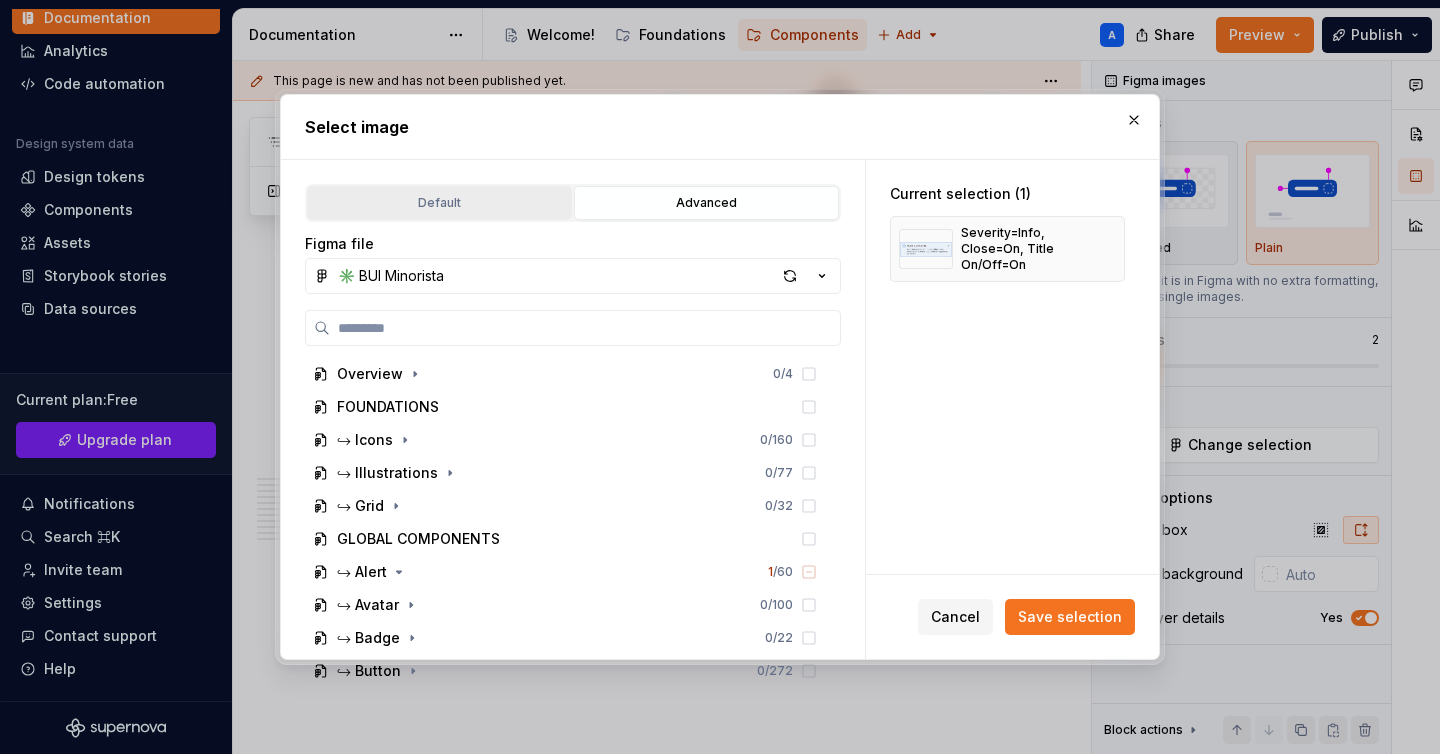 click on "Default" at bounding box center [439, 203] 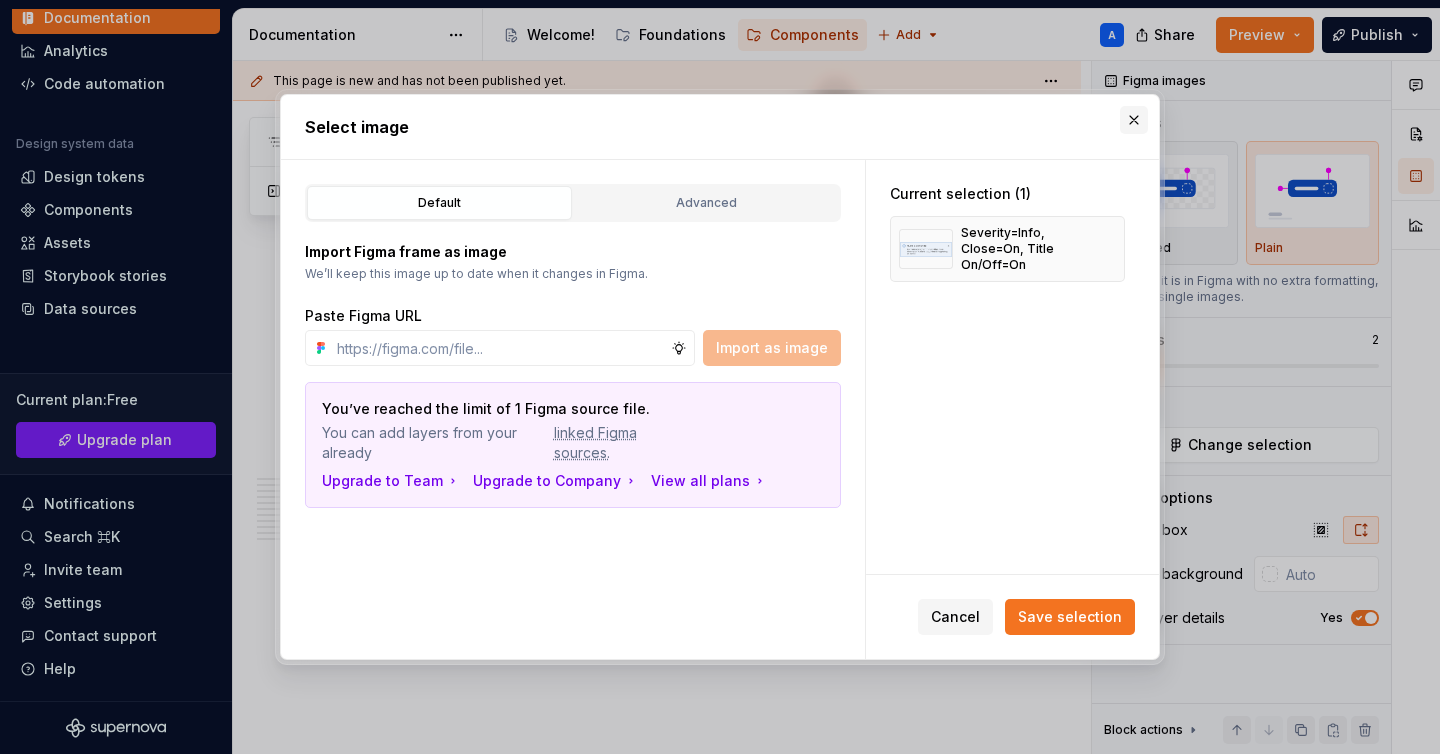 click at bounding box center (1134, 120) 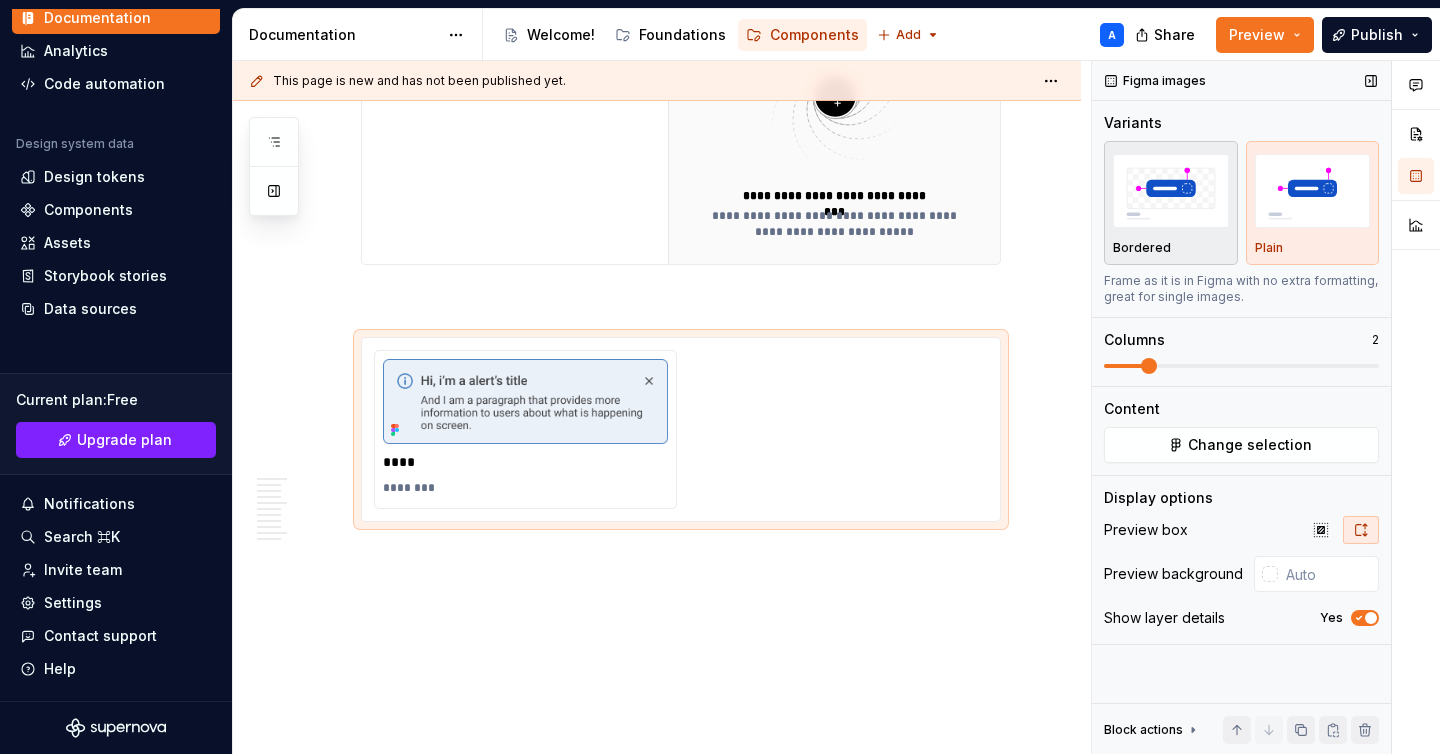 click at bounding box center [1171, 190] 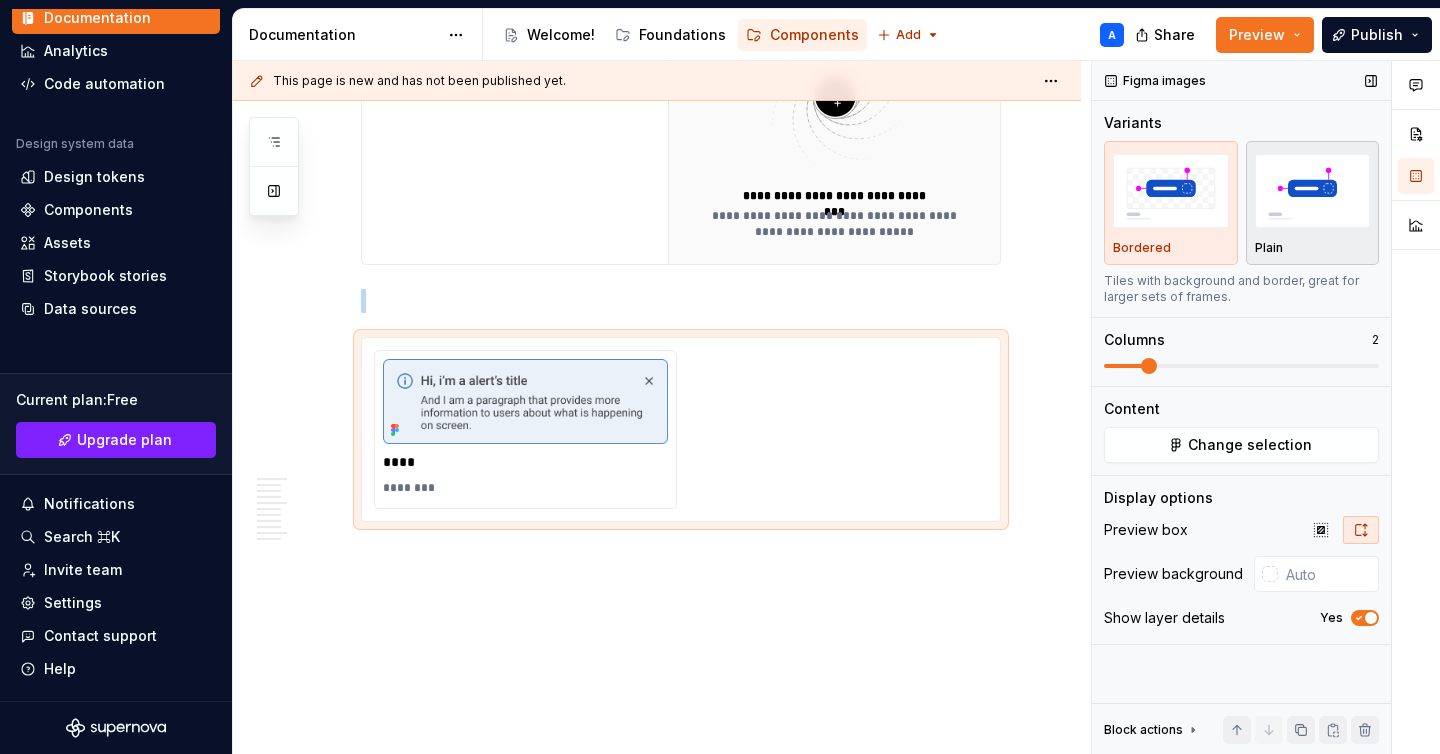 click at bounding box center (1313, 190) 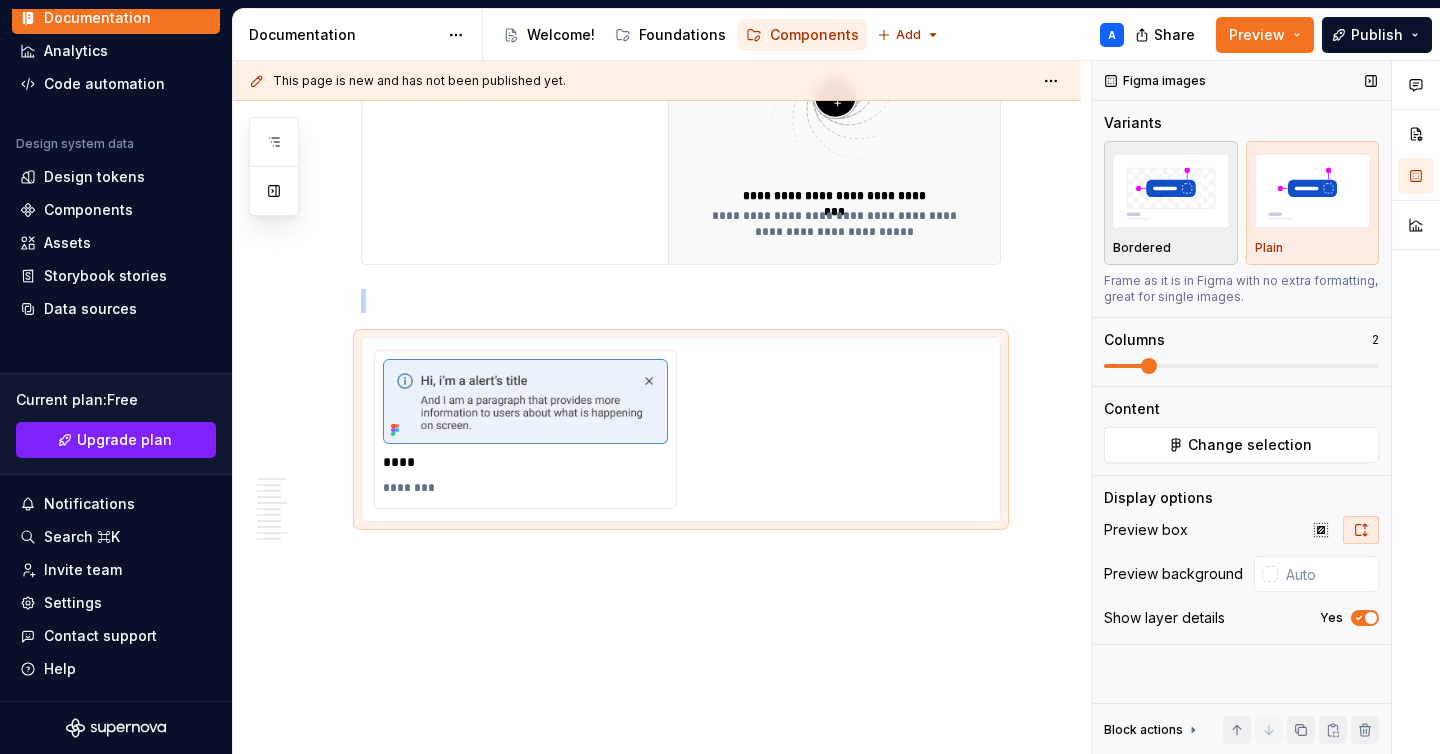 click at bounding box center (1171, 190) 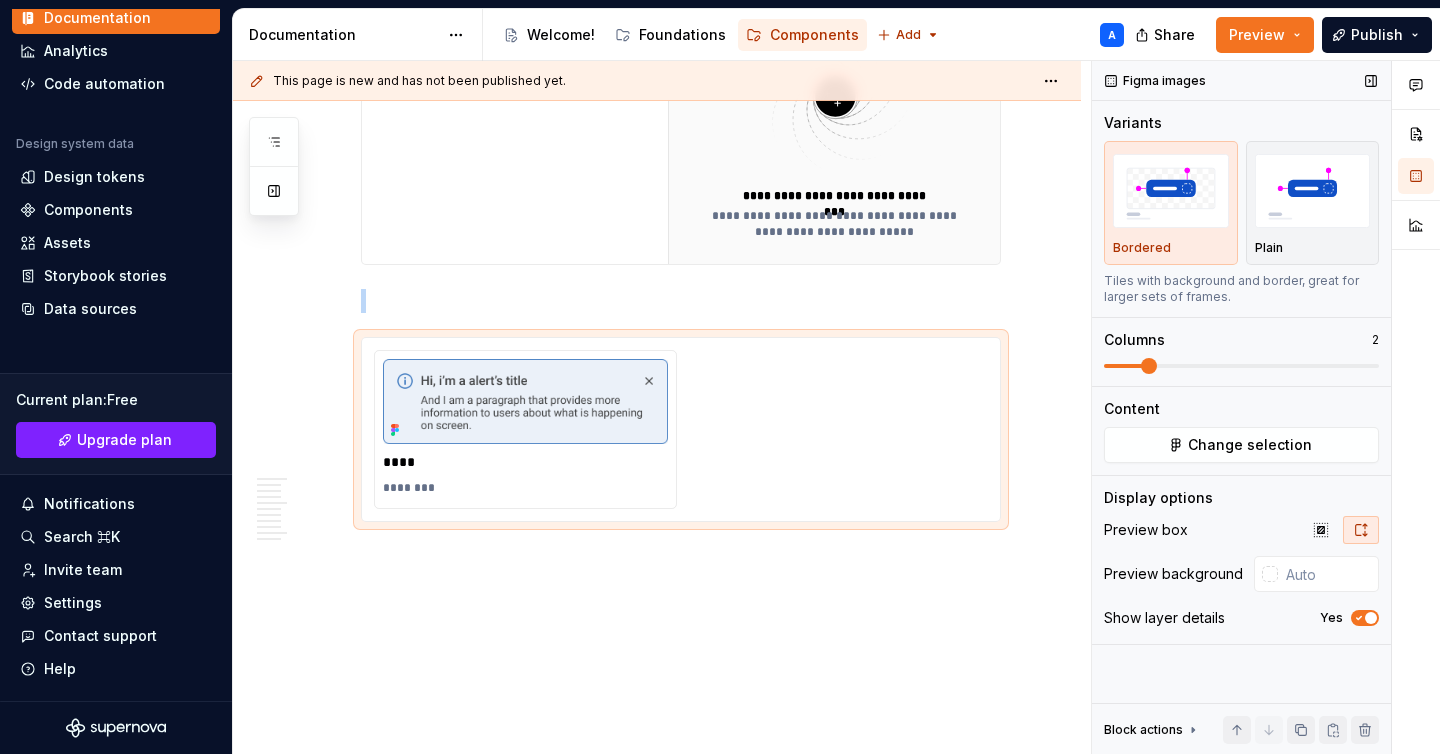 click on "Bordered" at bounding box center [1171, 203] 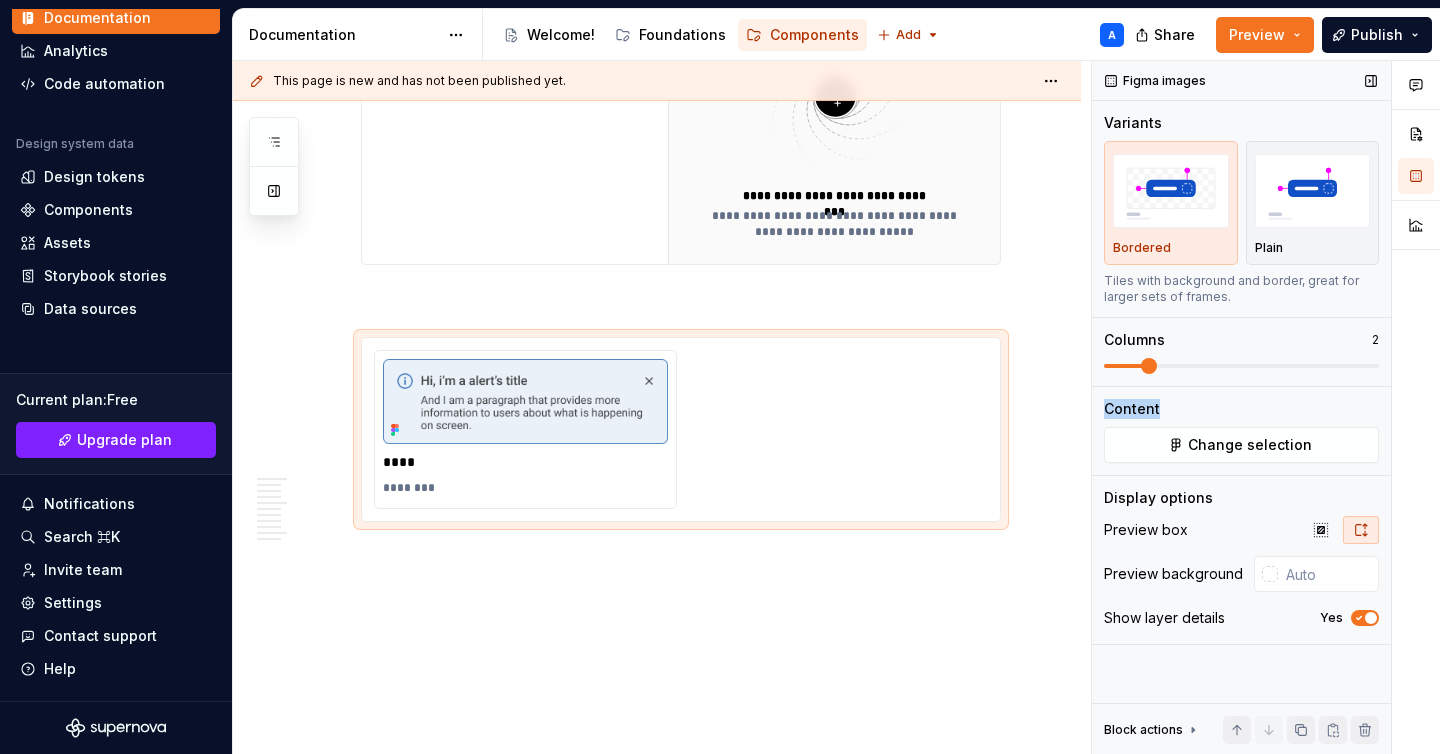 drag, startPoint x: 1141, startPoint y: 356, endPoint x: 1348, endPoint y: 399, distance: 211.41902 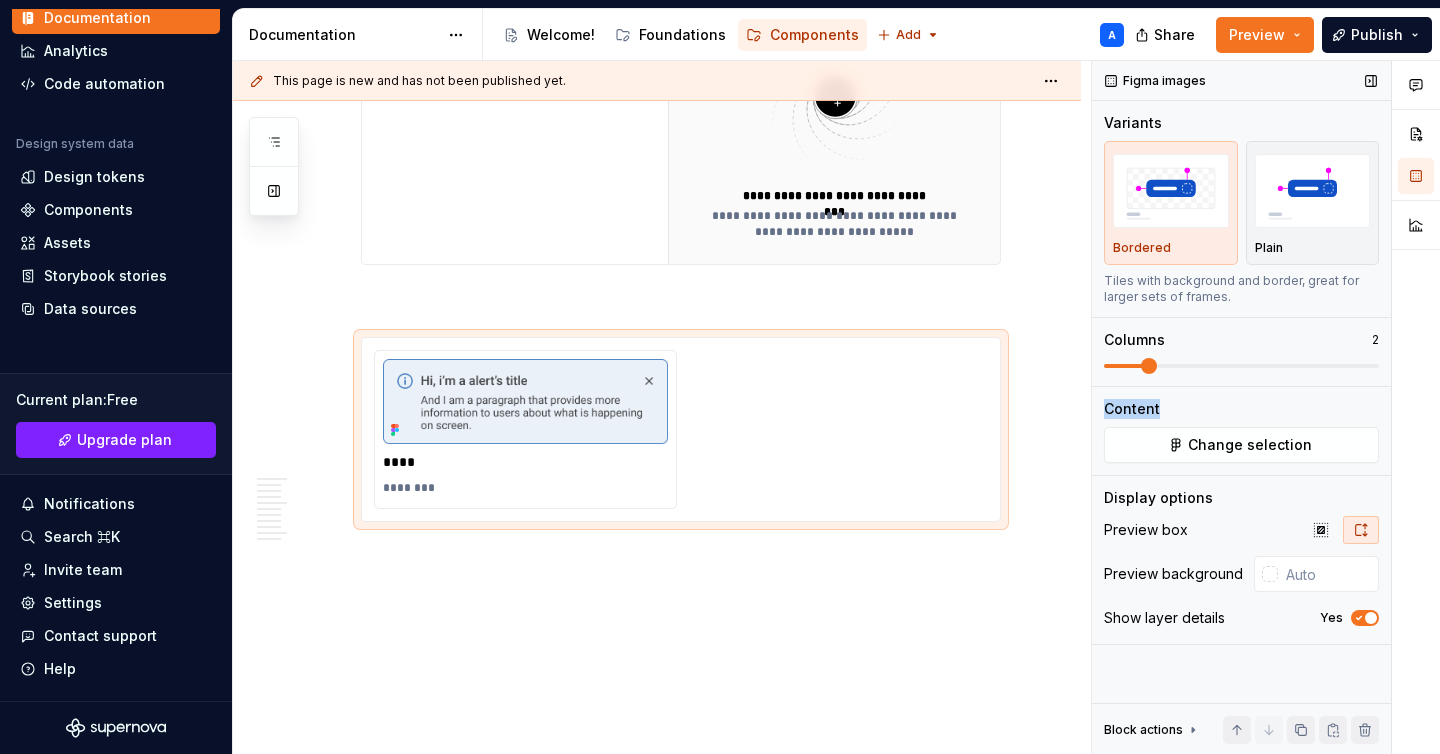 scroll, scrollTop: 4529, scrollLeft: 0, axis: vertical 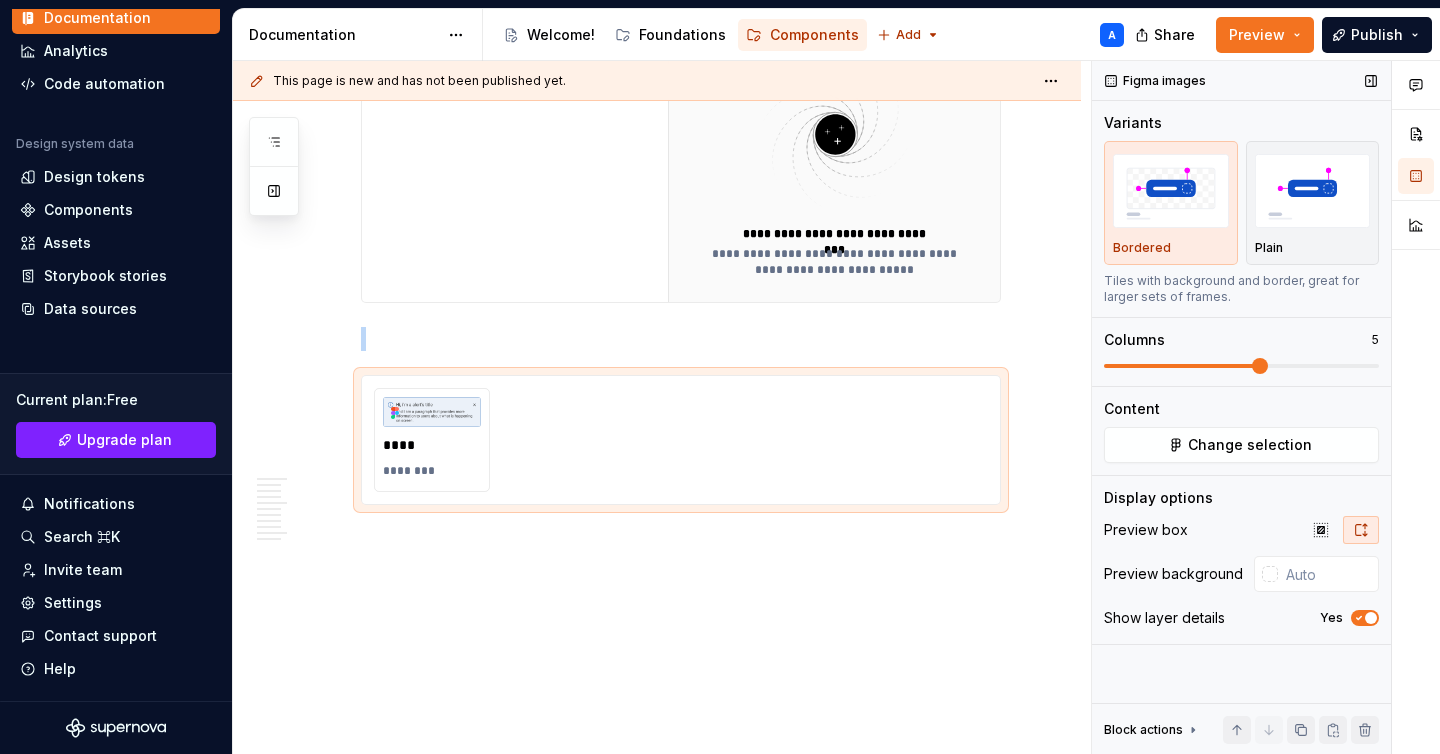 click at bounding box center (1241, 366) 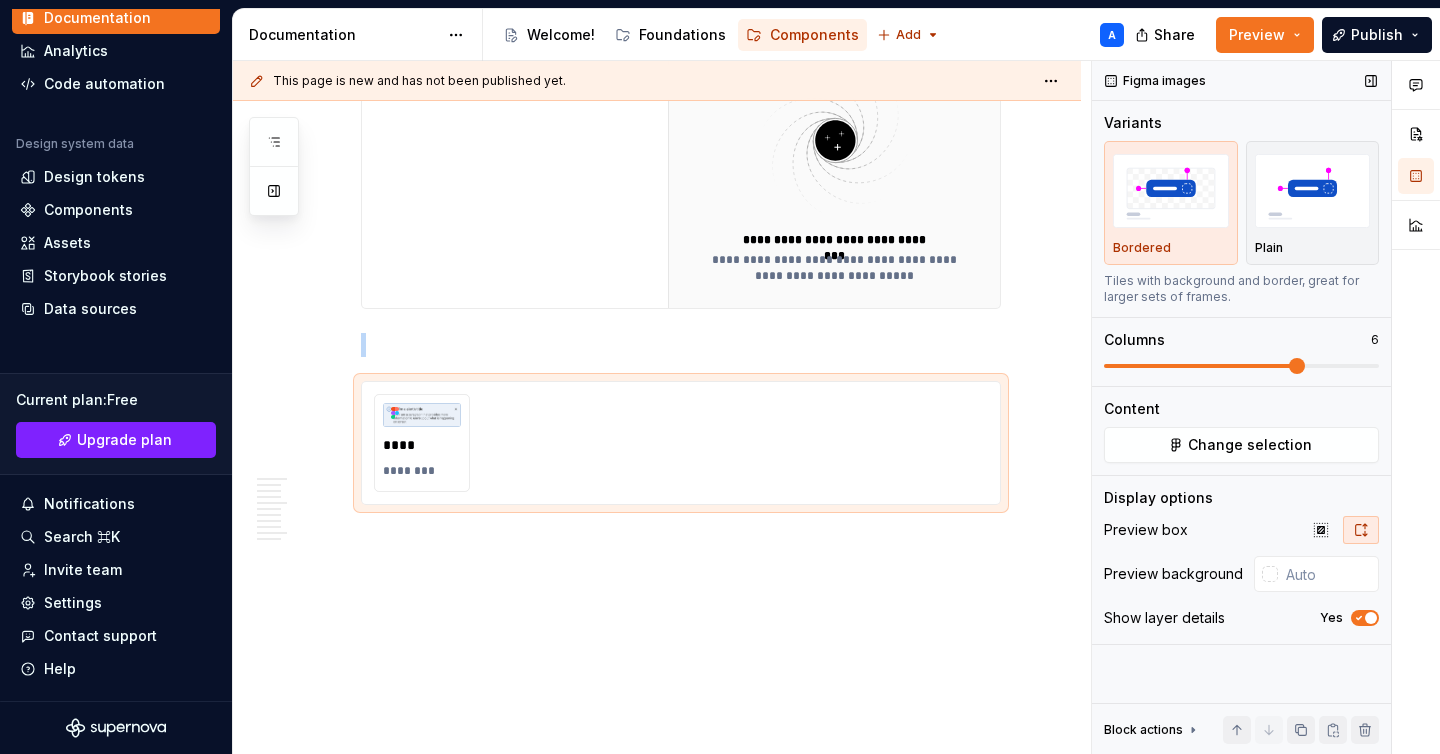 scroll, scrollTop: 4515, scrollLeft: 0, axis: vertical 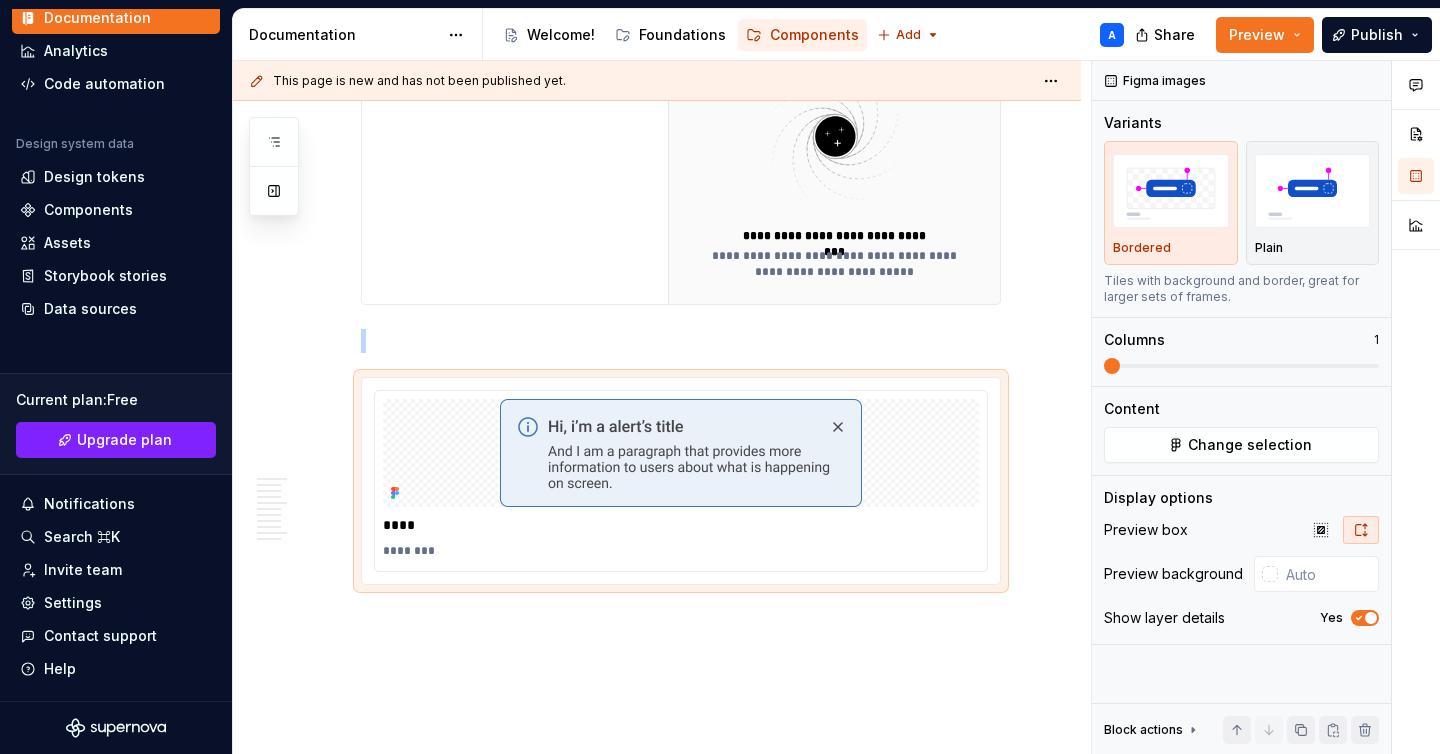 click on "This page is new and has not been published yet. Alert El Alert es clave, porque permite comunicar de manera clara y destacada mensajes importantes, como errores, advertencias o información útil para los usuarios. Edit header Uso Cuando usar Cuando evitar usar Normas de uso Variantes Info Success Warning Error Formato Anatomía Uso Se usa principalmente para comunicar errores, advertencias o información importante que la persona usuaria debe tener en cuenta. Cuando usar Mensajes críticos o urgentes:  Cuando es necesario que la persona usuaria preste atención inmediata, como errores en un formulario. Advertencias importantes:  Cuando la persona usuaria debe ser alertada sobre algo que puede tener consecuencias. Información importante:  Información que la persona usuaria debe conocer, pero que no es urgente o critica. Cuando evitar usar Toast. Normas de uso Posición visible pero no intrusiva:  Deben estar en un lugar destacado pero no interrumpir el contenido principal. Ubicación según urgencia: Info" at bounding box center [836, 408] 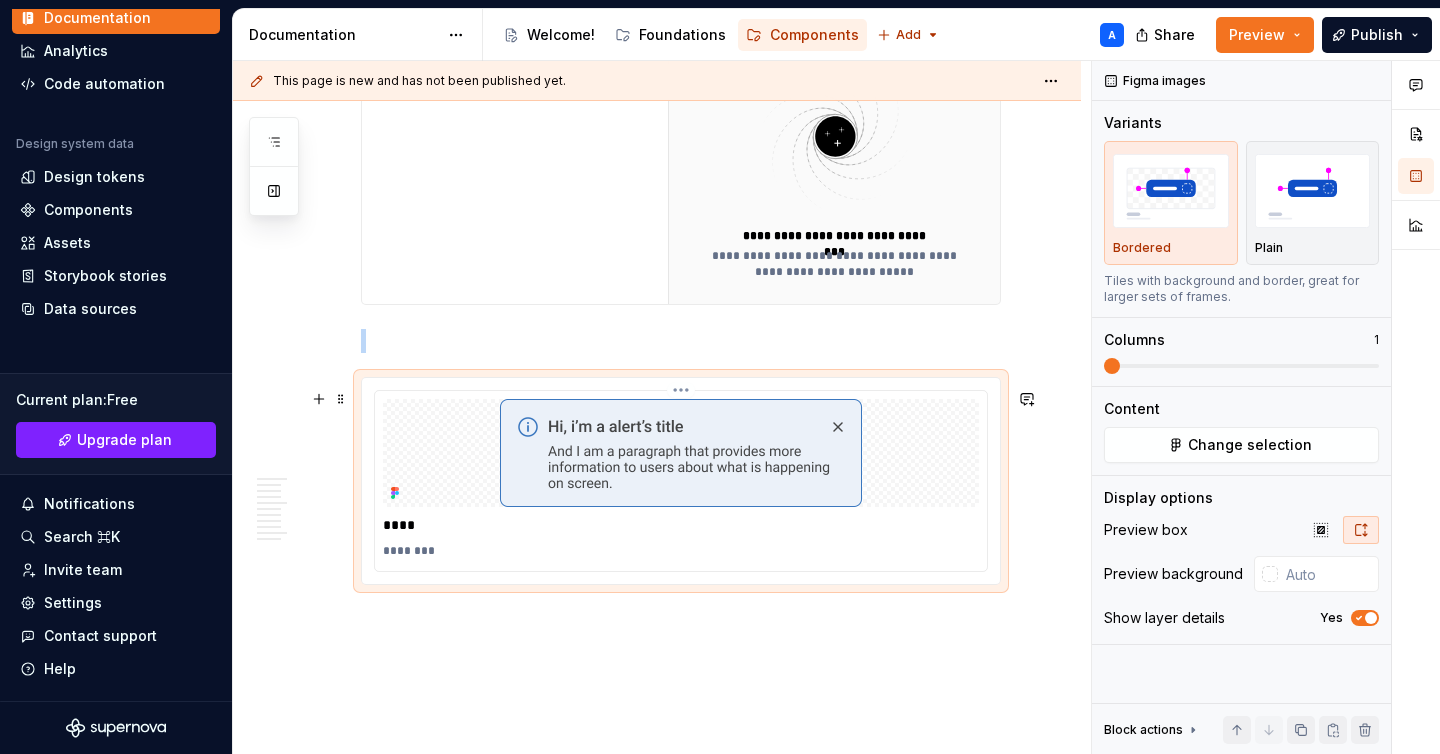 click at bounding box center [681, 453] 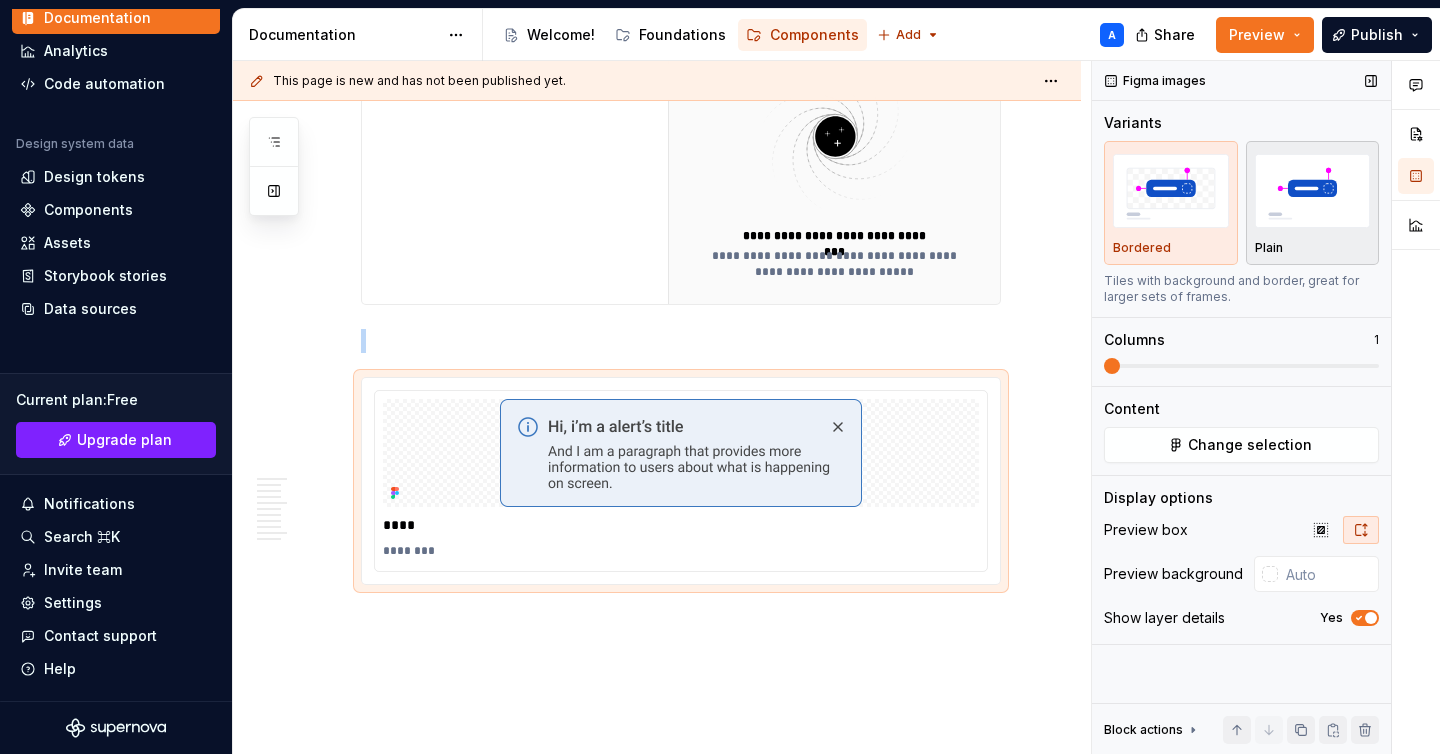 click at bounding box center [1313, 190] 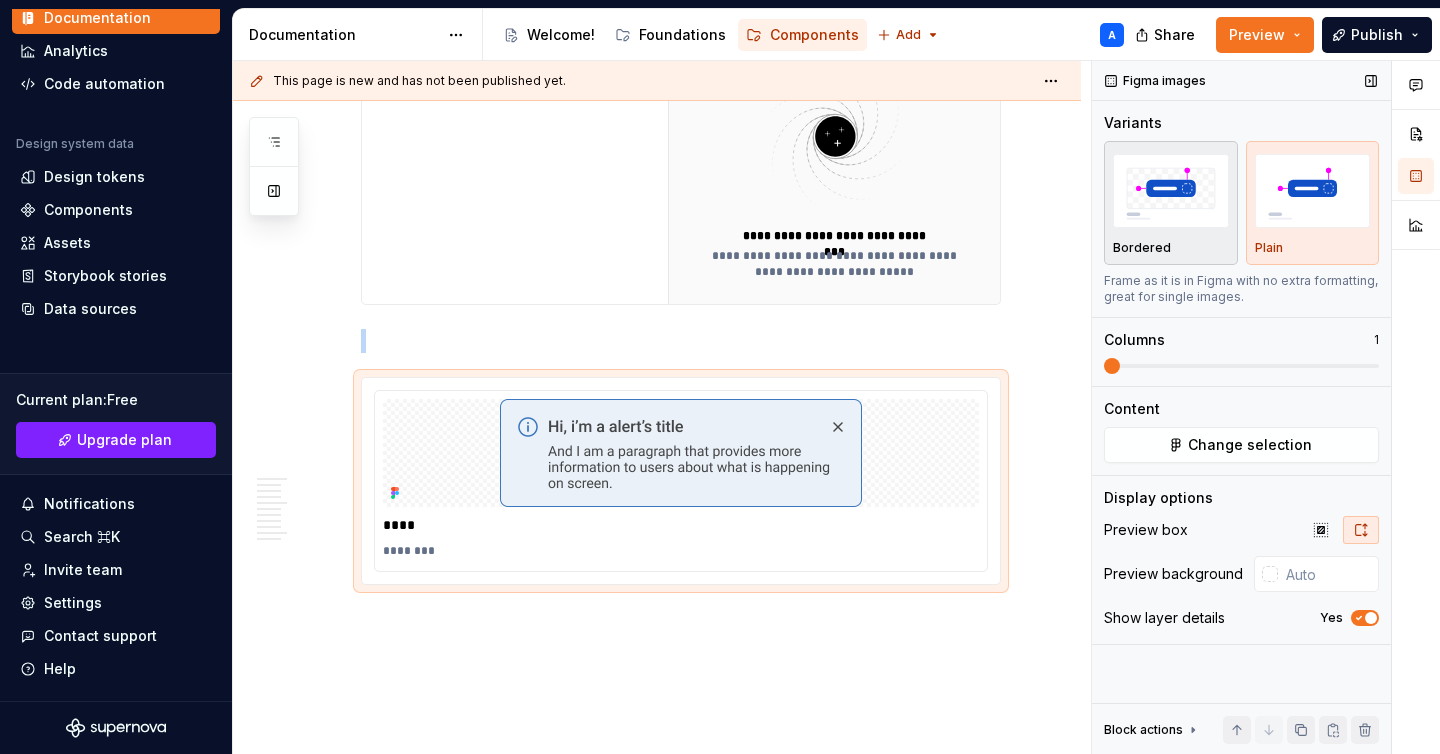 click at bounding box center [1171, 190] 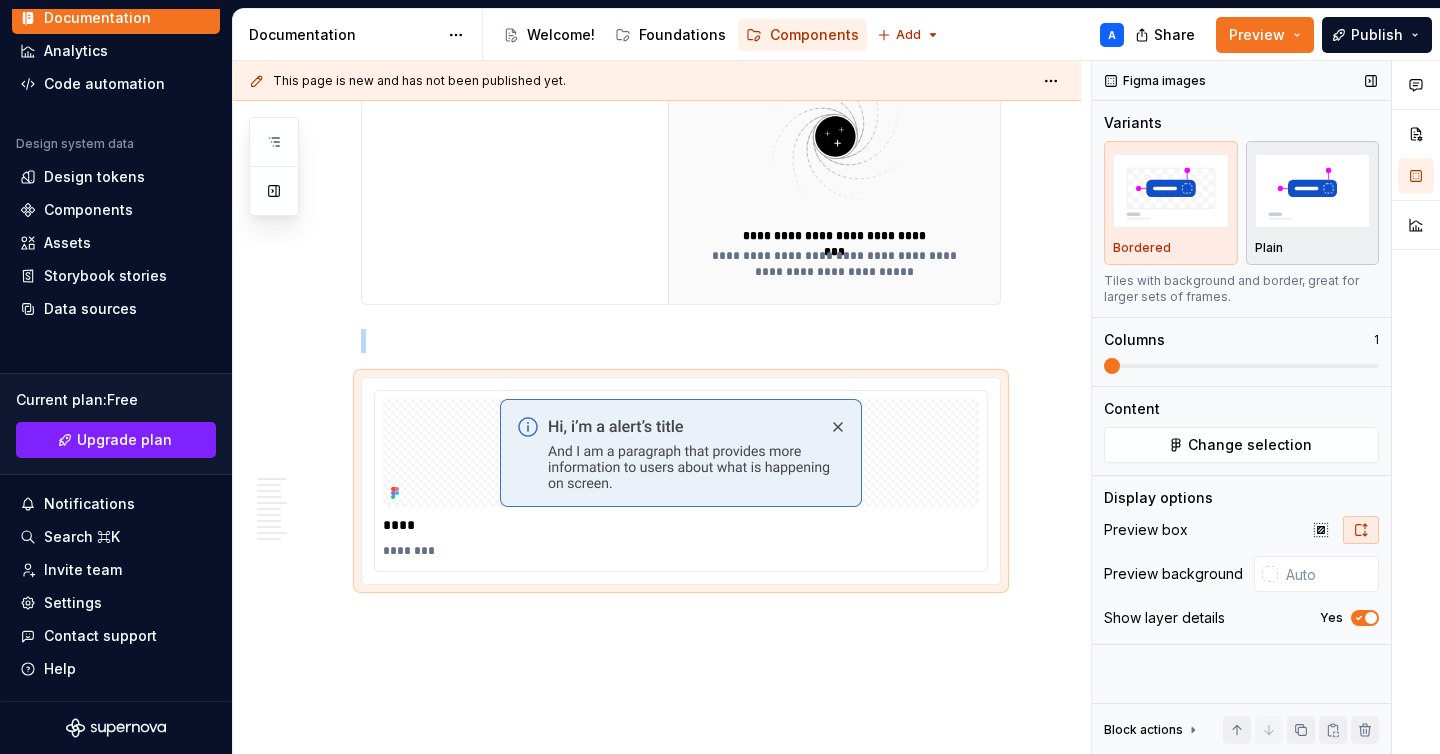 click at bounding box center [1313, 190] 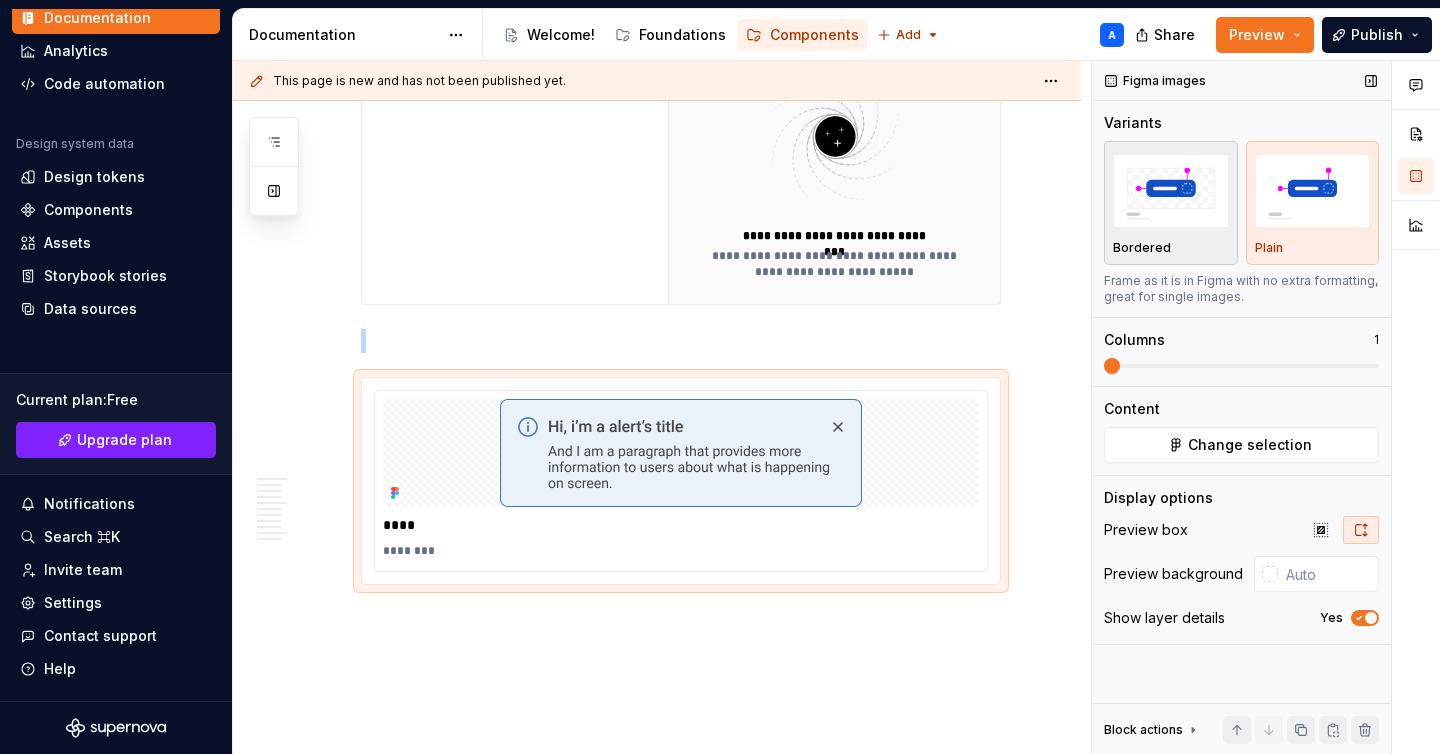 click at bounding box center [1171, 190] 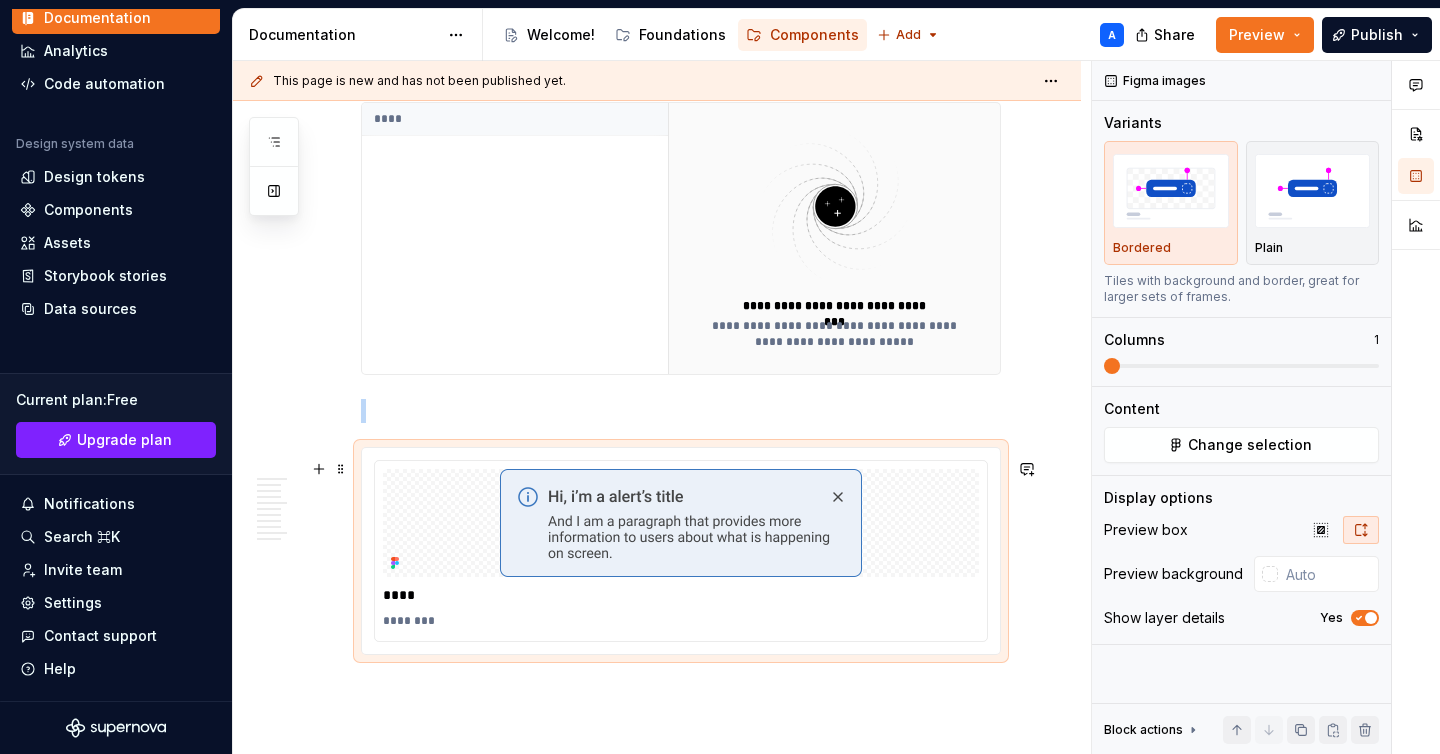 scroll, scrollTop: 4438, scrollLeft: 0, axis: vertical 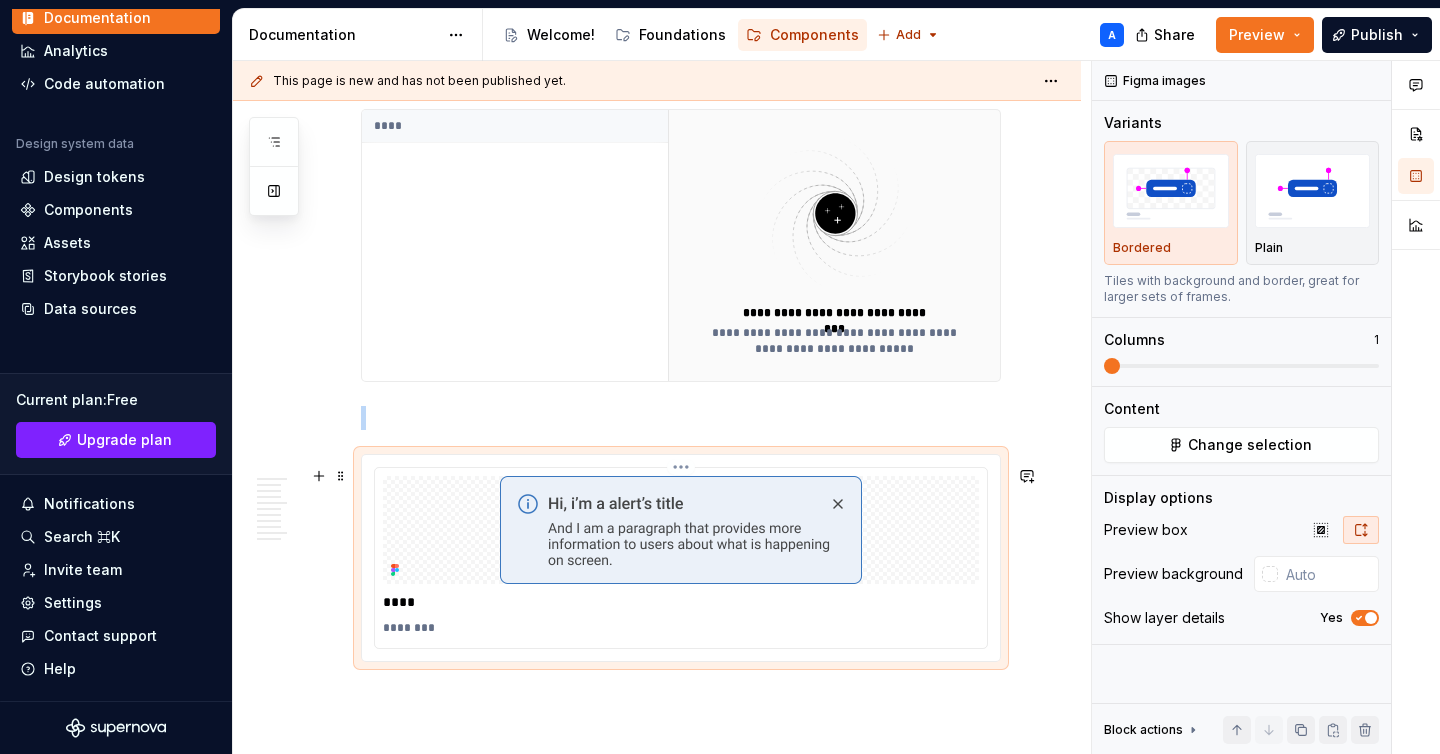 click at bounding box center [681, 530] 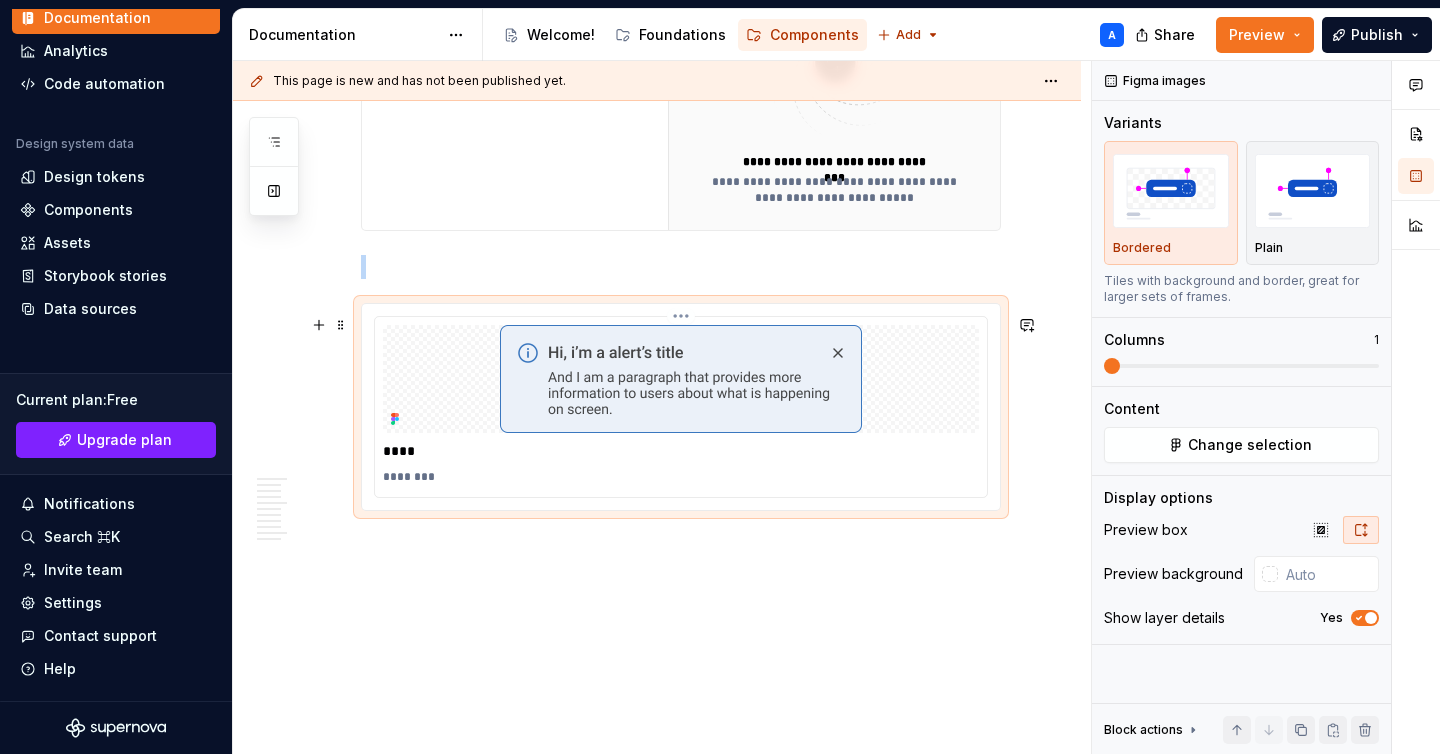 scroll, scrollTop: 4607, scrollLeft: 0, axis: vertical 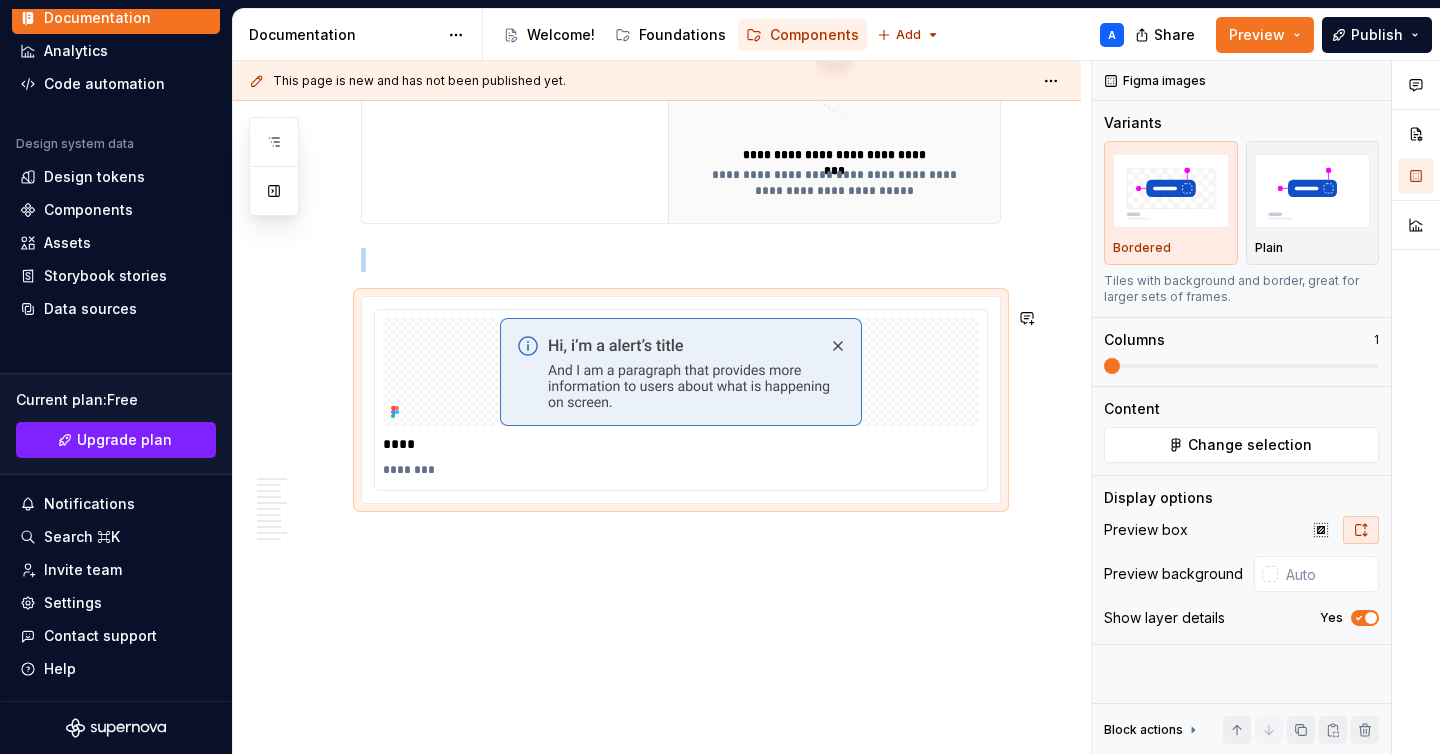 click on "Uso Se usa principalmente para comunicar errores, advertencias o información importante que la persona usuaria debe tener en cuenta. Cuando usar Mensajes críticos o urgentes:  Cuando es necesario que la persona usuaria preste atención inmediata, como errores en un formulario. Advertencias importantes:  Cuando la persona usuaria debe ser alertada sobre algo que puede tener consecuencias. Información importante:  Información que la persona usuaria debe conocer, pero que no es urgente o critica. Cuando evitar usar Cuando el mensaje sea temporal, como una notificación que confirma una acción realizada, el componente Alert puede ser innecesario, ya que puede interrumpir la experiencia de la persona usuaria, en estos casos es recomendable usar el componente  Toast. Normas de uso Posición visible pero no intrusiva:  Deben estar en un lugar destacado pero no interrumpir el contenido principal. Ubicación según urgencia: Alertas fijas:  Contenido: Tamaño: Variantes Info Success Warning Error Formato ****" at bounding box center [657, -1726] 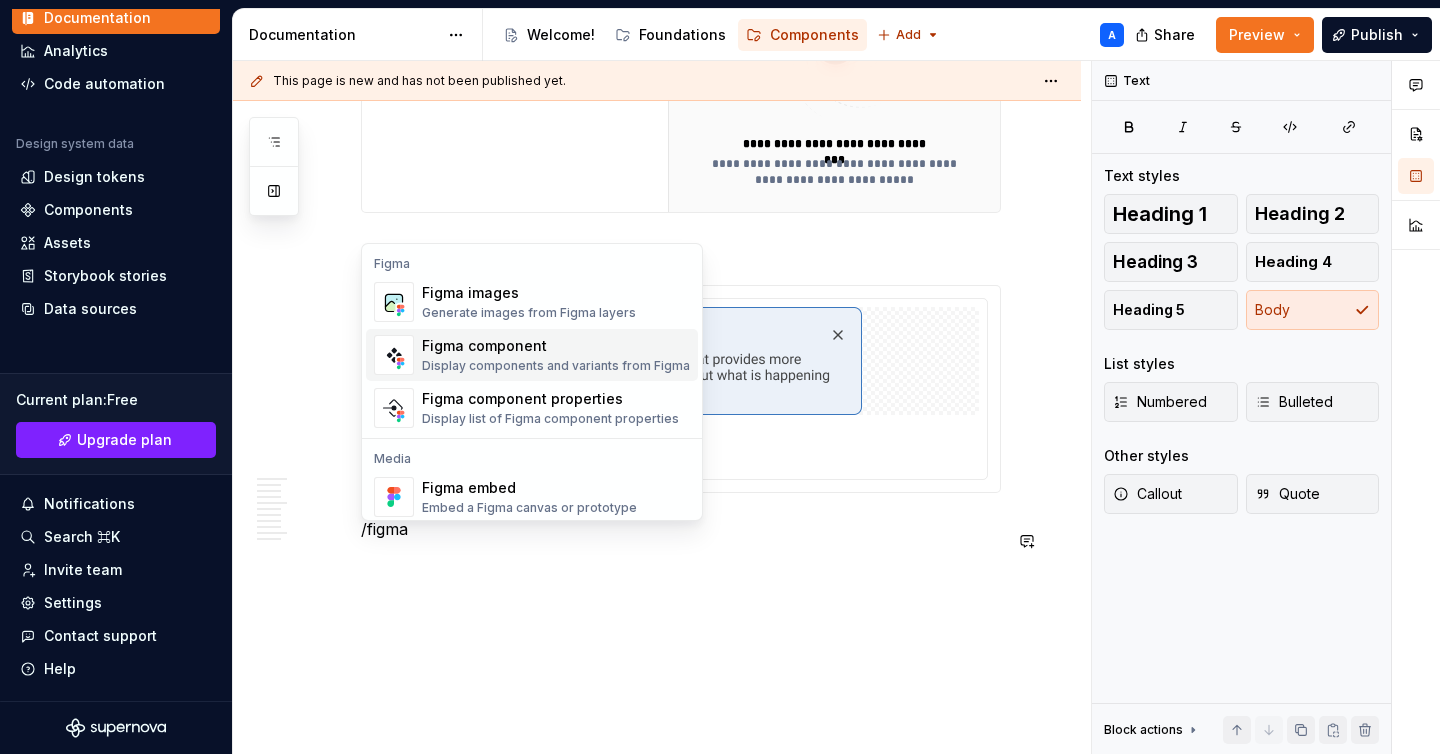 click on "Figma component" at bounding box center [556, 346] 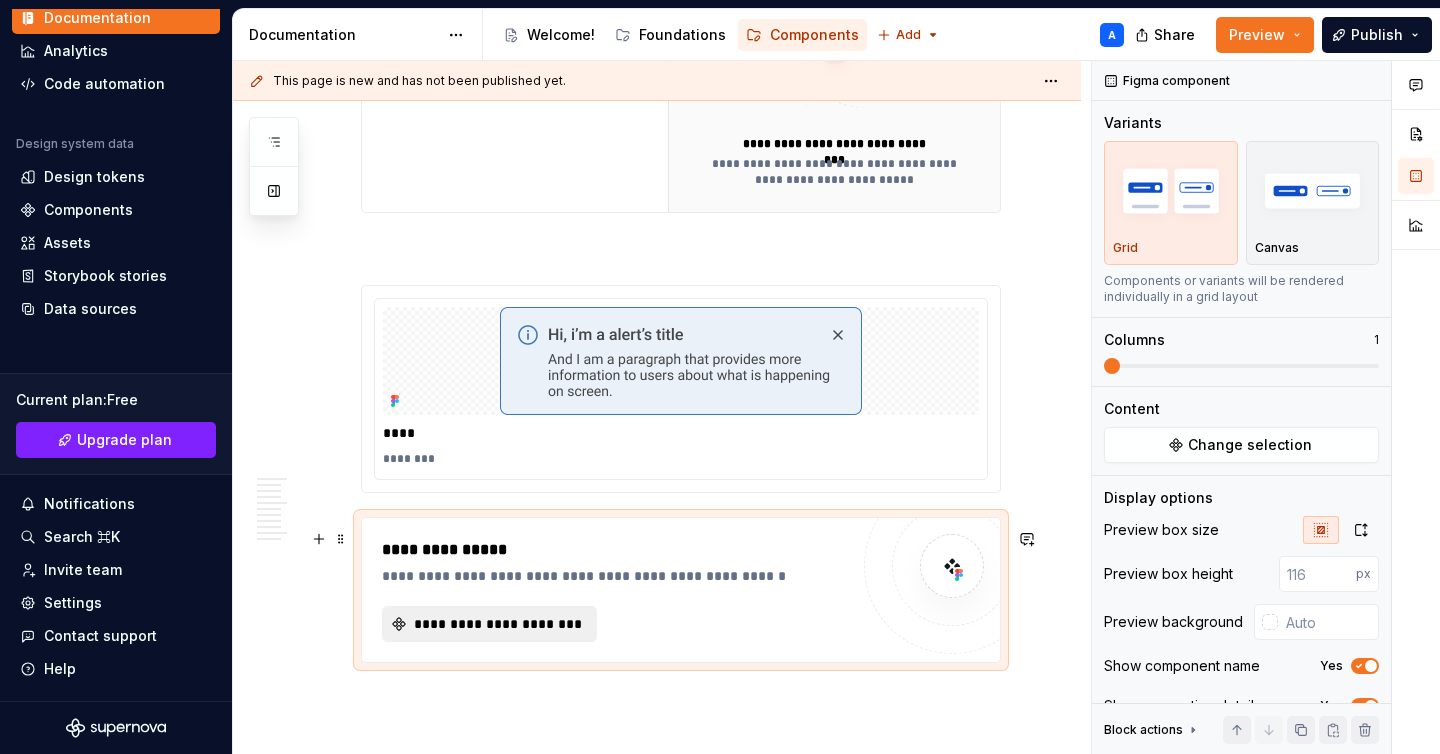 click on "**********" at bounding box center [497, 624] 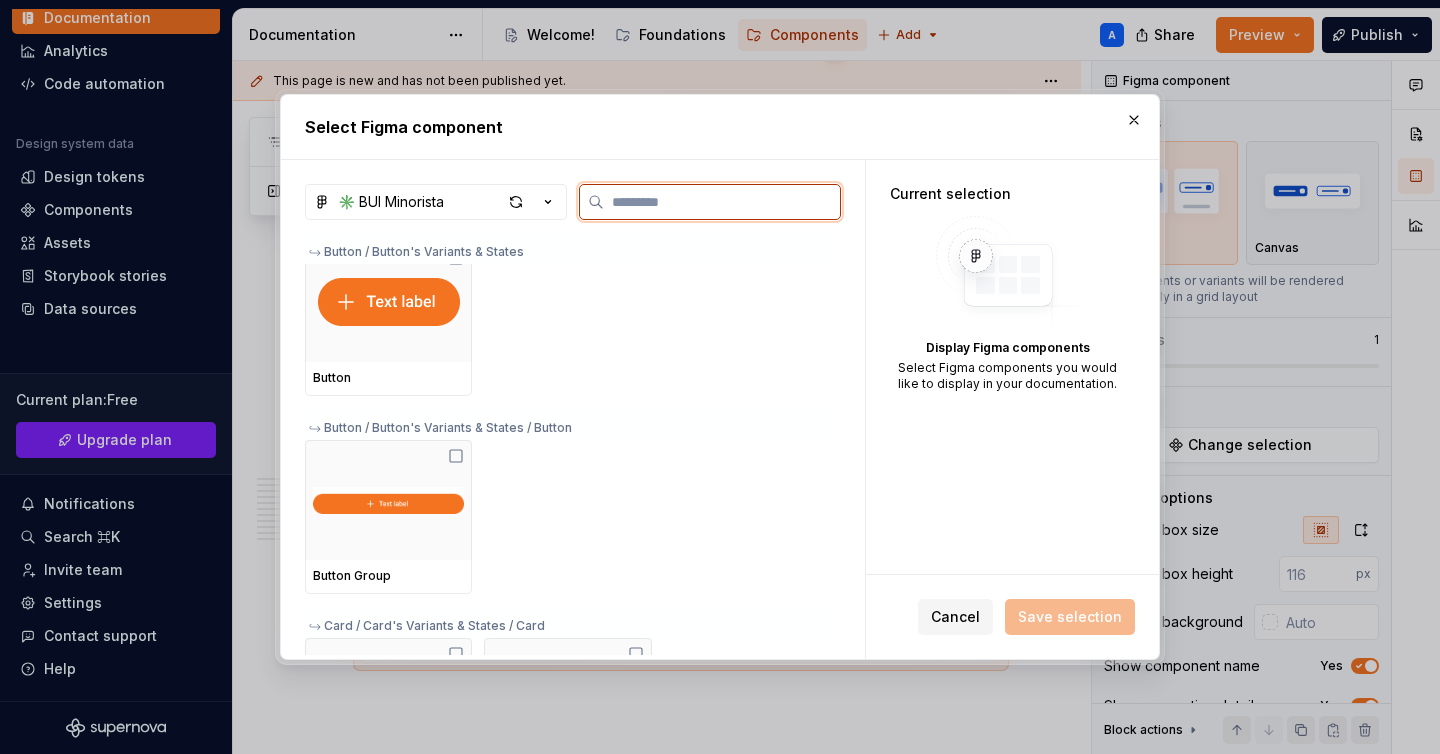 scroll, scrollTop: 1119, scrollLeft: 0, axis: vertical 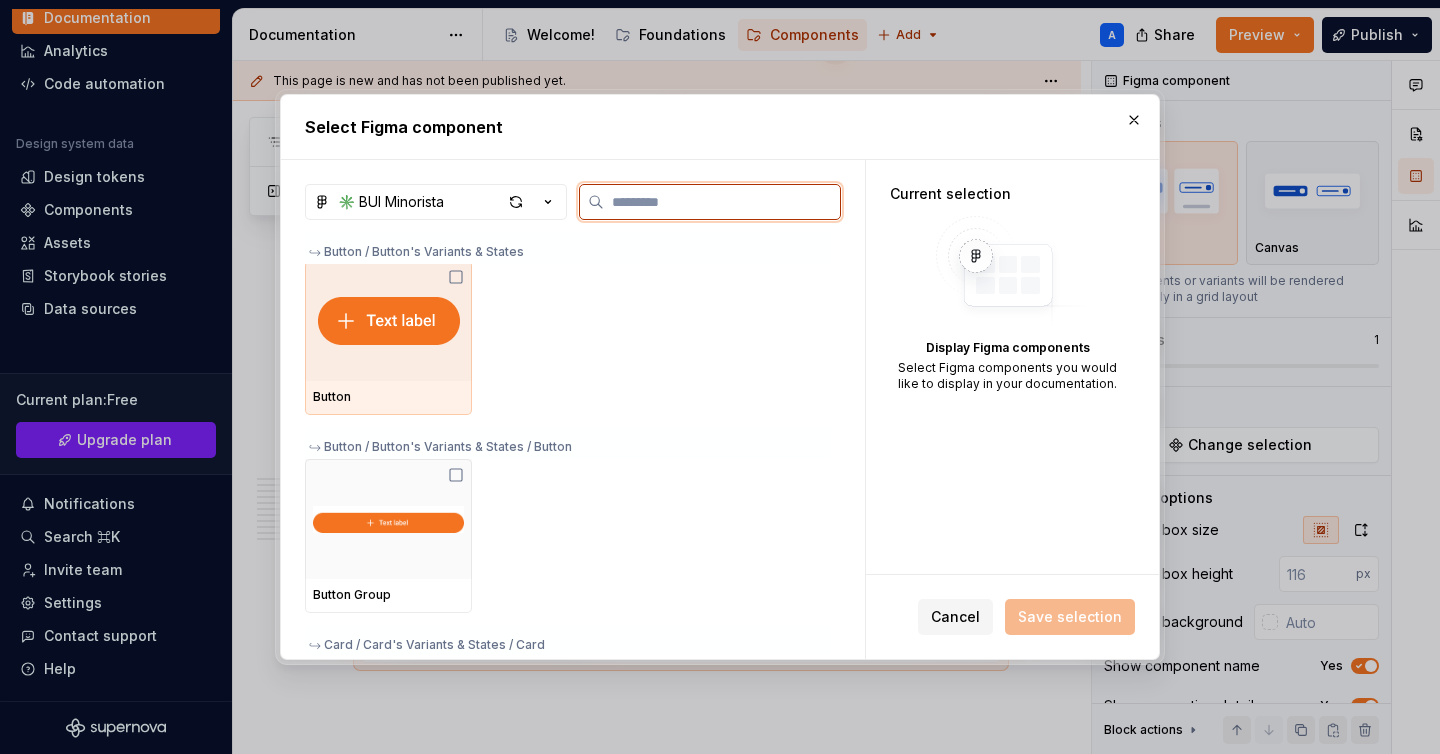 click at bounding box center (388, 321) 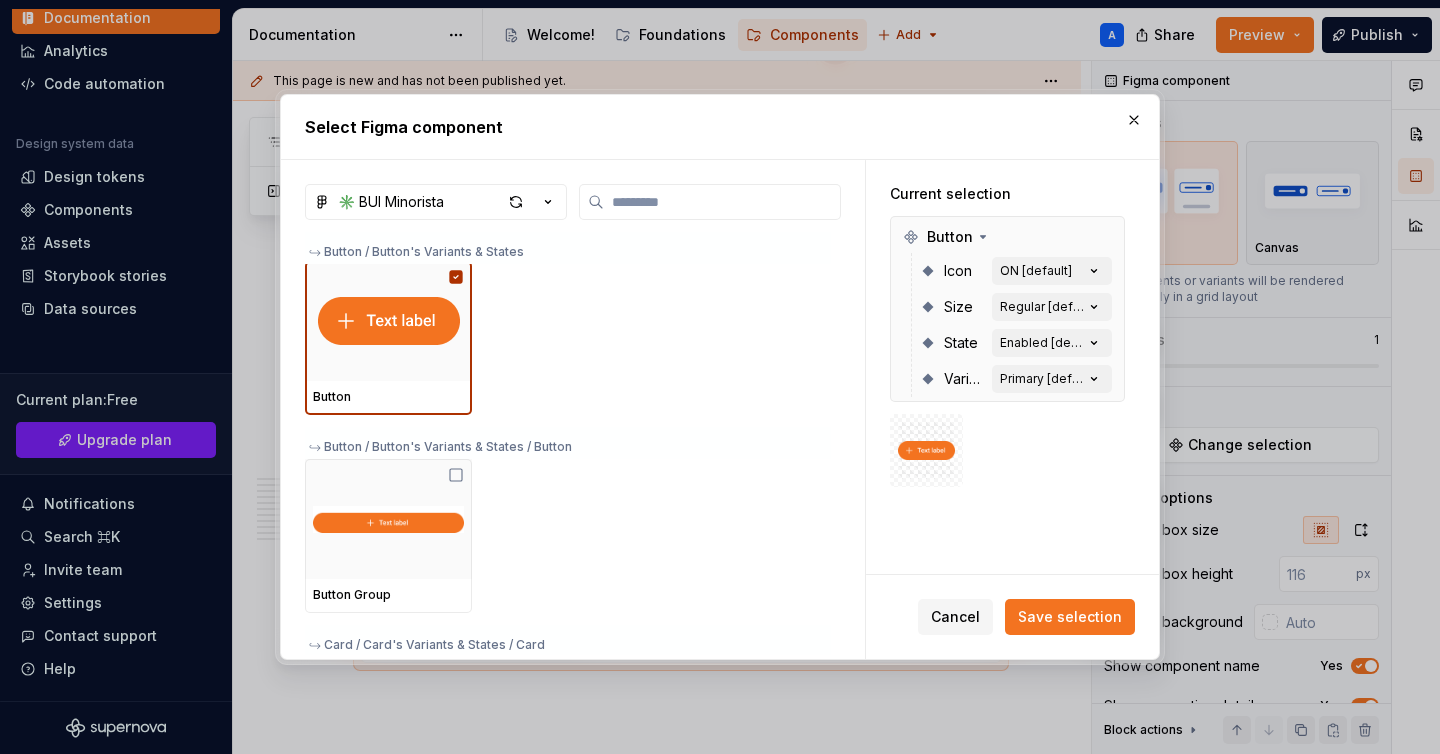 click at bounding box center [926, 451] 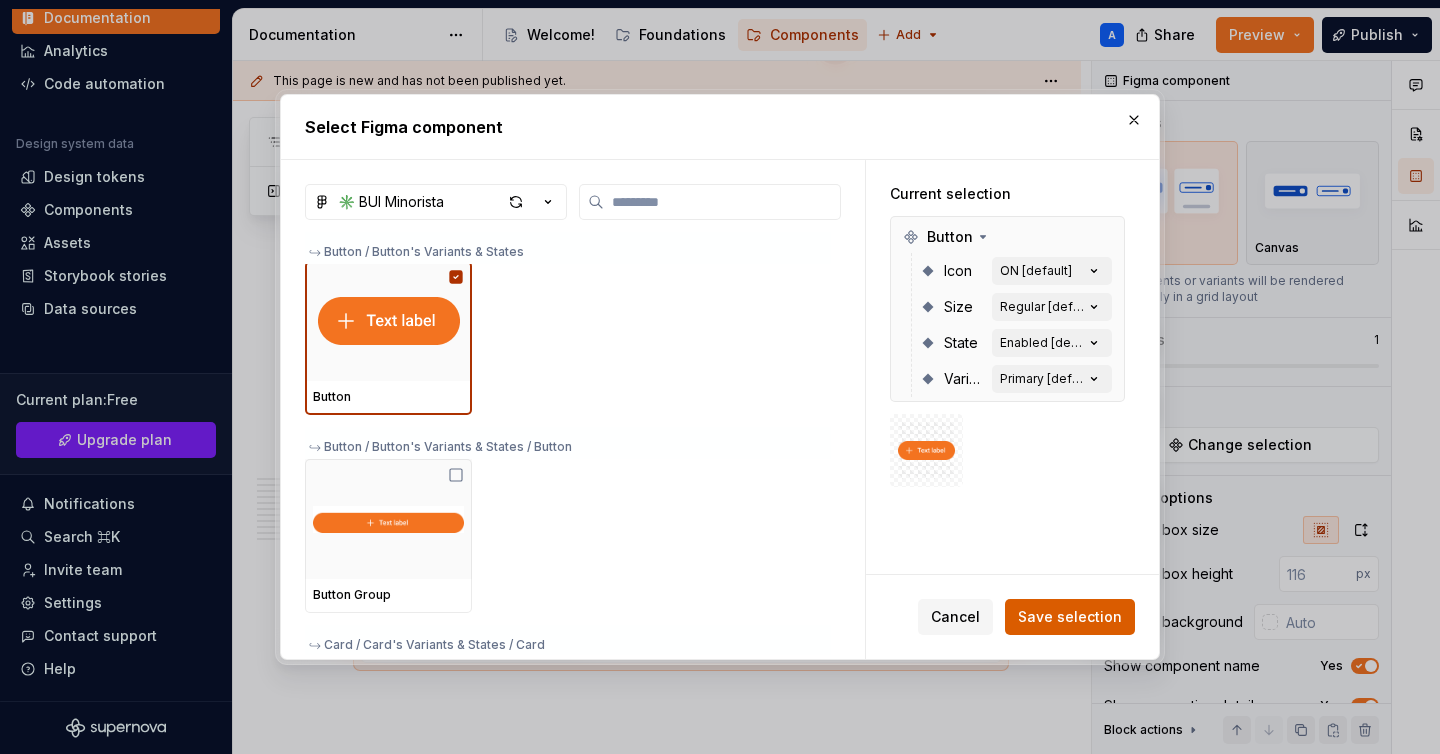 click on "Save selection" at bounding box center [1070, 617] 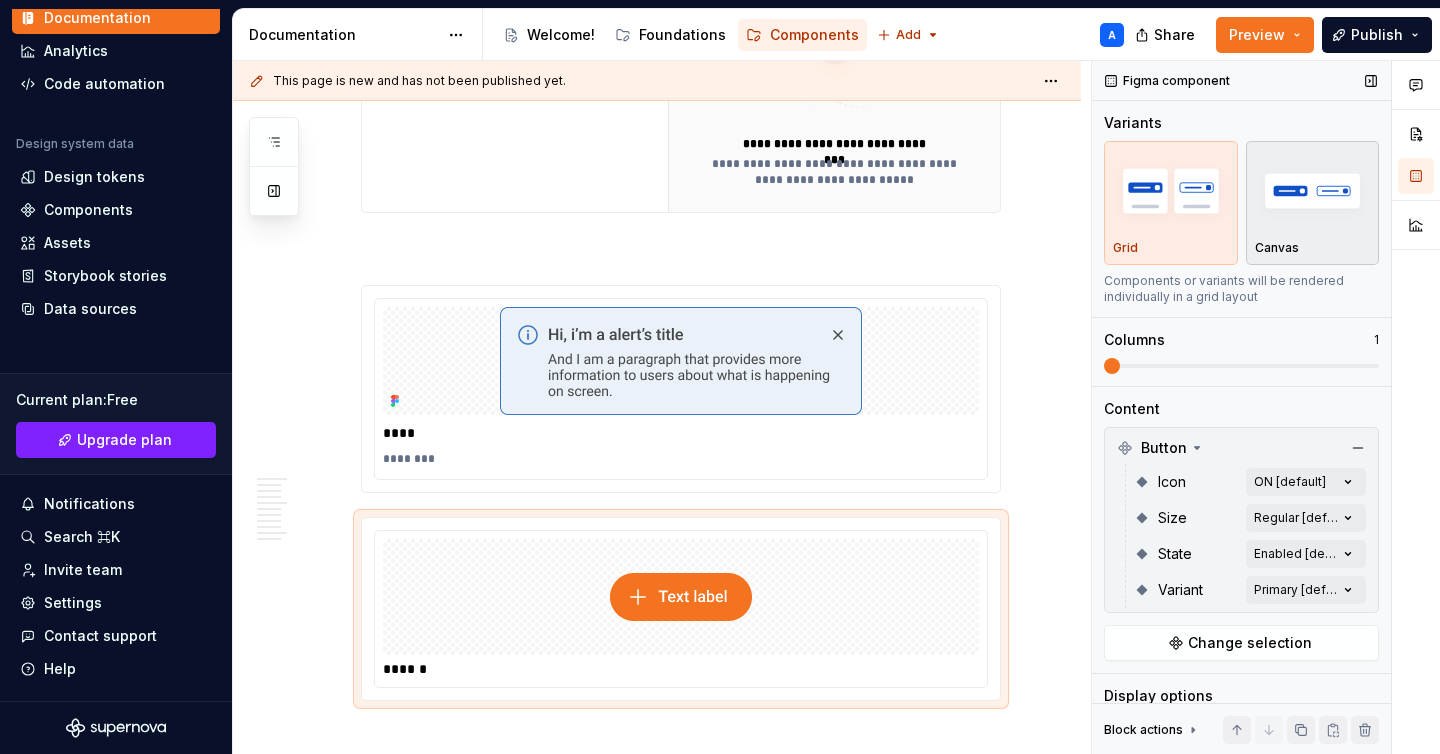 click at bounding box center [1313, 190] 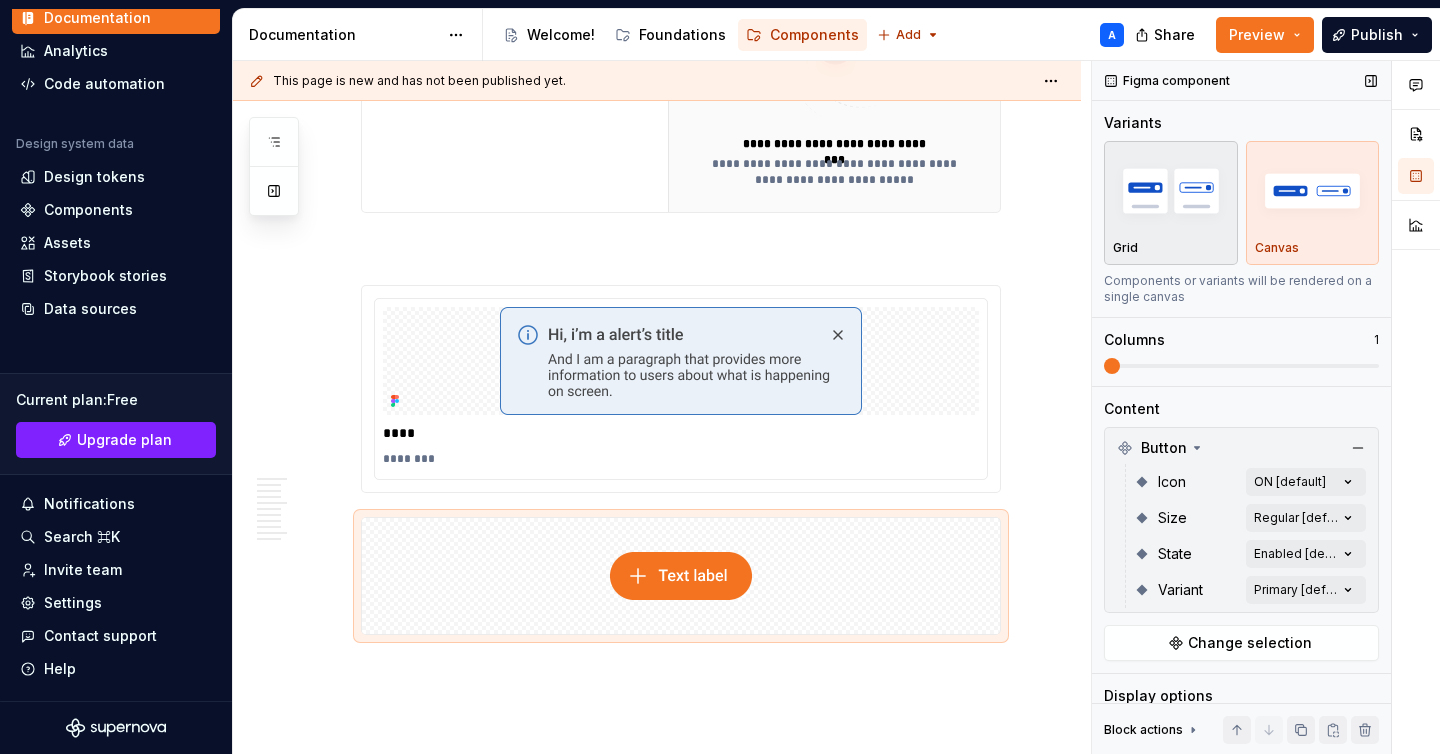 click at bounding box center [1171, 191] 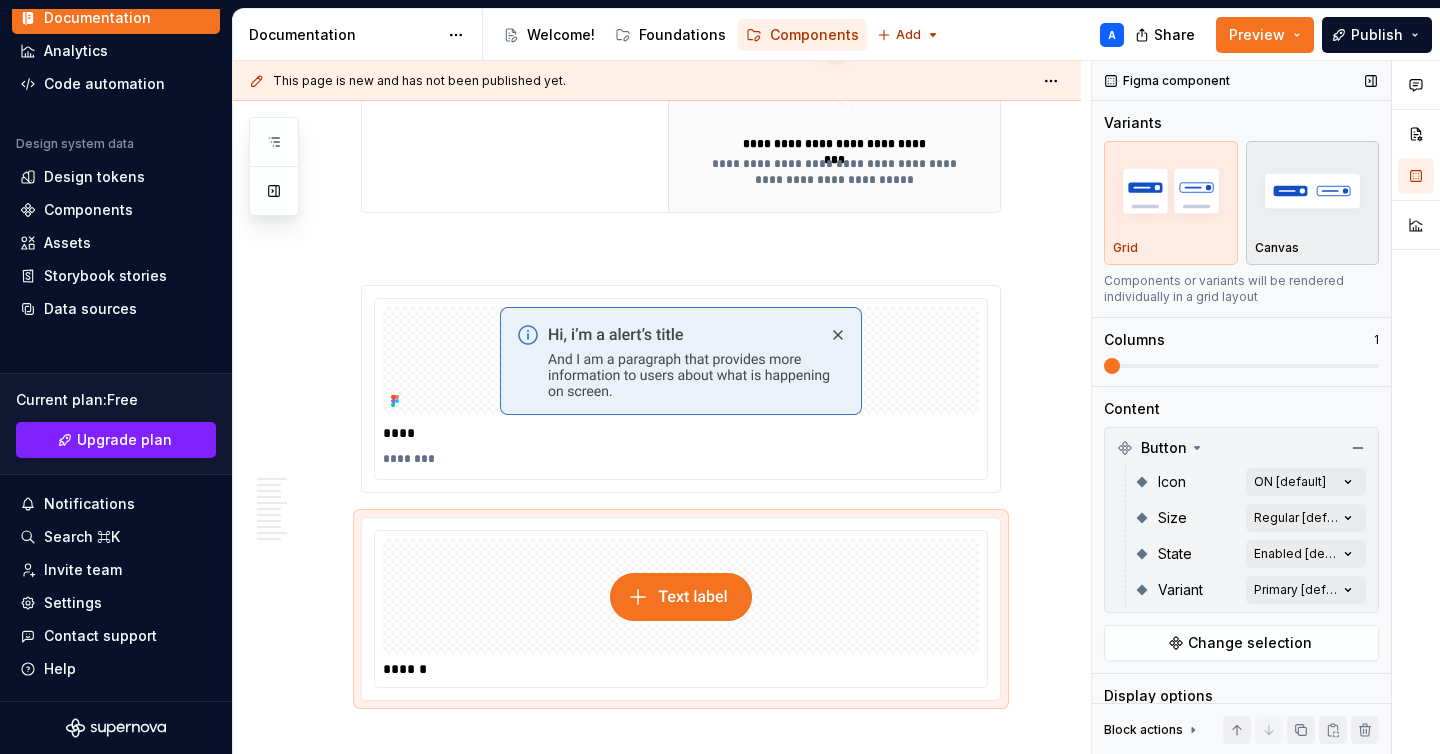 click on "Canvas" at bounding box center (1313, 203) 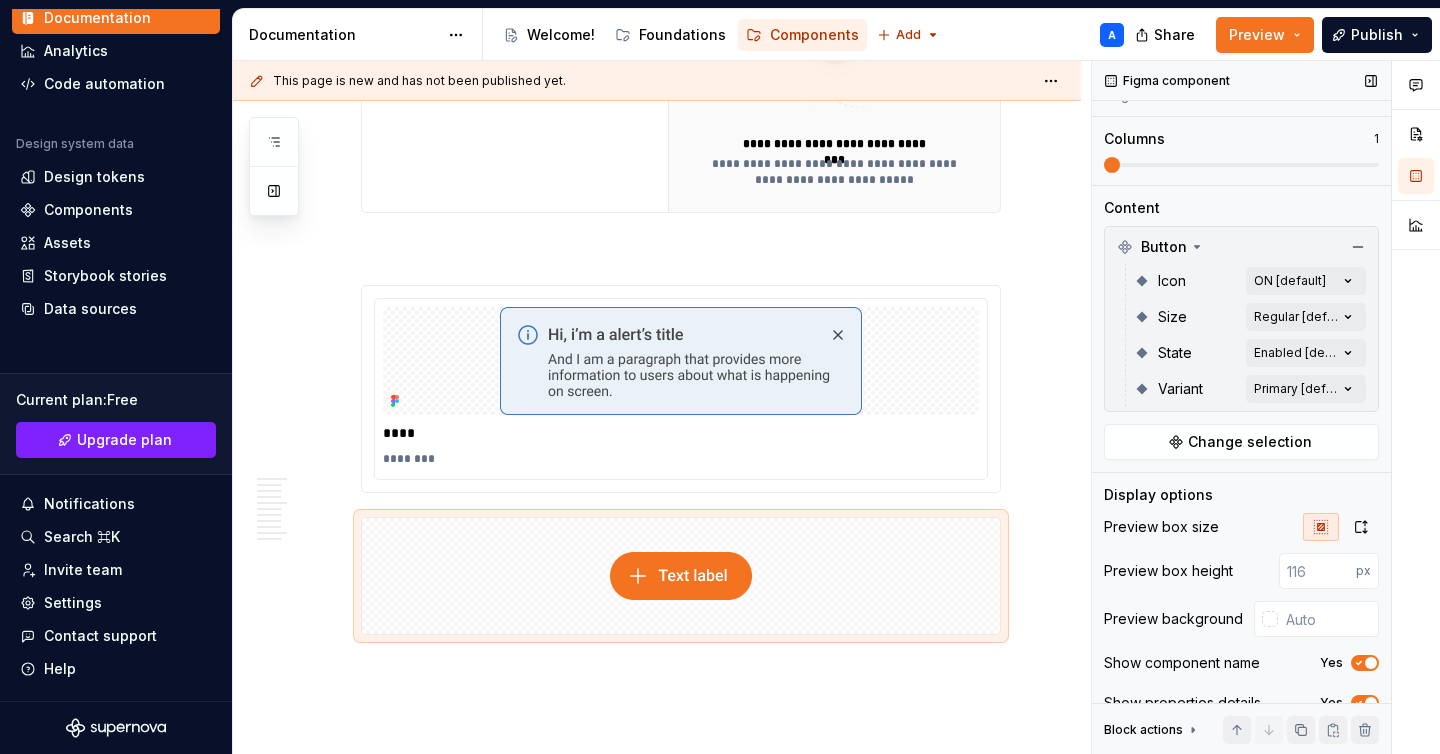 scroll, scrollTop: 267, scrollLeft: 0, axis: vertical 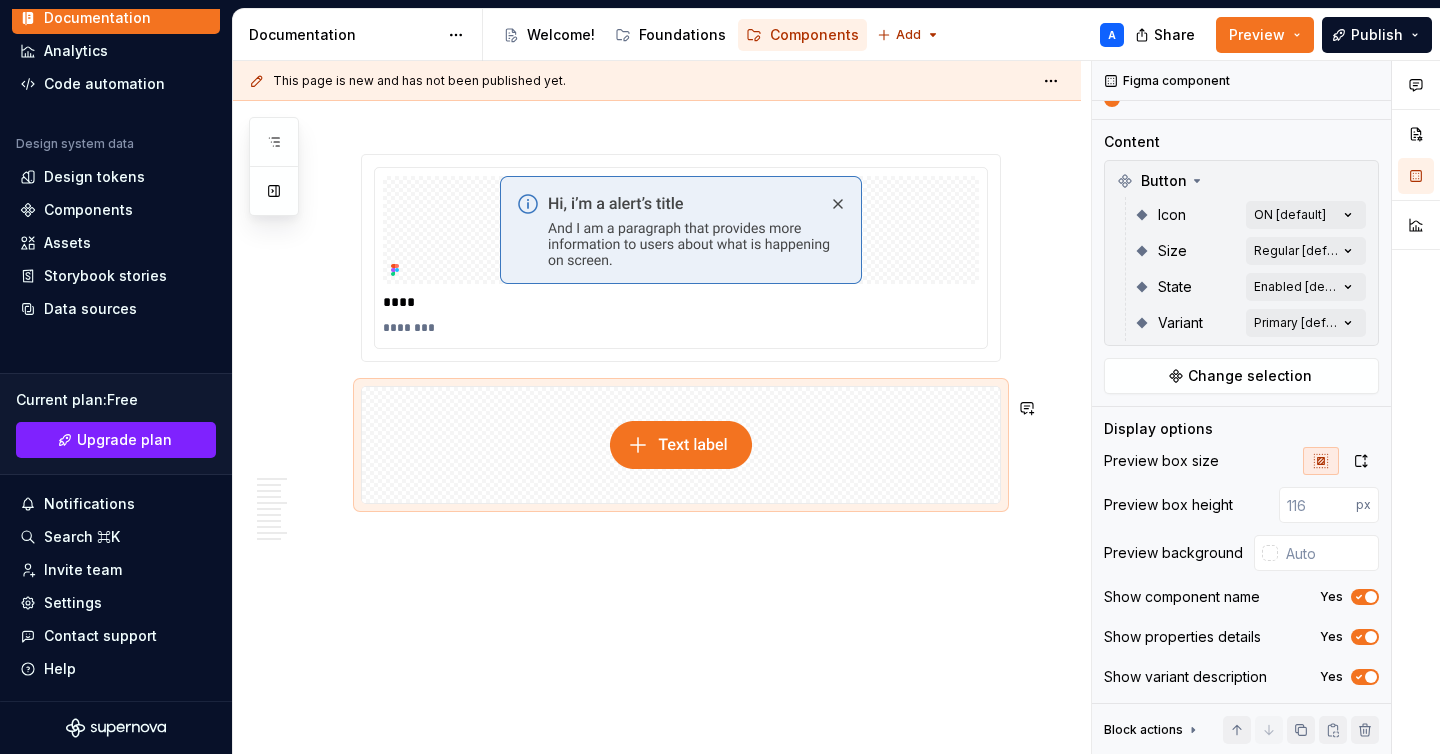 click on "Uso Se usa principalmente para comunicar errores, advertencias o información importante que la persona usuaria debe tener en cuenta. Cuando usar Mensajes críticos o urgentes:  Cuando es necesario que la persona usuaria preste atención inmediata, como errores en un formulario. Advertencias importantes:  Cuando la persona usuaria debe ser alertada sobre algo que puede tener consecuencias. Información importante:  Información que la persona usuaria debe conocer, pero que no es urgente o critica. Cuando evitar usar Cuando el mensaje sea temporal, como una notificación que confirma una acción realizada, el componente Alert puede ser innecesario, ya que puede interrumpir la experiencia de la persona usuaria, en estos casos es recomendable usar el componente  Toast. Normas de uso Posición visible pero no intrusiva:  Deben estar en un lugar destacado pero no interrumpir el contenido principal. Ubicación según urgencia: Alertas fijas:  Contenido: Tamaño: Variantes Info Success Warning Error Formato ****" at bounding box center (657, -1797) 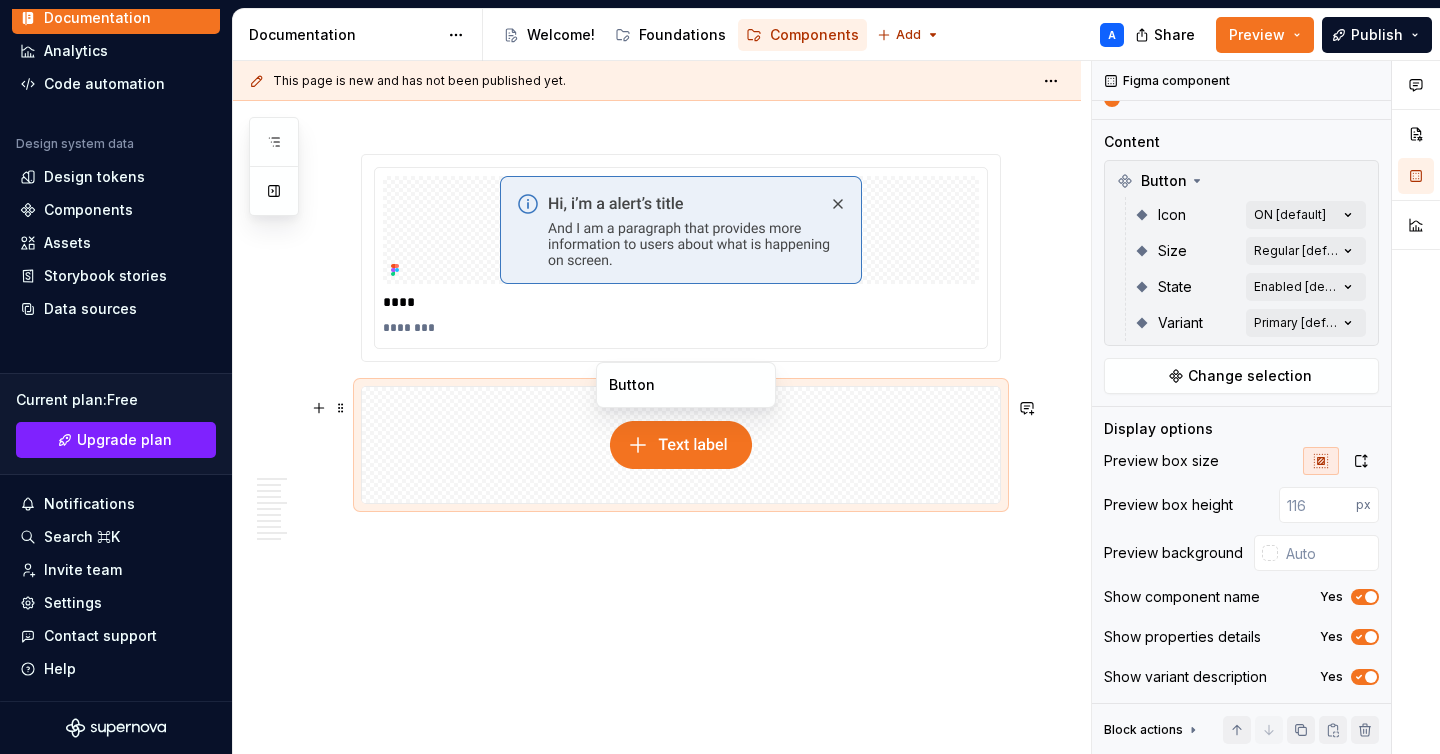 click at bounding box center [681, 445] 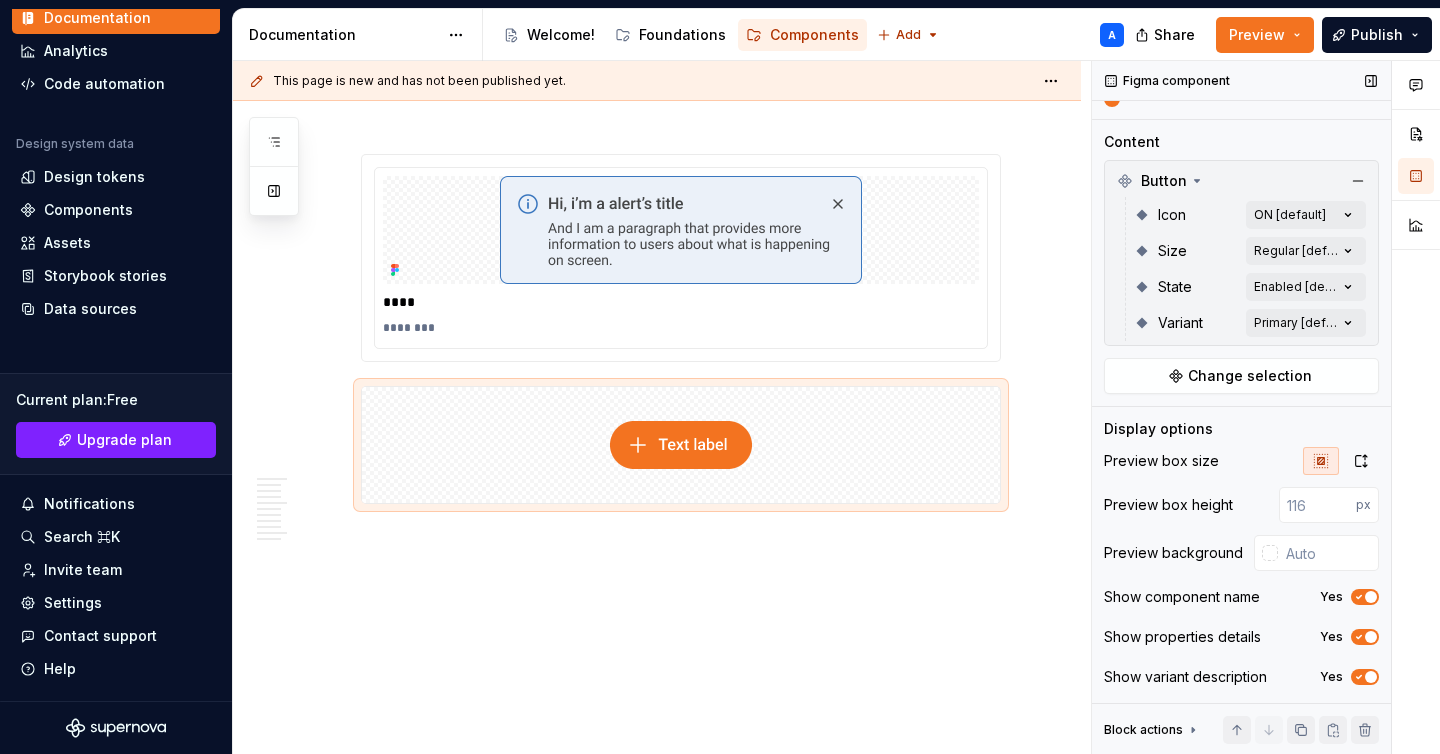 click on "Yes" at bounding box center (1365, 637) 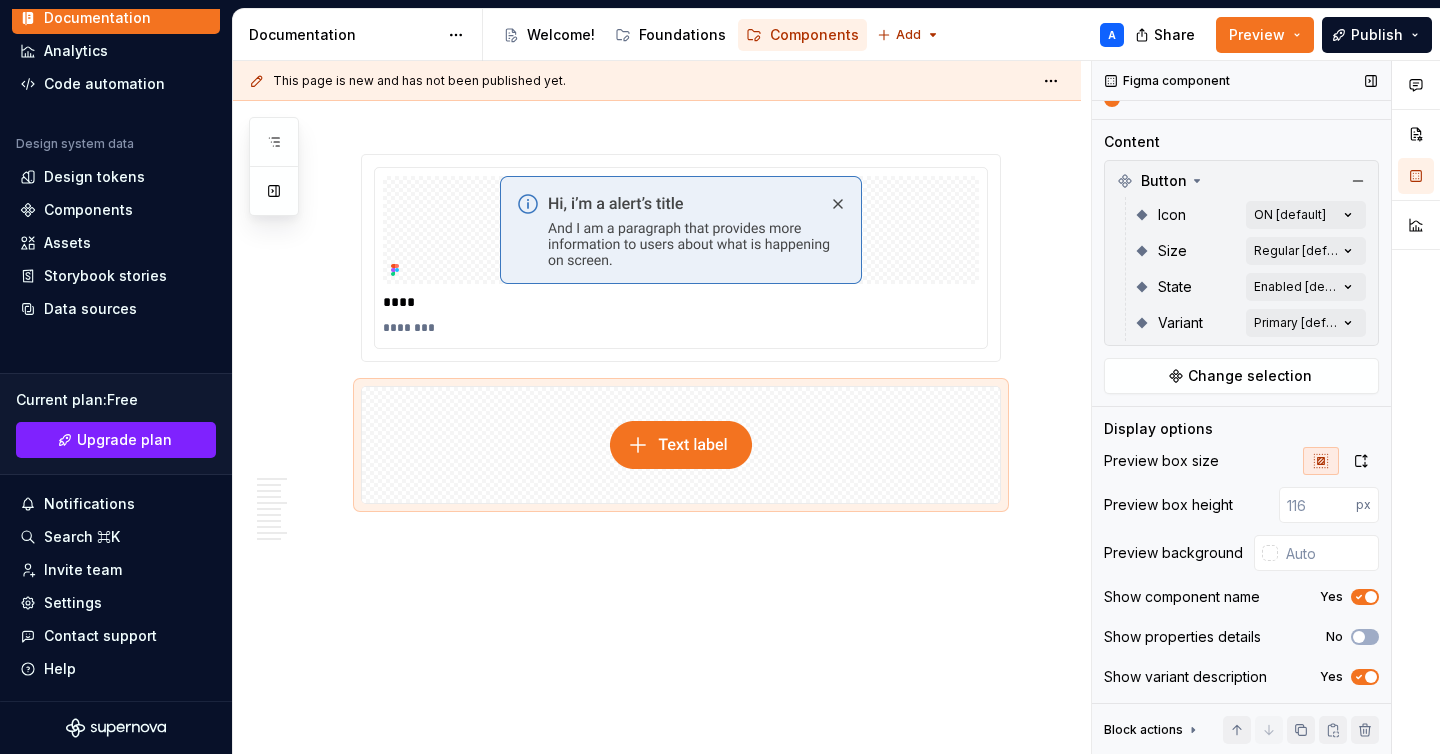 click at bounding box center (1371, 597) 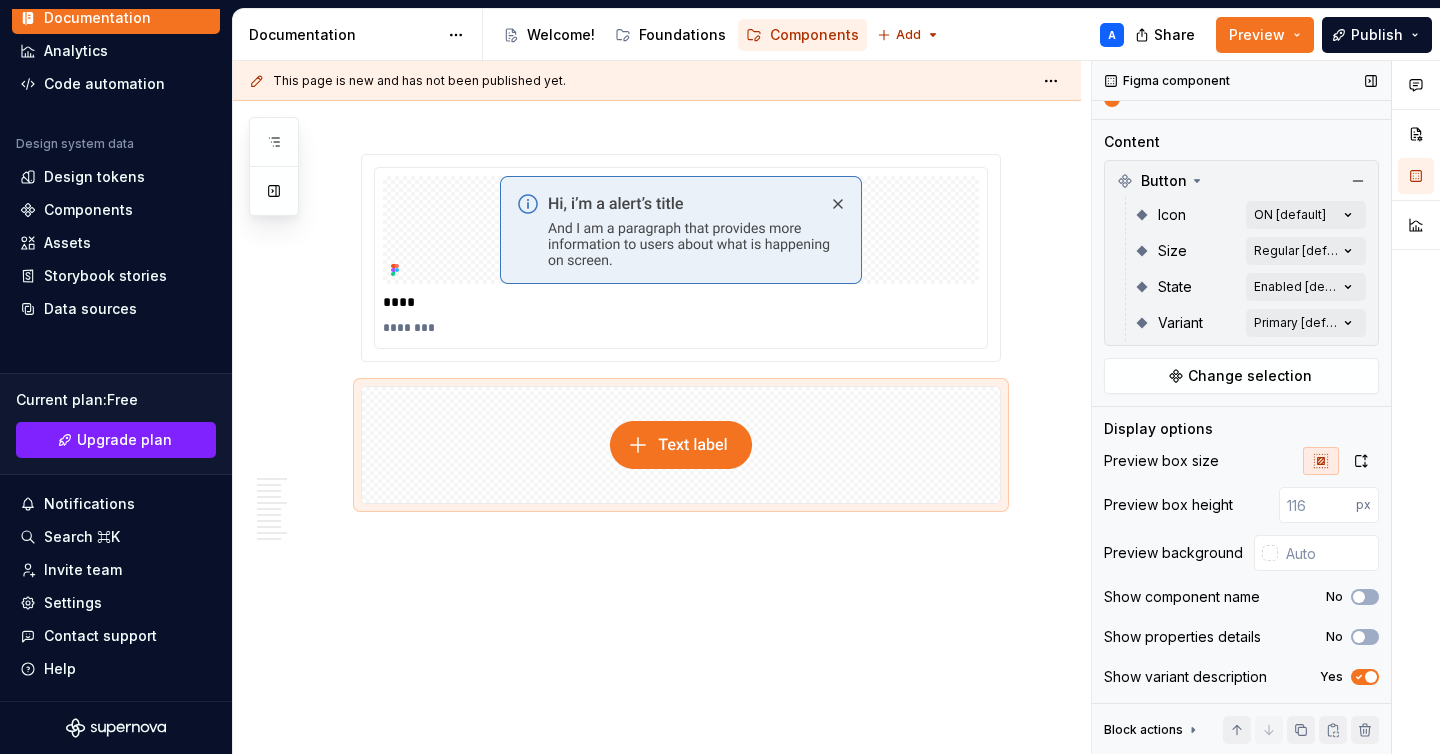 click 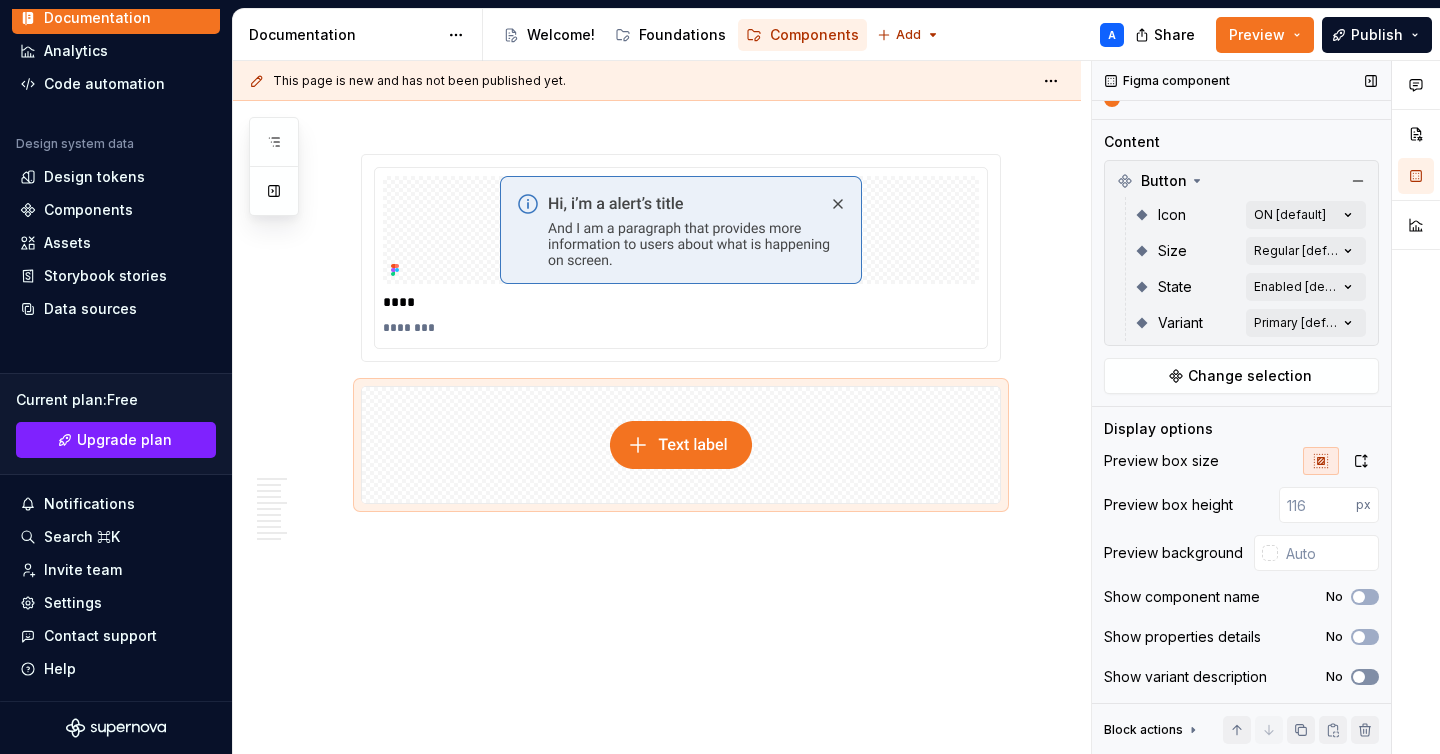 click on "No" at bounding box center [1365, 677] 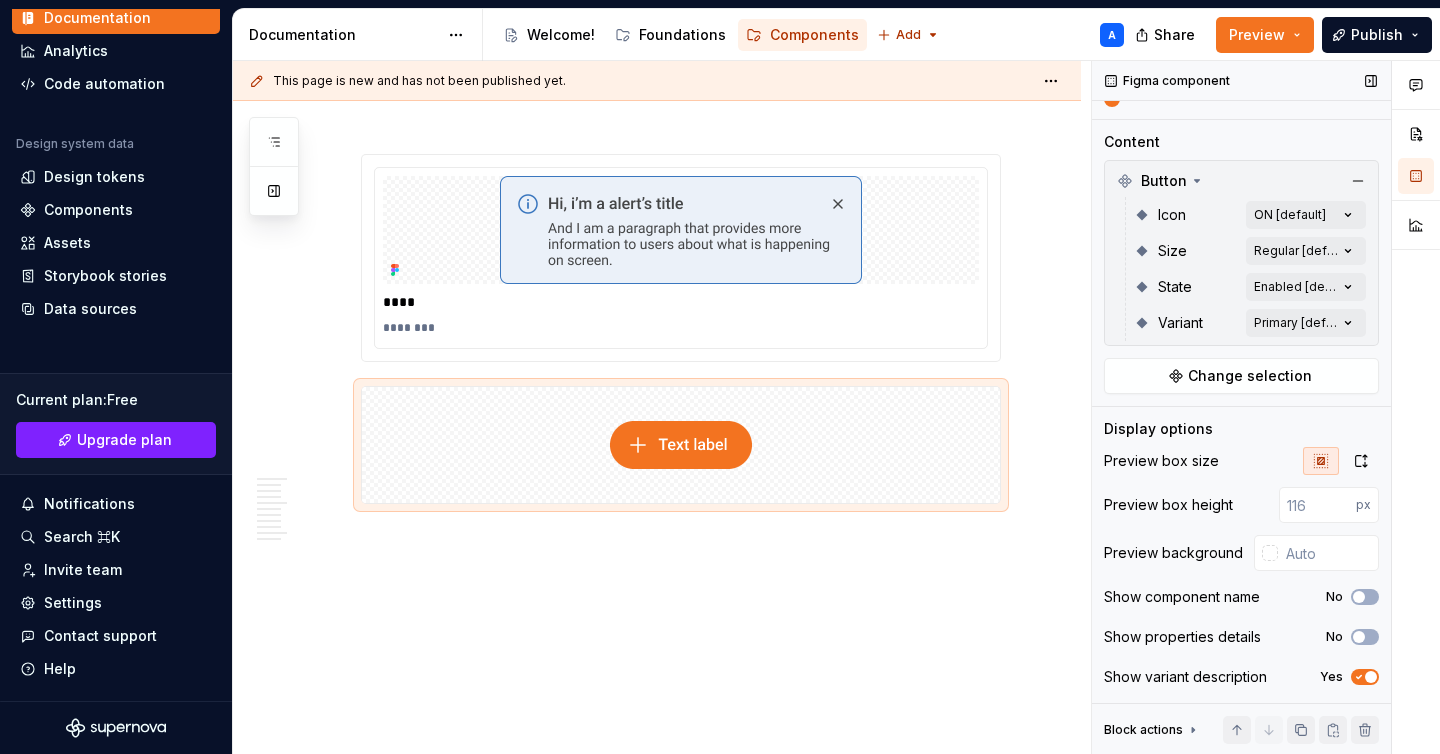 click at bounding box center [1371, 677] 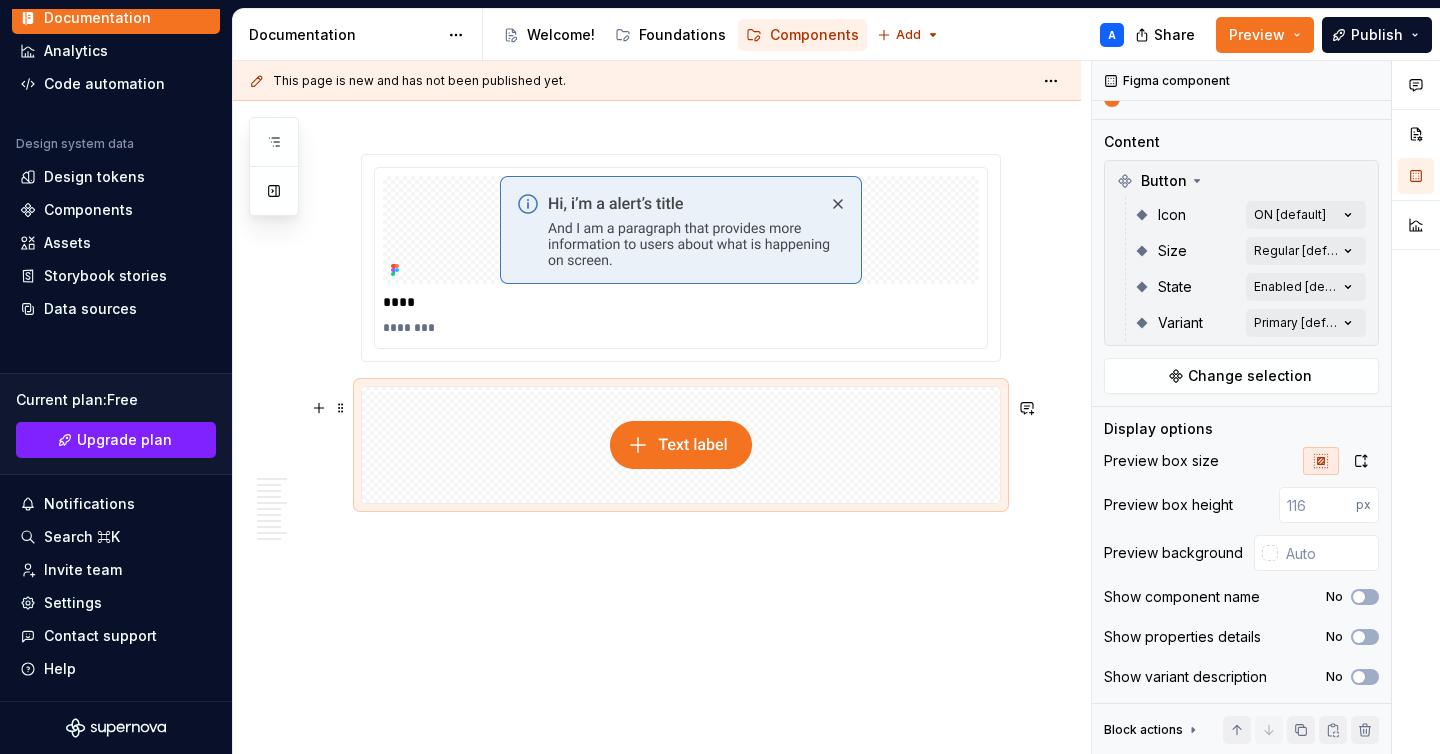 click at bounding box center [681, 445] 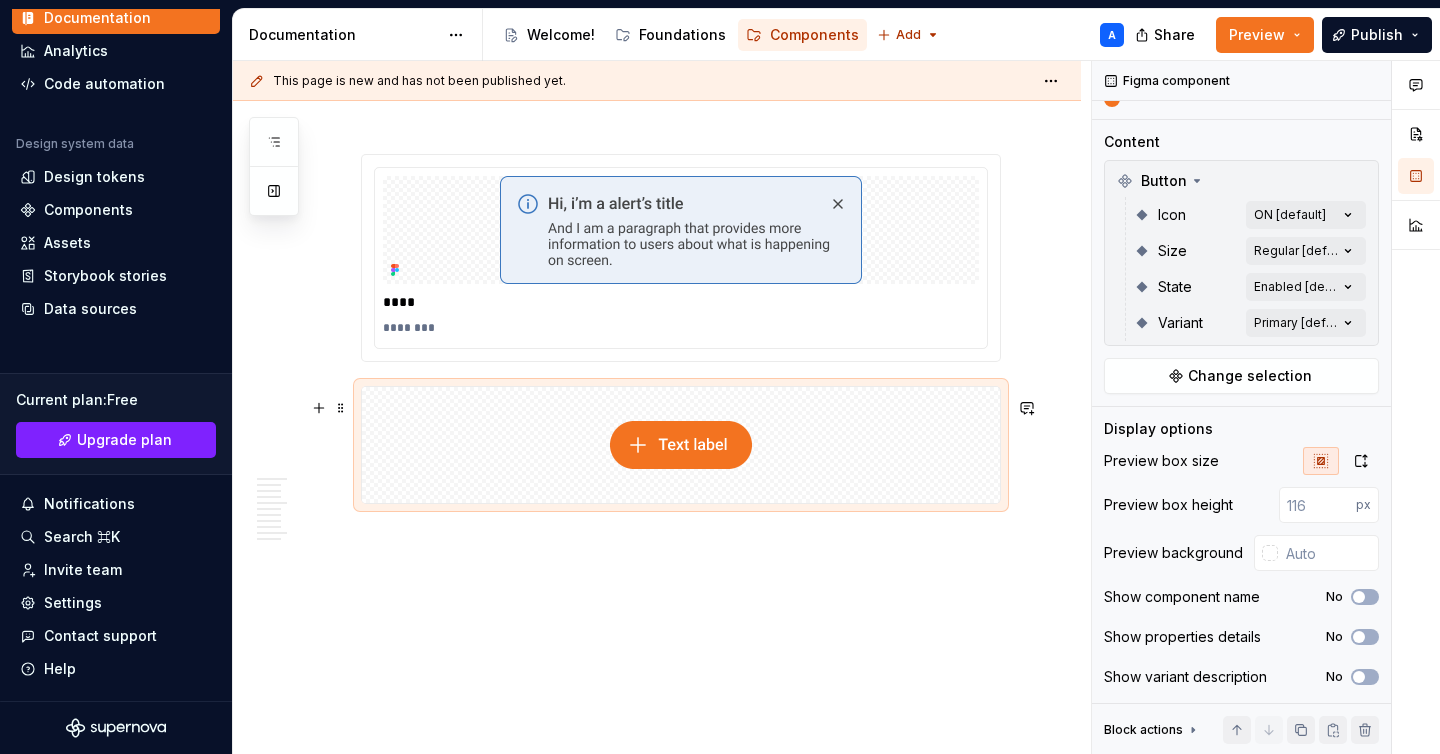 click at bounding box center [681, 445] 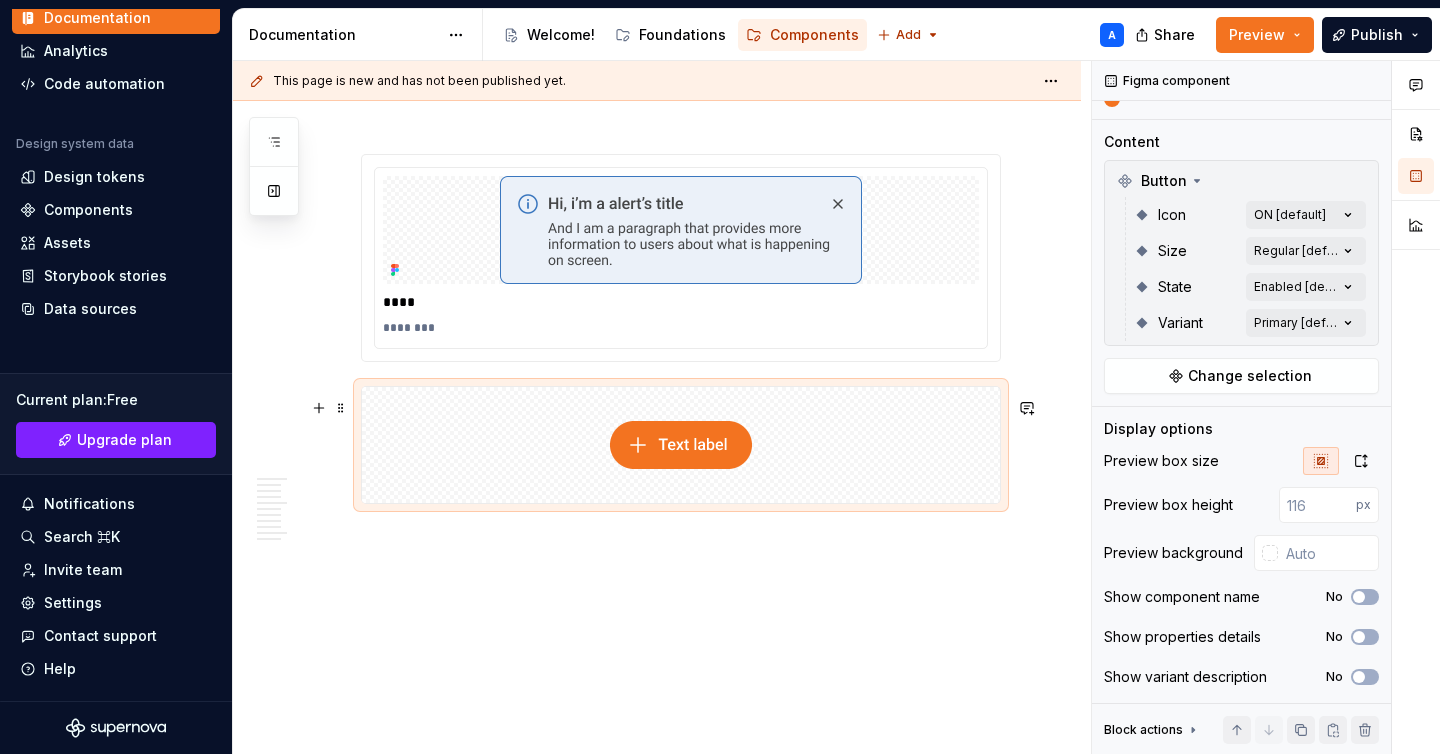 click at bounding box center (681, 445) 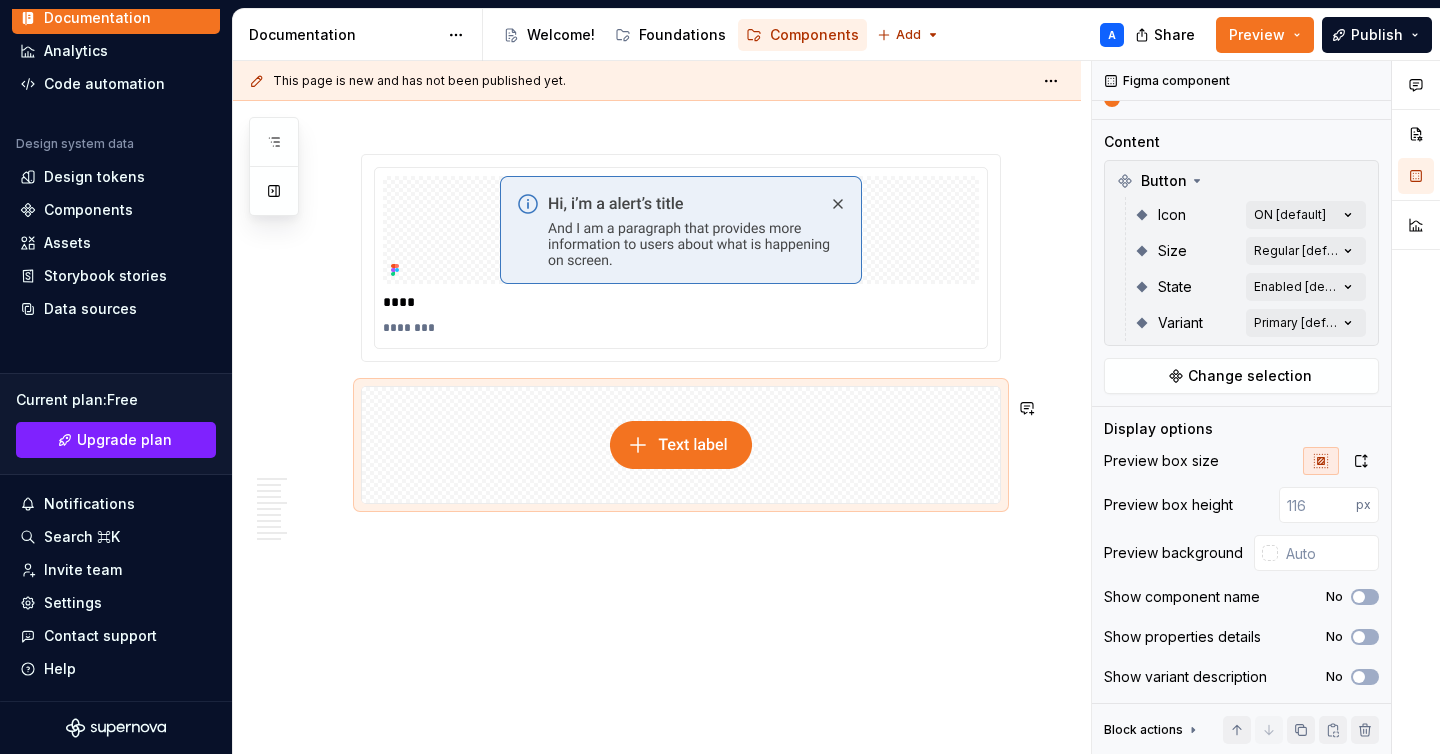 click on "Uso Se usa principalmente para comunicar errores, advertencias o información importante que la persona usuaria debe tener en cuenta. Cuando usar Mensajes críticos o urgentes:  Cuando es necesario que la persona usuaria preste atención inmediata, como errores en un formulario. Advertencias importantes:  Cuando la persona usuaria debe ser alertada sobre algo que puede tener consecuencias. Información importante:  Información que la persona usuaria debe conocer, pero que no es urgente o critica. Cuando evitar usar Cuando el mensaje sea temporal, como una notificación que confirma una acción realizada, el componente Alert puede ser innecesario, ya que puede interrumpir la experiencia de la persona usuaria, en estos casos es recomendable usar el componente  Toast. Normas de uso Posición visible pero no intrusiva:  Deben estar en un lugar destacado pero no interrumpir el contenido principal. Ubicación según urgencia: Alertas fijas:  Contenido: Tamaño: Variantes Info Success Warning Error Formato ****" at bounding box center [657, -1797] 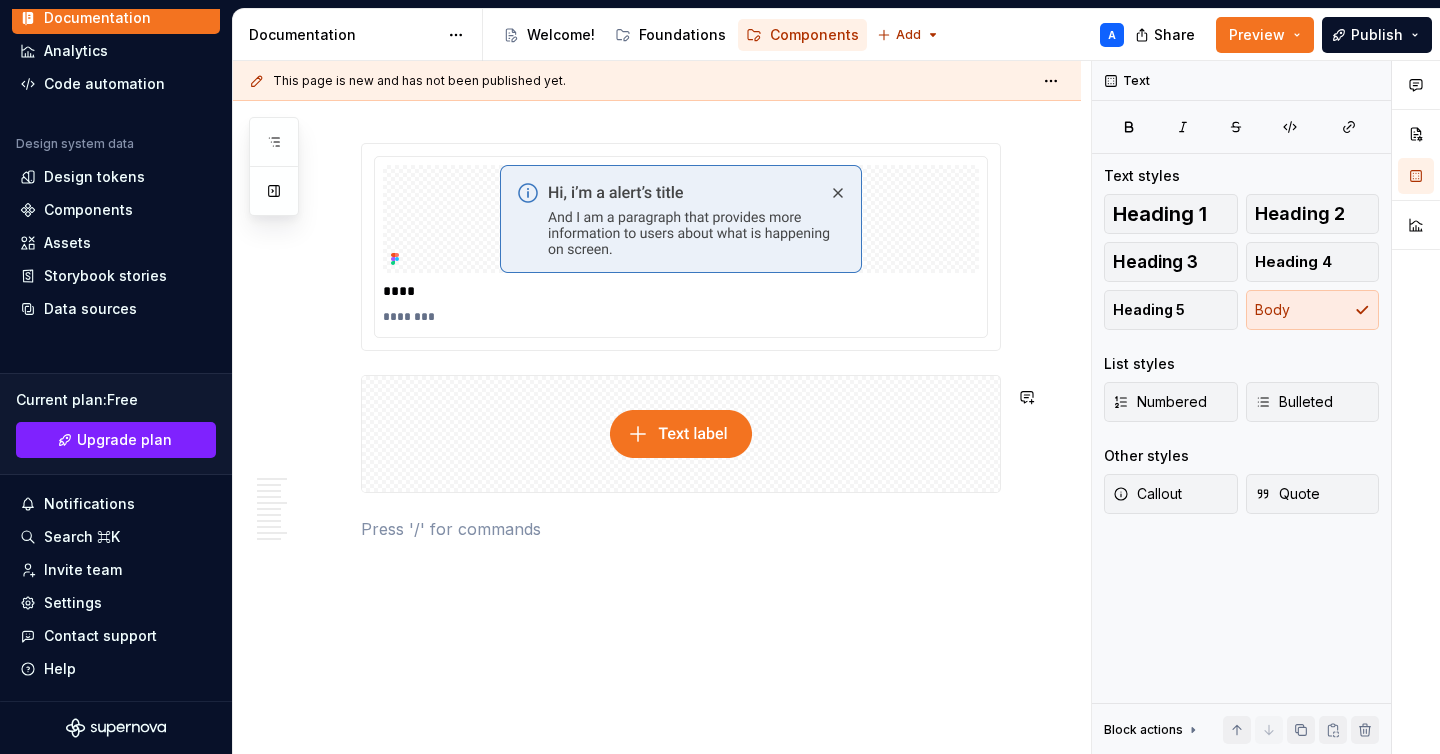 scroll, scrollTop: 0, scrollLeft: 0, axis: both 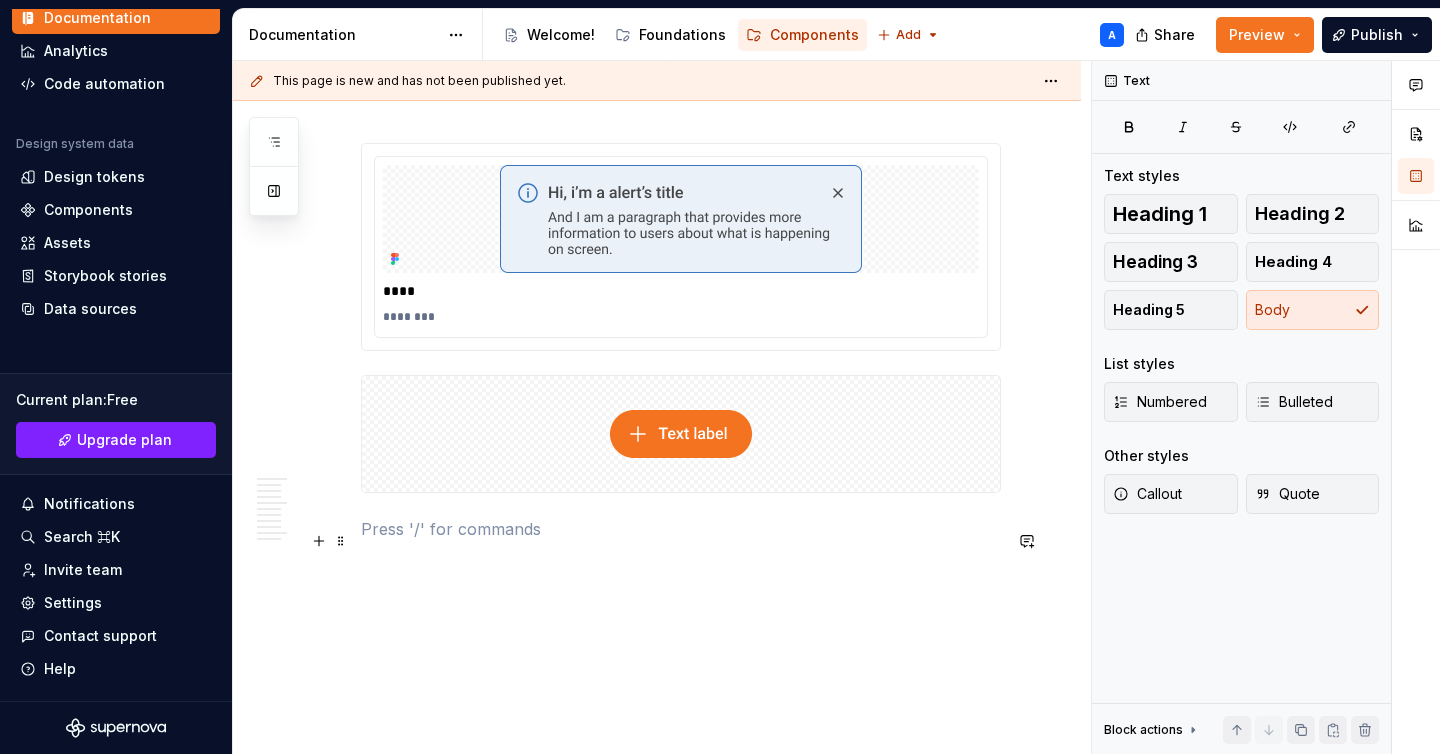 click at bounding box center (681, 529) 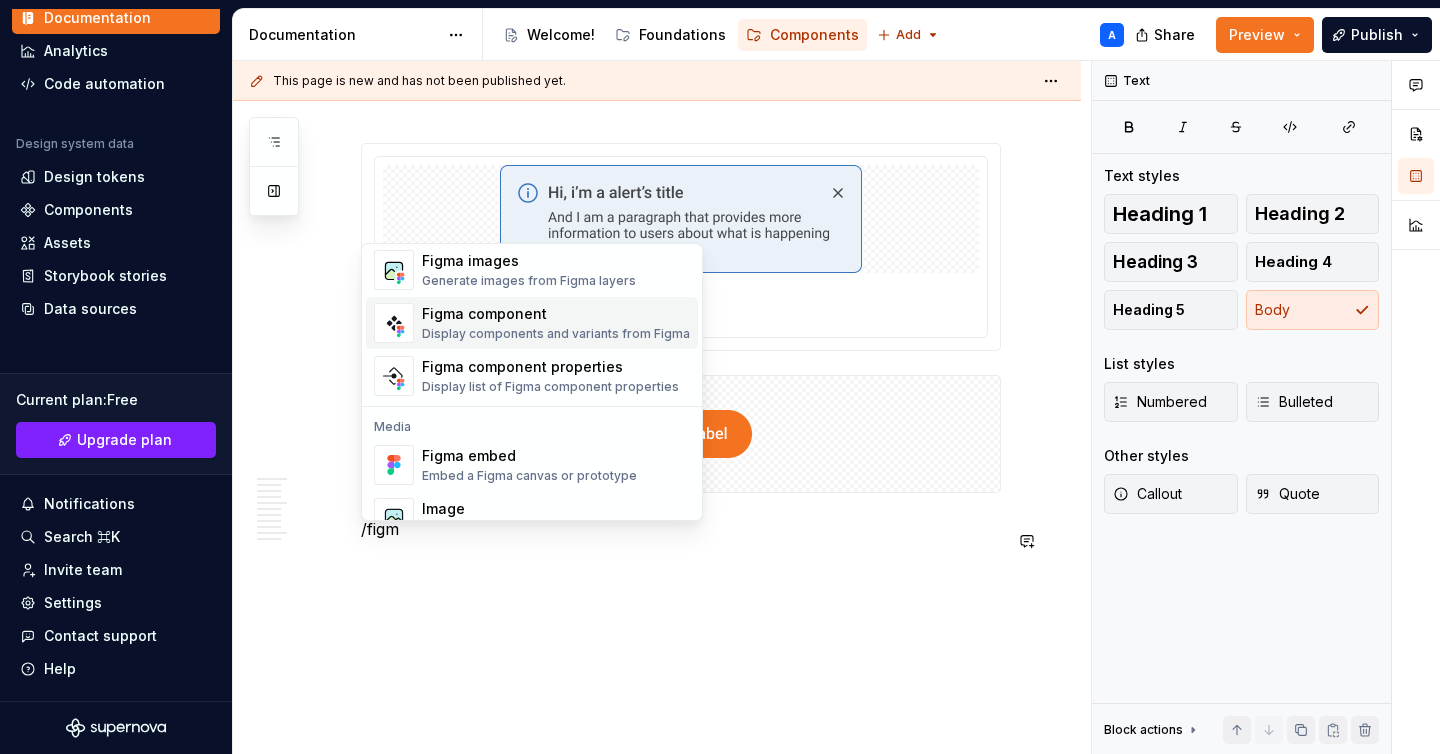 scroll, scrollTop: 60, scrollLeft: 0, axis: vertical 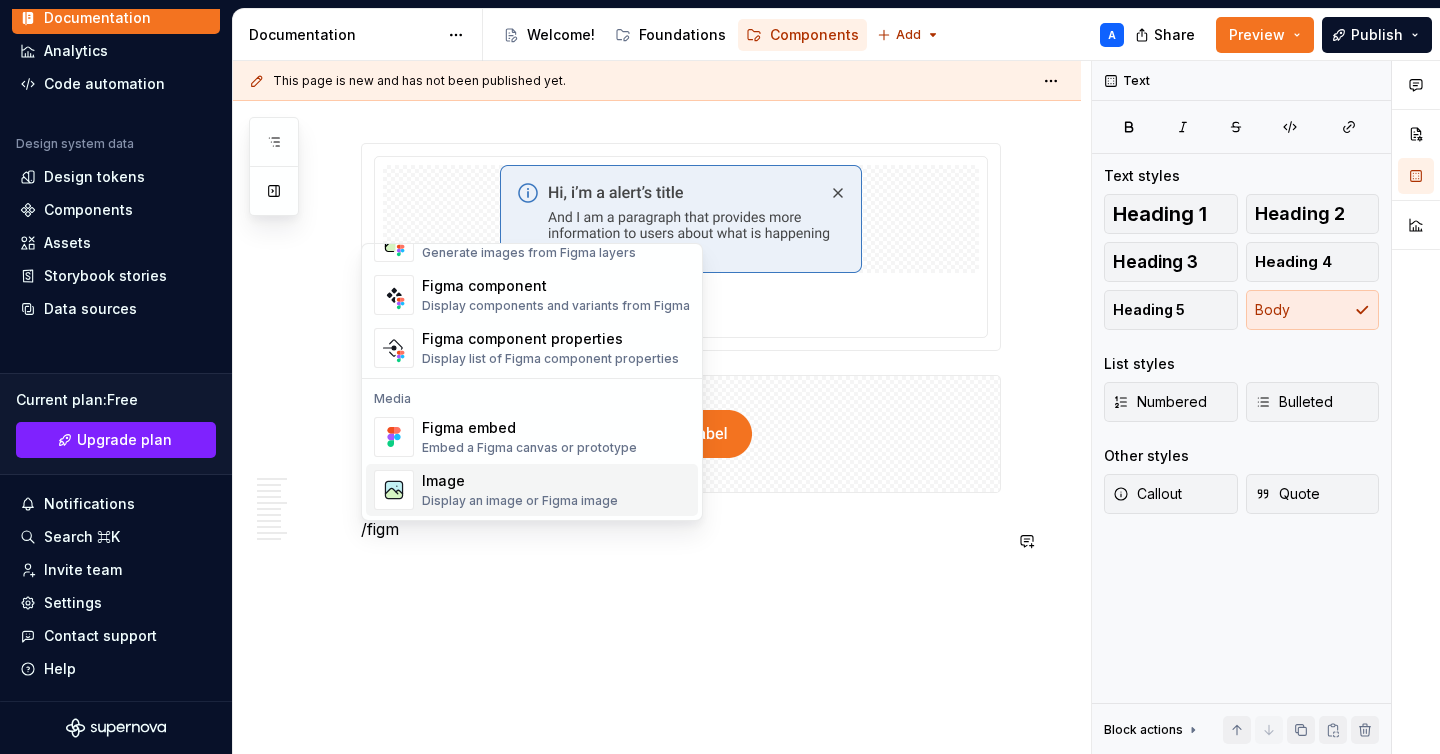 click on "Image" at bounding box center (520, 481) 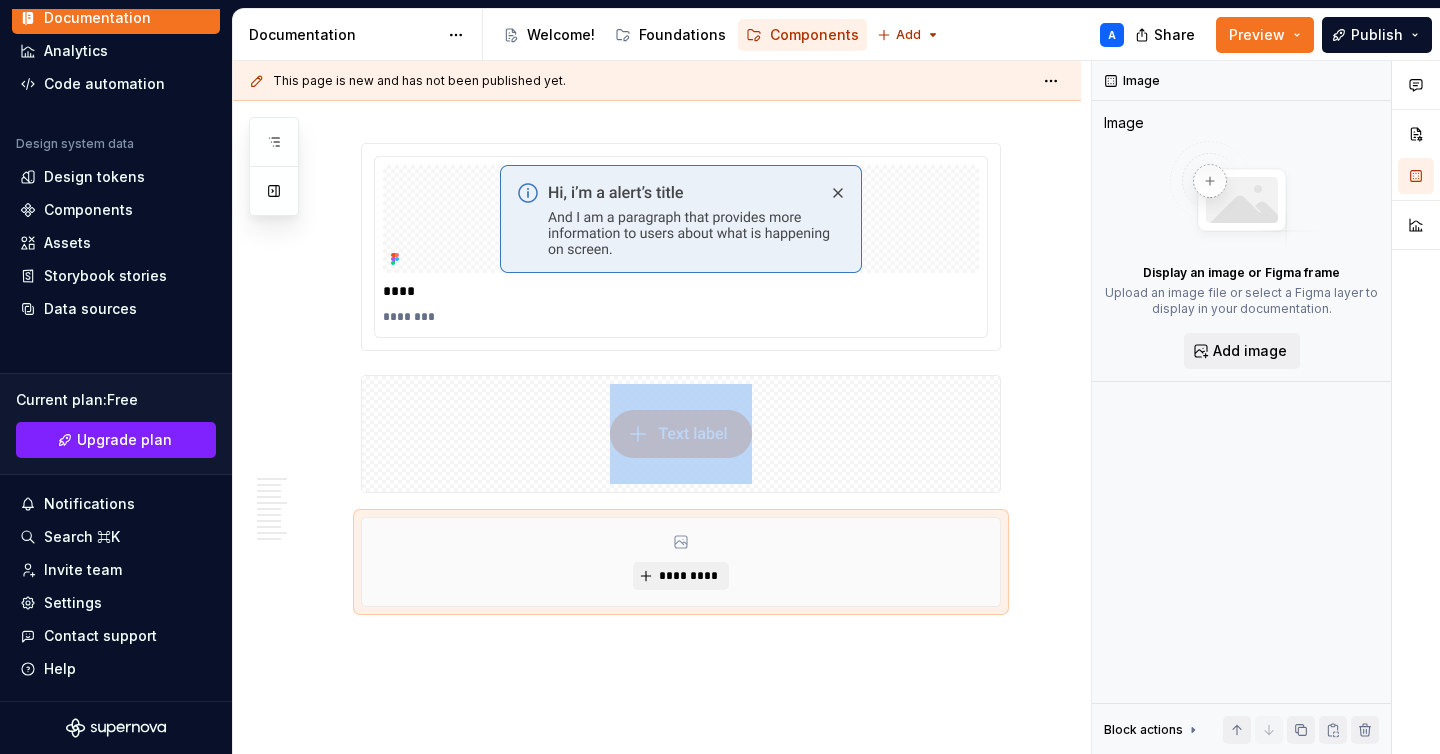 type on "*" 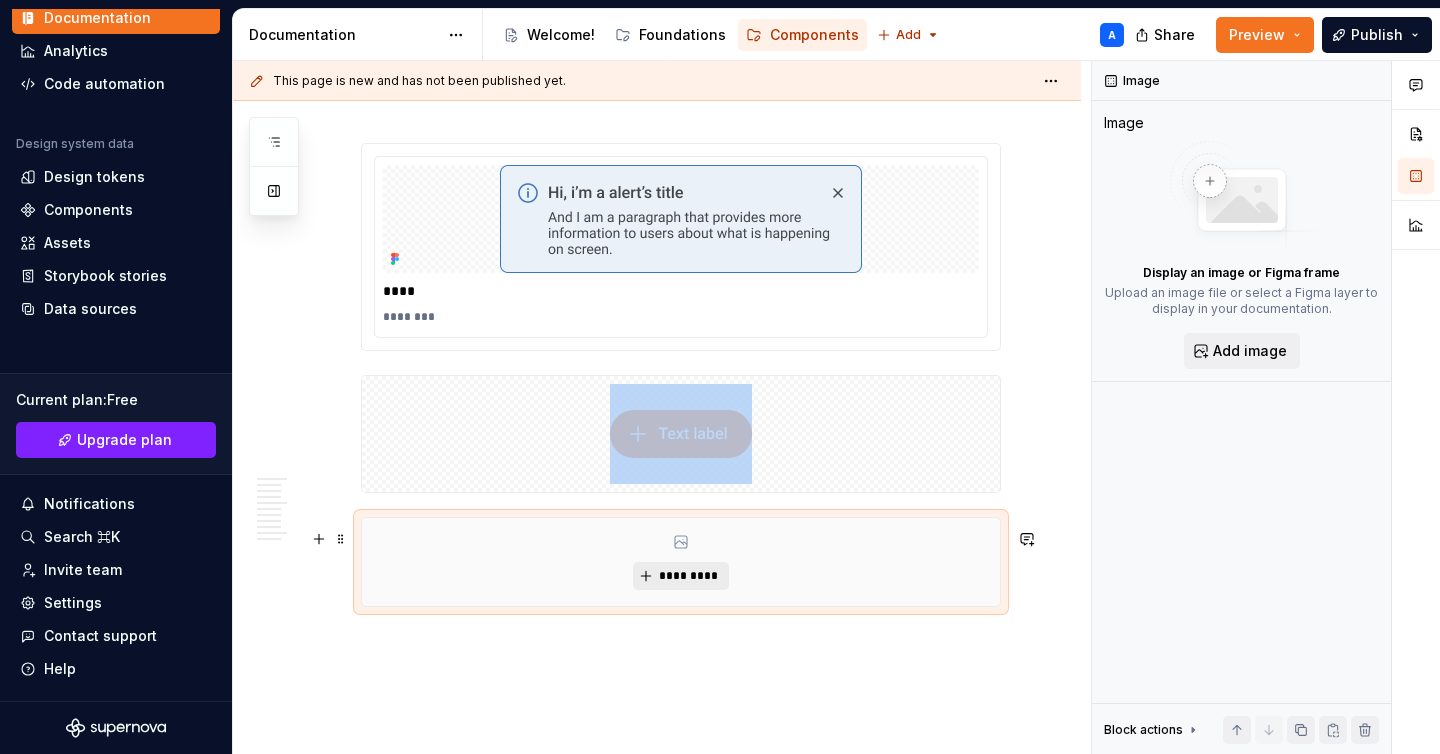 click on "*********" at bounding box center [688, 576] 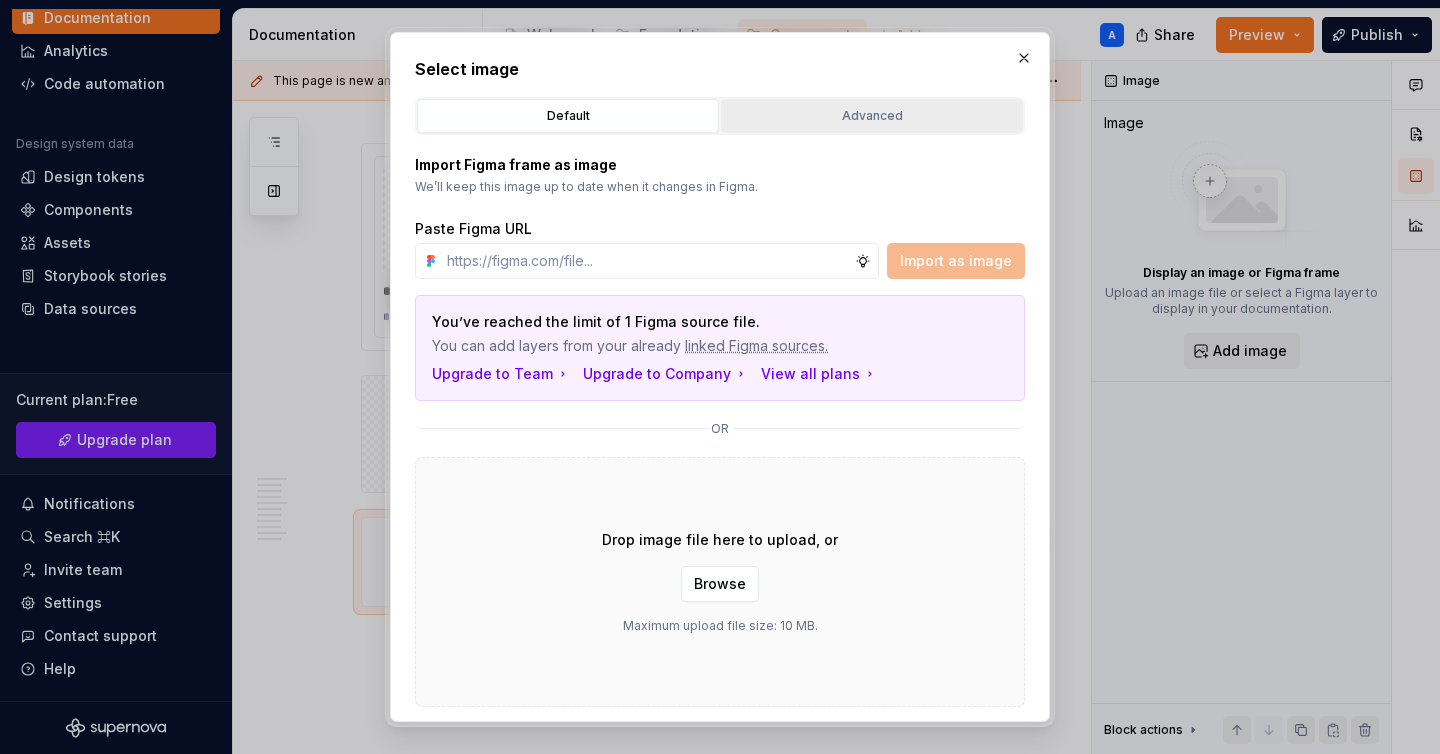 click on "Advanced" at bounding box center [872, 116] 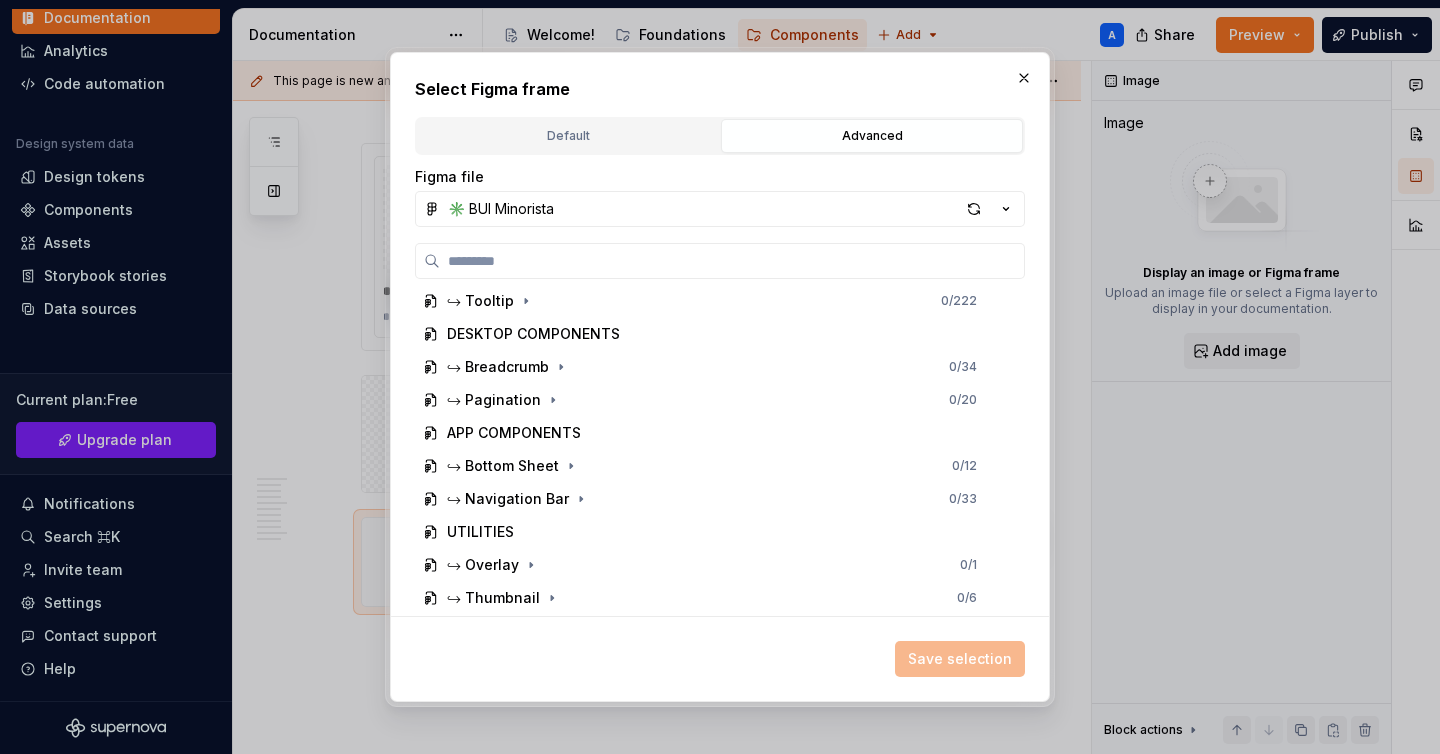 scroll, scrollTop: 0, scrollLeft: 0, axis: both 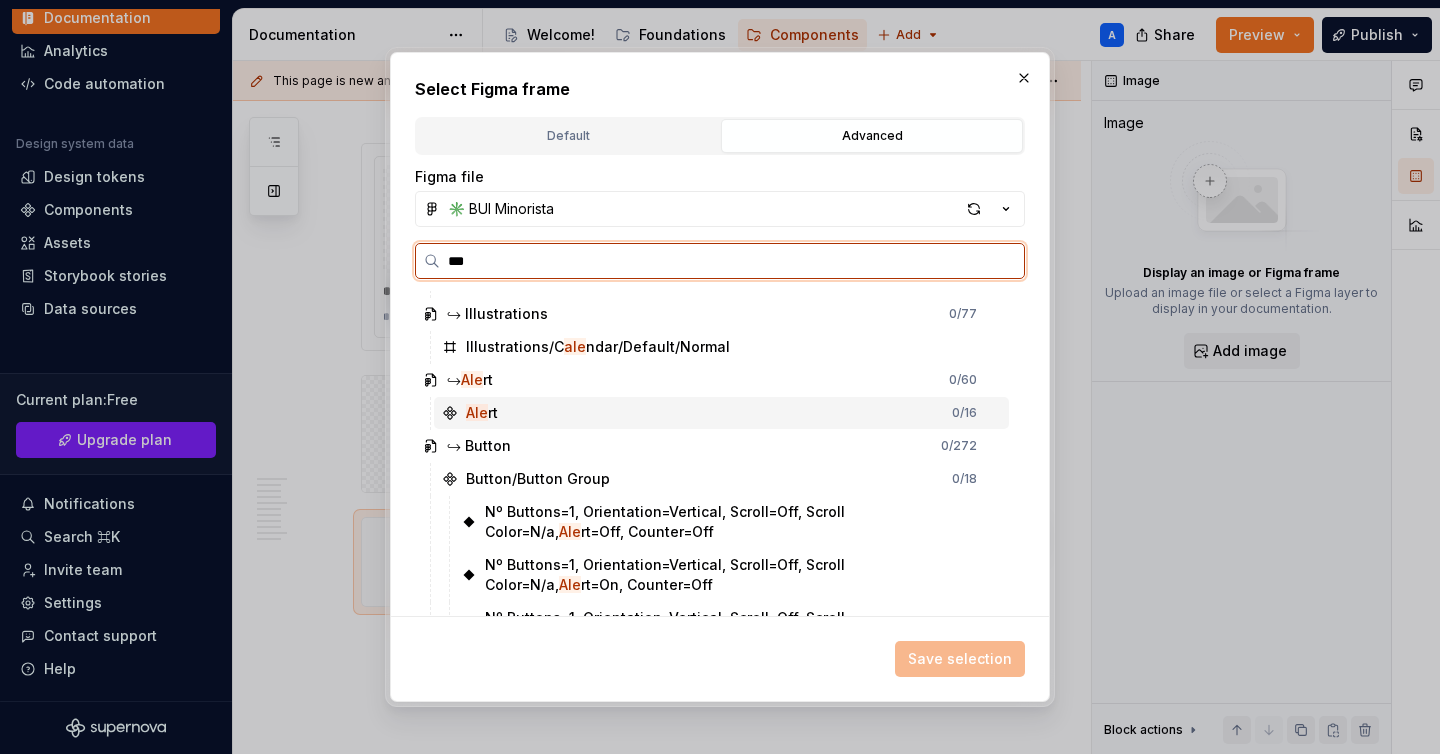 click on "Ale rt 0 / 16" at bounding box center (721, 413) 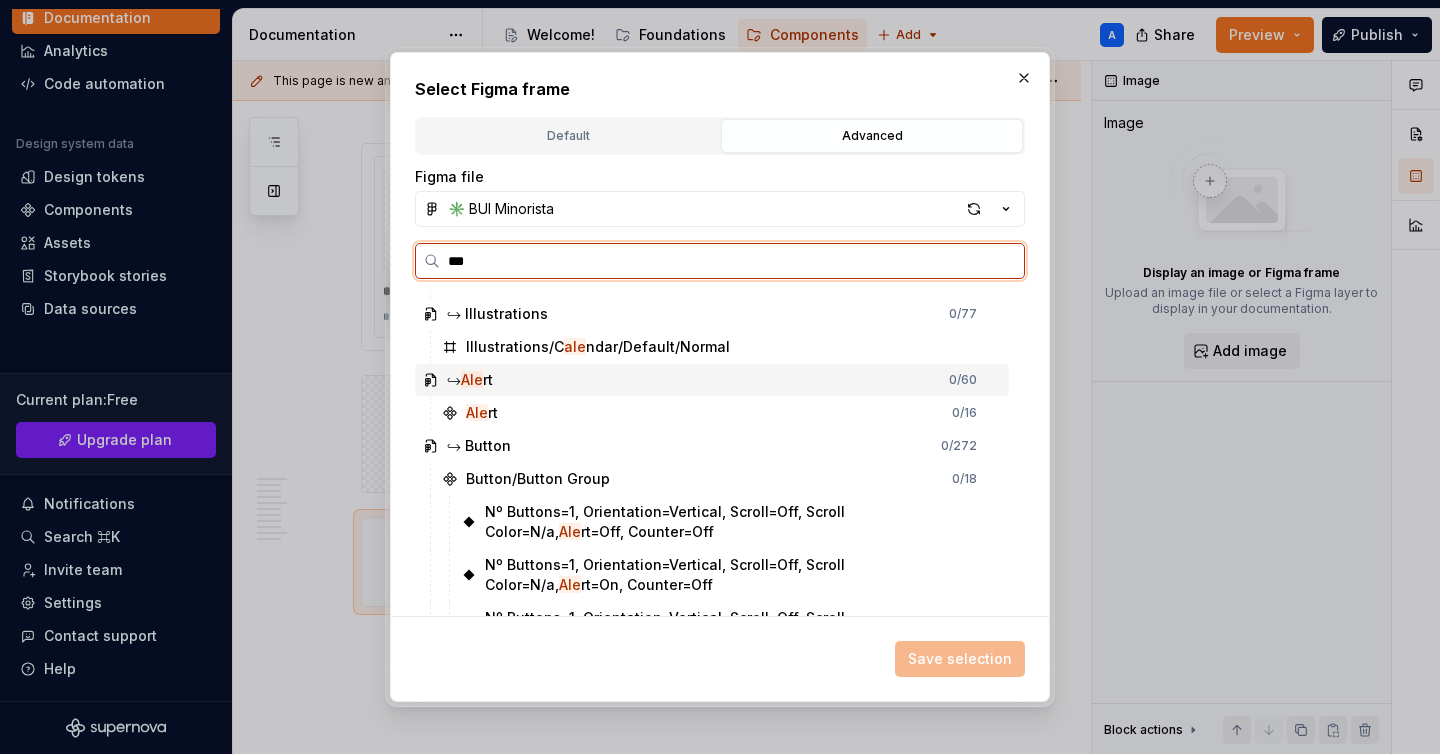 click on "↪  Ale rt 0 / 60" at bounding box center [712, 380] 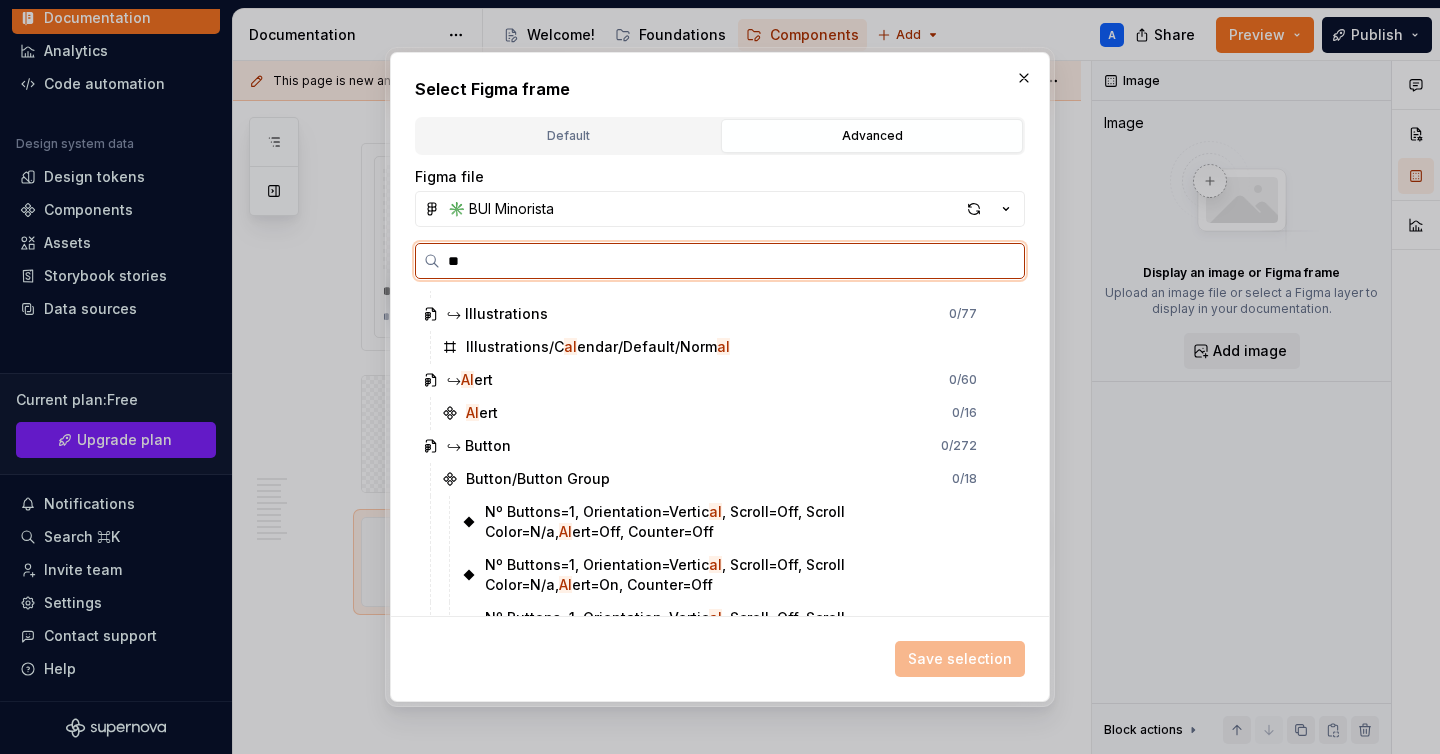 scroll, scrollTop: 0, scrollLeft: 0, axis: both 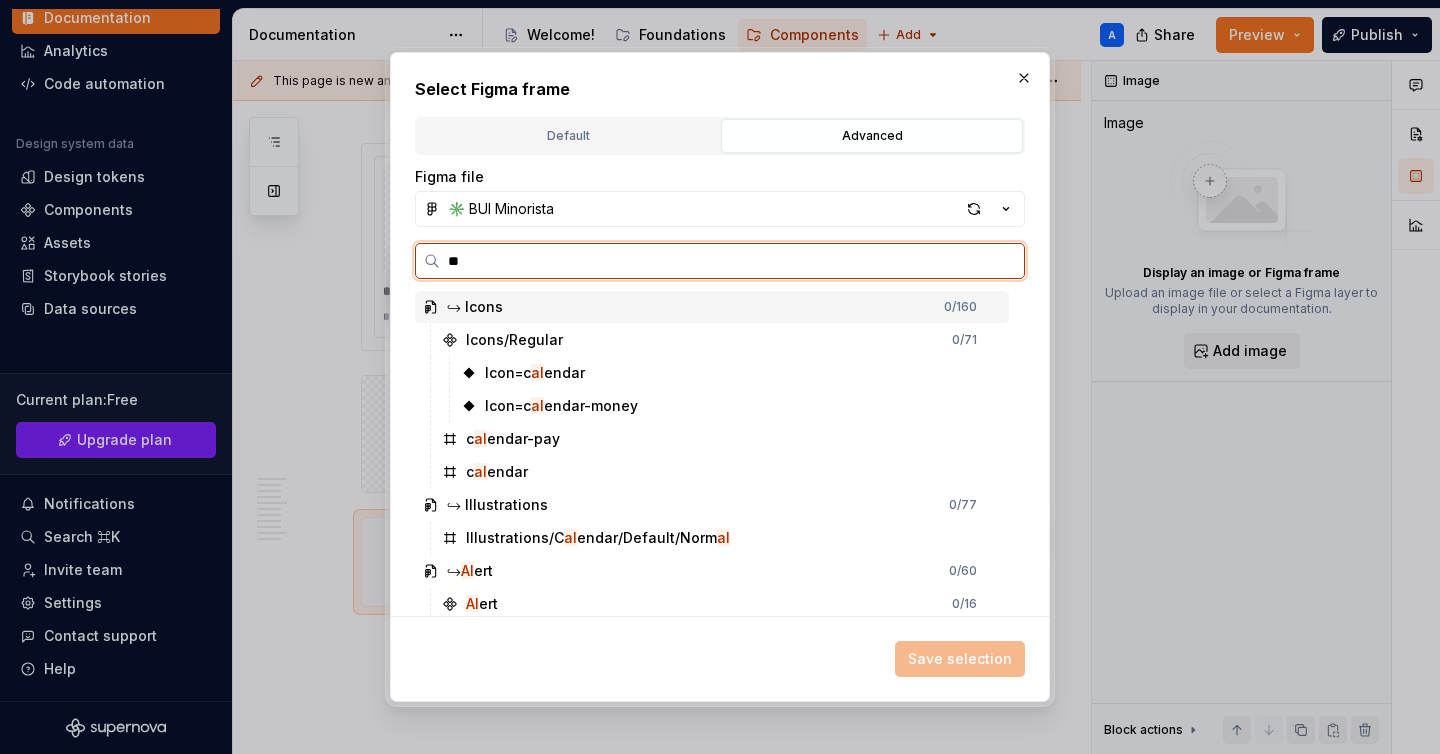 type on "*" 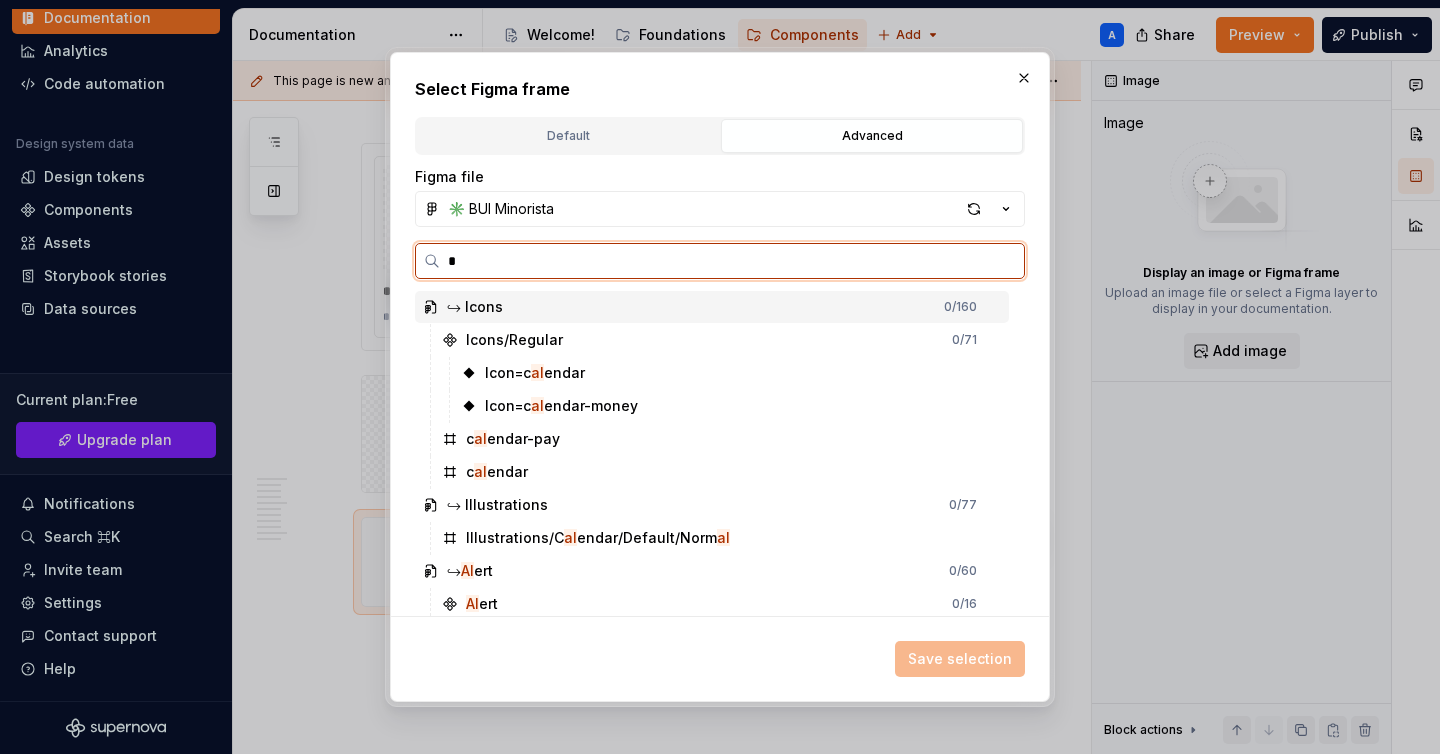 type 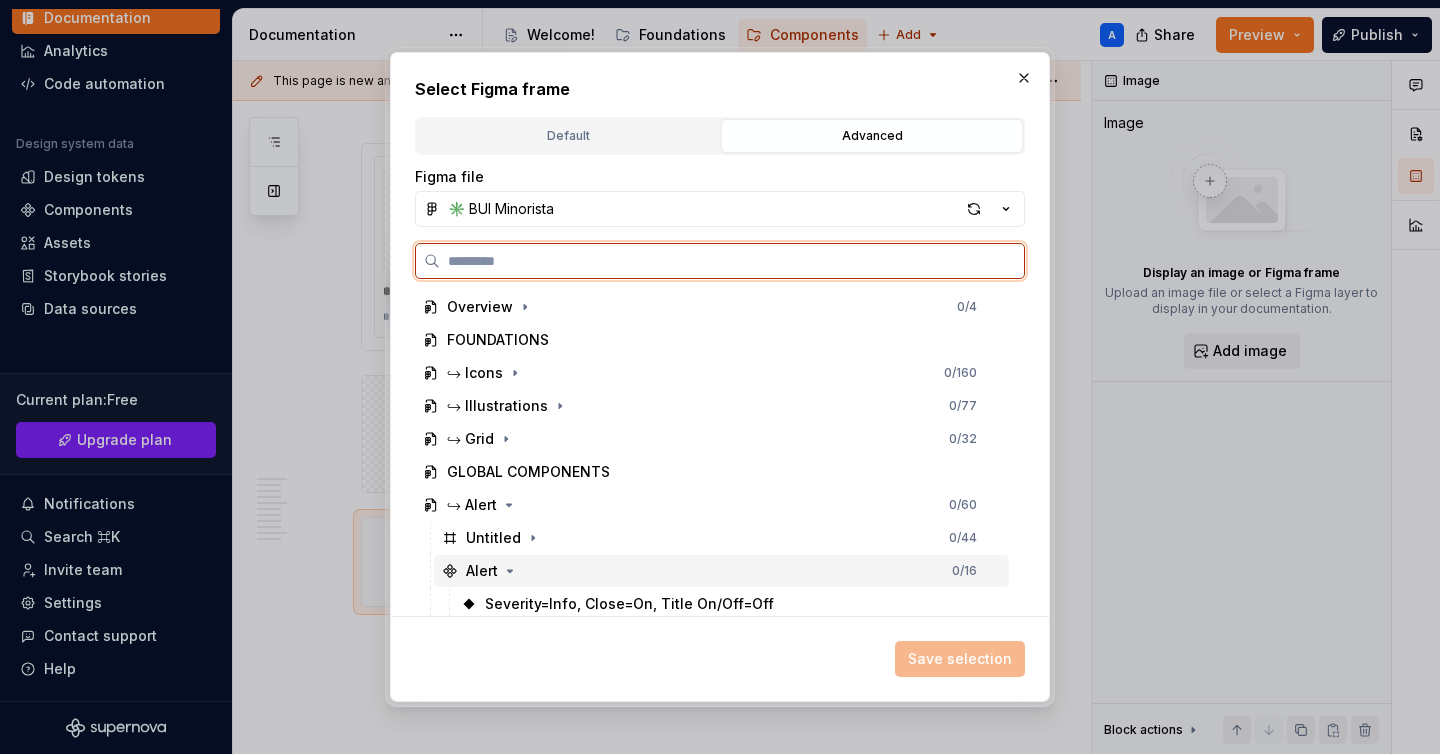 click on "Alert" at bounding box center [482, 571] 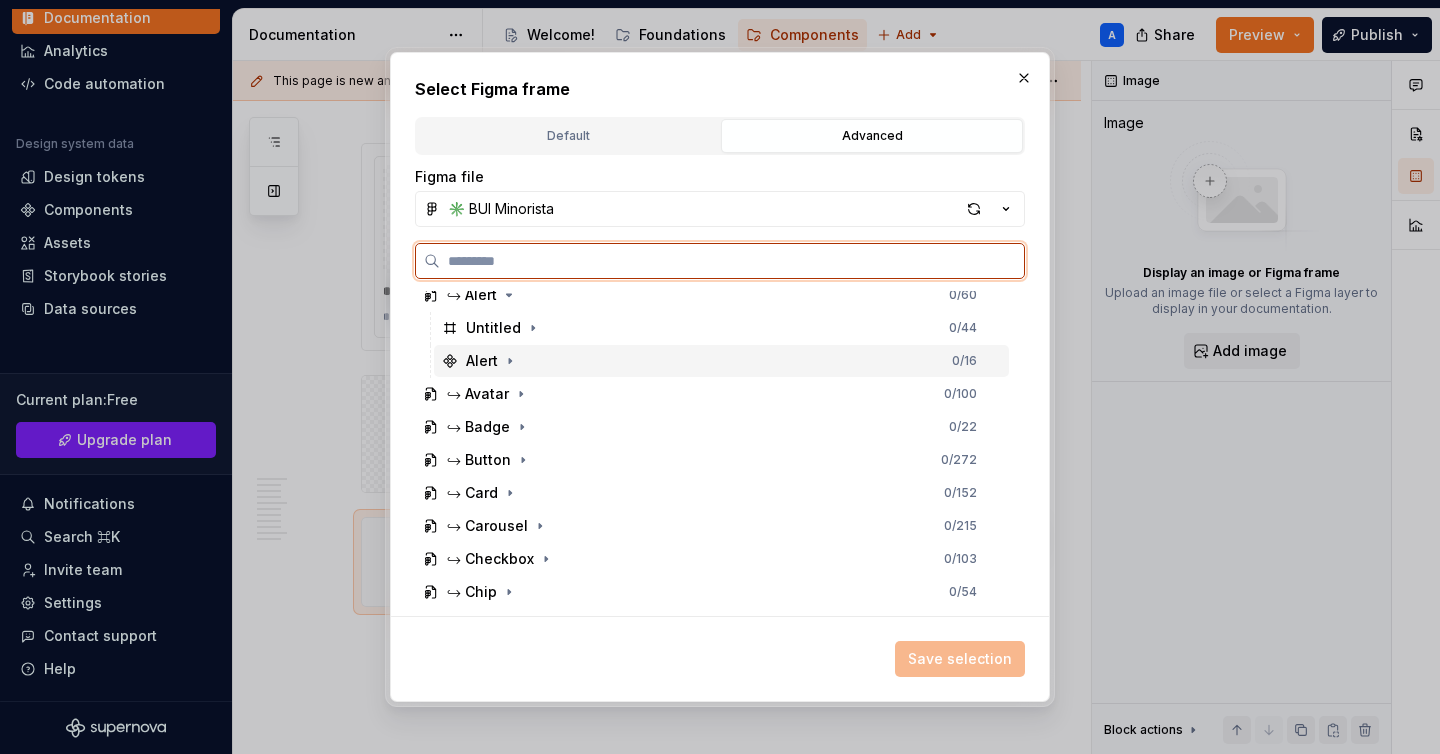 scroll, scrollTop: 218, scrollLeft: 0, axis: vertical 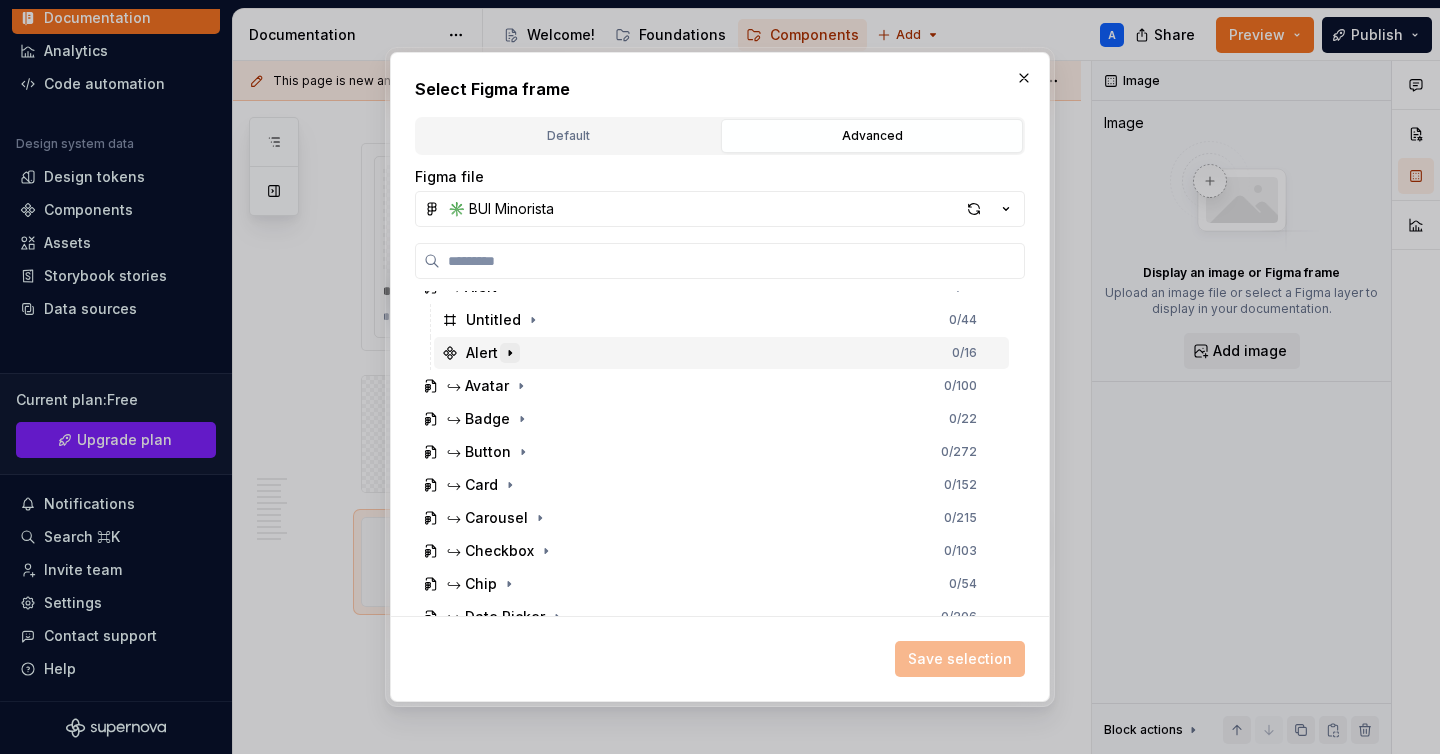 click 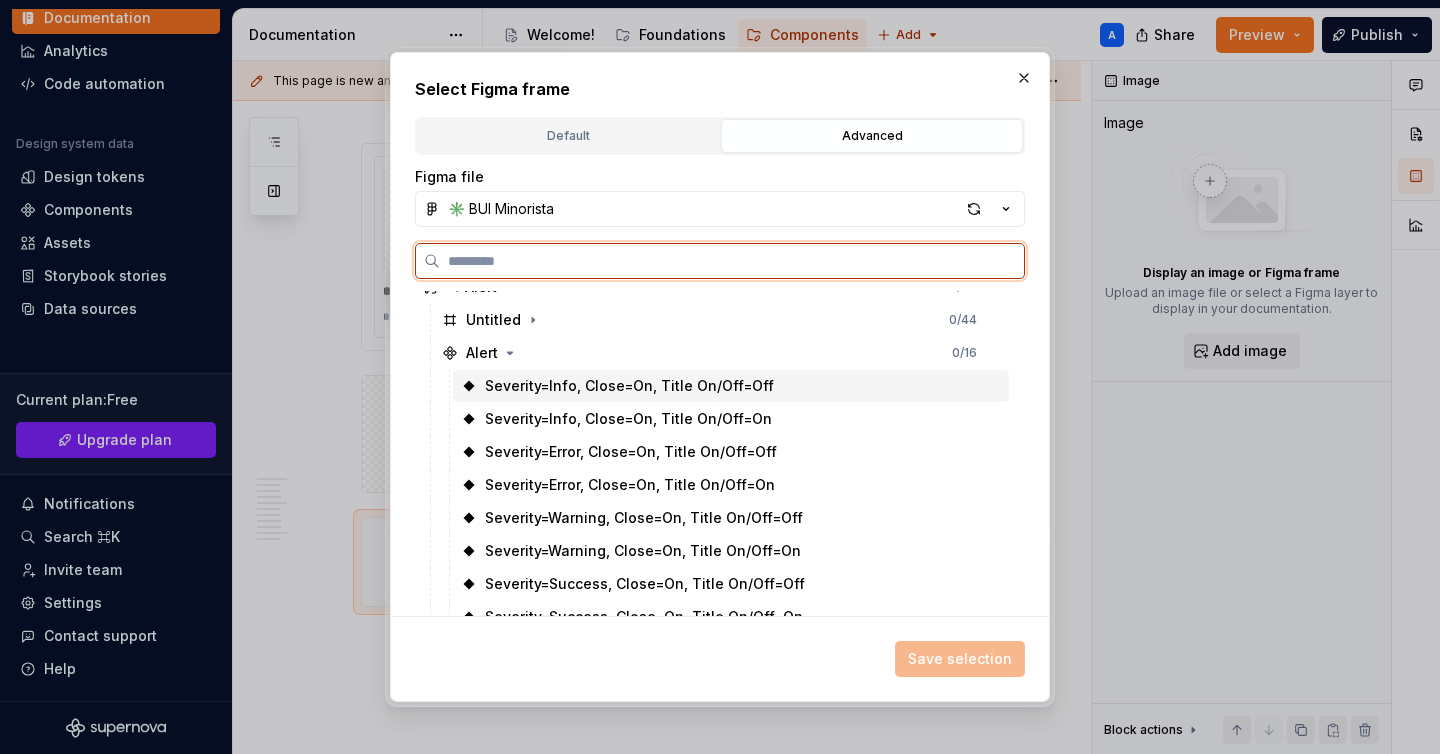 click on "Severity=Info, Close=On, Title On/Off=Off" at bounding box center (629, 386) 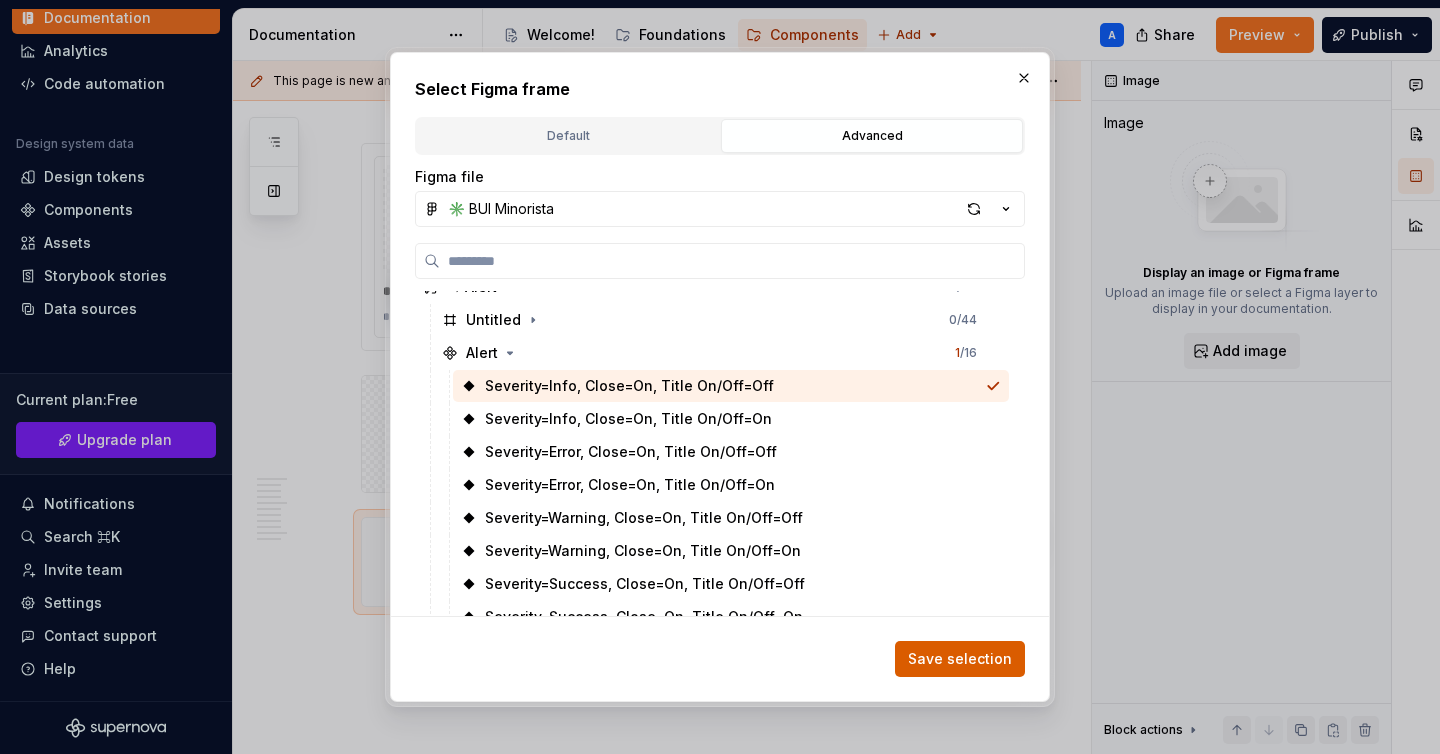 click on "Save selection" at bounding box center [960, 659] 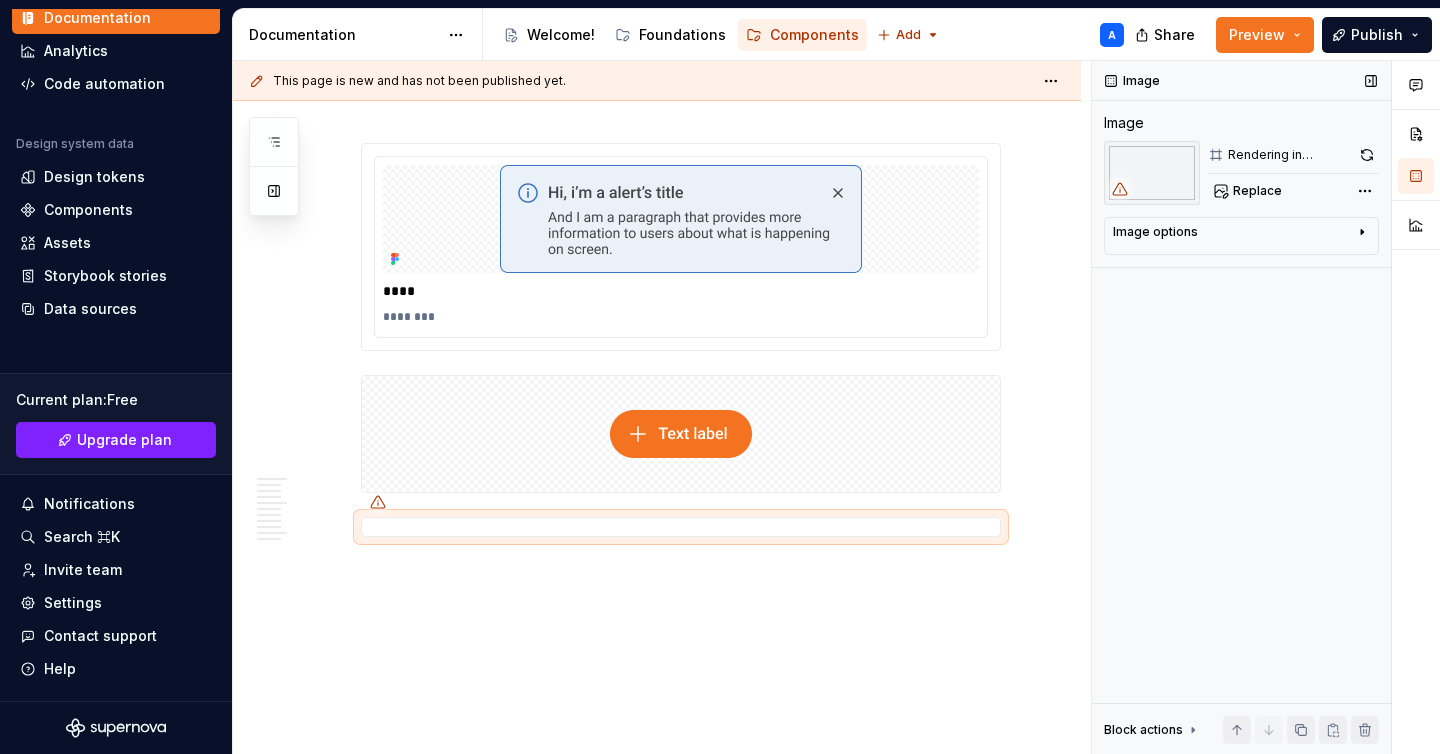 click at bounding box center (1120, 189) 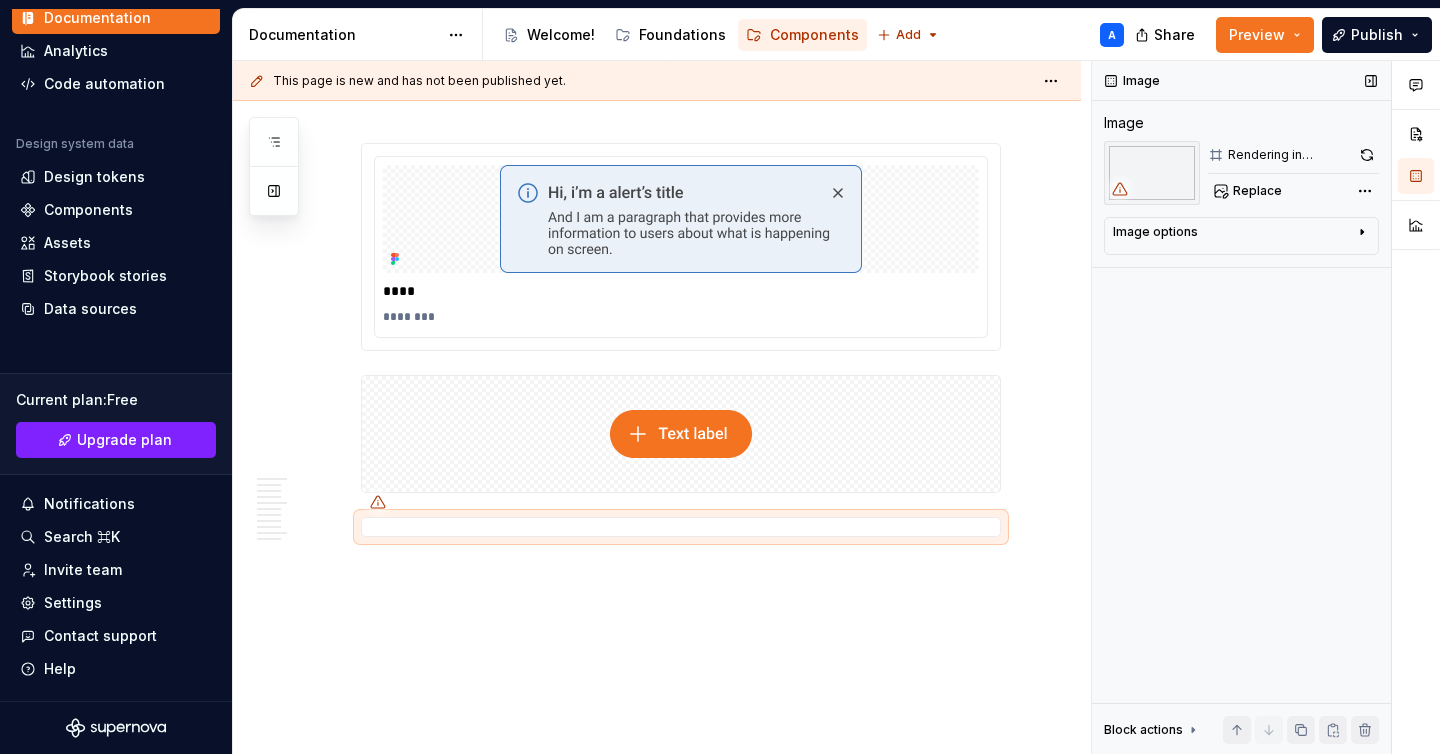 click 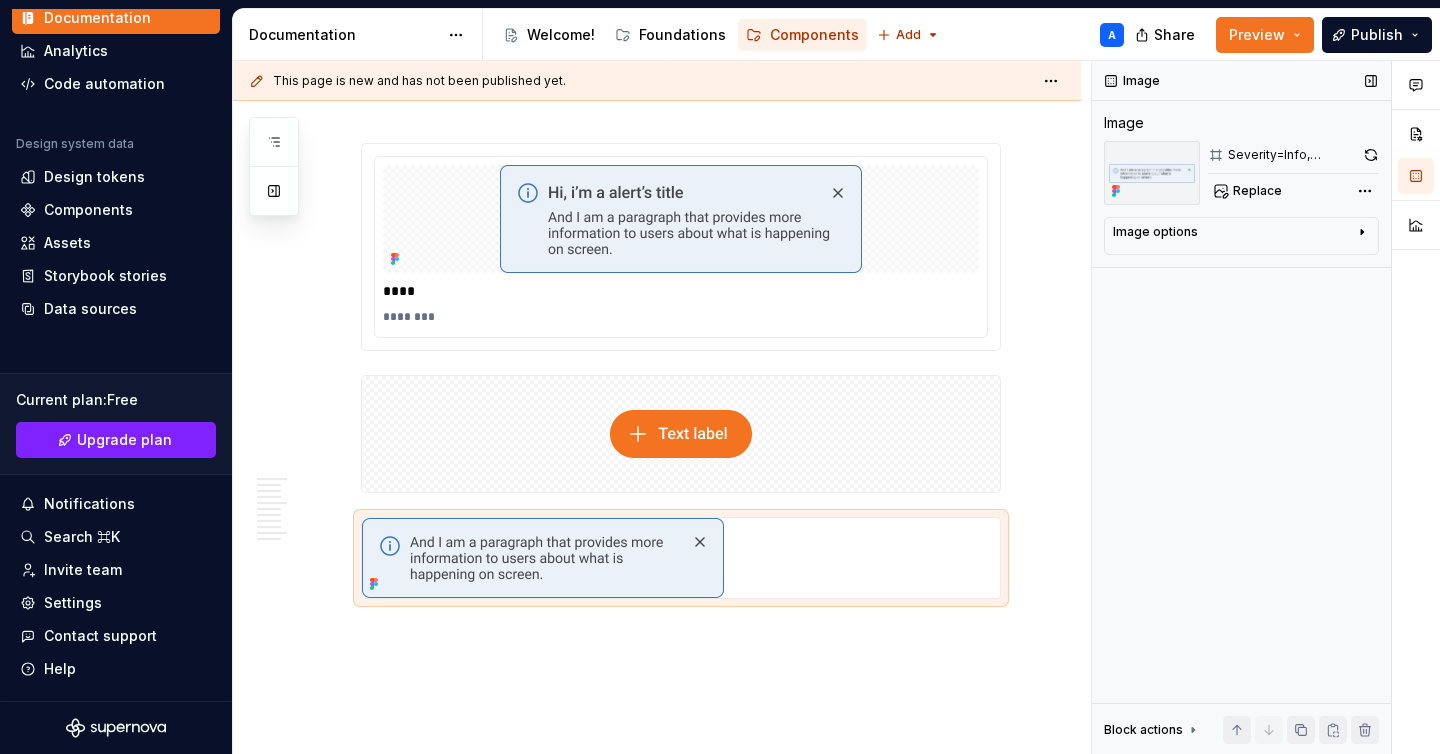 click on "Image options Alignment Alt Caption" at bounding box center [1241, 236] 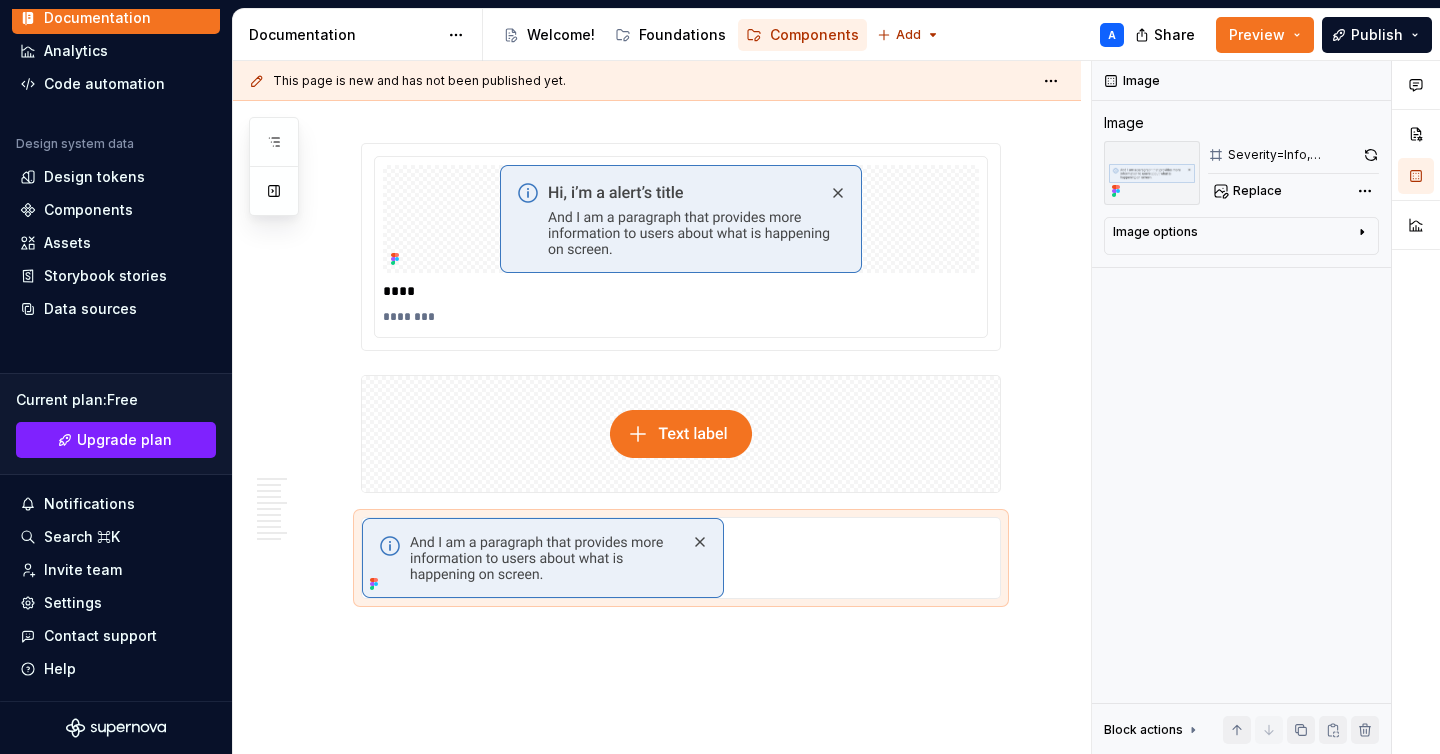 click on "Severity=Info, Close=On, Title On/Off=Off" at bounding box center (1293, 155) 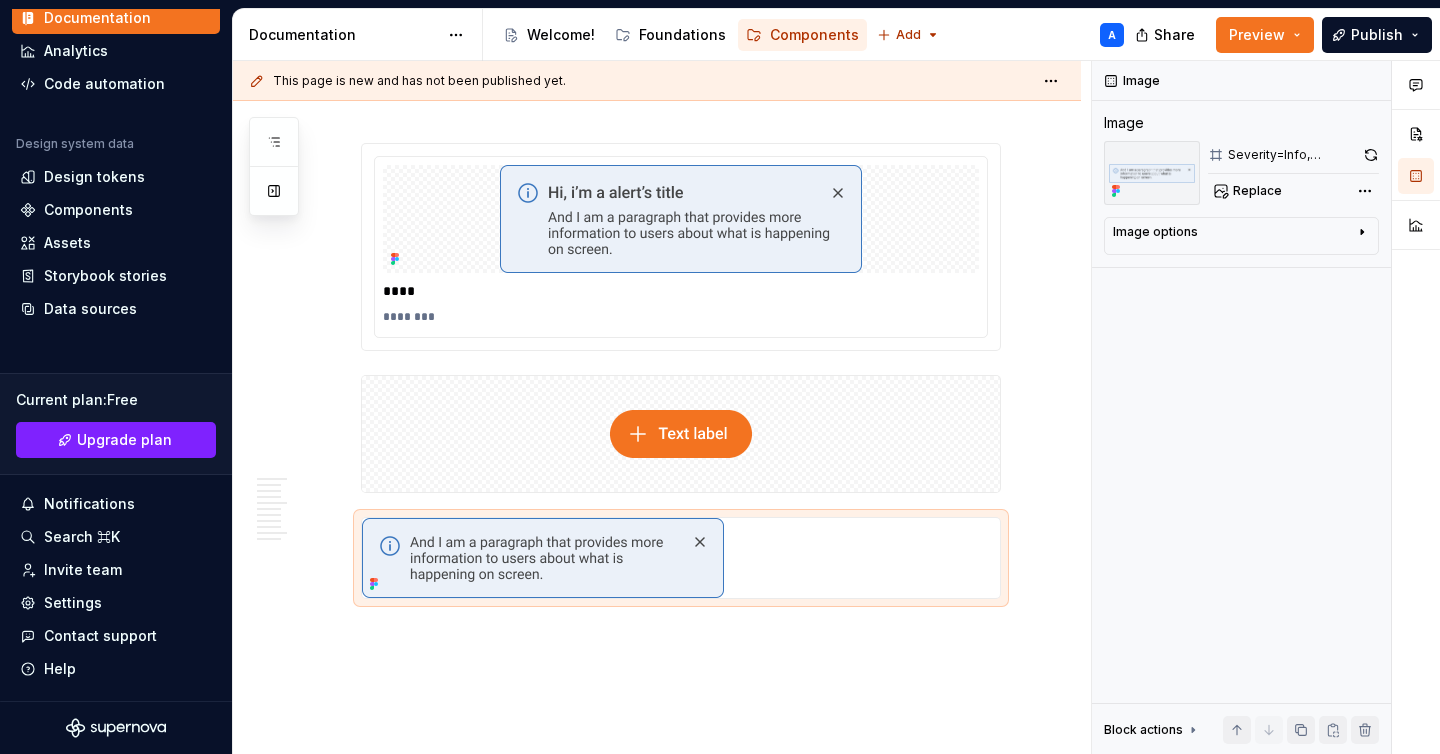 click on "Image options" at bounding box center [1233, 236] 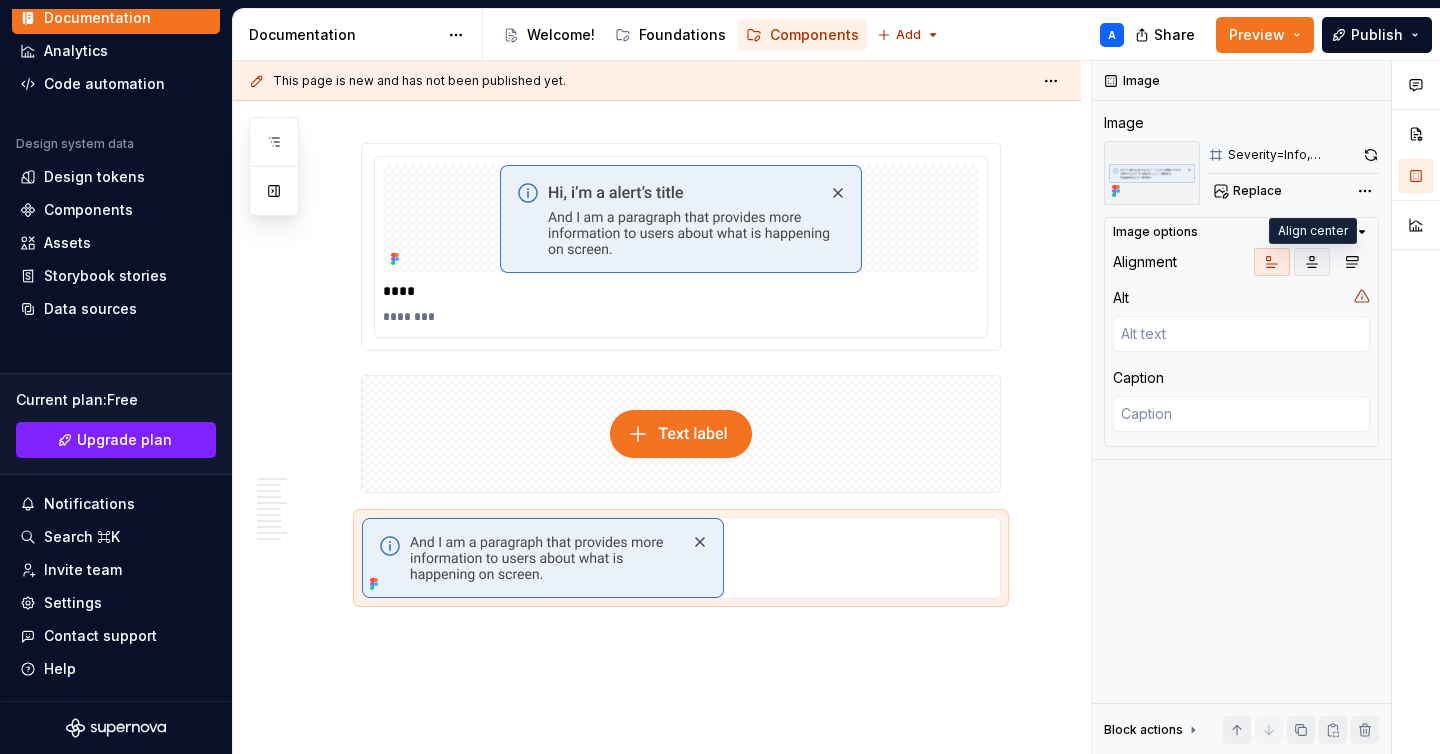click at bounding box center (1312, 262) 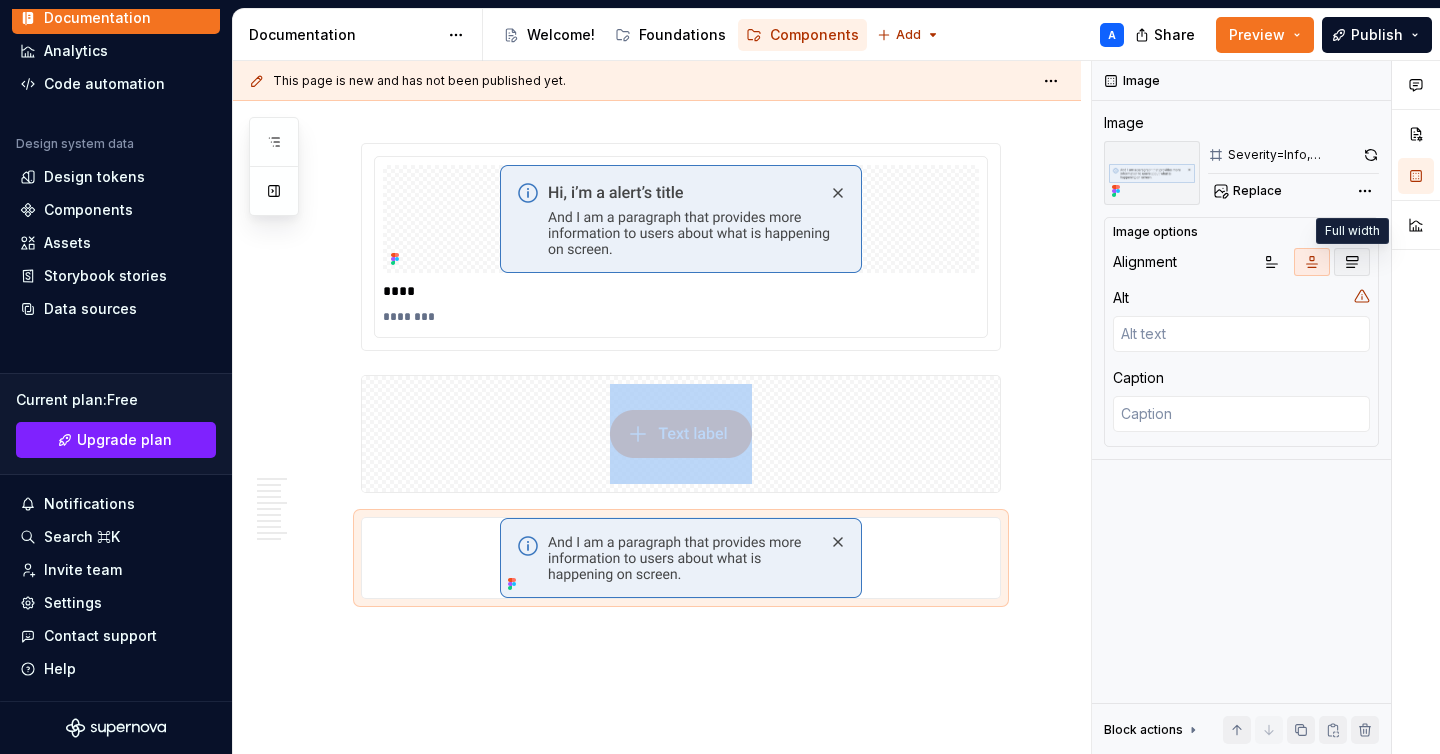 click 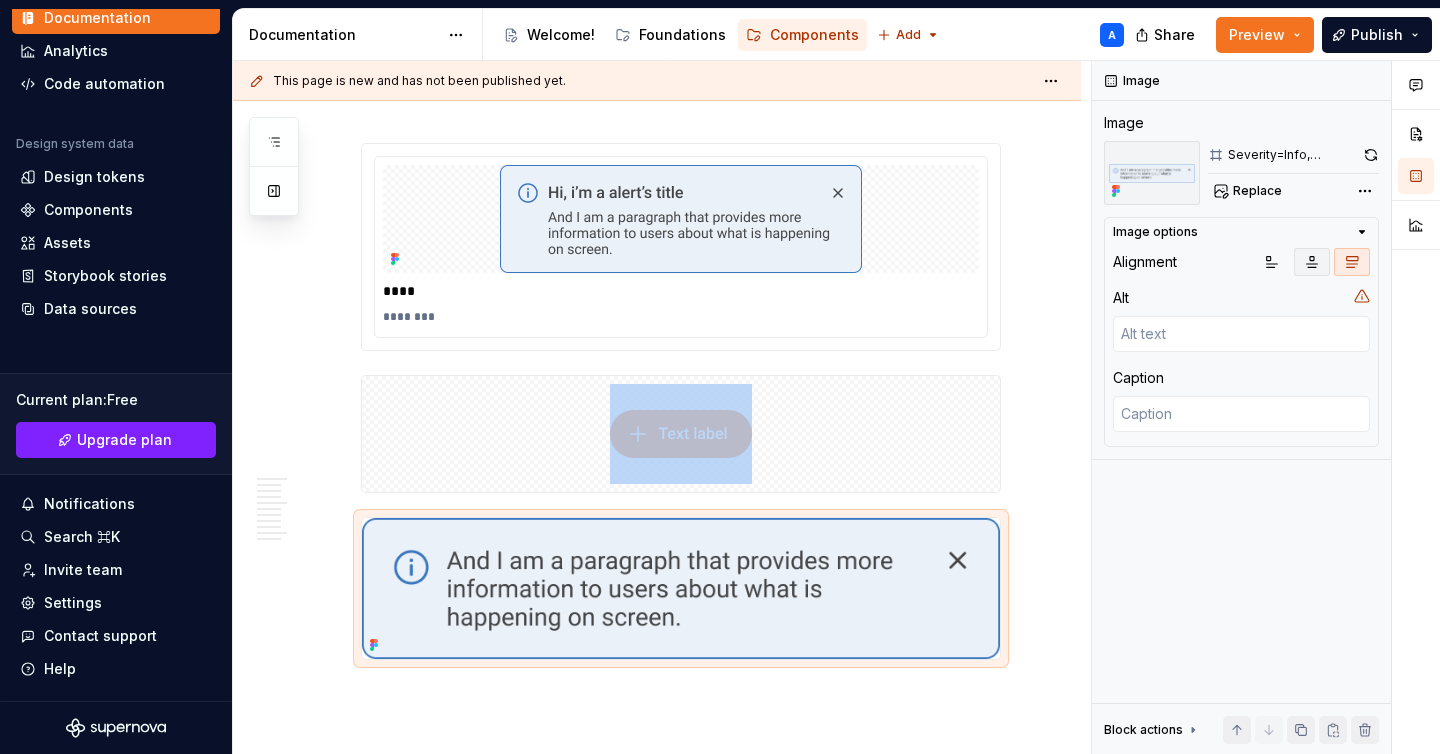 click at bounding box center (1312, 262) 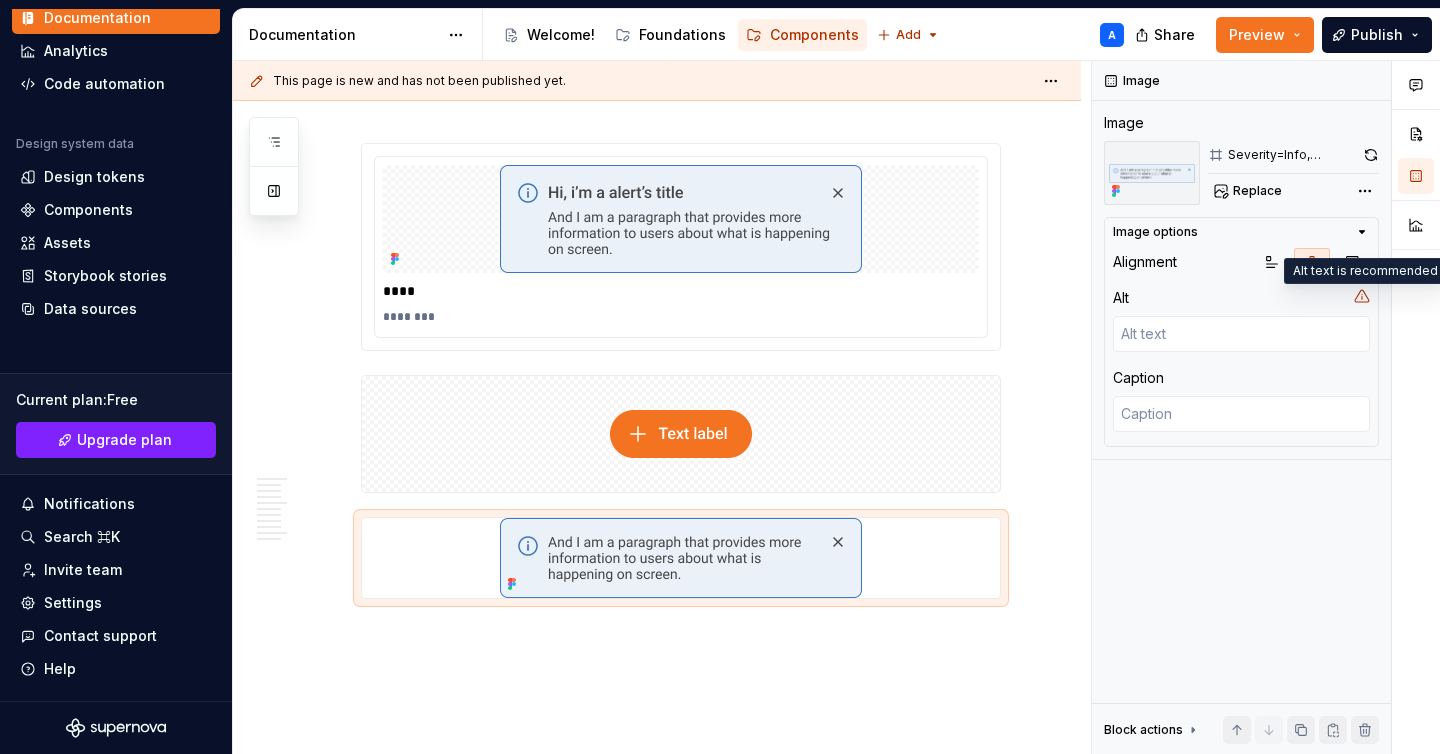 click 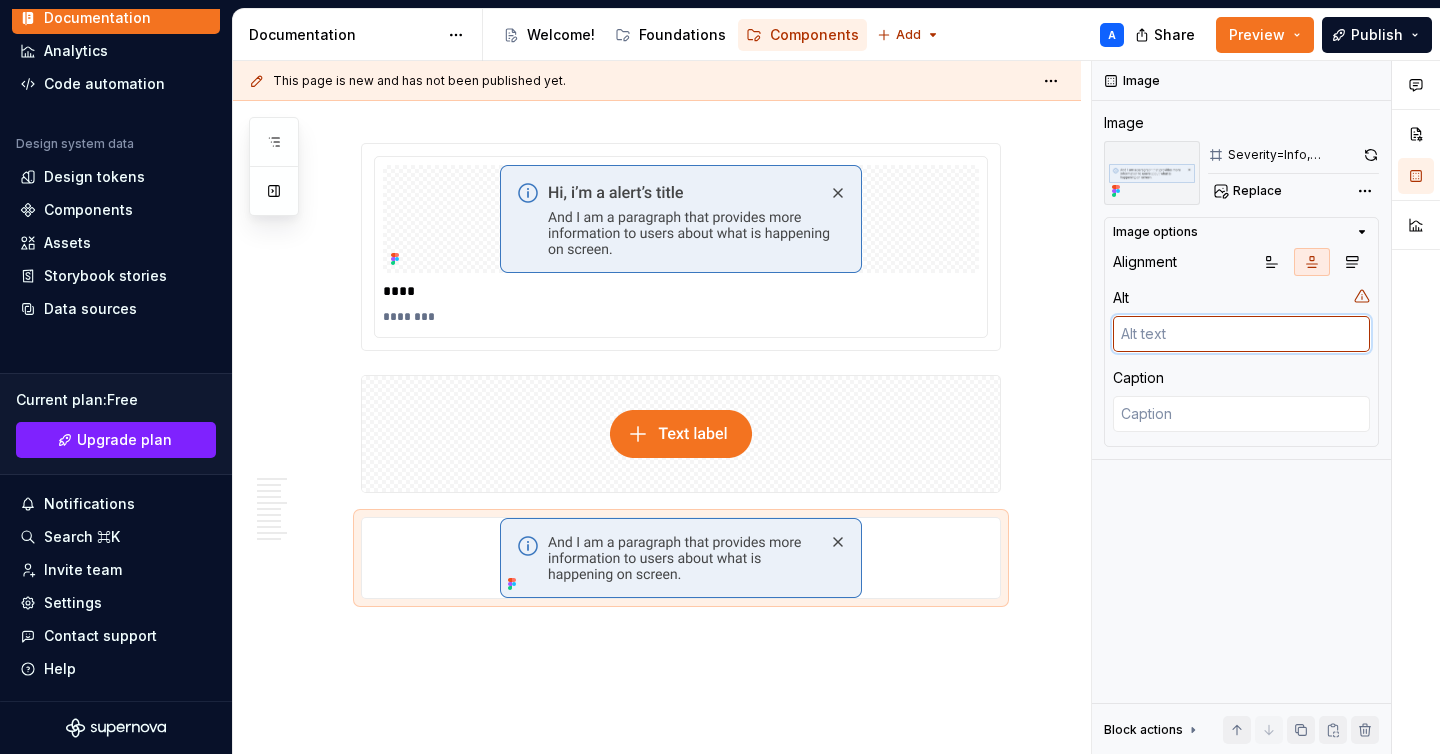 click at bounding box center [1241, 334] 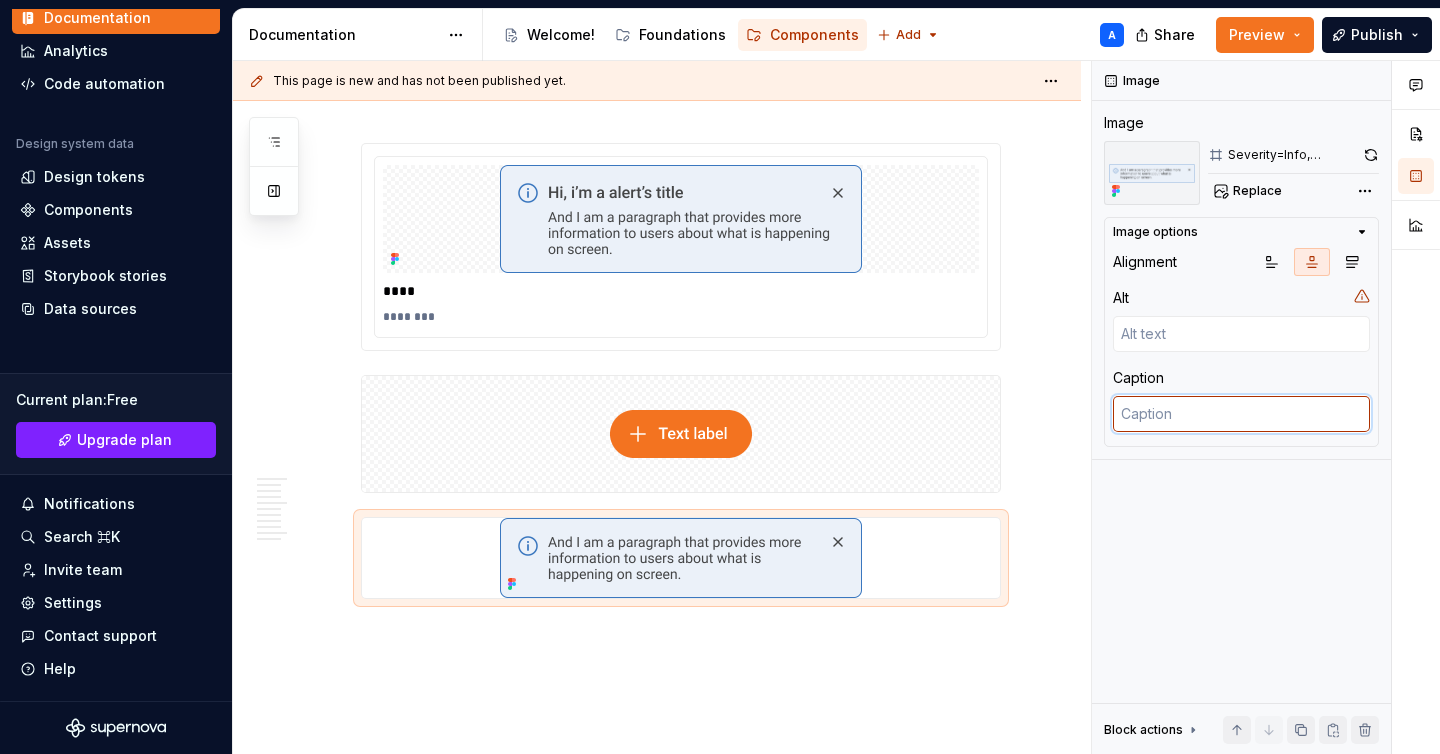 click at bounding box center (1241, 414) 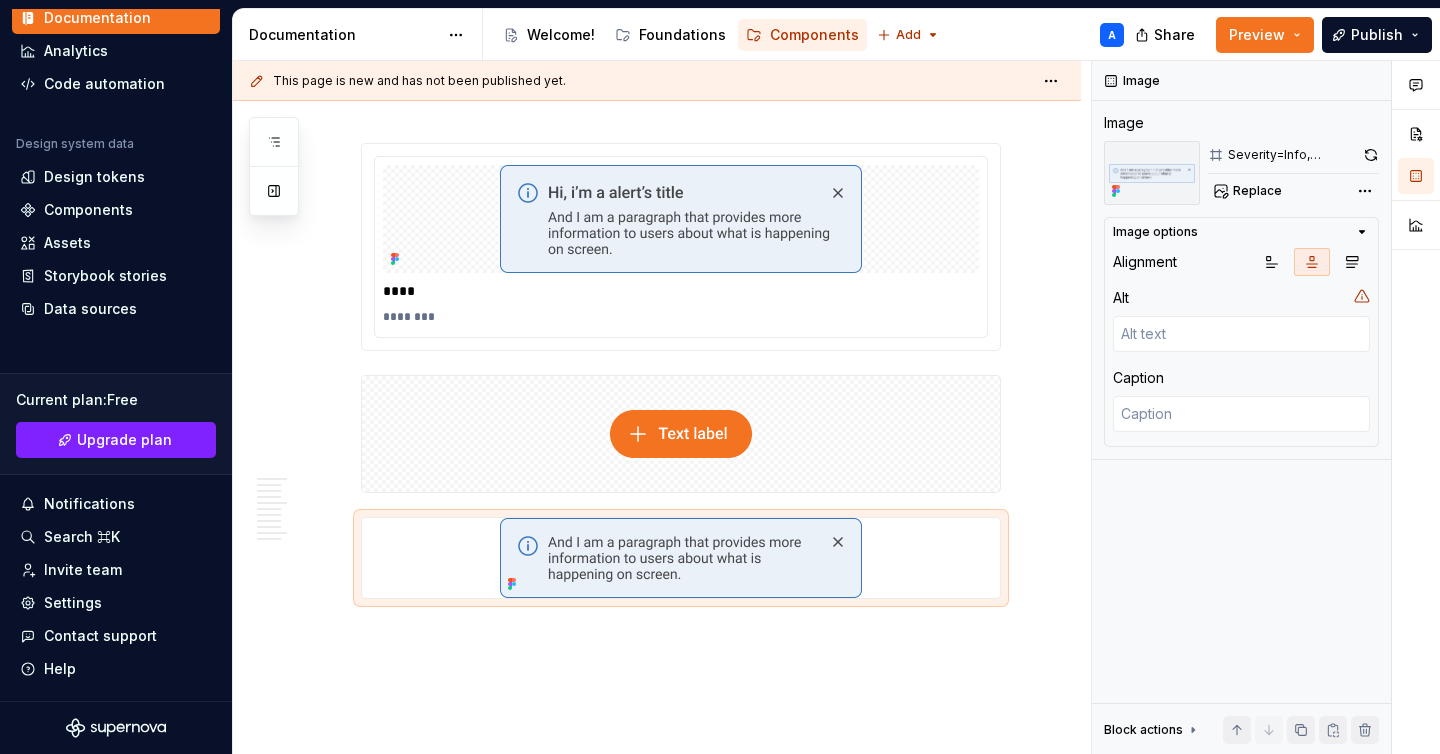 click on "Image Image Severity=Info, Close=On, Title On/Off=Off Replace Image options Alignment Alt Caption Block actions Move up Move down Duplicate Copy (⌘C) Cut (⌘X) Delete" at bounding box center (1241, 408) 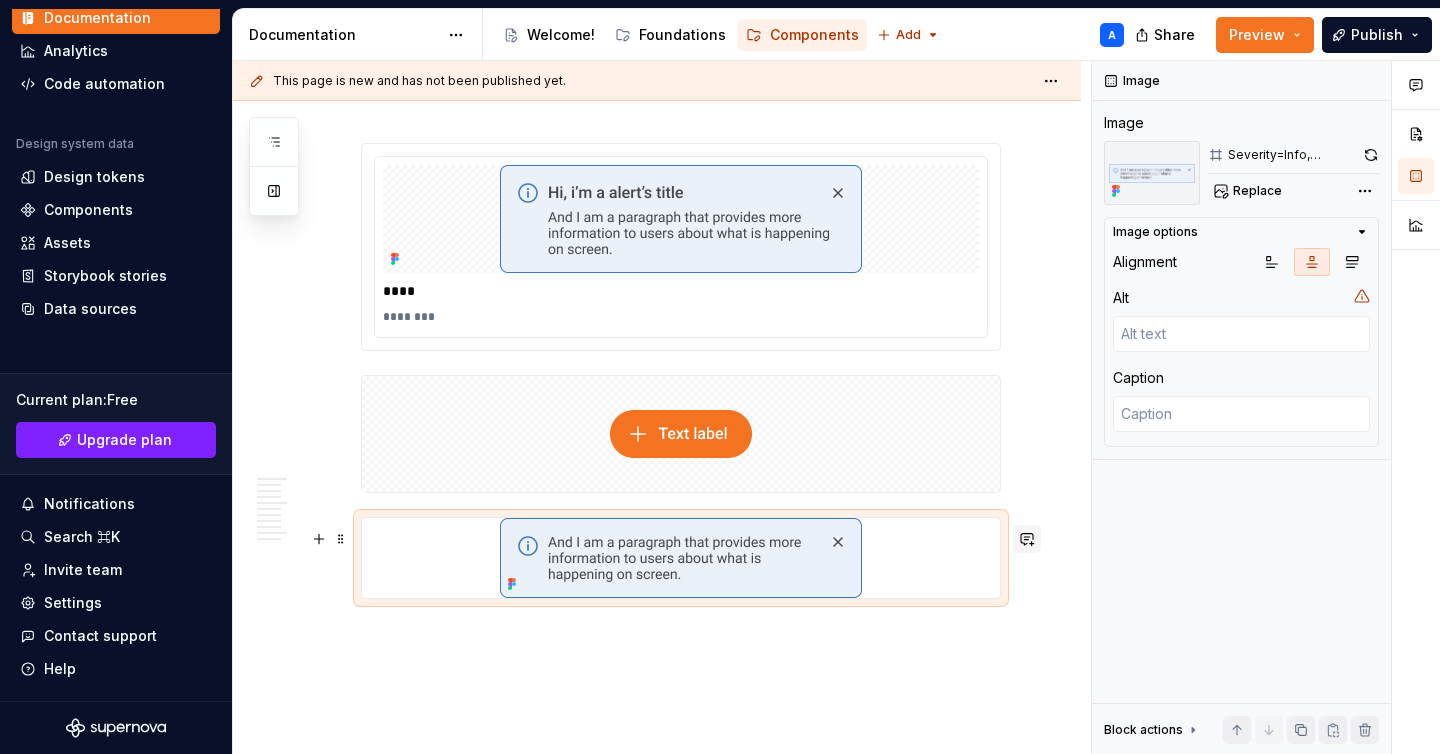 click at bounding box center [1027, 539] 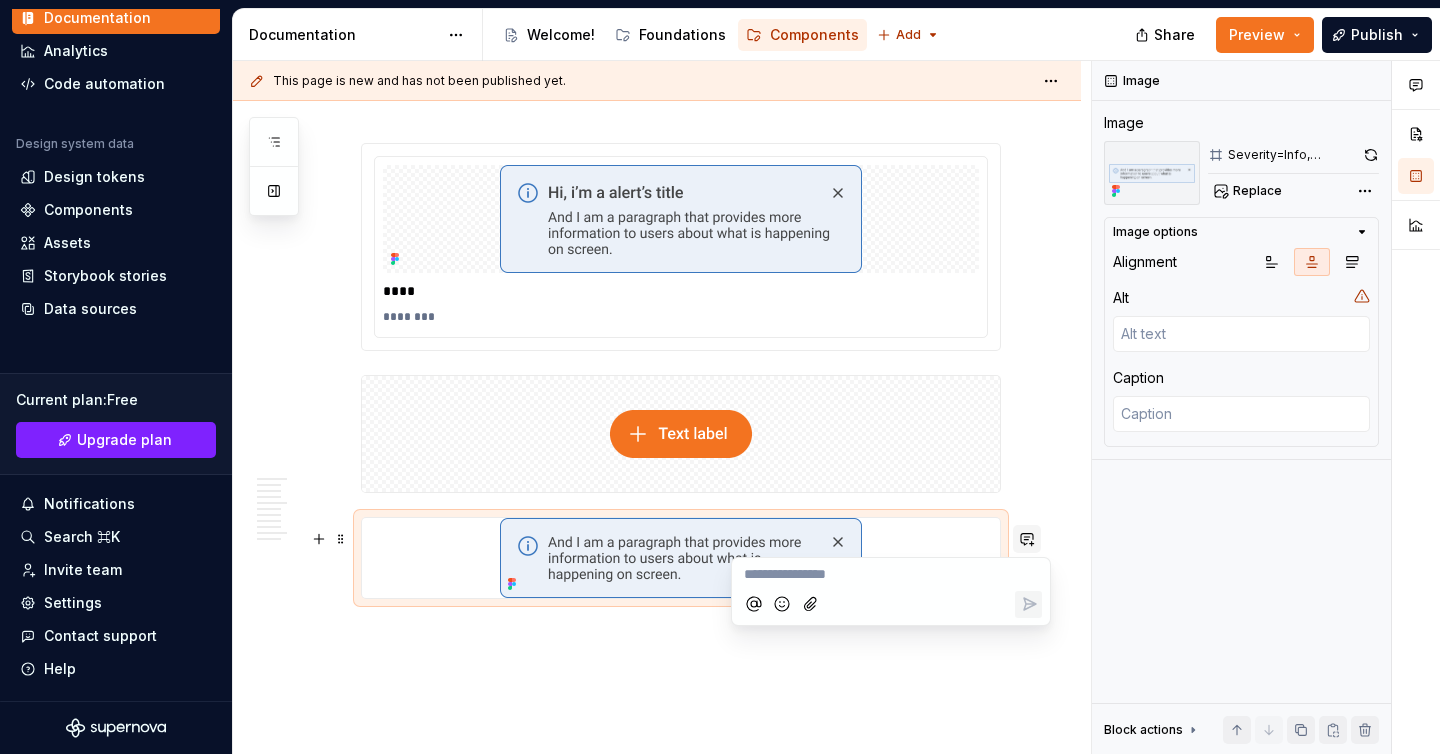 type on "*" 